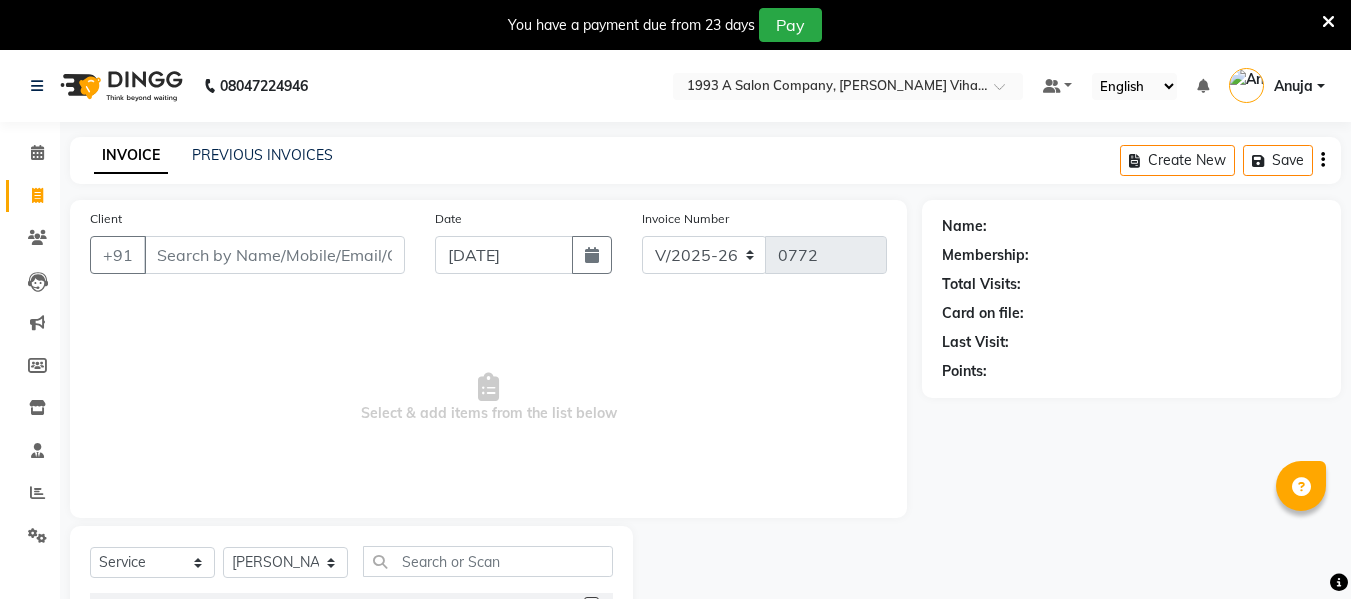select on "4955" 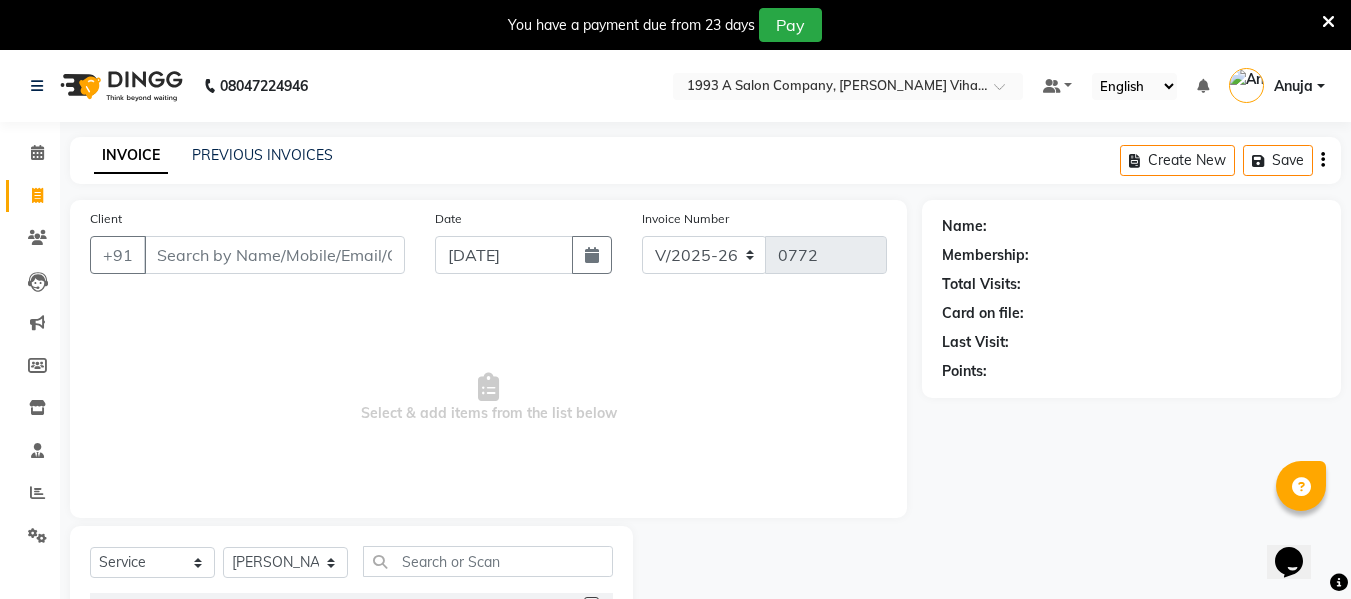 scroll, scrollTop: 0, scrollLeft: 0, axis: both 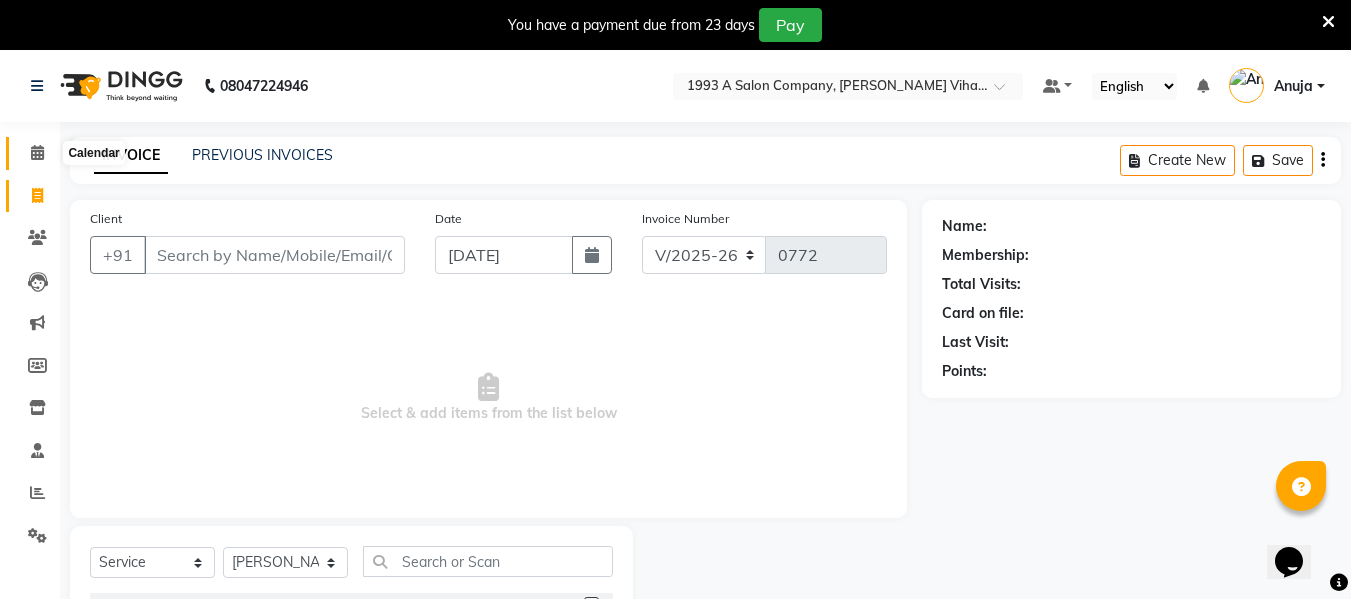 type 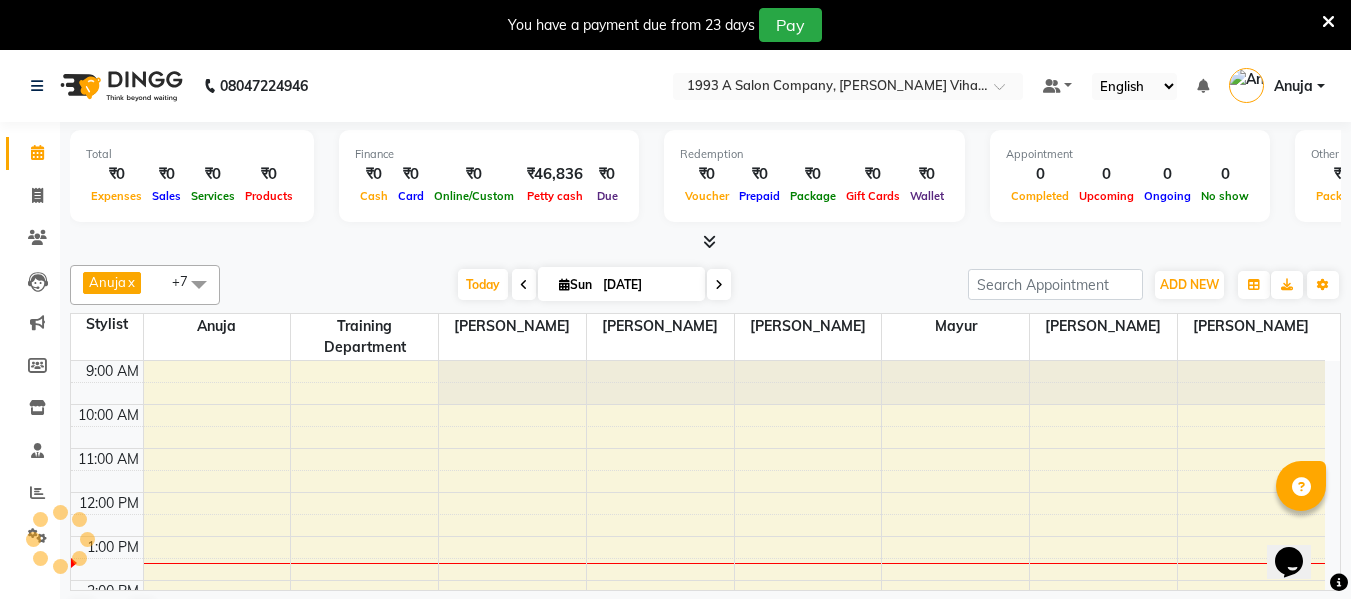 scroll, scrollTop: 0, scrollLeft: 0, axis: both 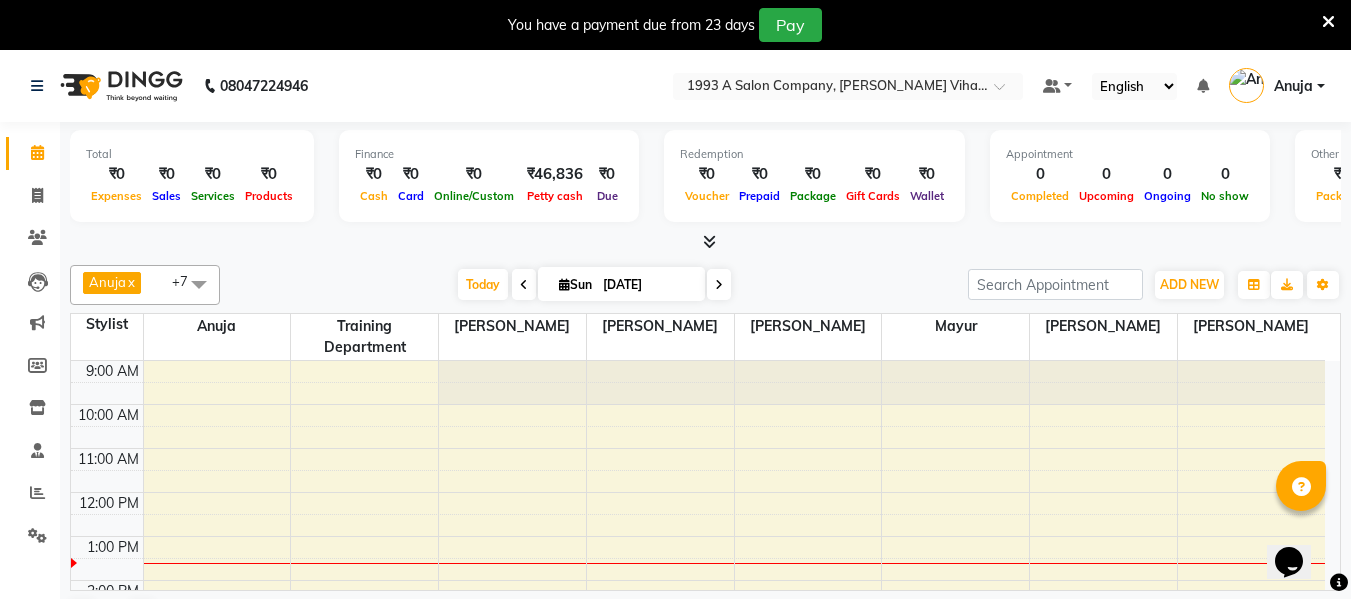 click at bounding box center (709, 241) 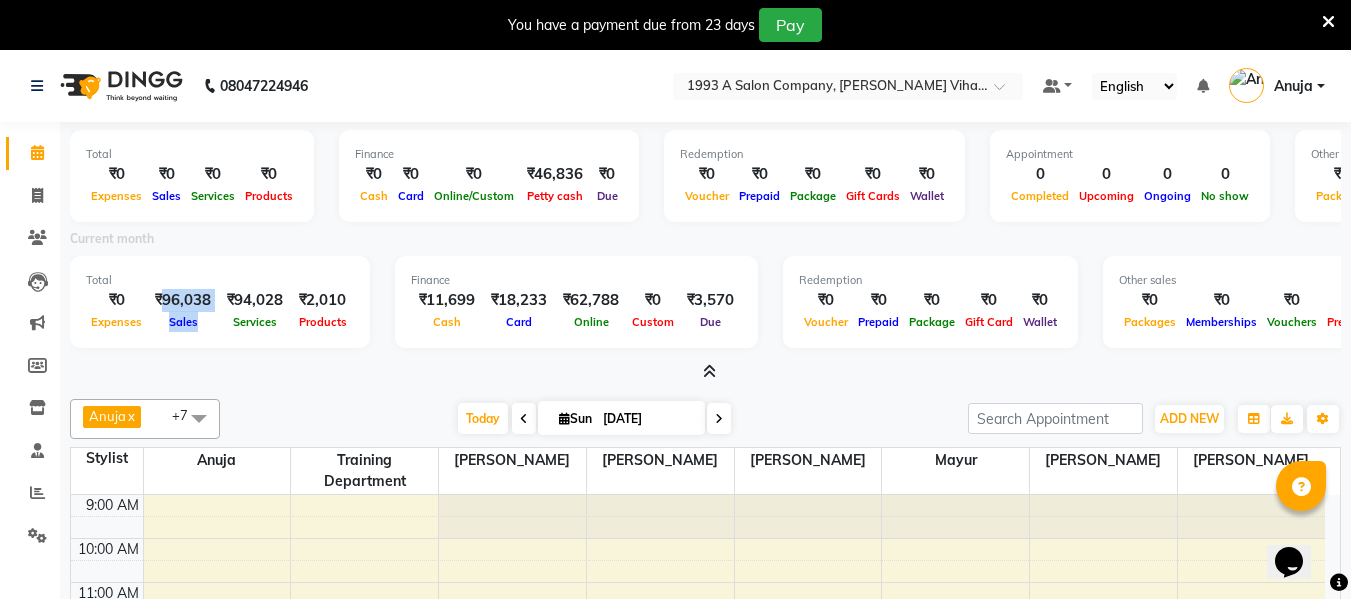 drag, startPoint x: 163, startPoint y: 300, endPoint x: 209, endPoint y: 318, distance: 49.396355 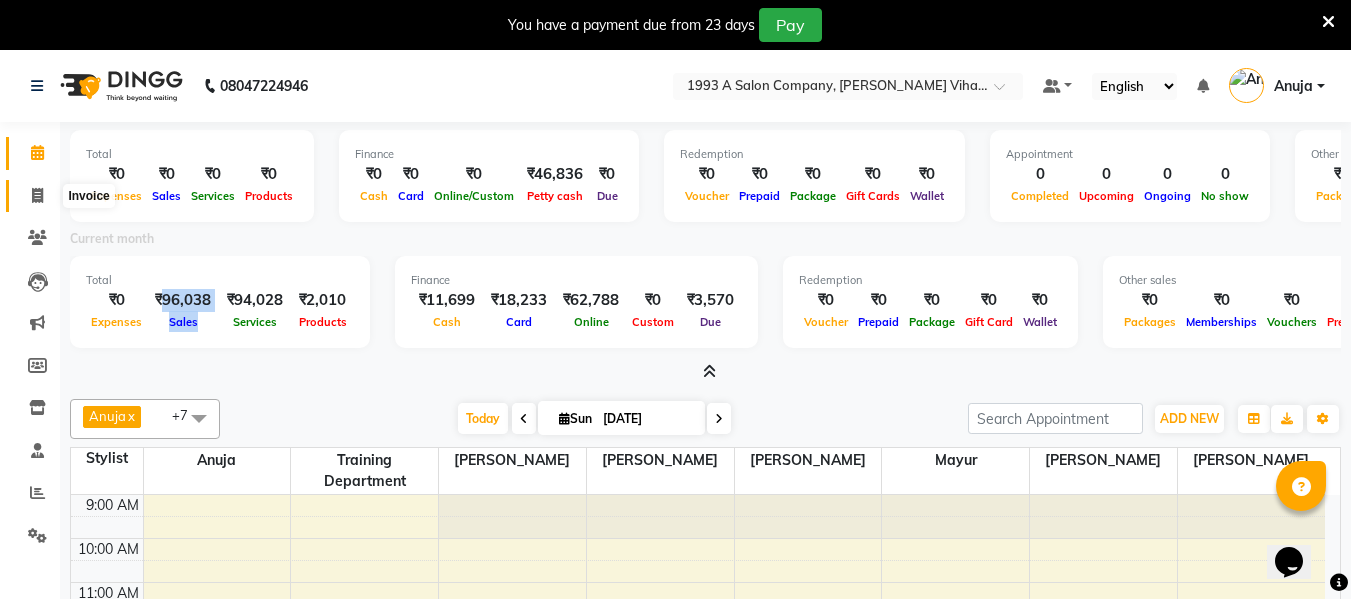 click 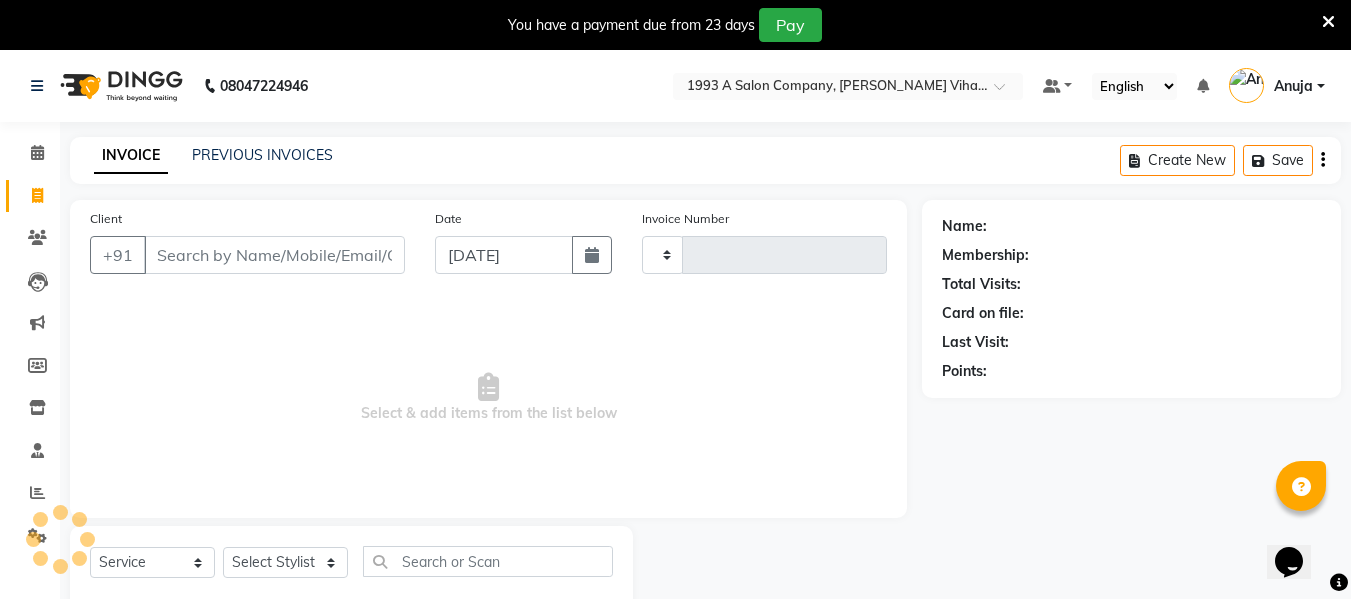 type on "0772" 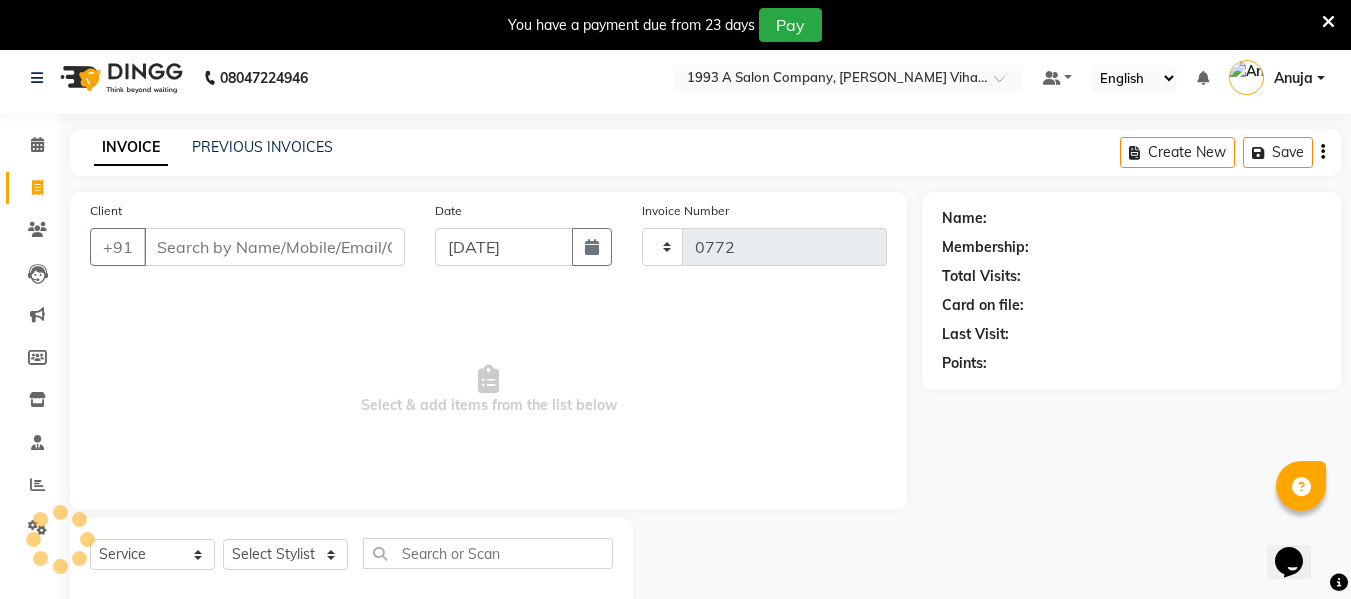 select on "4955" 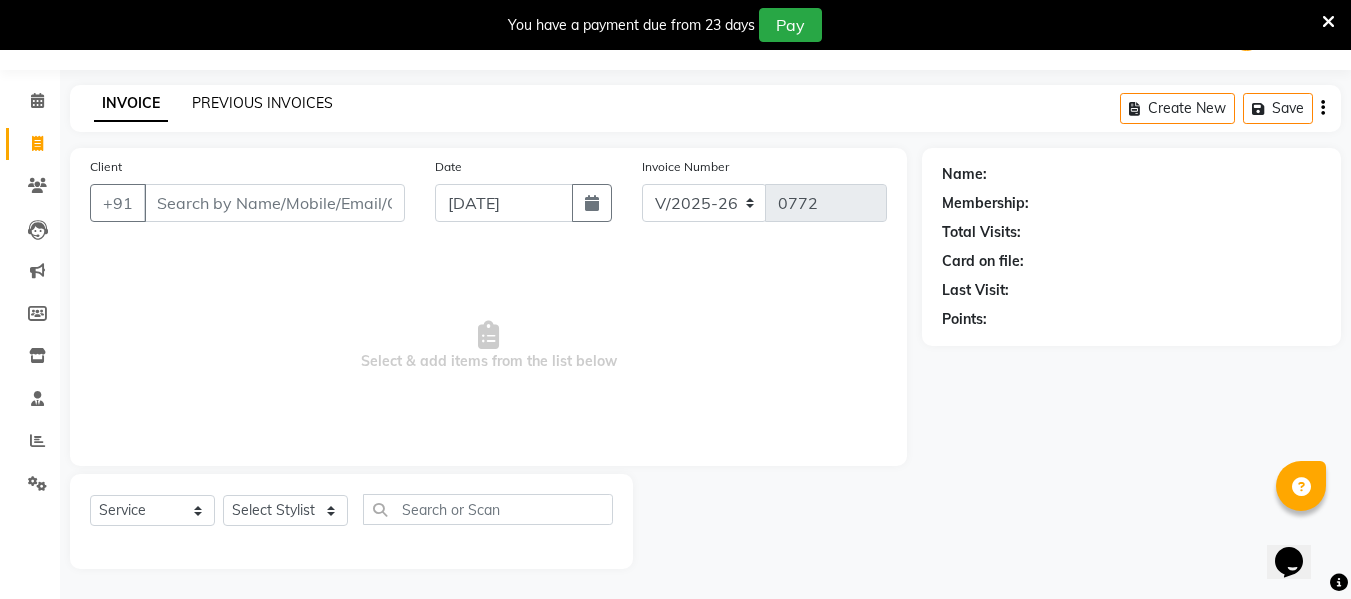click on "PREVIOUS INVOICES" 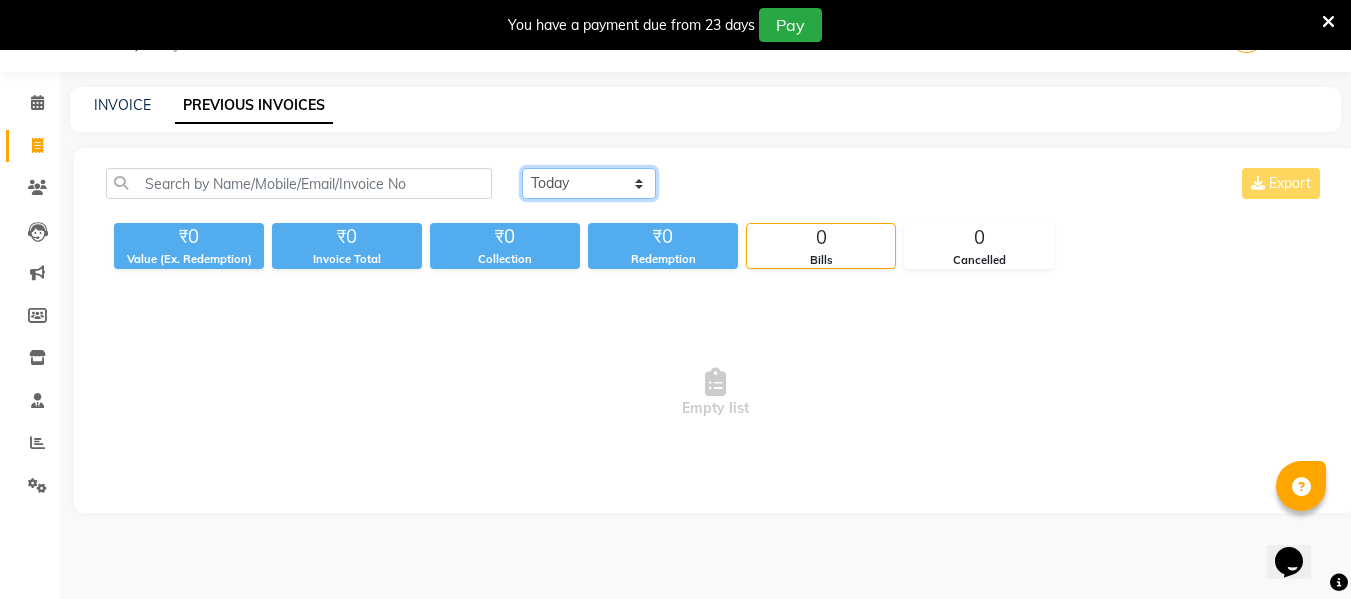 click on "[DATE] [DATE] Custom Range" 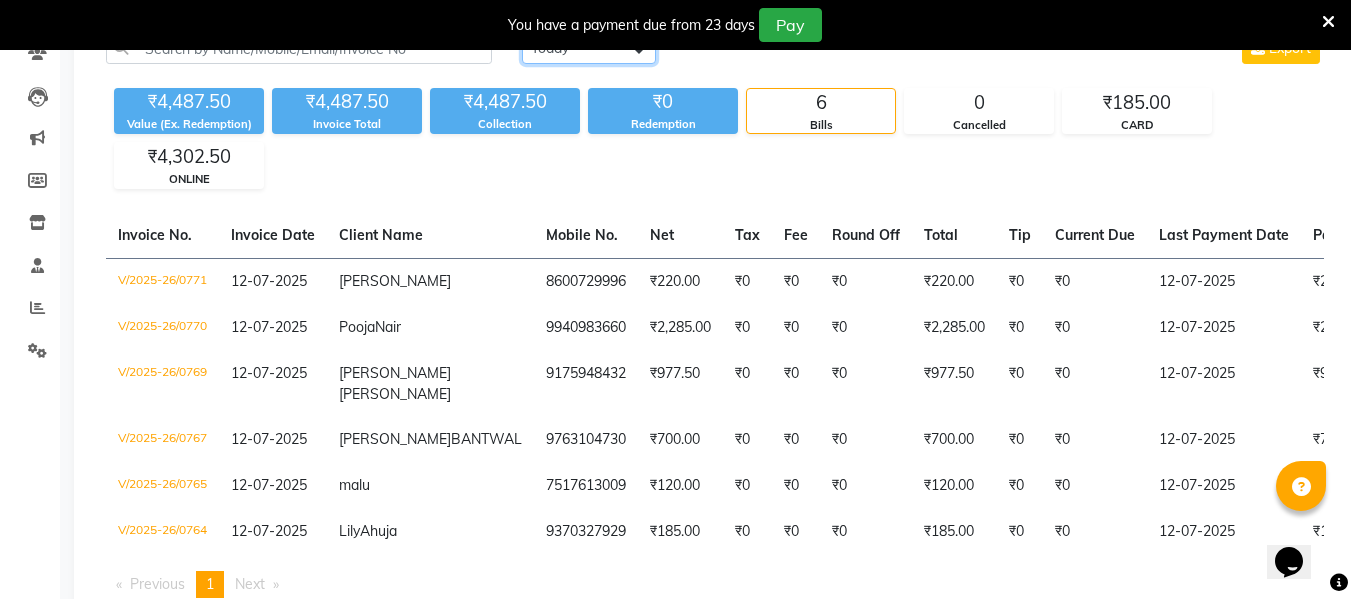 scroll, scrollTop: 0, scrollLeft: 0, axis: both 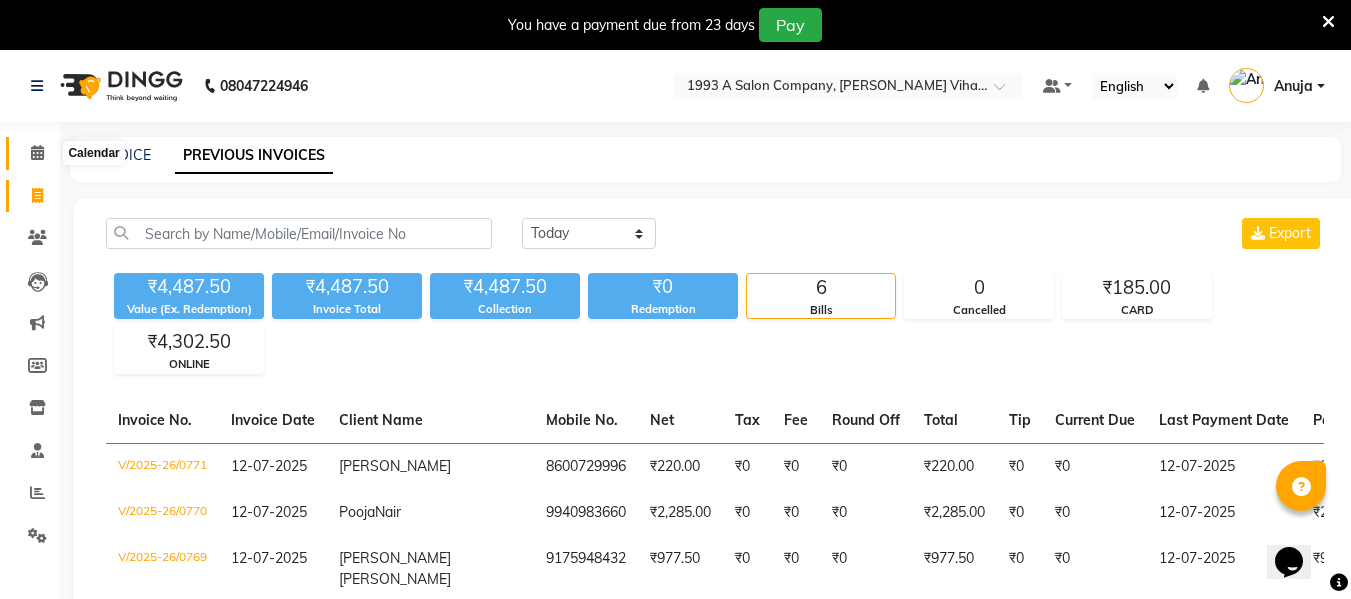 click 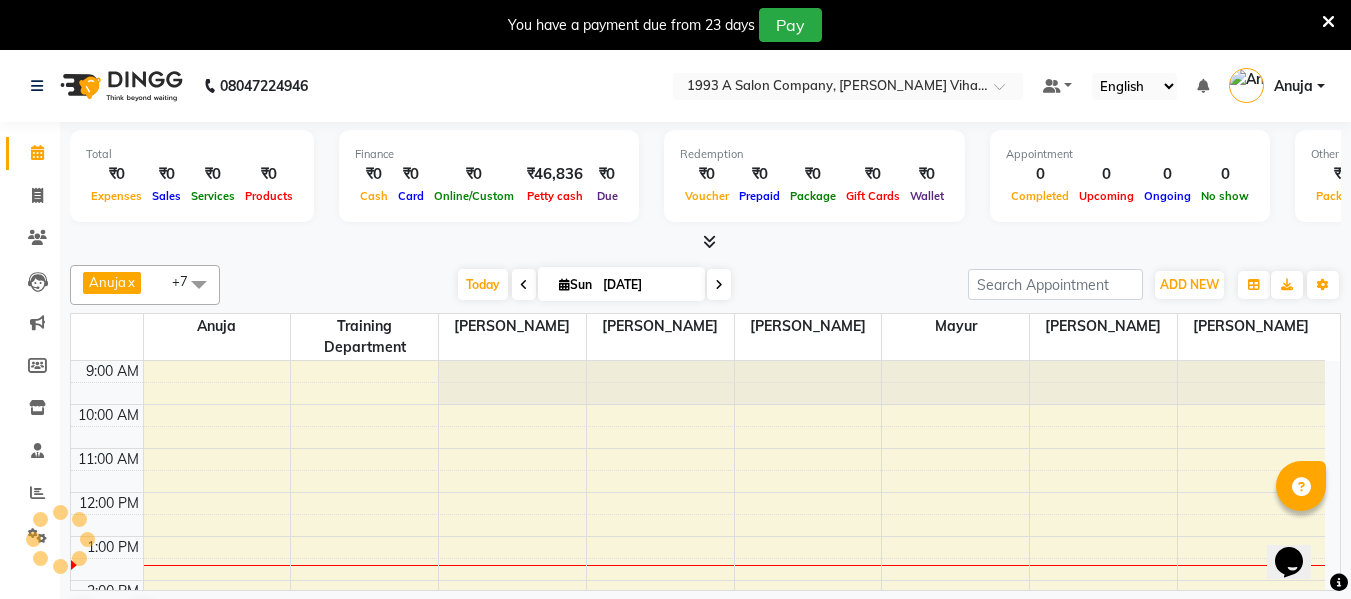 scroll, scrollTop: 0, scrollLeft: 0, axis: both 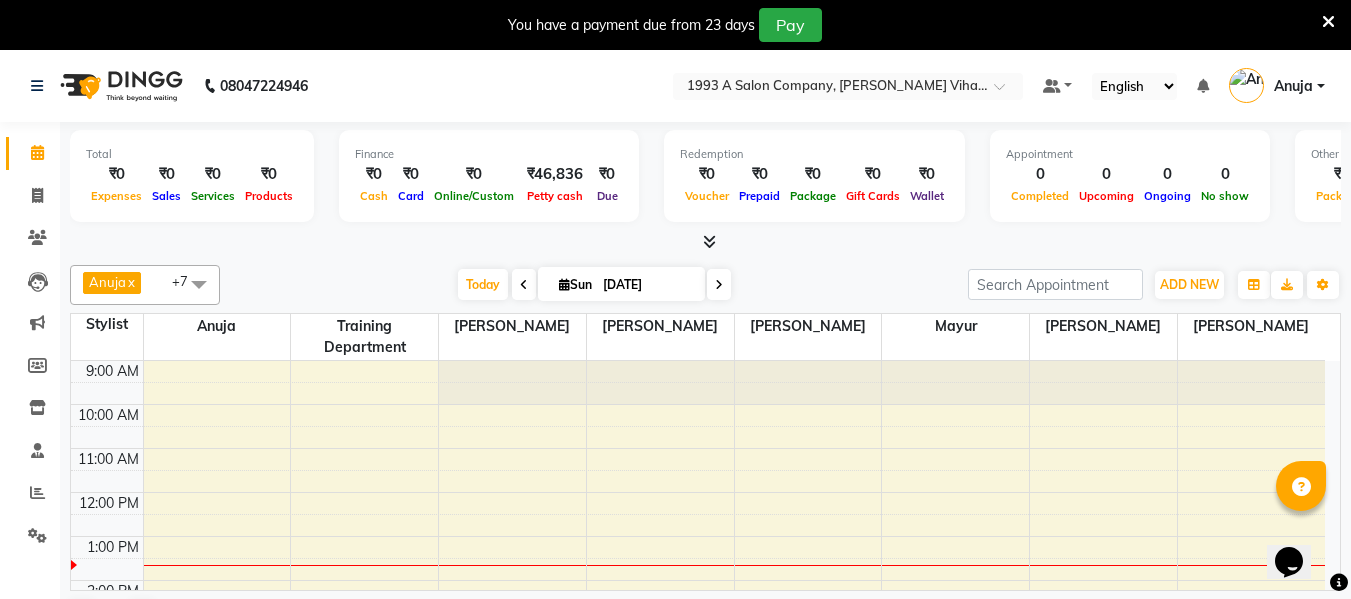 click at bounding box center [709, 241] 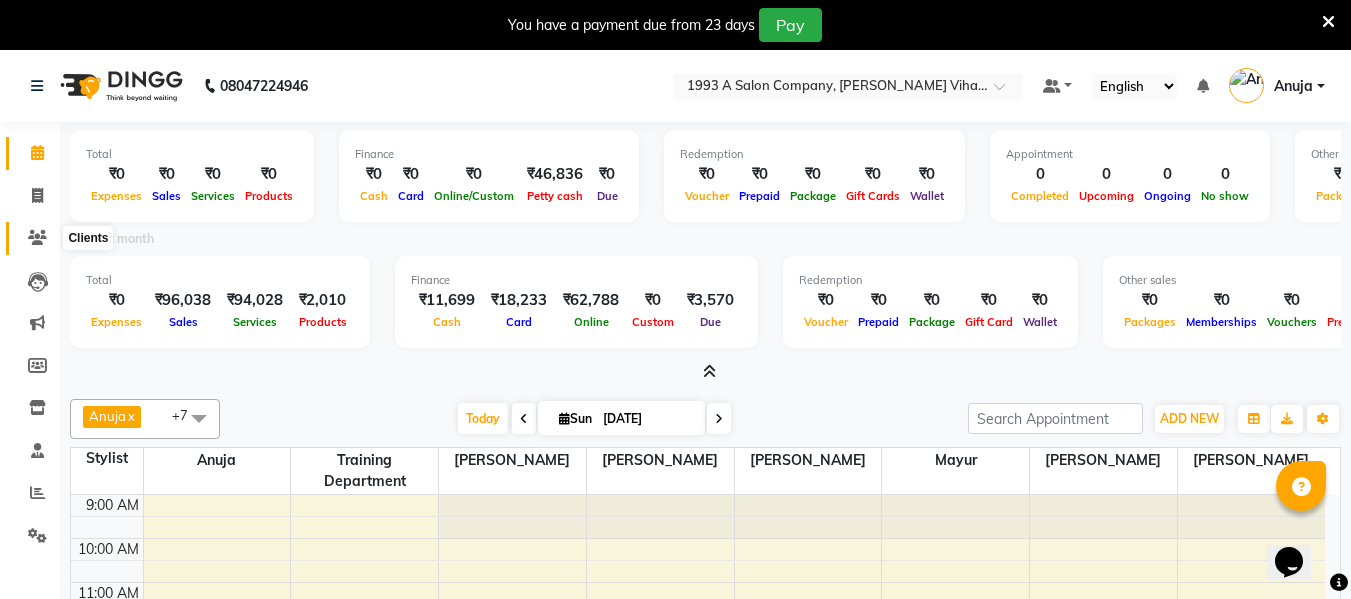 click 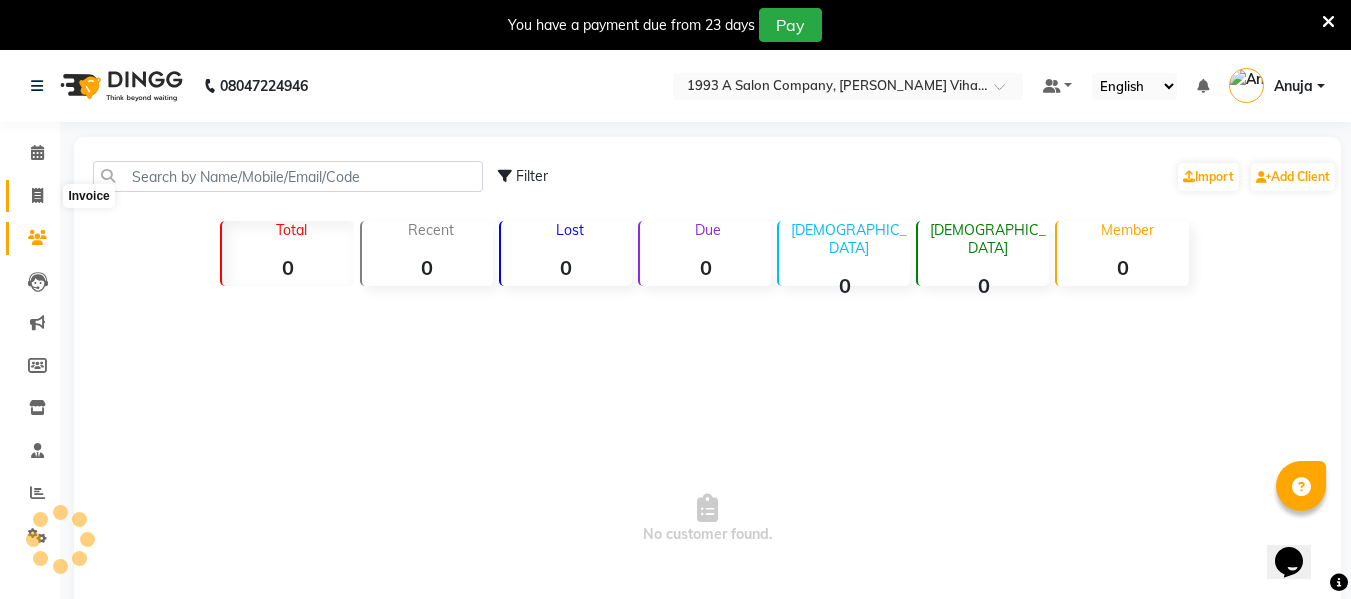 click 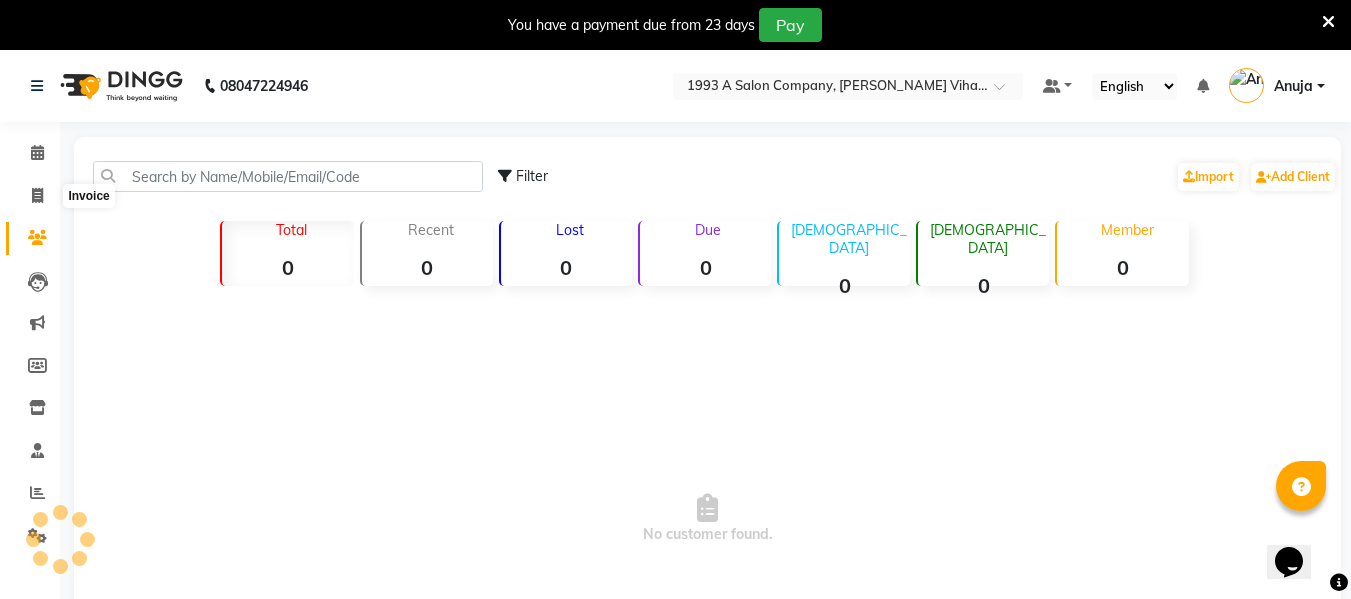 select on "service" 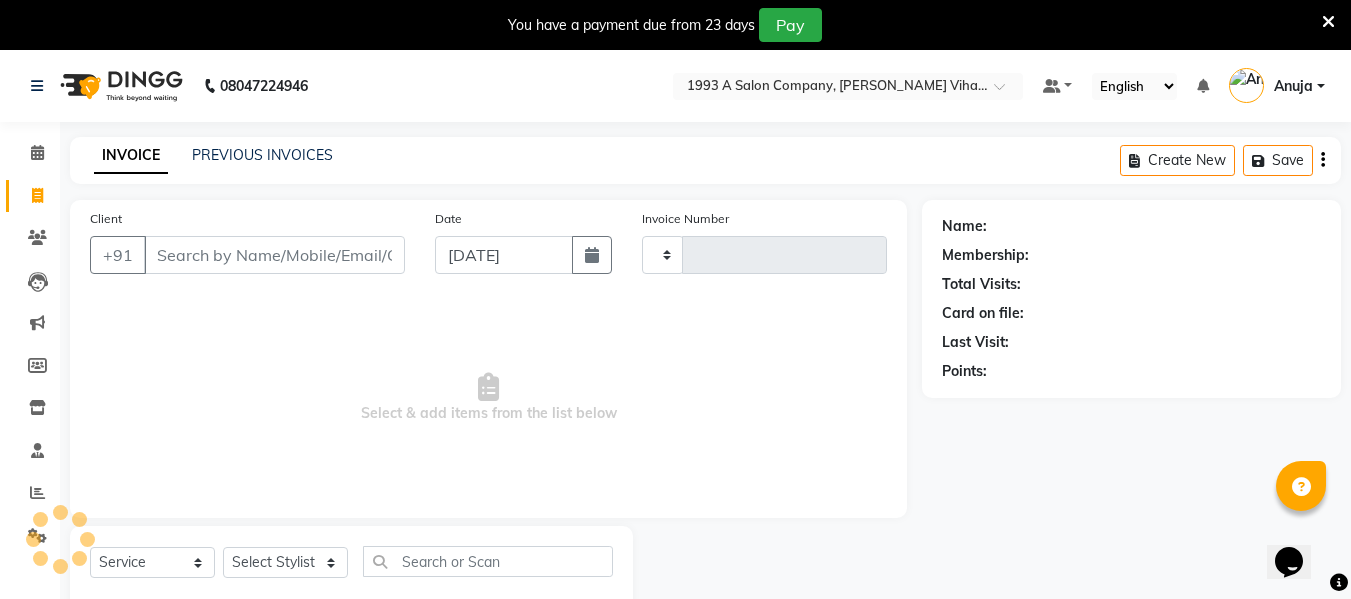 type on "0772" 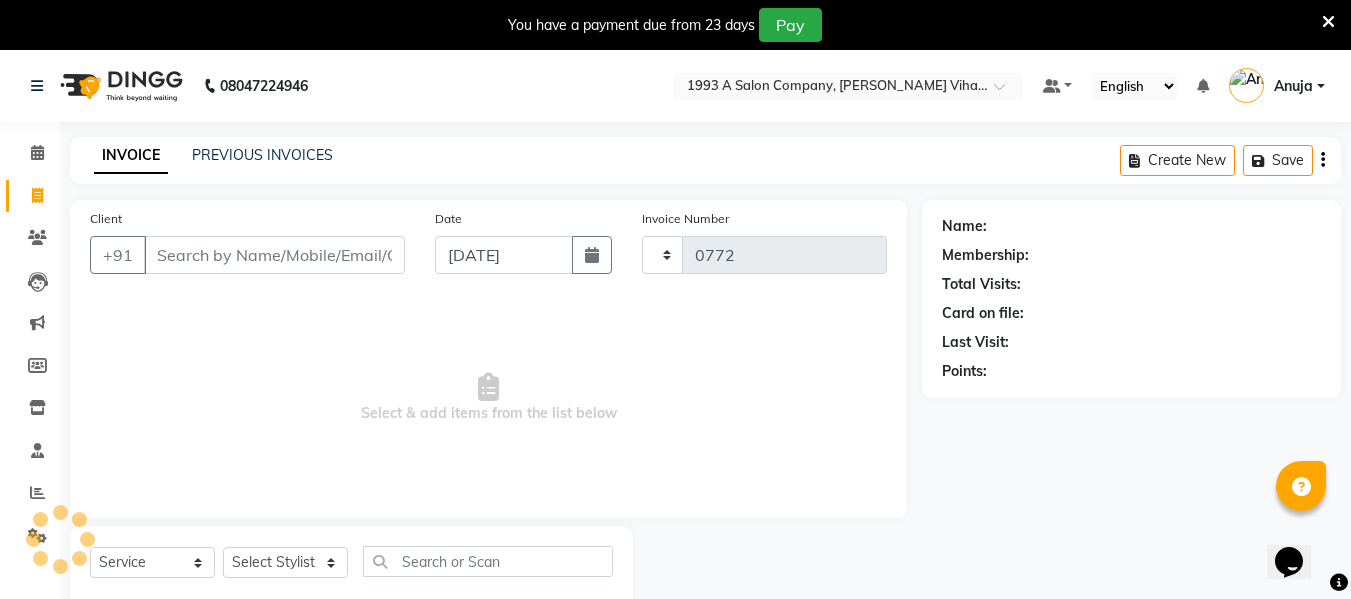 select on "4955" 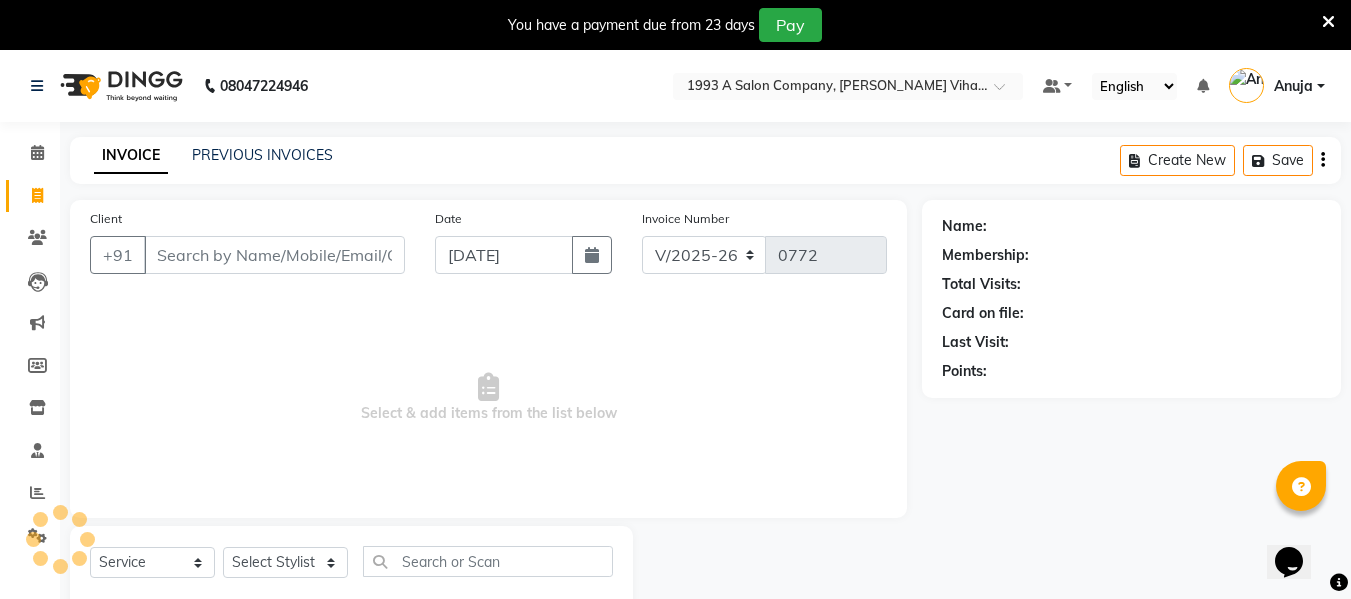 scroll, scrollTop: 52, scrollLeft: 0, axis: vertical 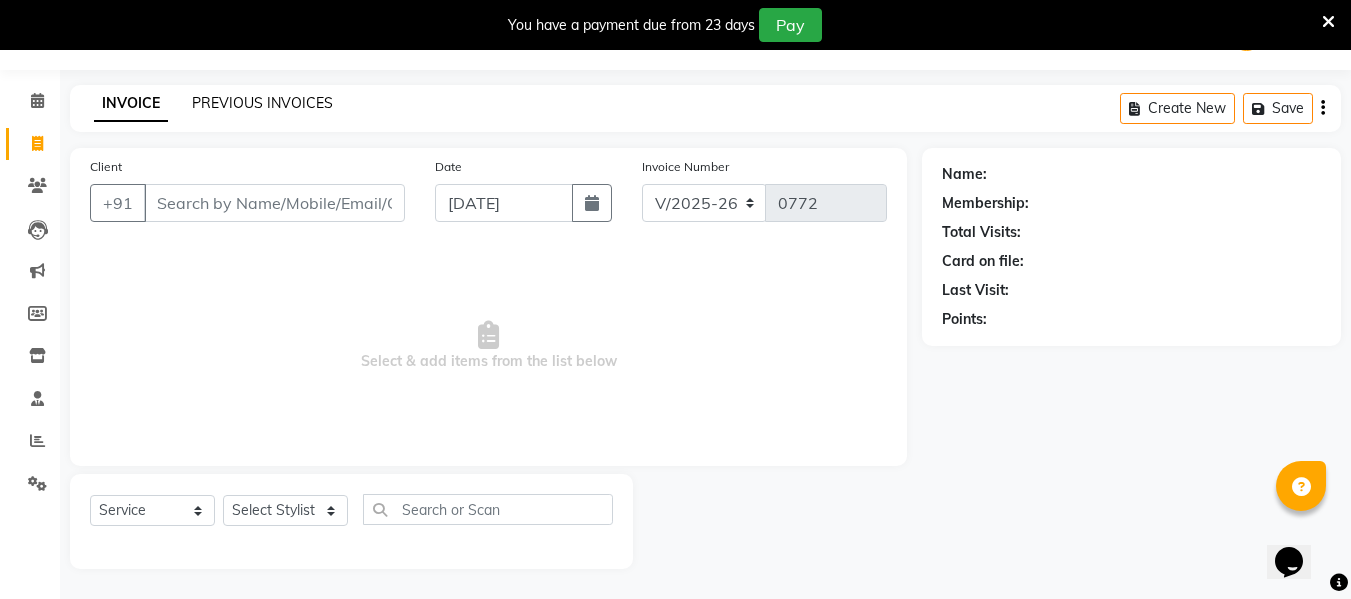click on "PREVIOUS INVOICES" 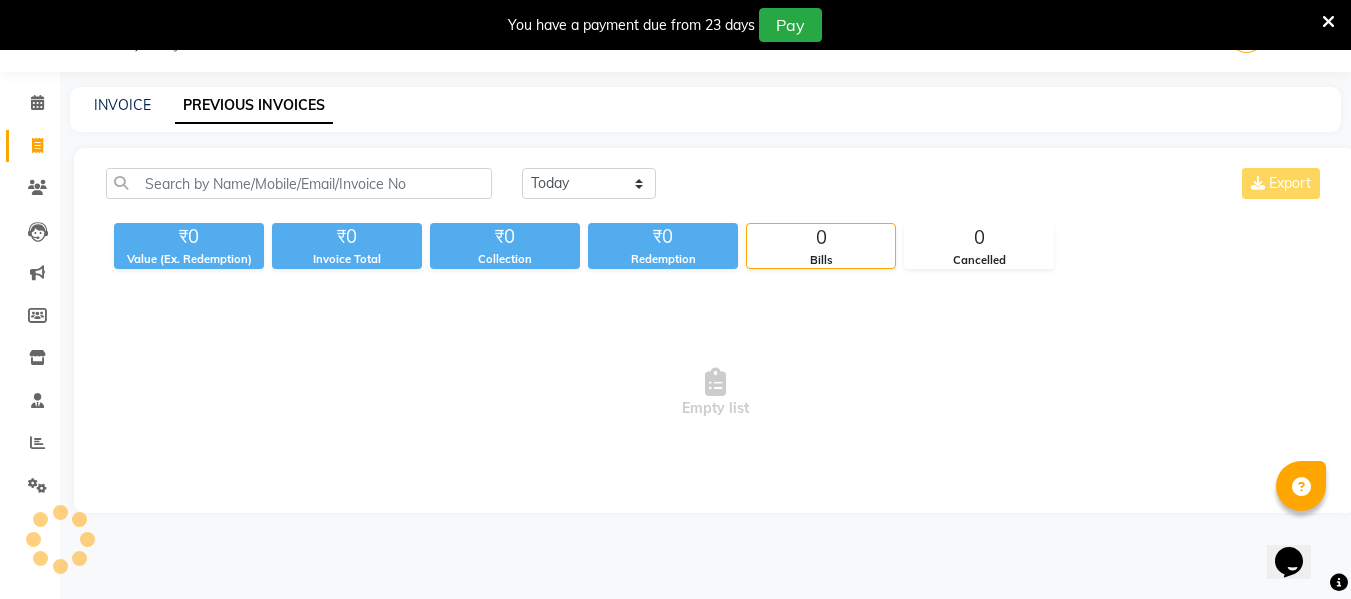 scroll, scrollTop: 50, scrollLeft: 0, axis: vertical 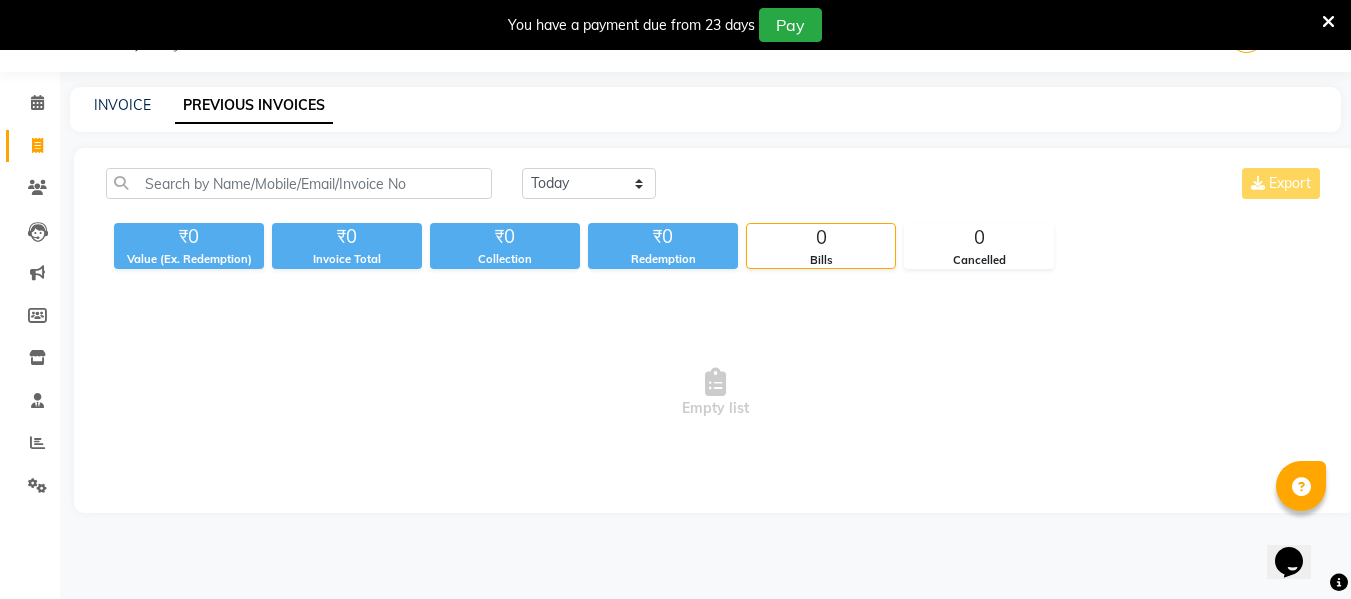 click on "You have a payment due from 23 days   Pay" at bounding box center (675, 25) 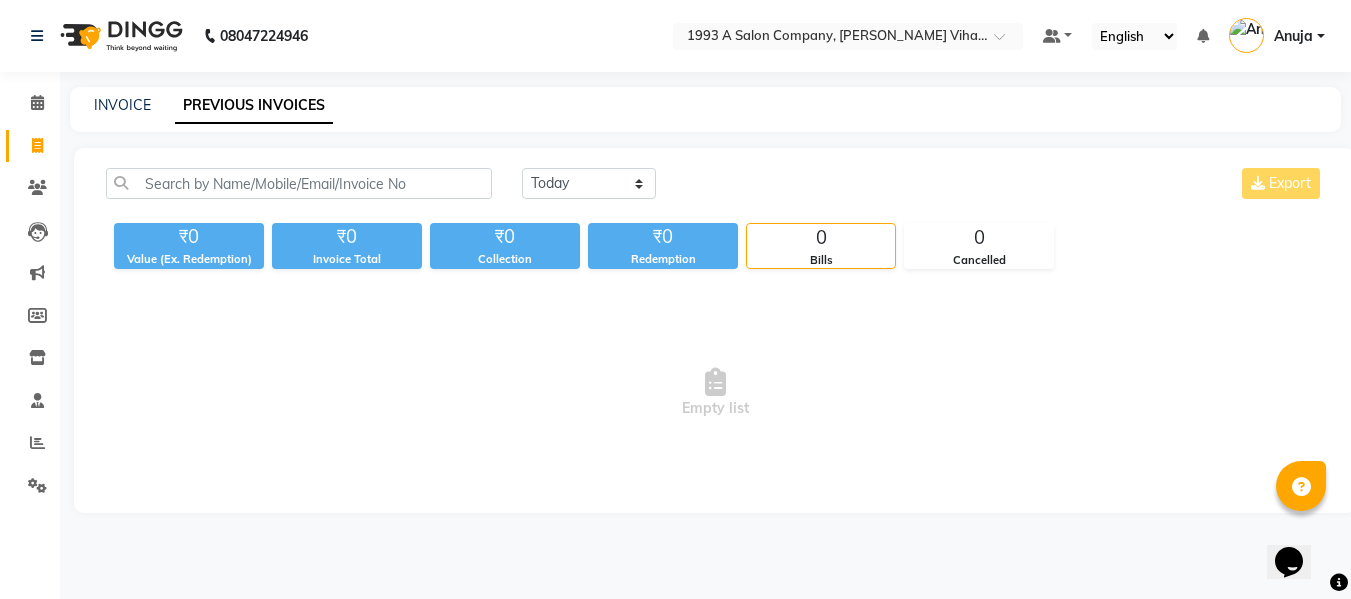 scroll, scrollTop: 0, scrollLeft: 0, axis: both 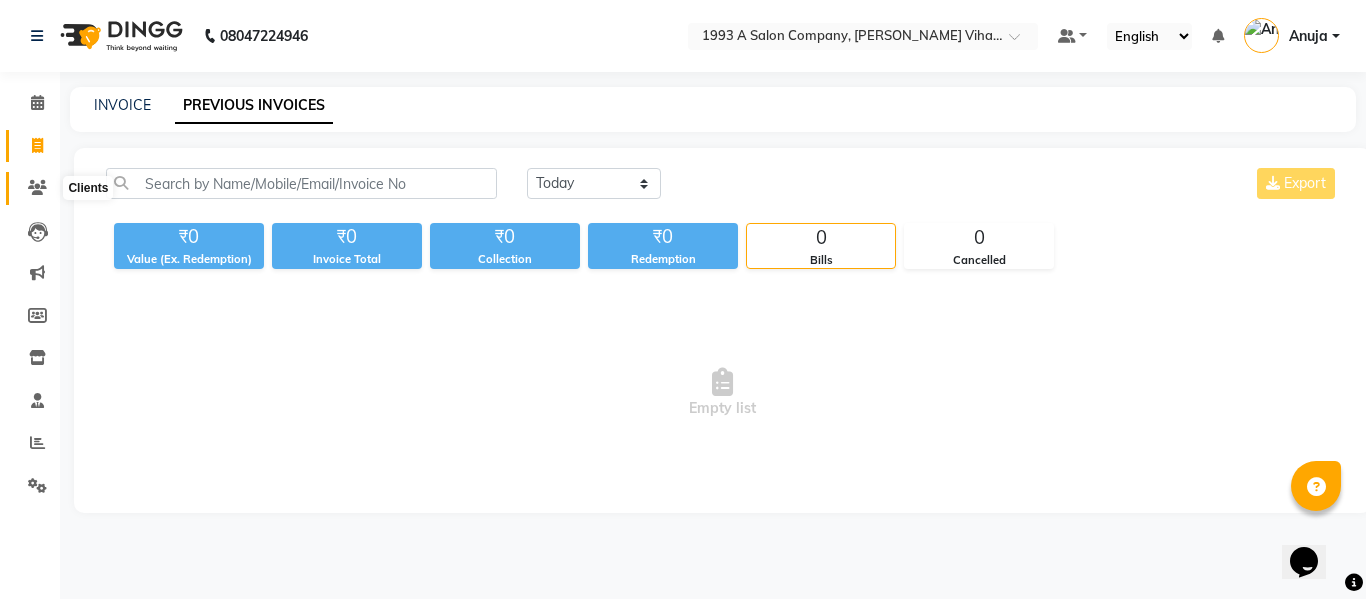 click 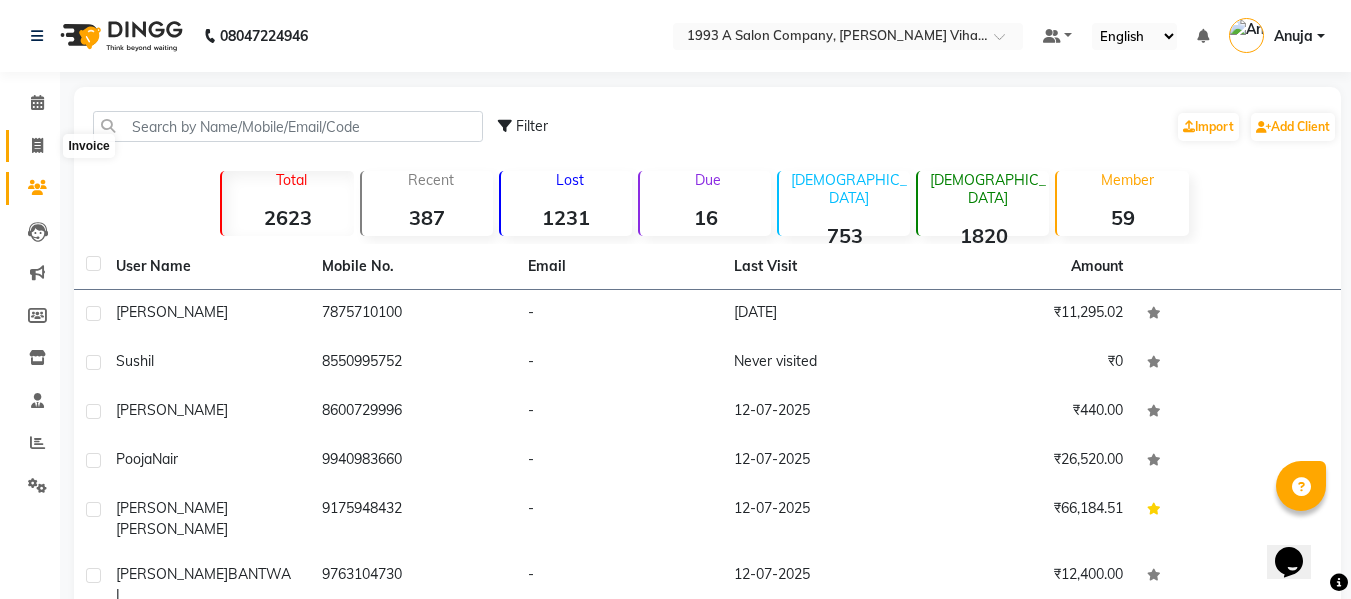 click 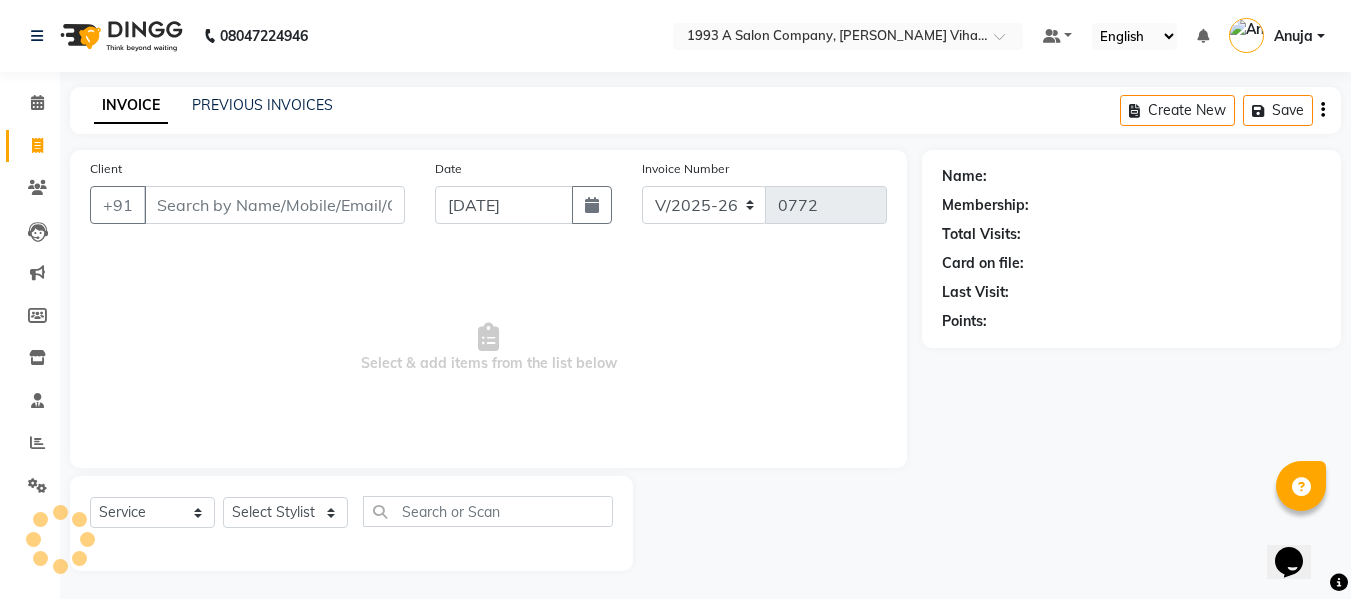 scroll, scrollTop: 2, scrollLeft: 0, axis: vertical 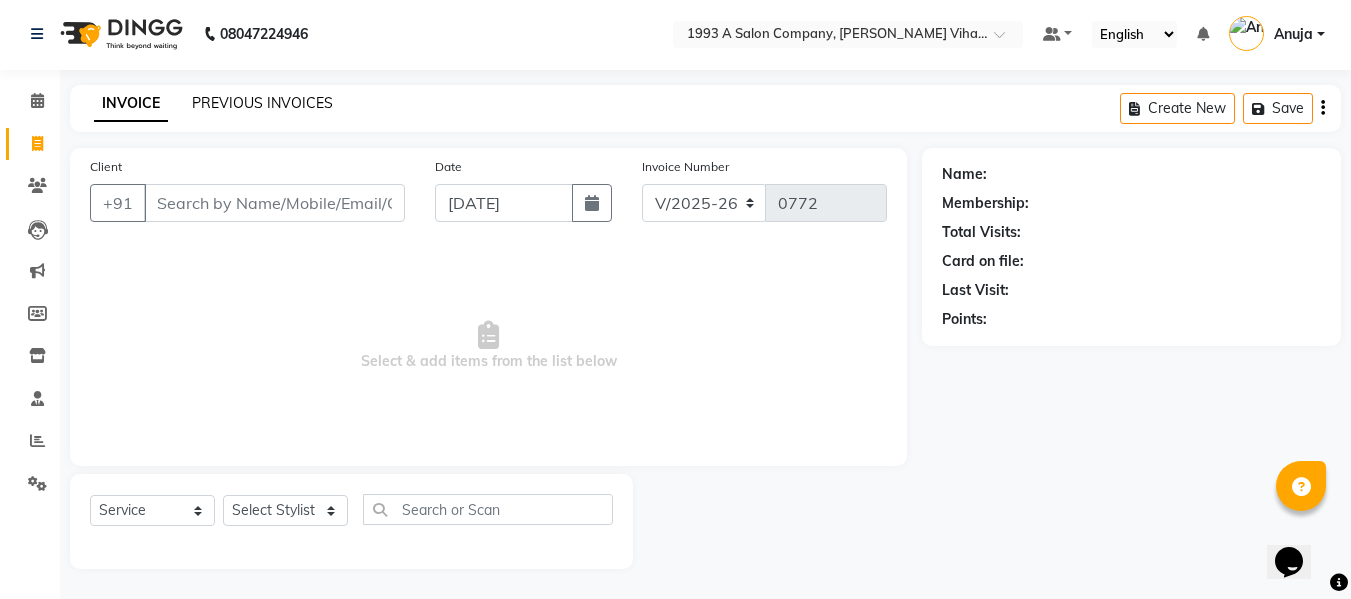 click on "PREVIOUS INVOICES" 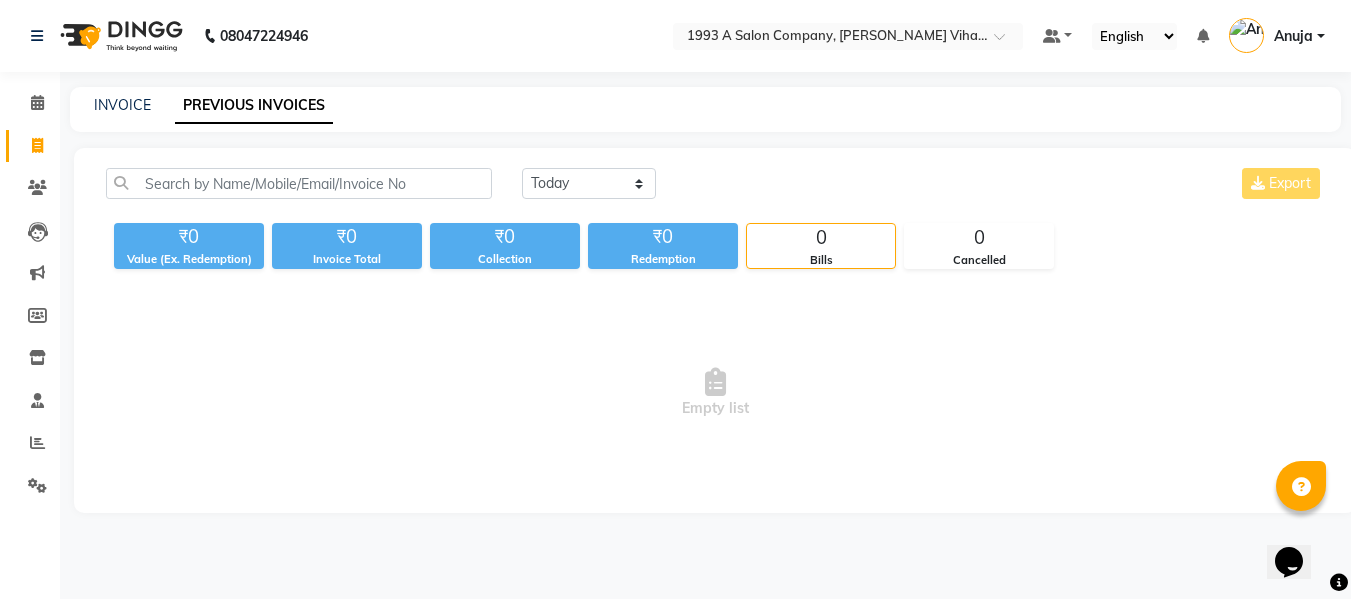scroll, scrollTop: 0, scrollLeft: 0, axis: both 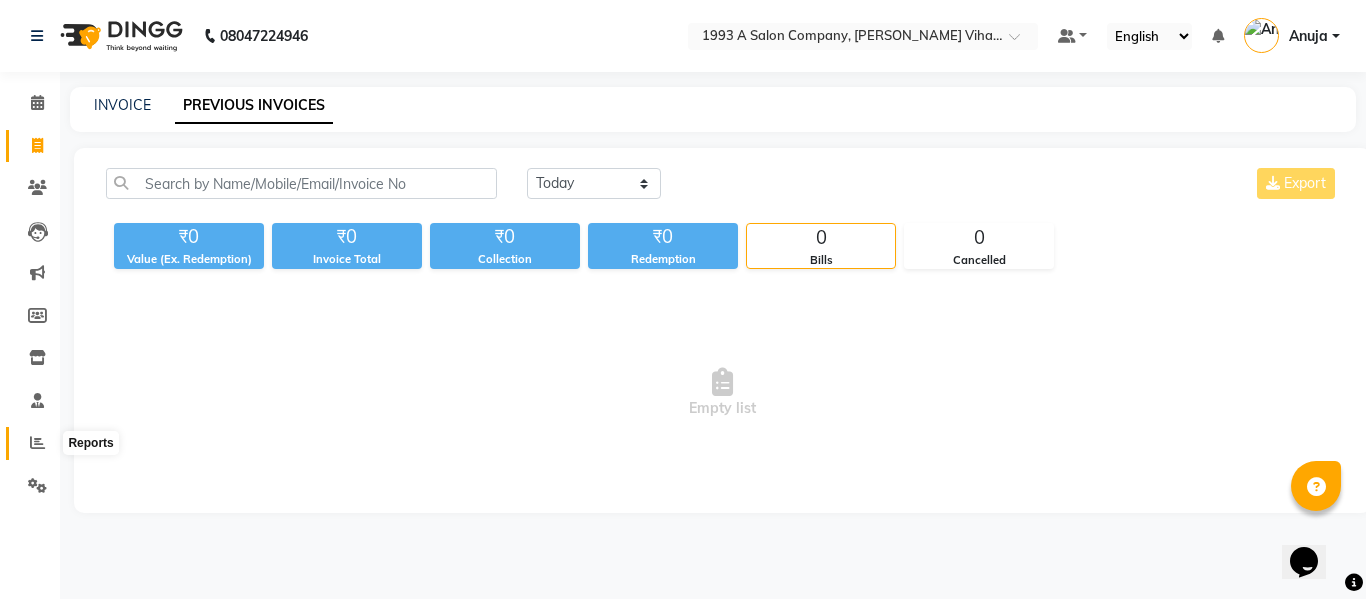 click 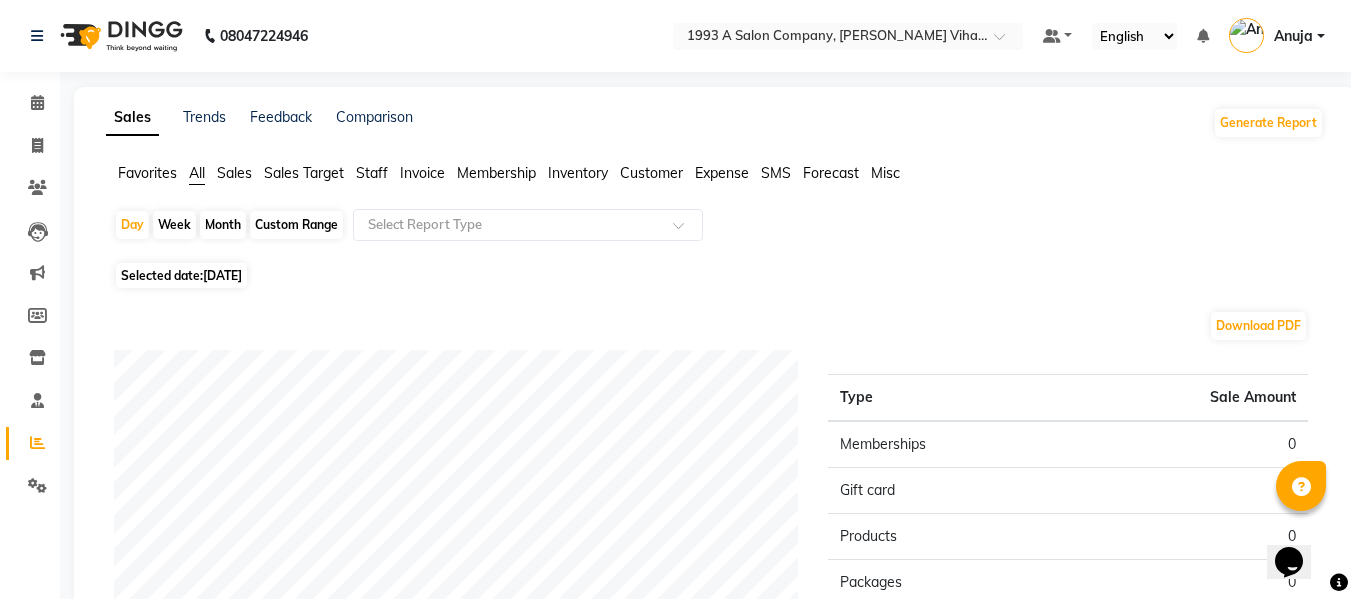 click on "Month" 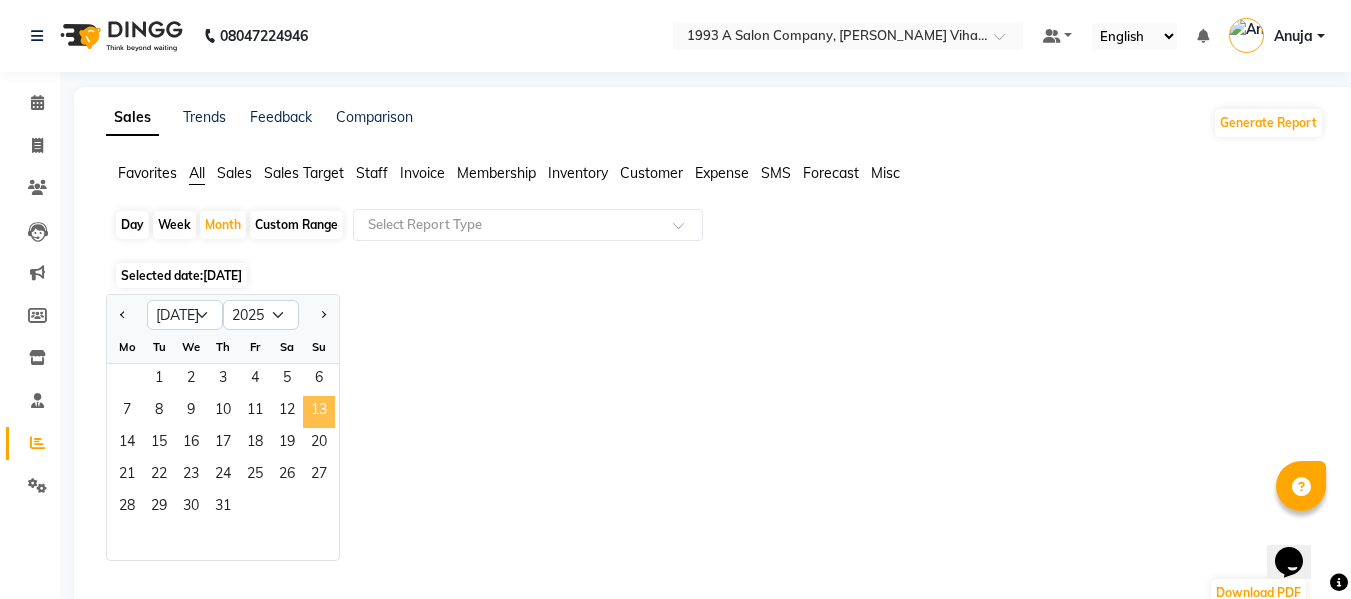 click on "13" 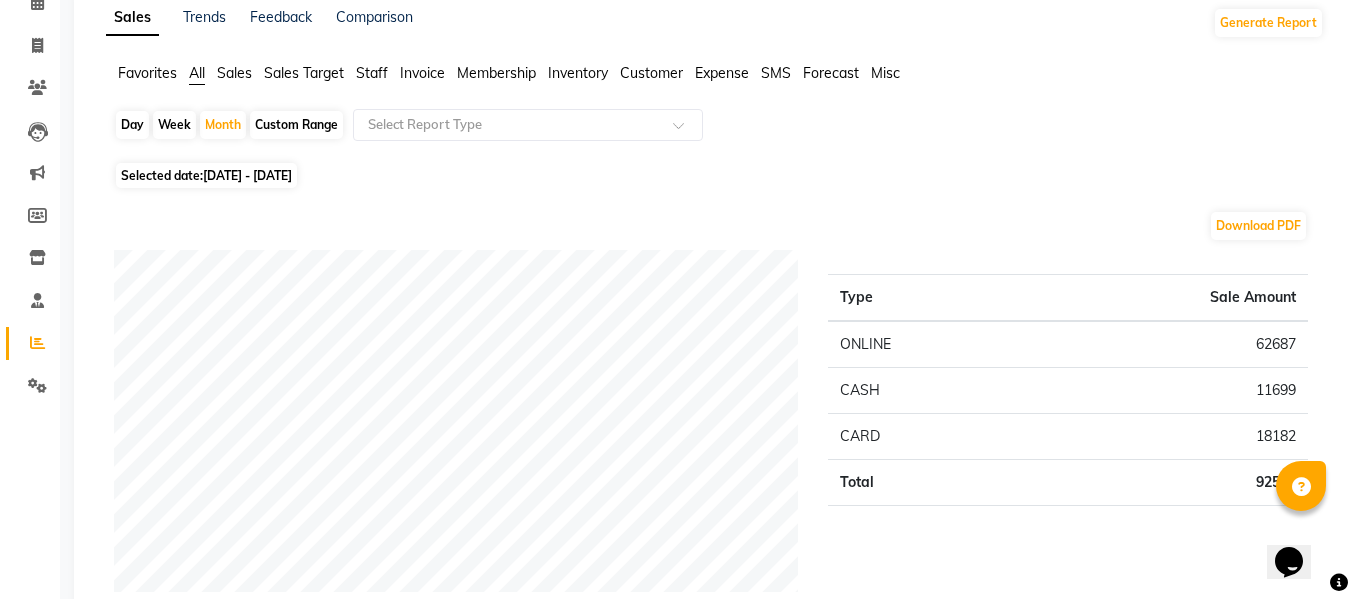 scroll, scrollTop: 0, scrollLeft: 0, axis: both 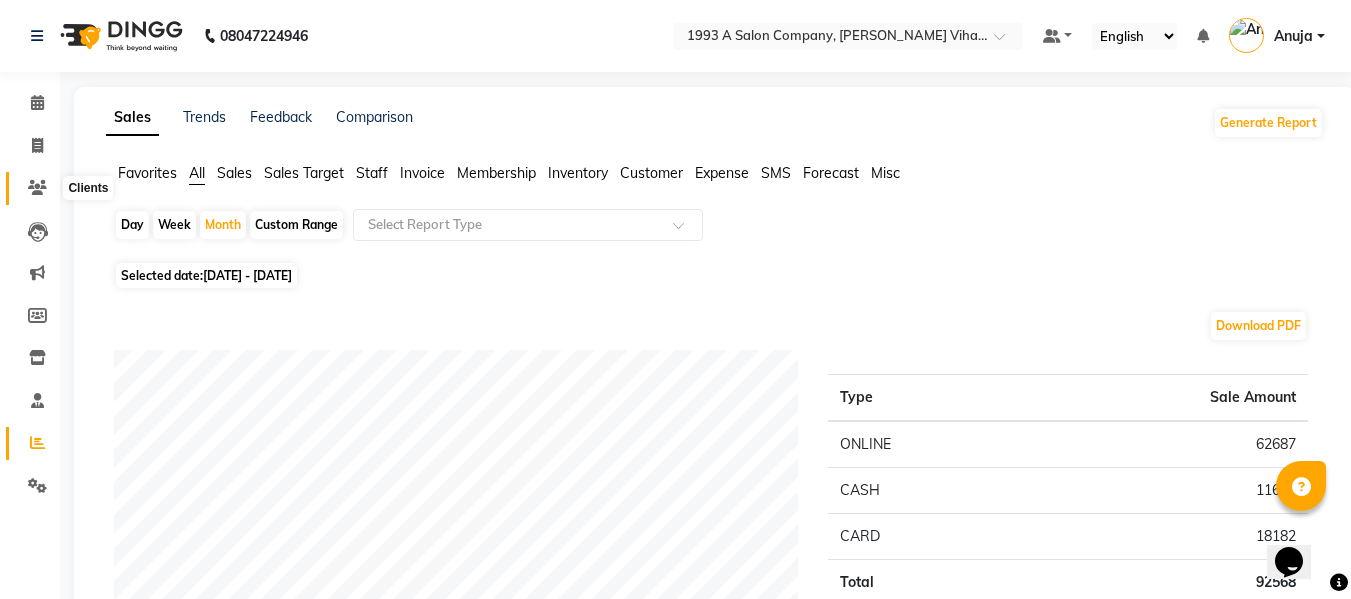 click 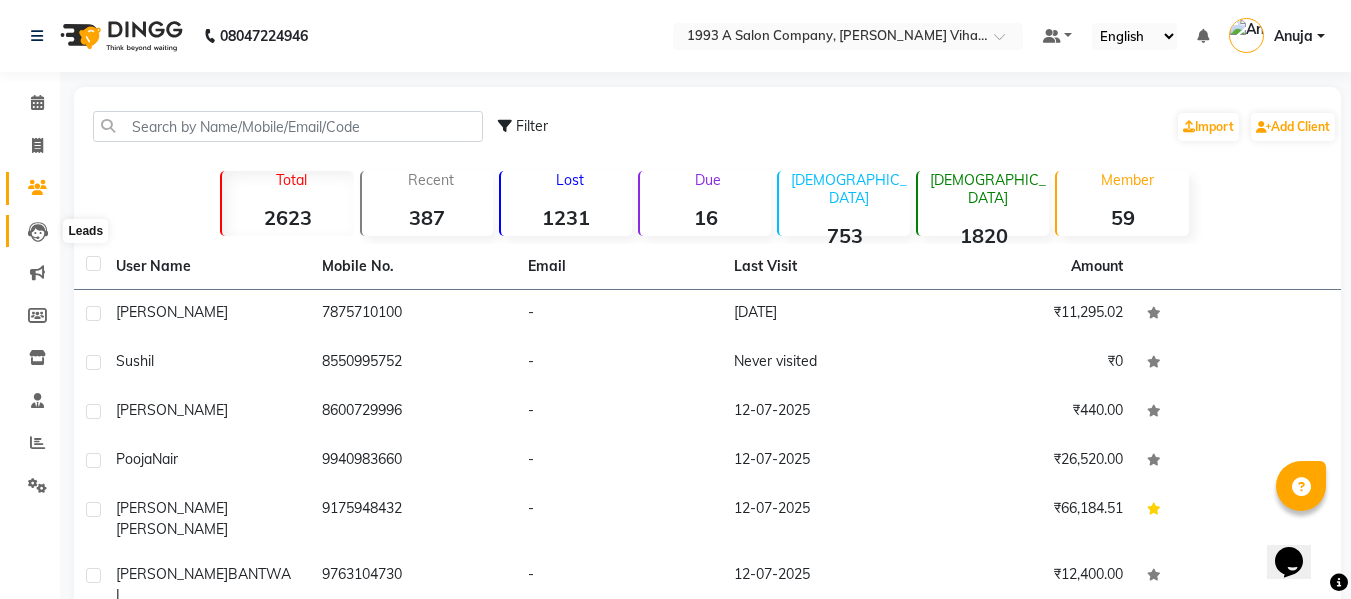 click 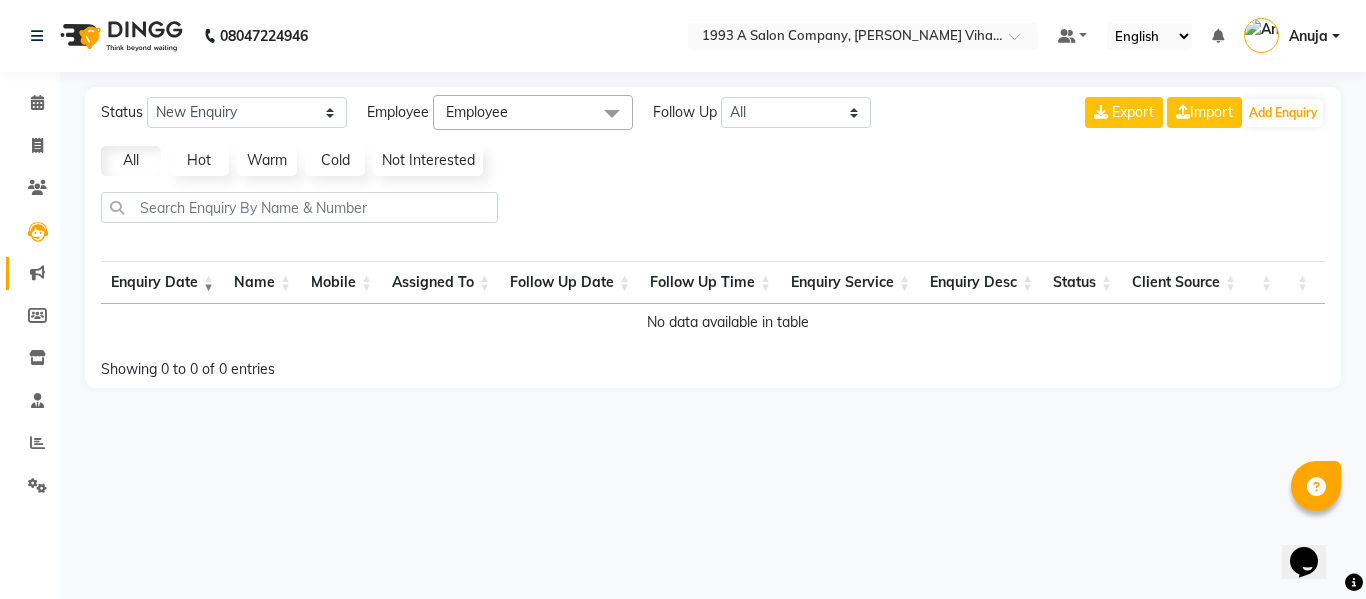 click on "Marketing" 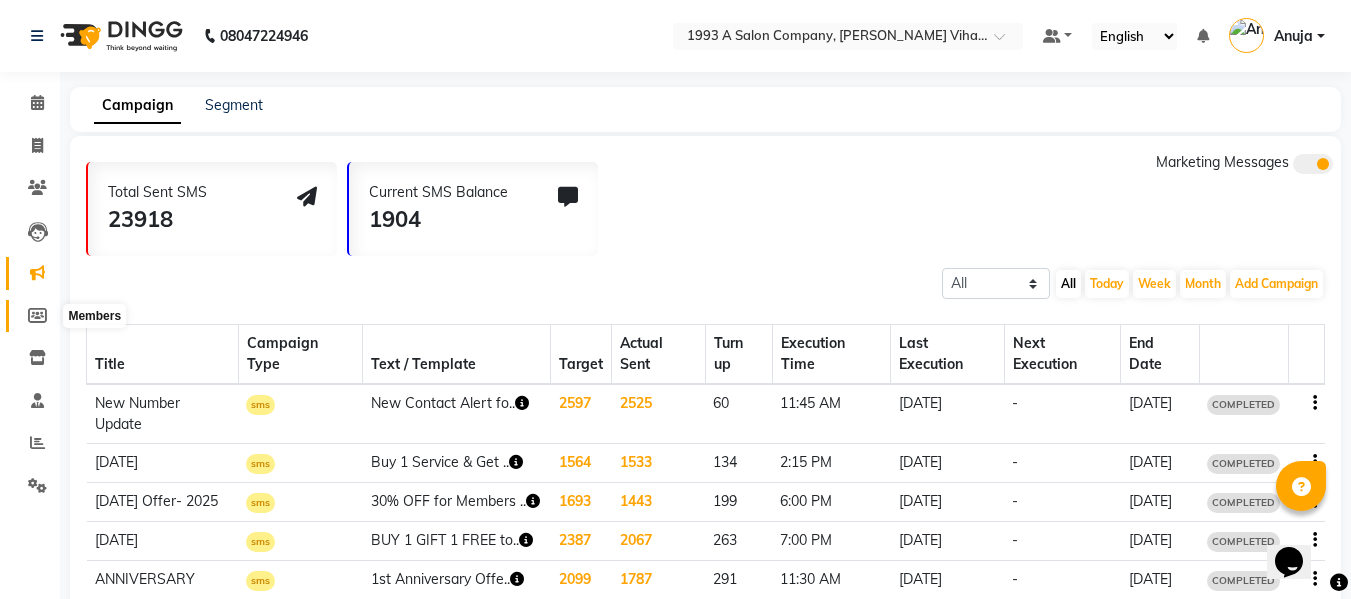click 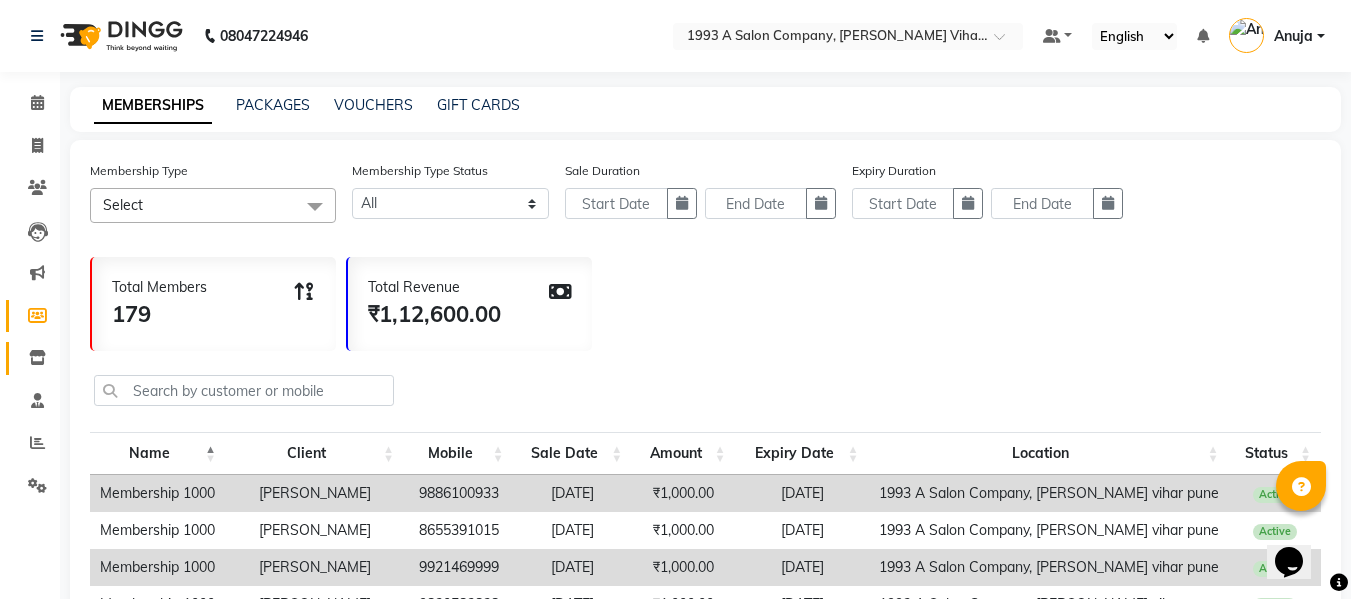 click on "Inventory" 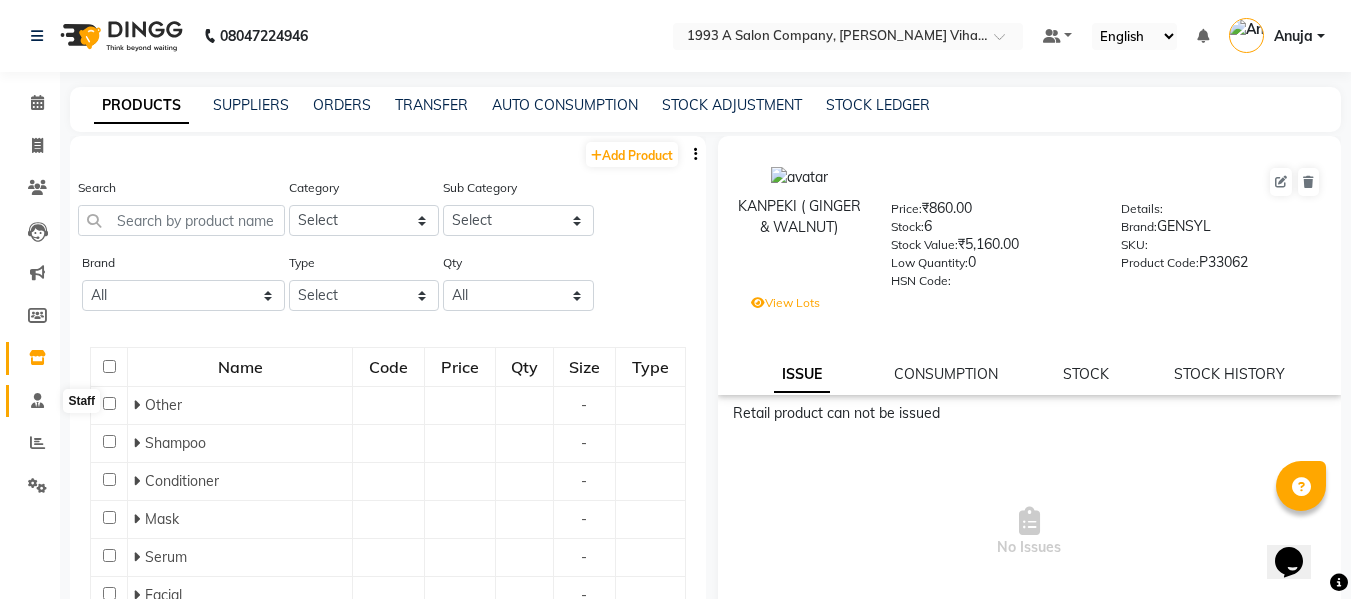 click 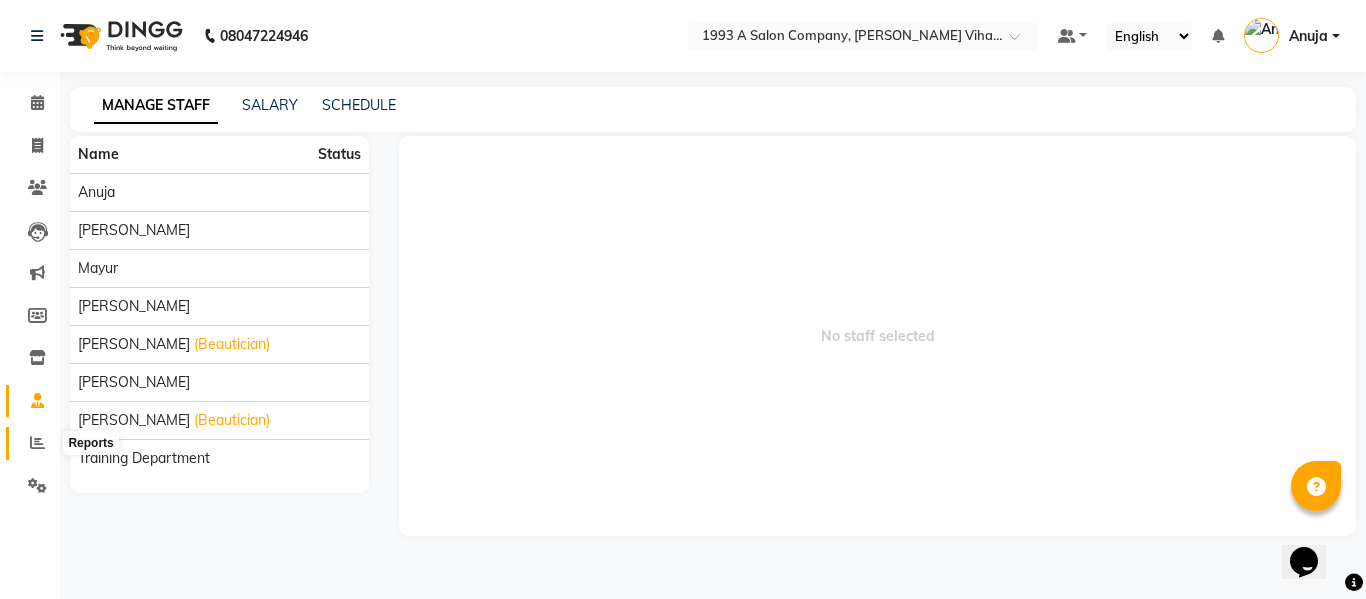 click 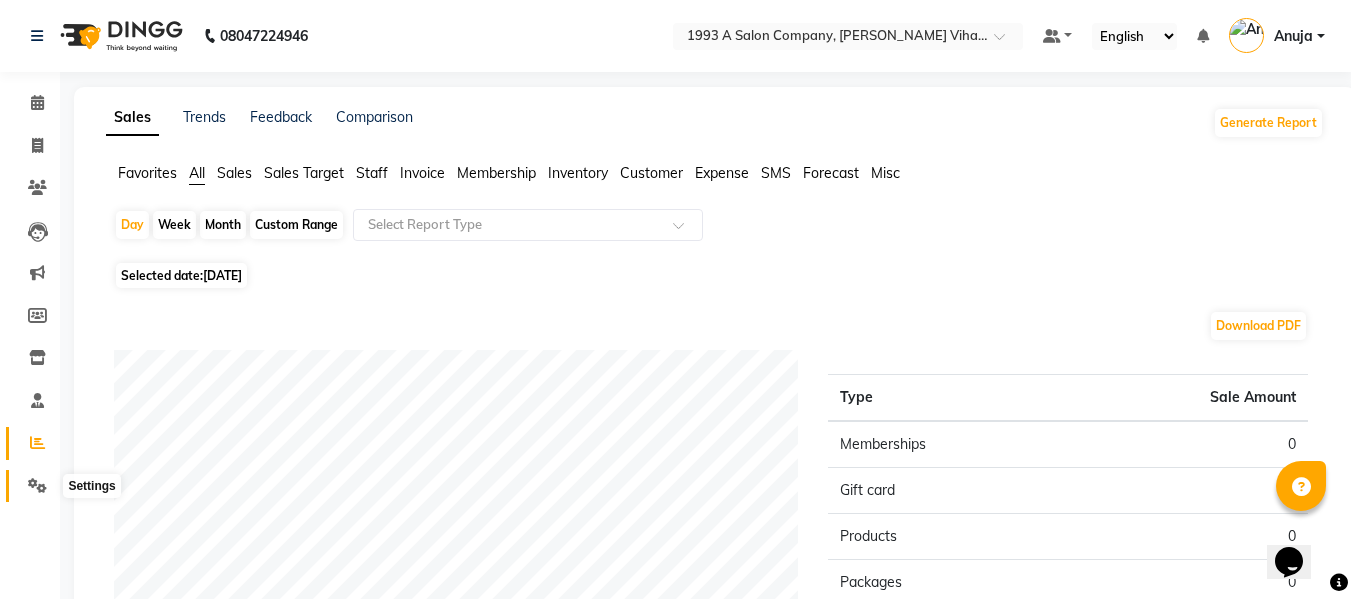 click 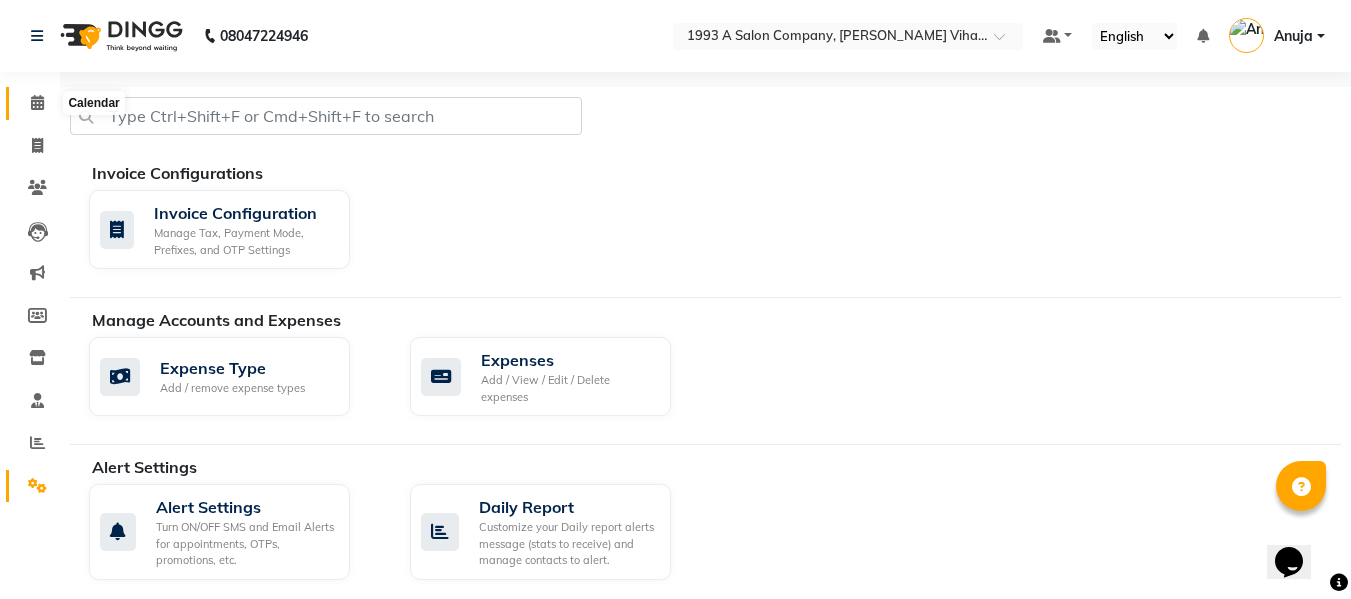 click 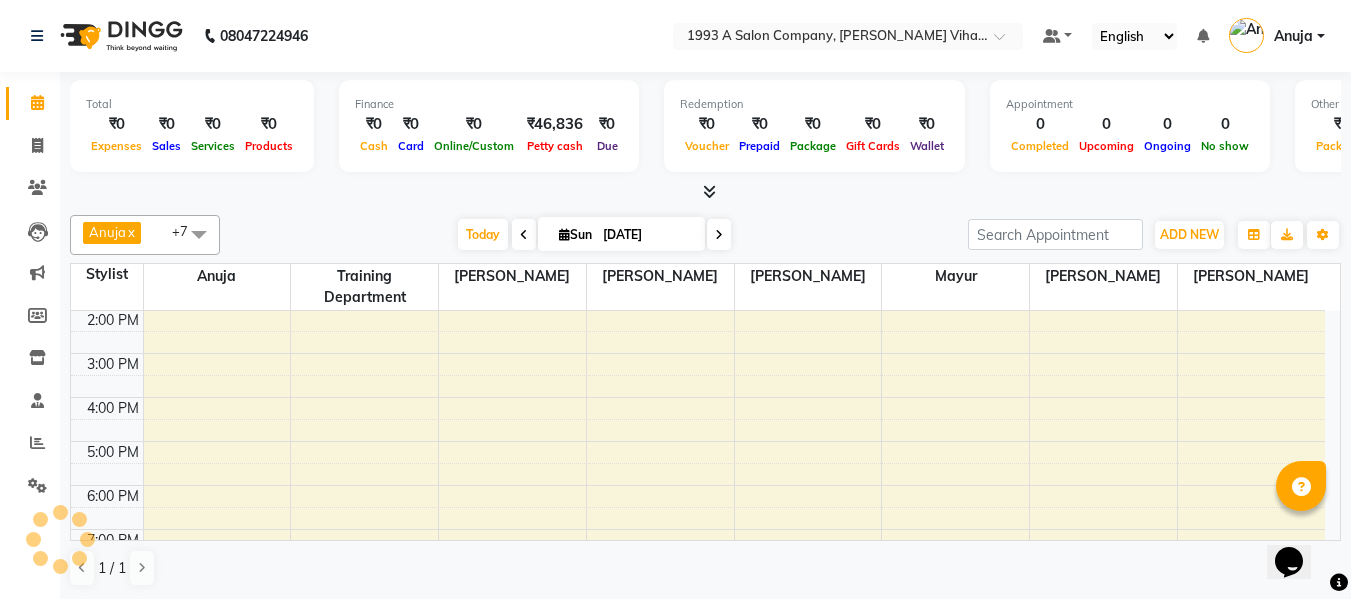 scroll, scrollTop: 0, scrollLeft: 0, axis: both 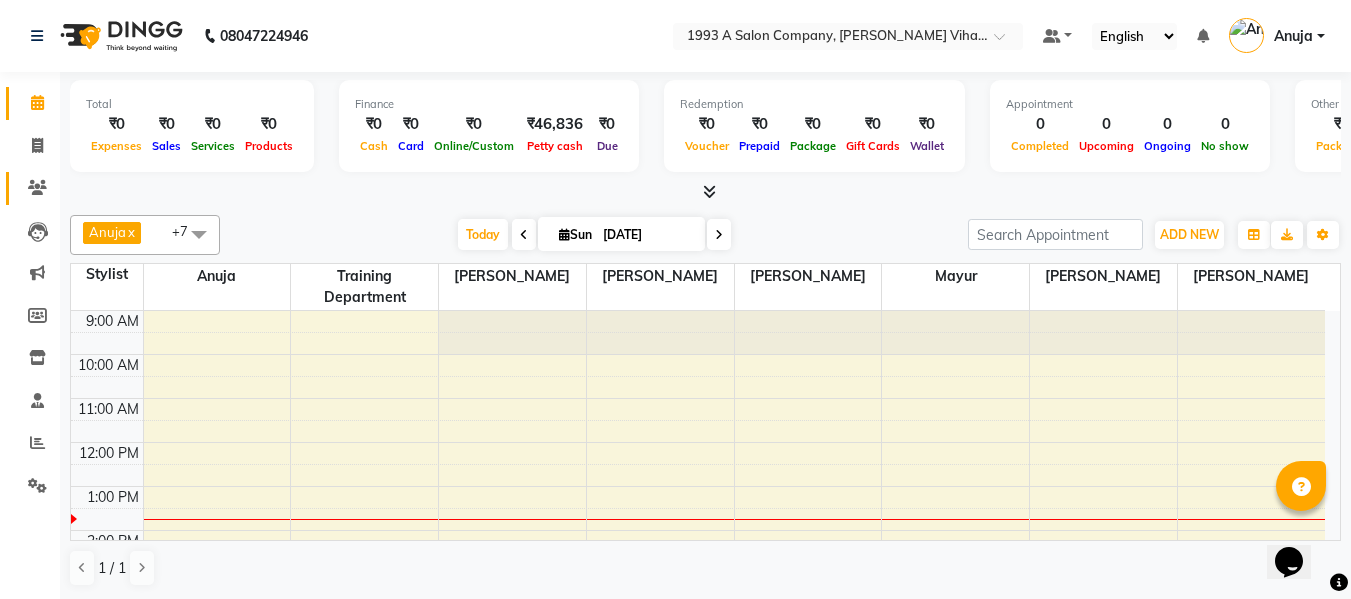 click on "Clients" 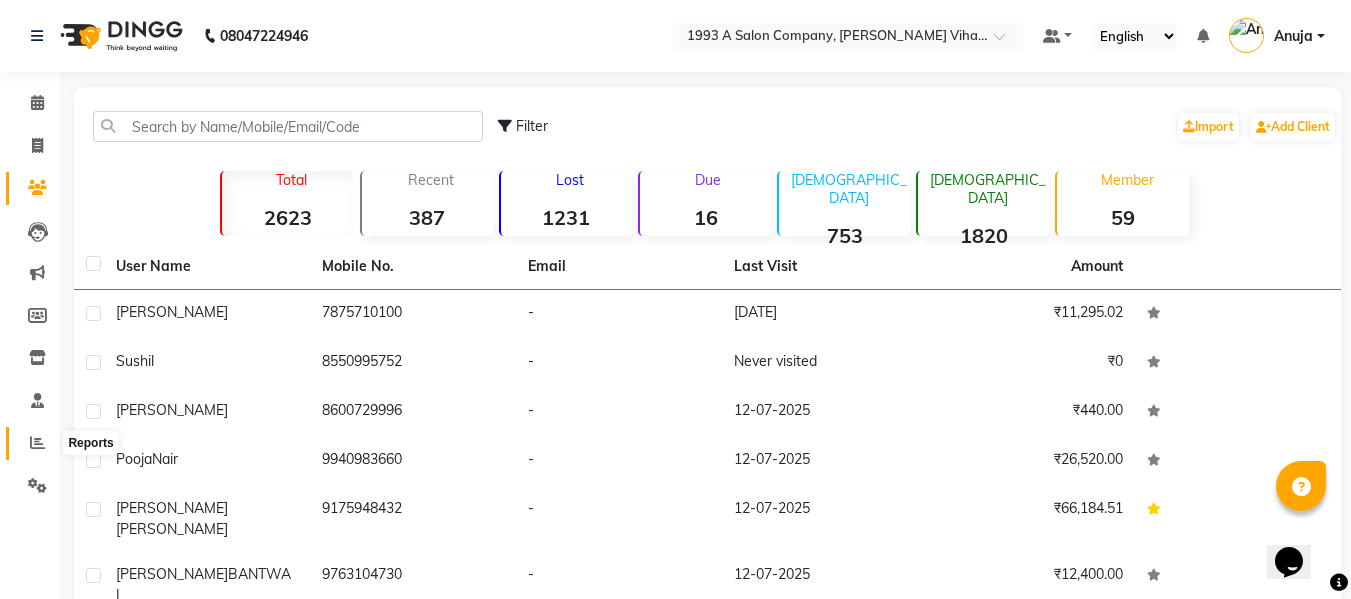 click 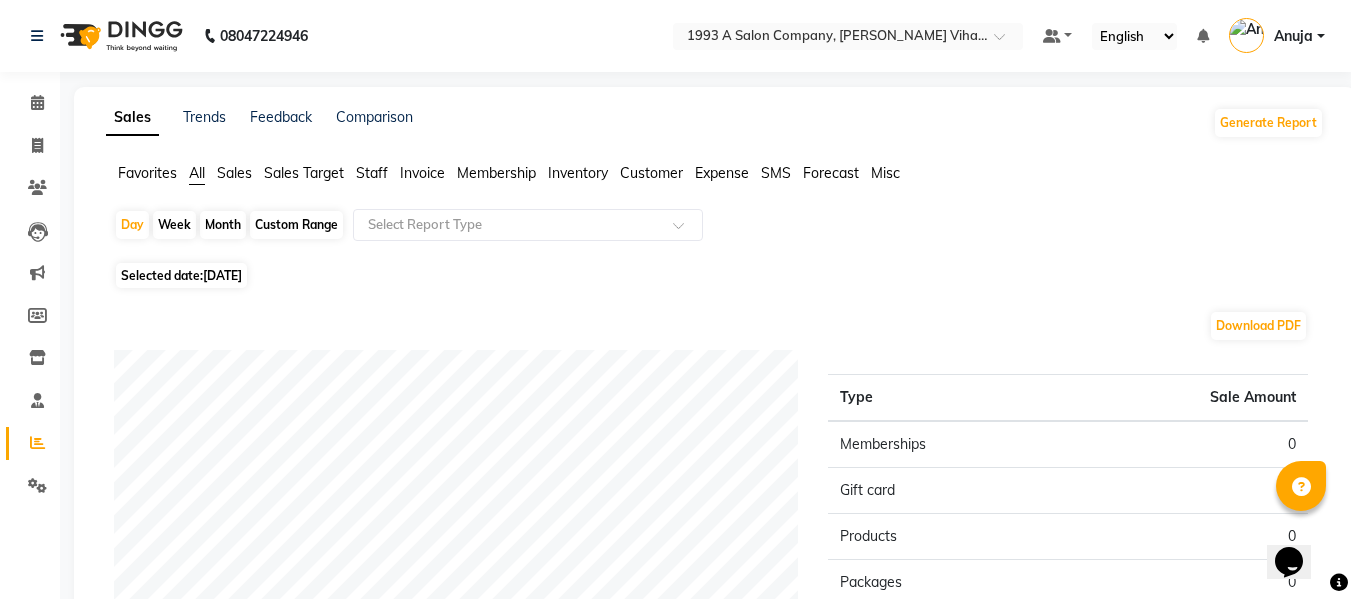 click on "[DATE]" 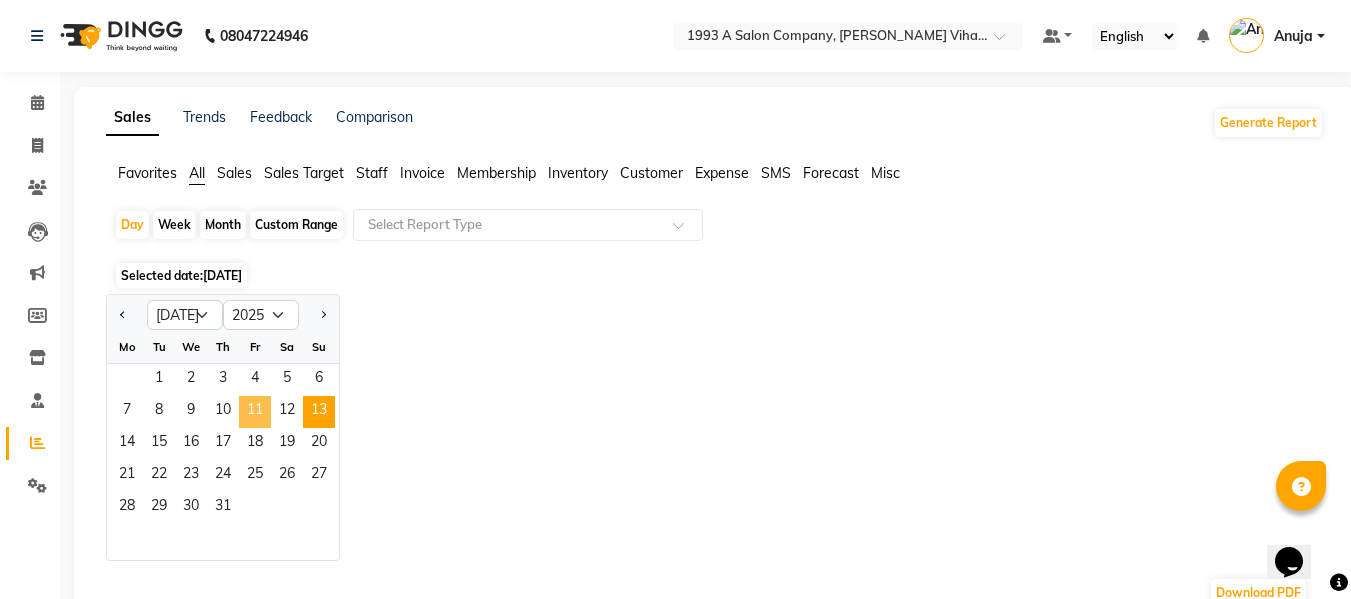 click on "11" 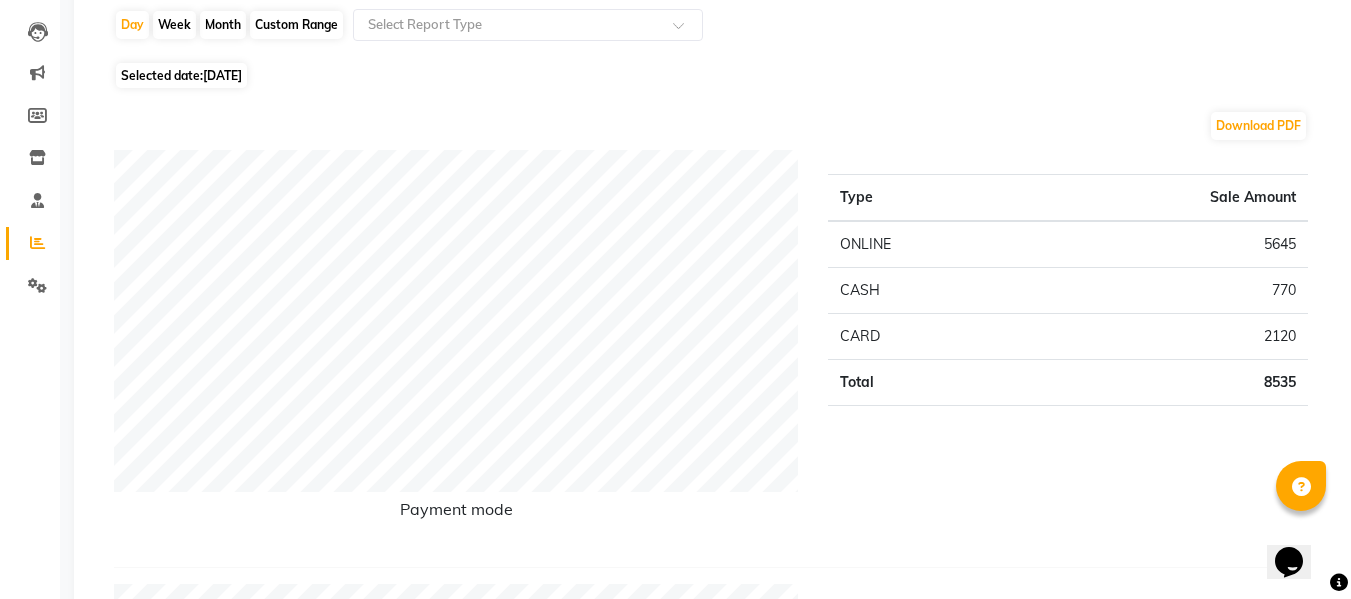 scroll, scrollTop: 100, scrollLeft: 0, axis: vertical 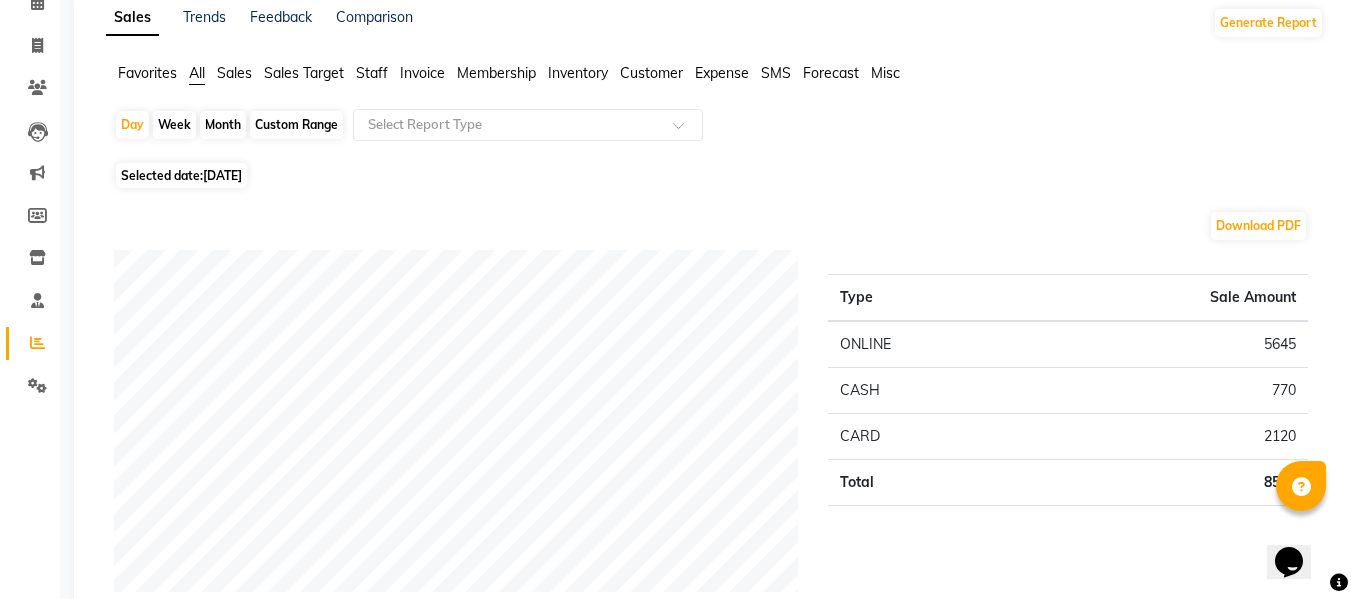 click on "[DATE]" 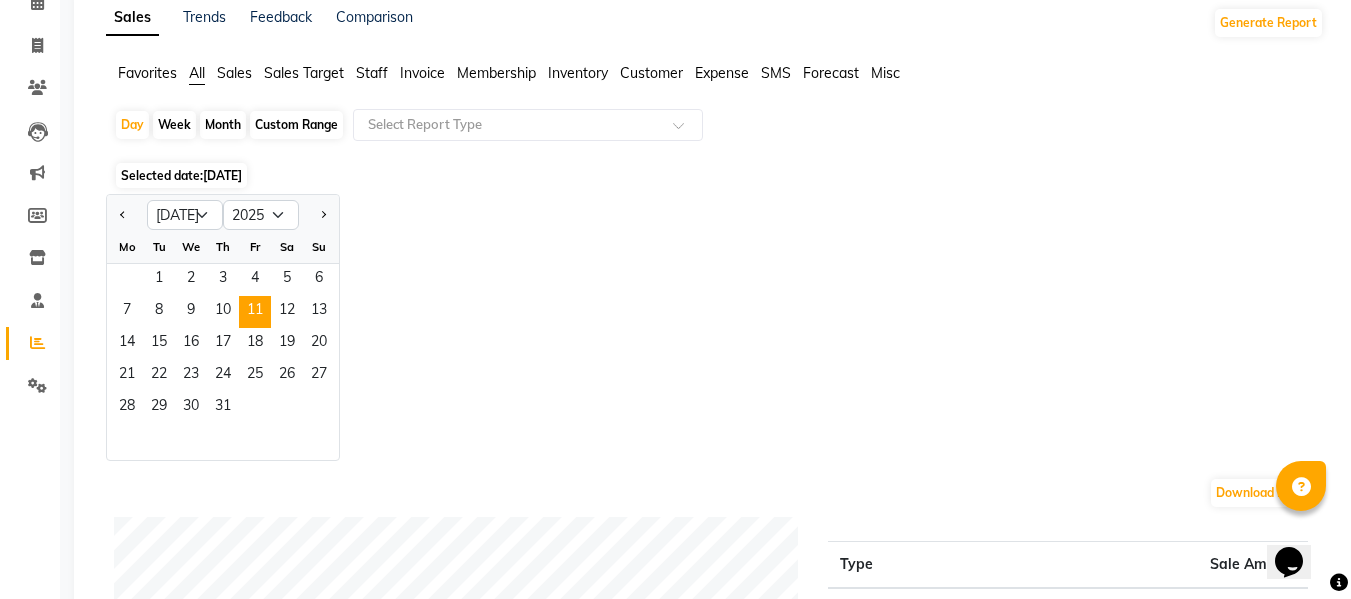 click on "[DATE]" 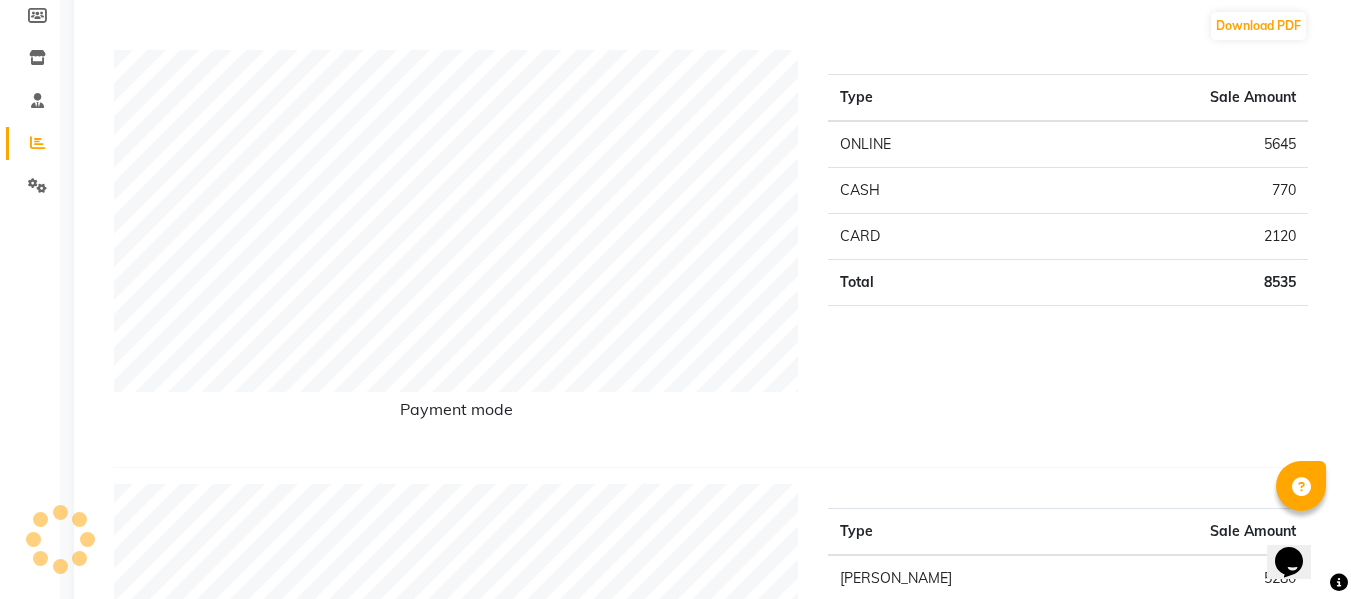 scroll, scrollTop: 0, scrollLeft: 0, axis: both 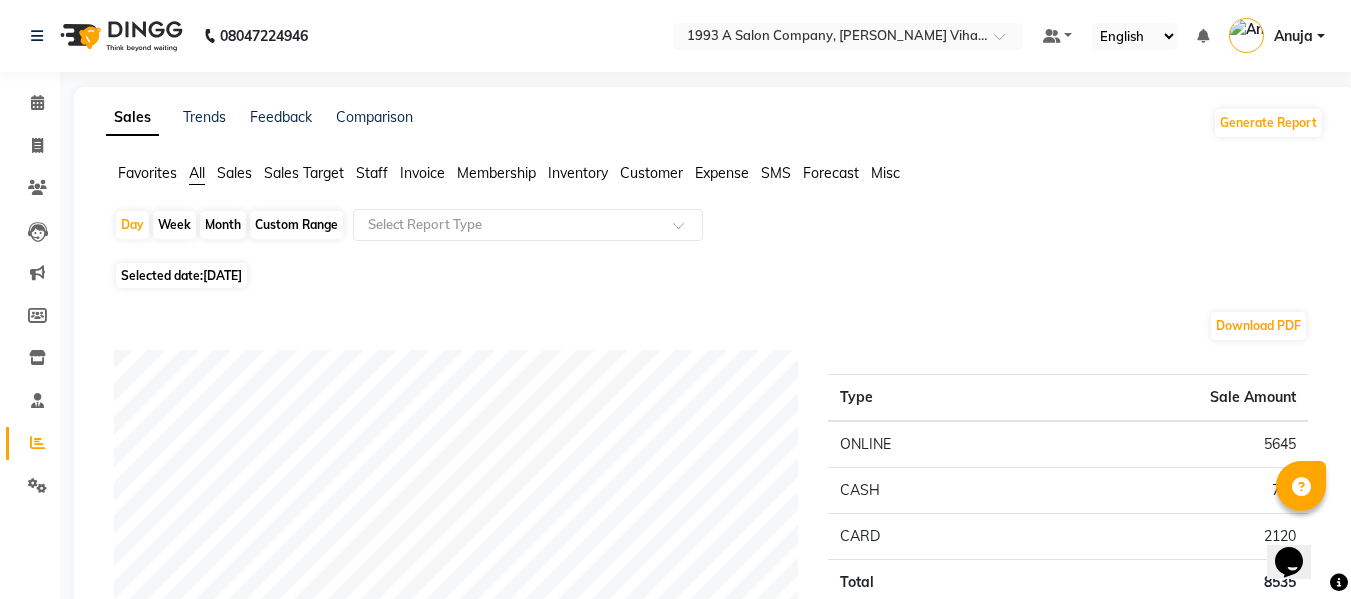 click on "[DATE]" 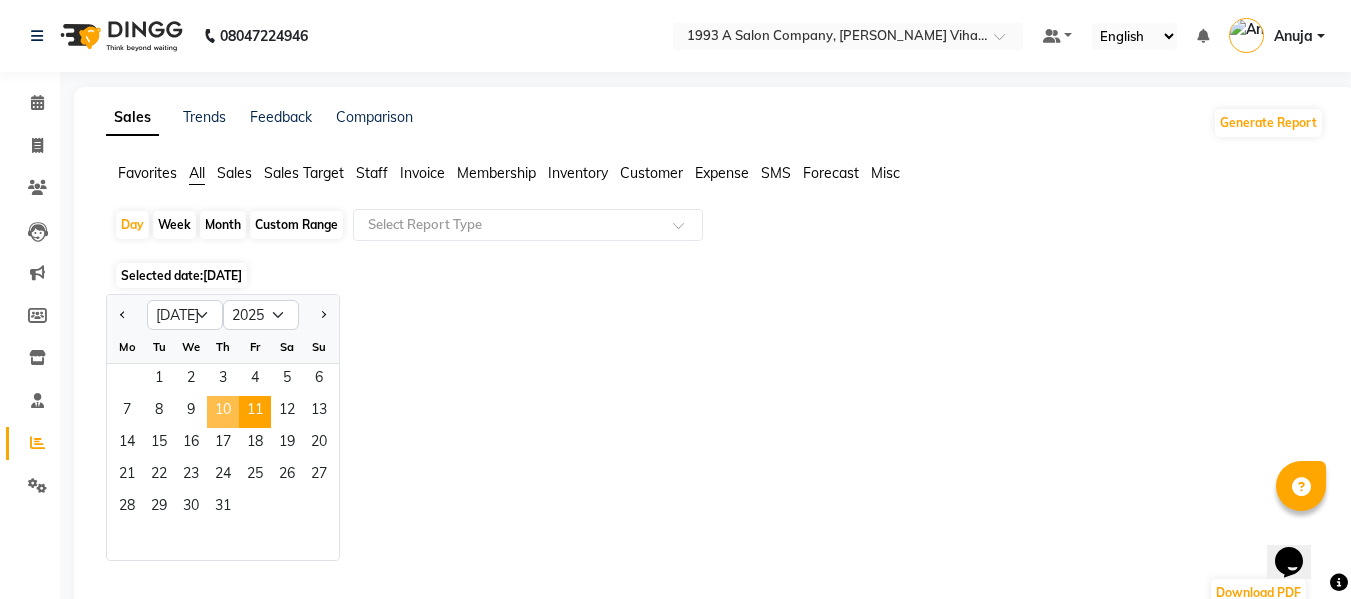 click on "10" 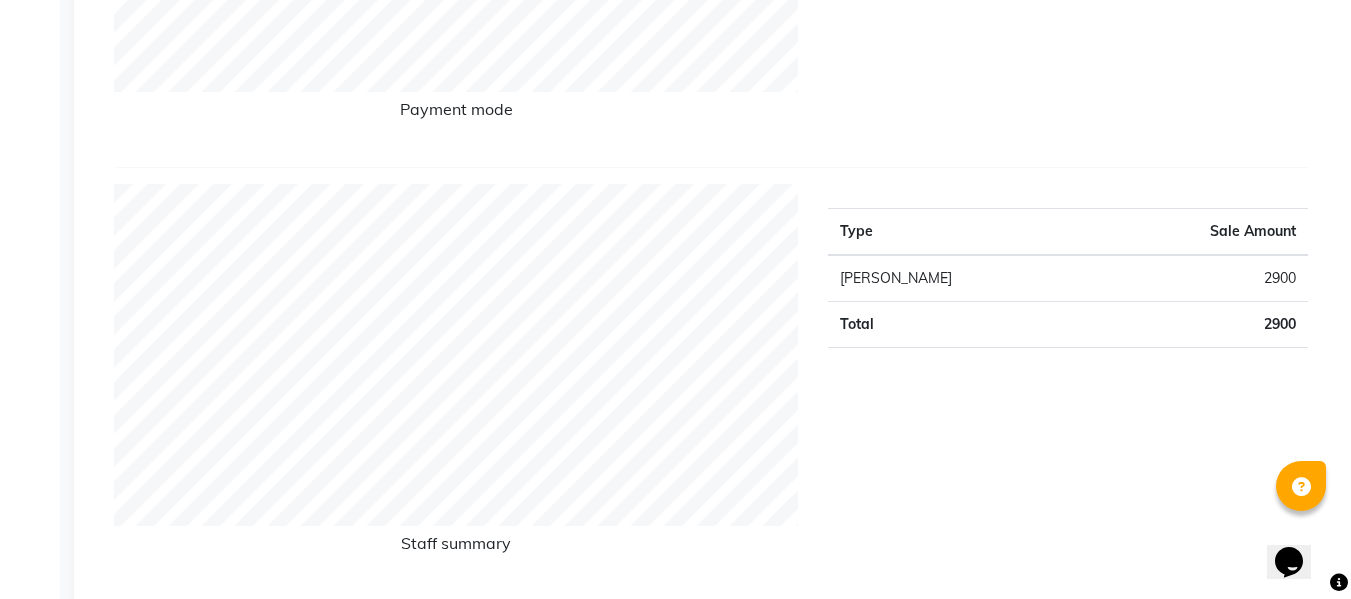 scroll, scrollTop: 0, scrollLeft: 0, axis: both 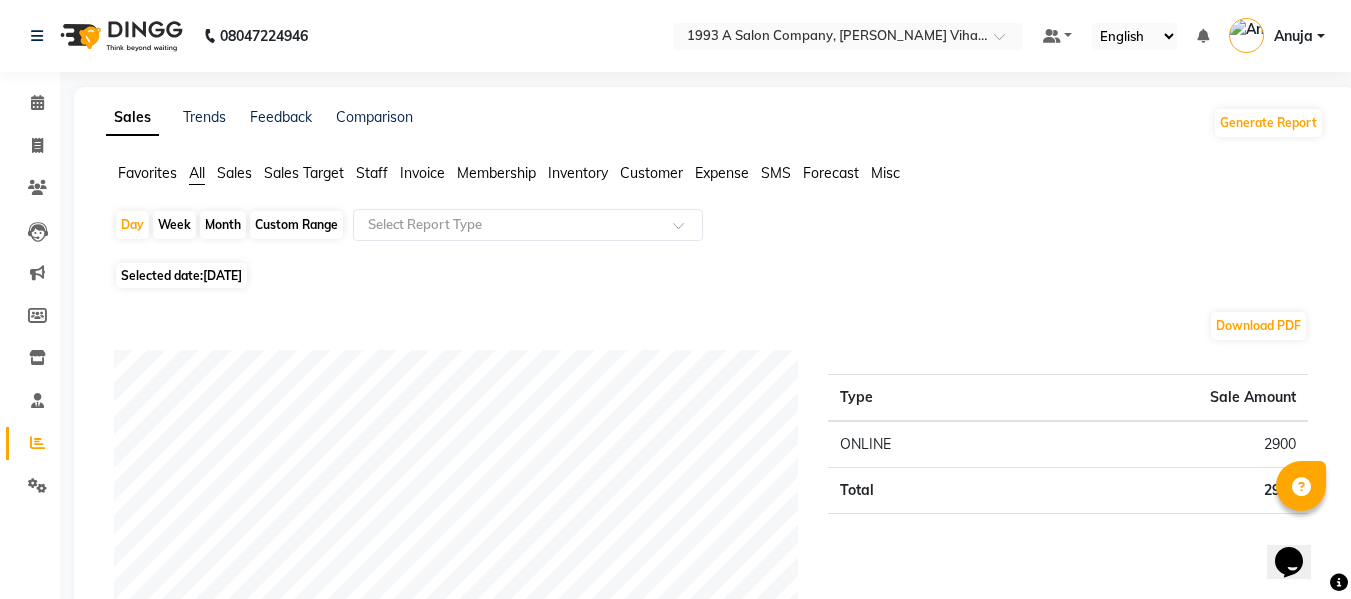 click on "Selected date:  [DATE]" 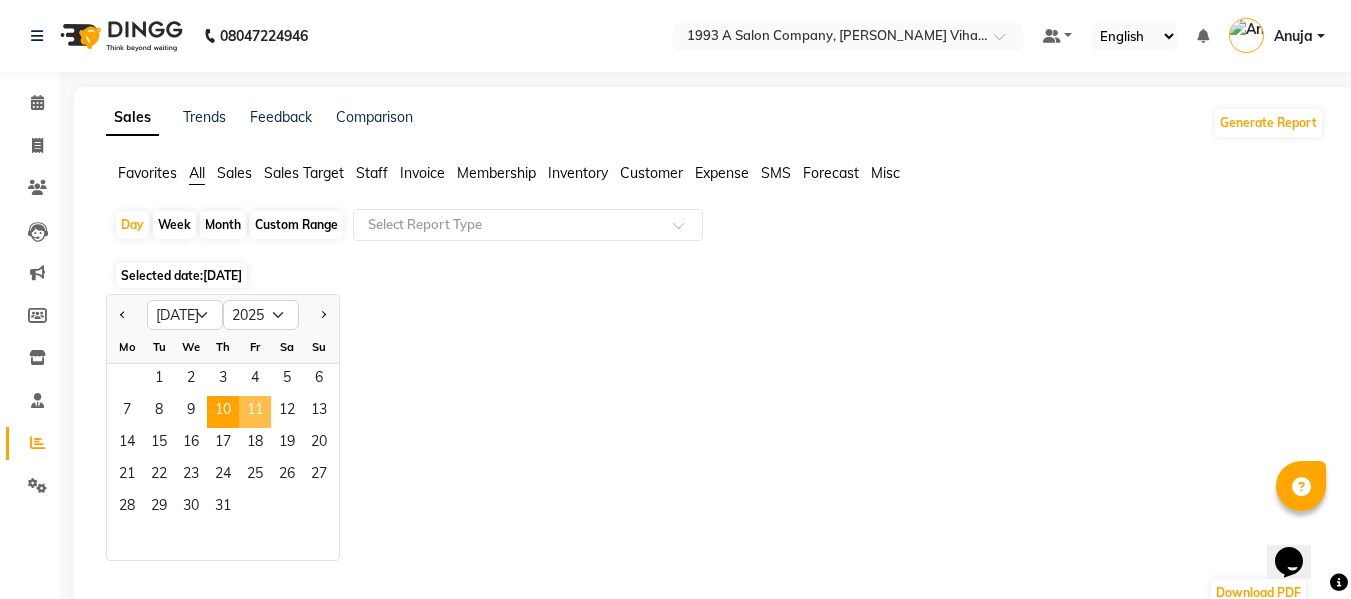 click on "11" 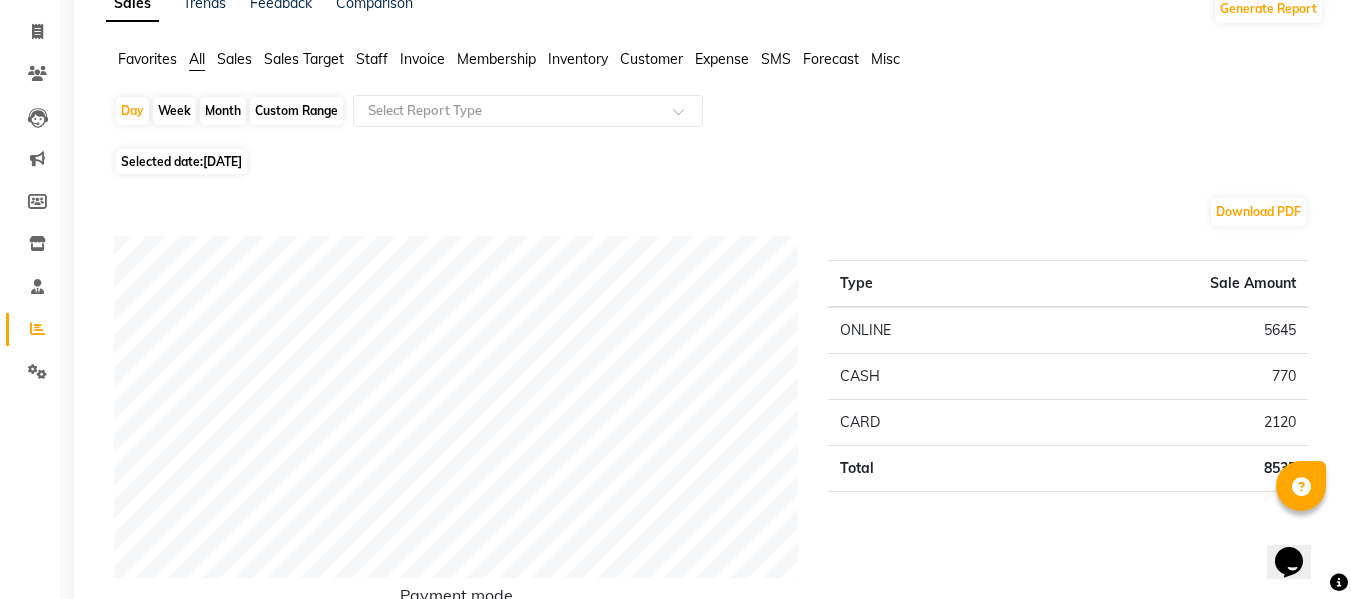 scroll, scrollTop: 100, scrollLeft: 0, axis: vertical 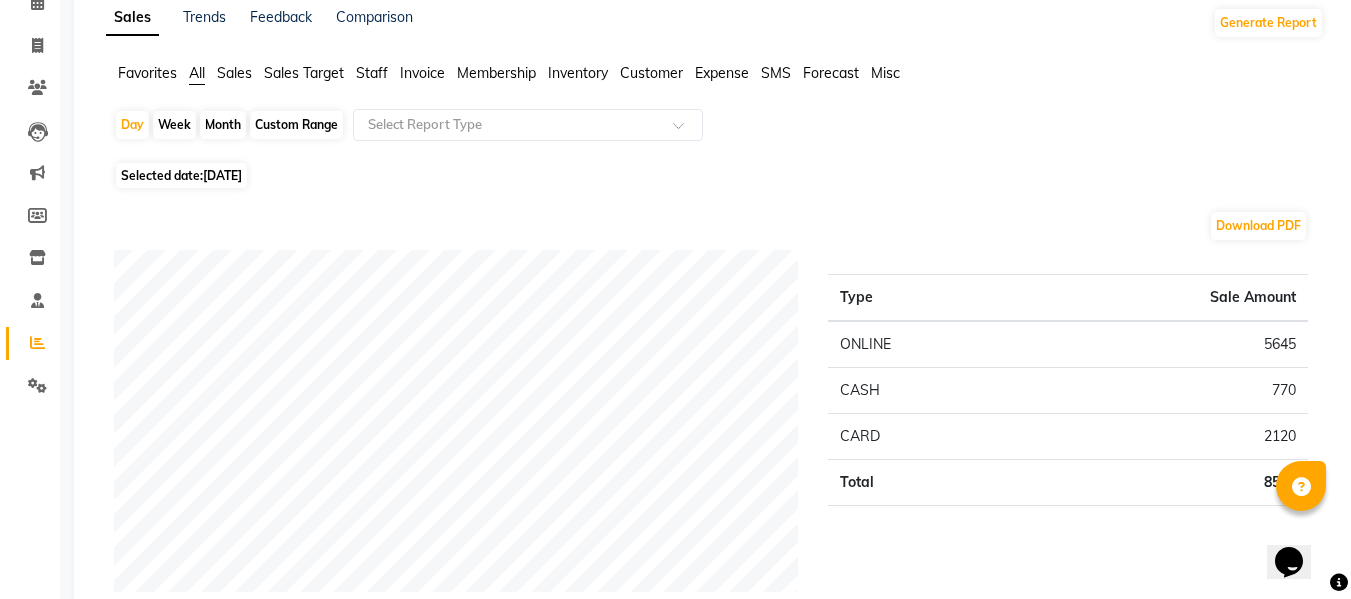 click on "[DATE]" 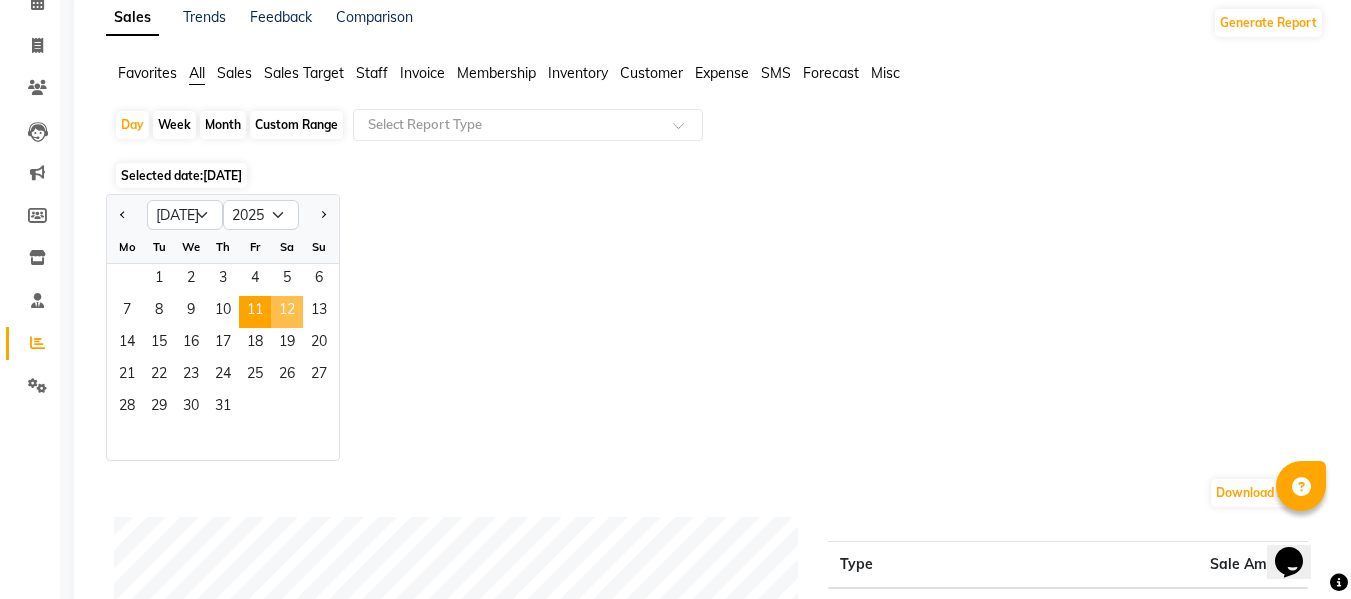 click on "12" 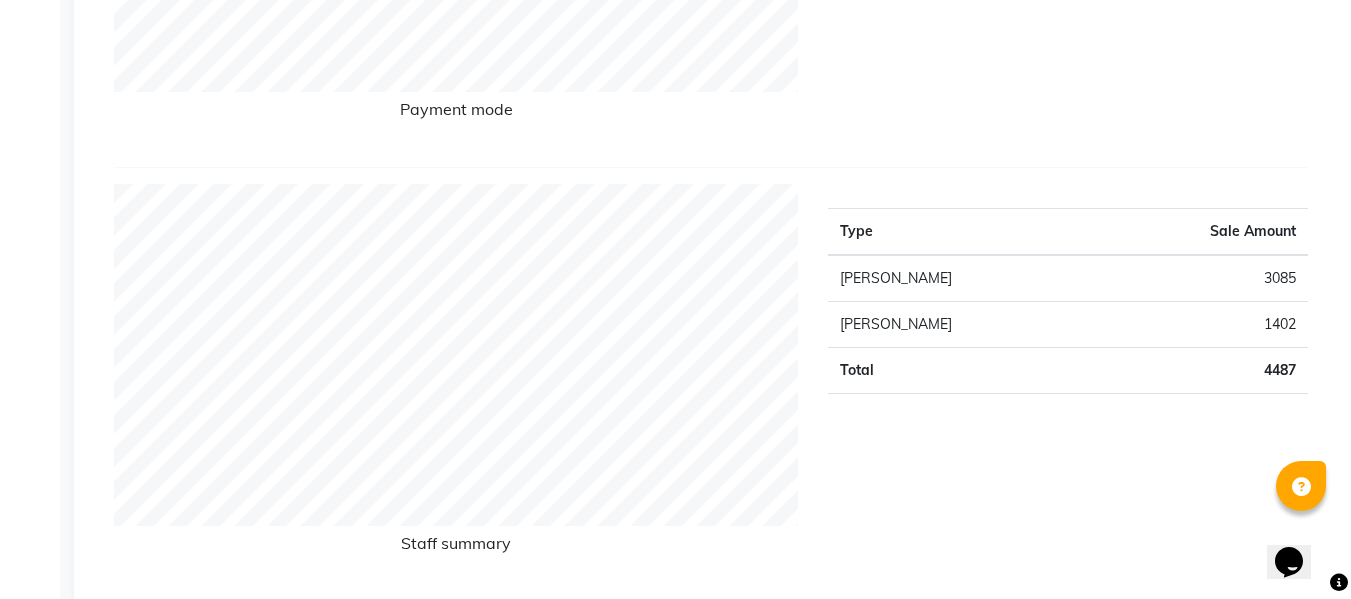 scroll, scrollTop: 0, scrollLeft: 0, axis: both 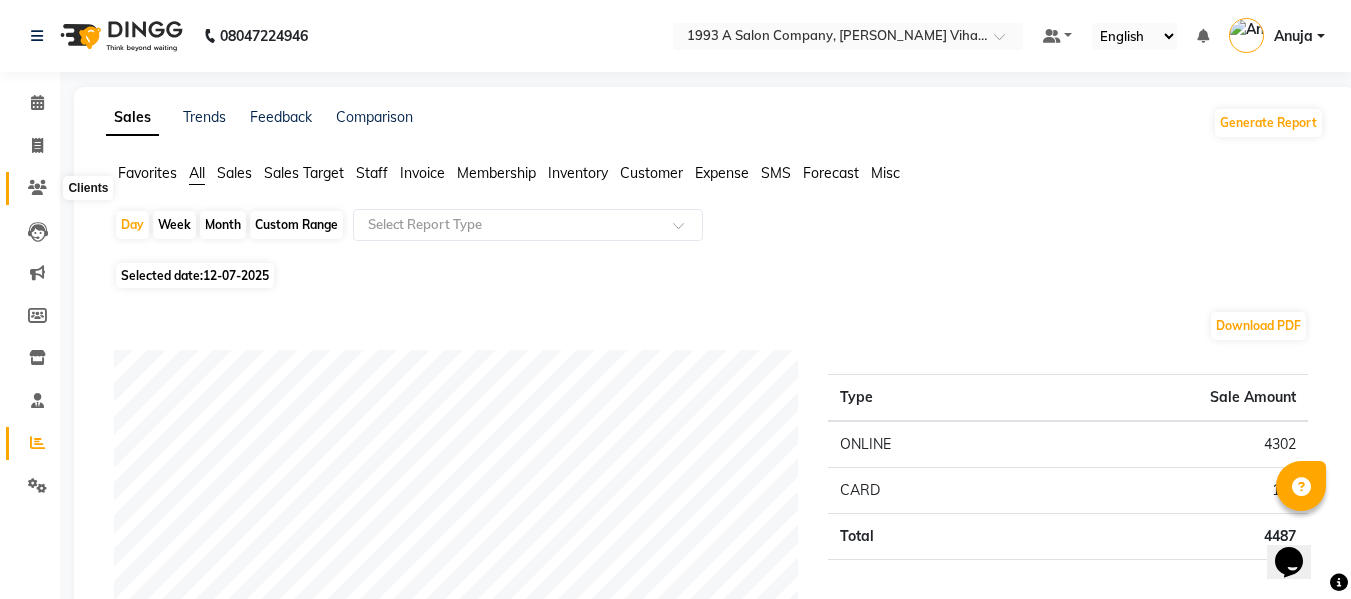 click 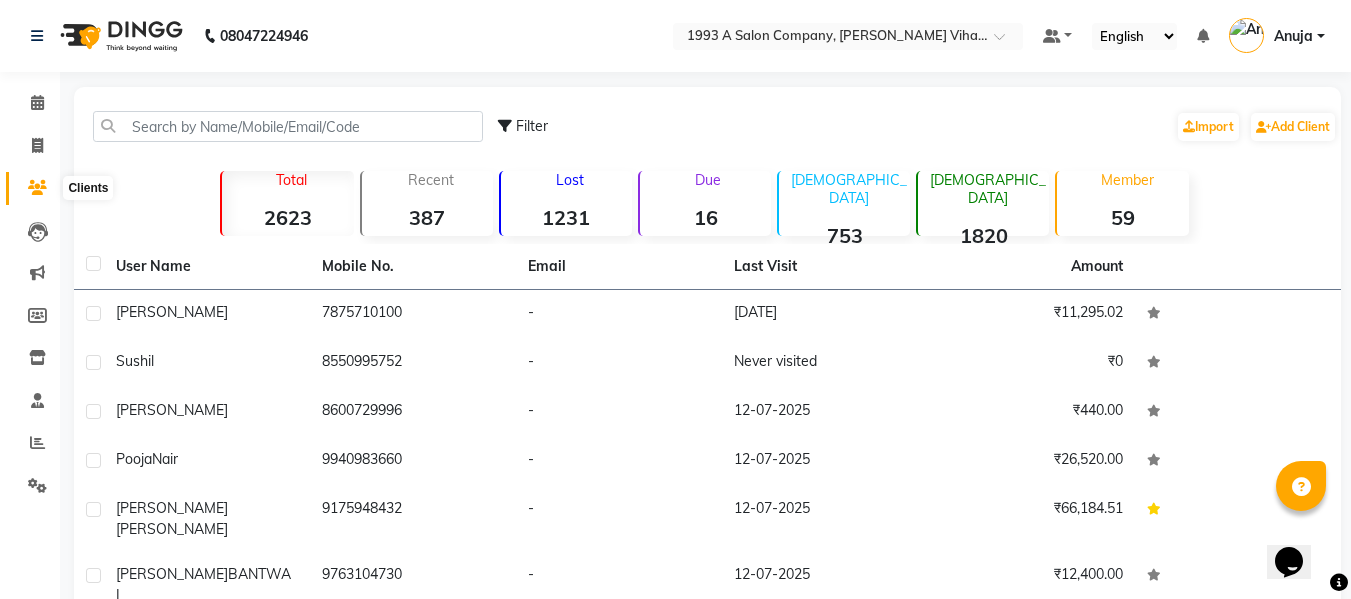 click 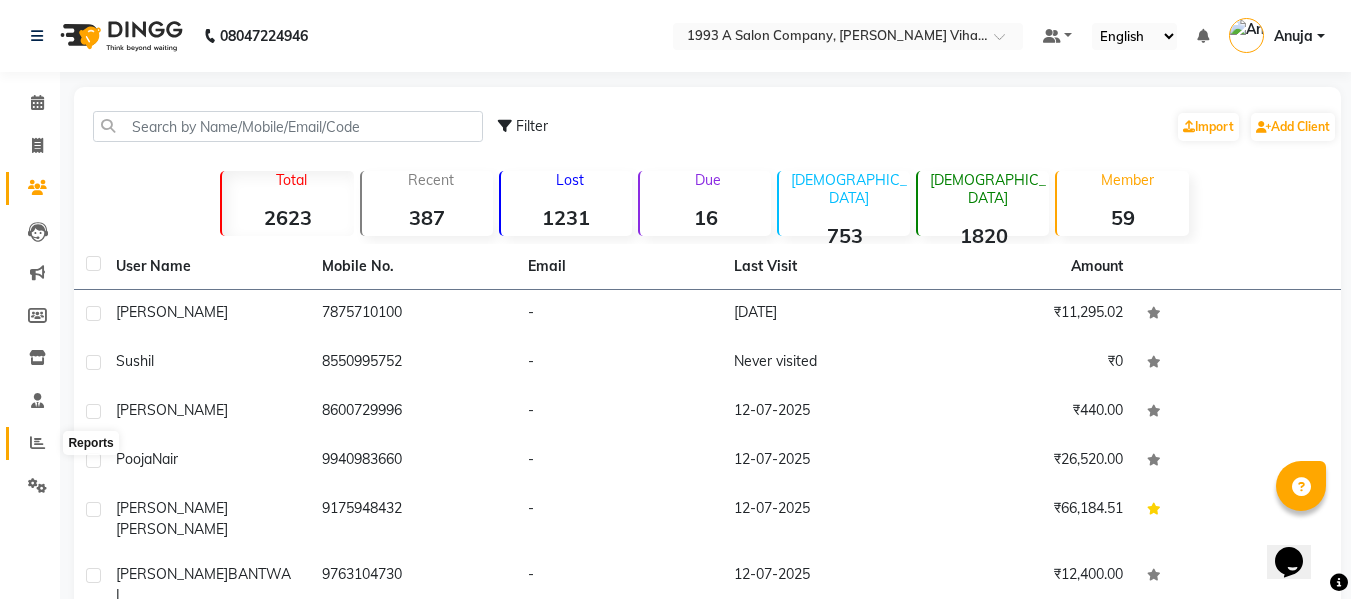 click 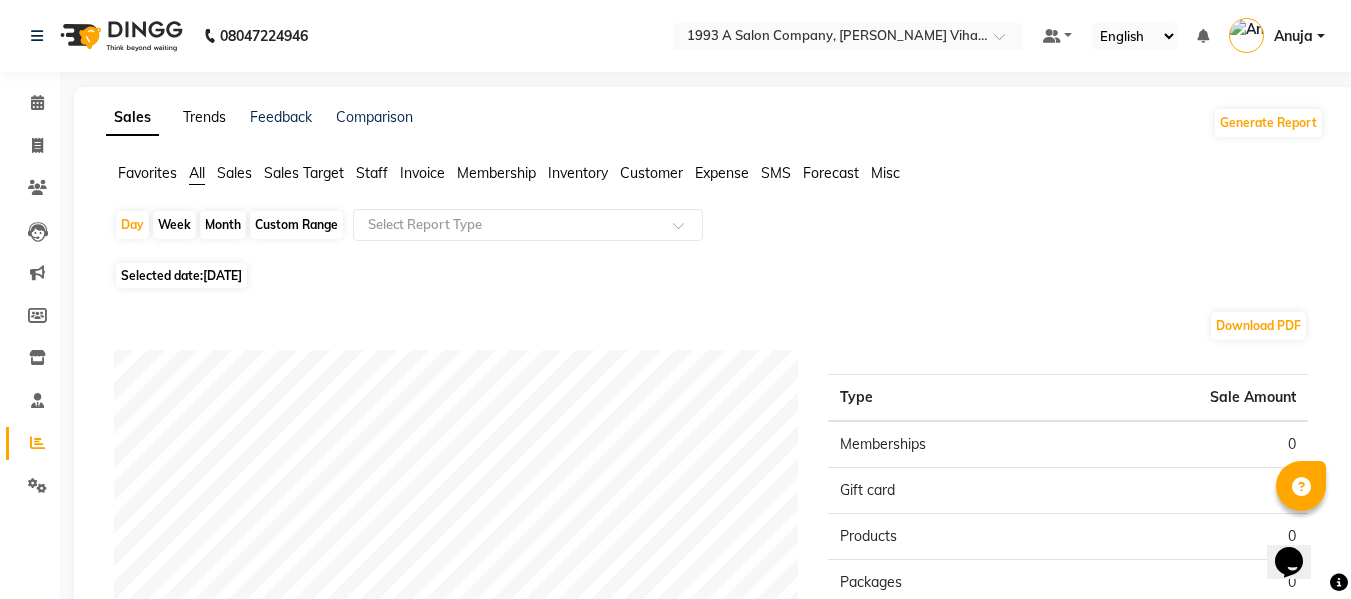 click on "Trends" 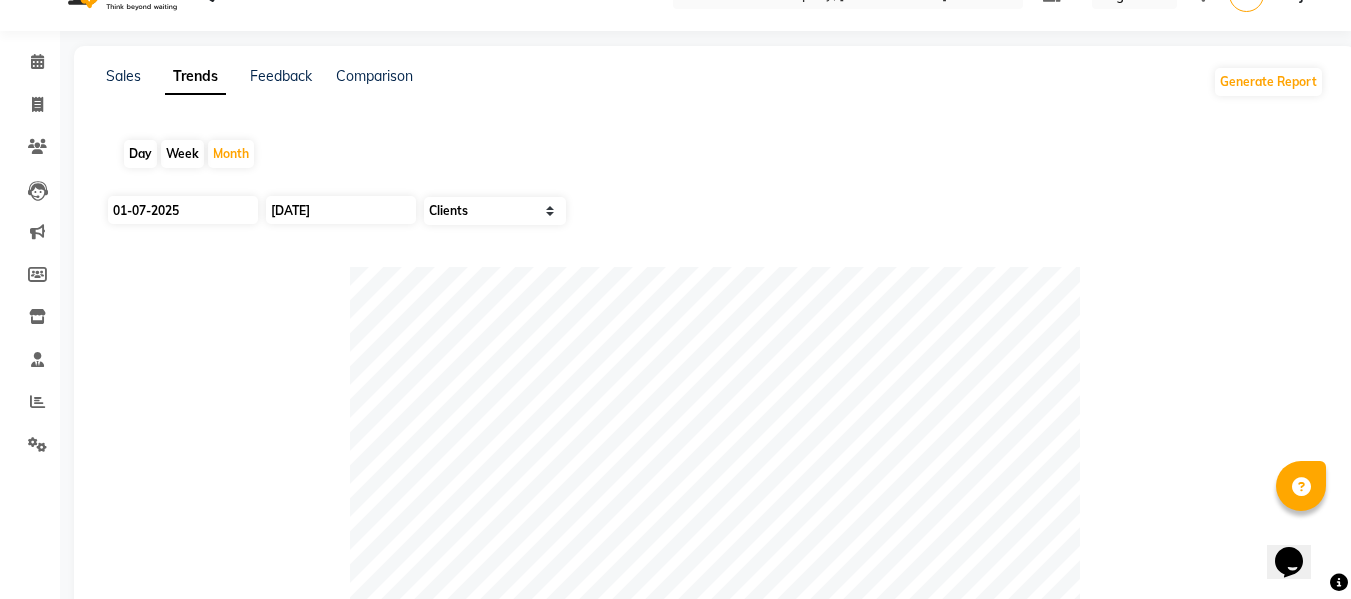 scroll, scrollTop: 0, scrollLeft: 0, axis: both 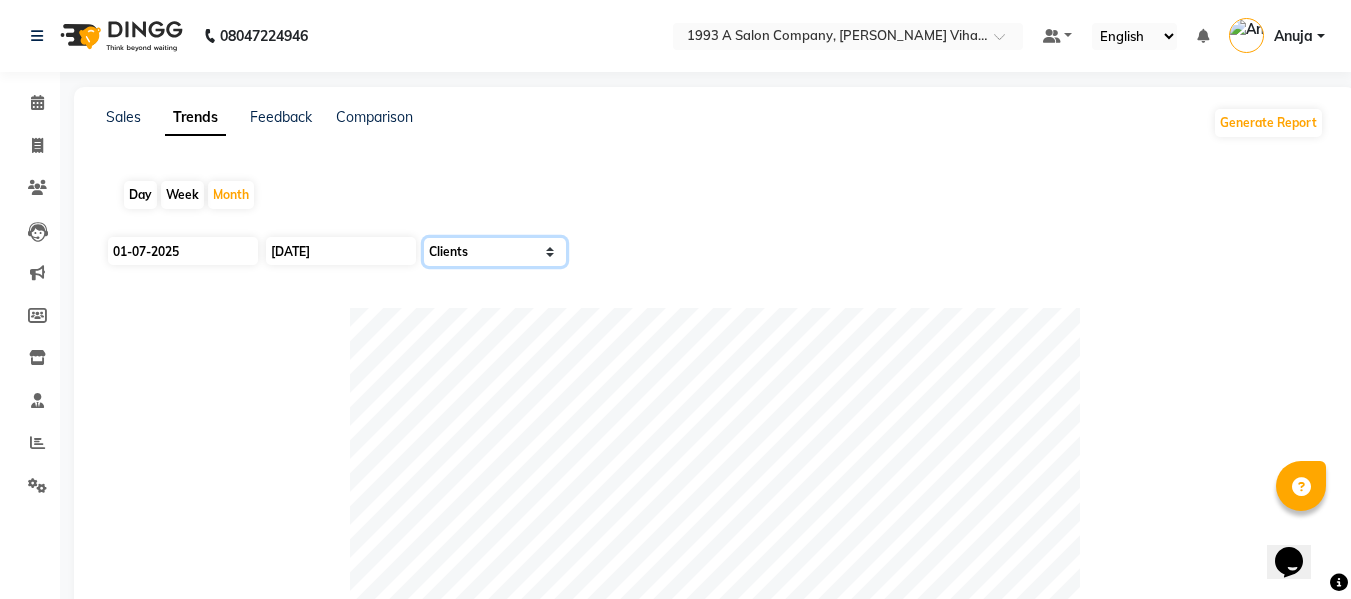 click on "Select Sales Clients" 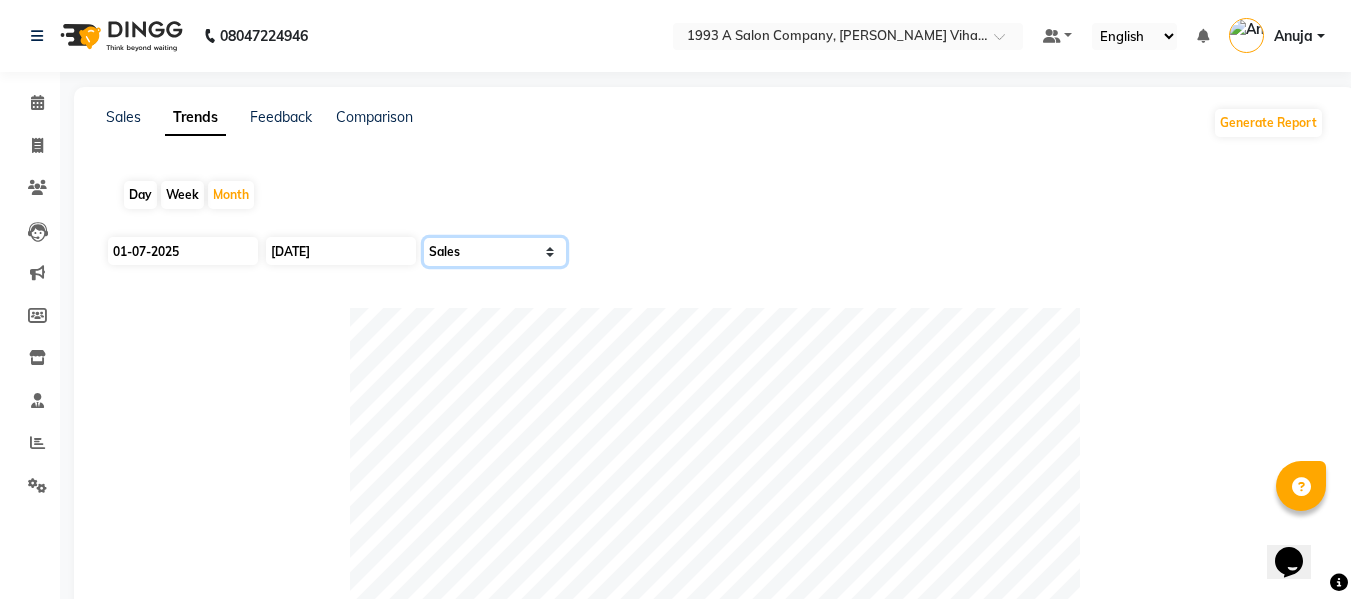 click on "Select Sales Clients" 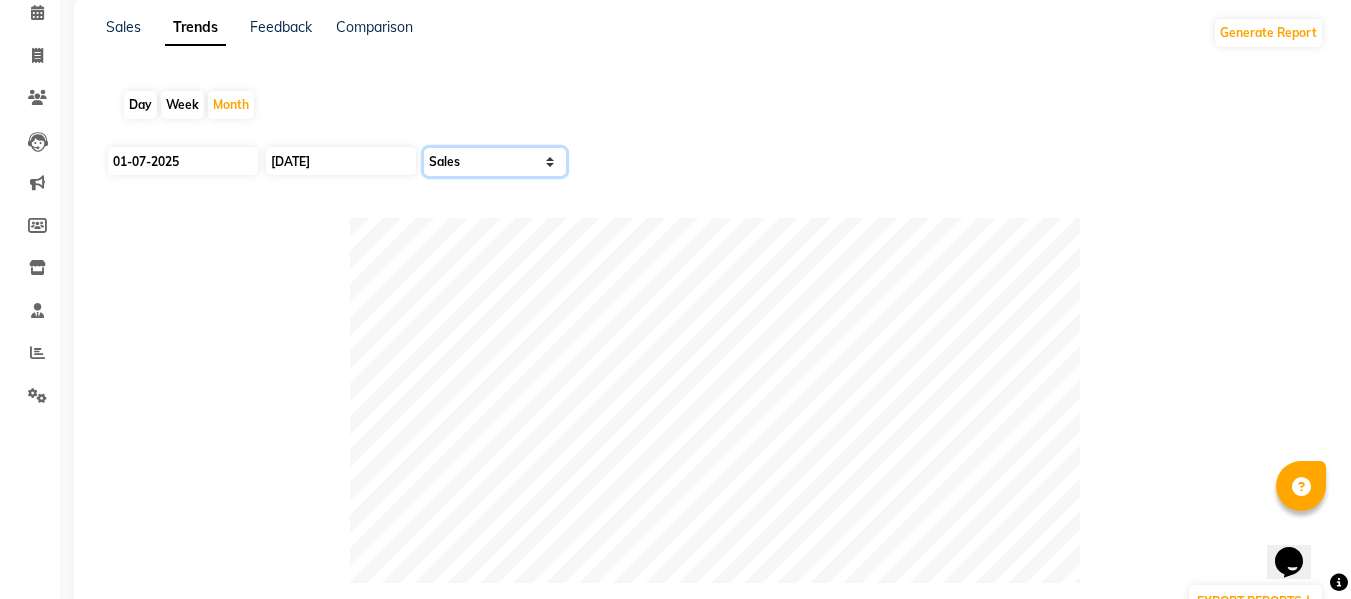 scroll, scrollTop: 0, scrollLeft: 0, axis: both 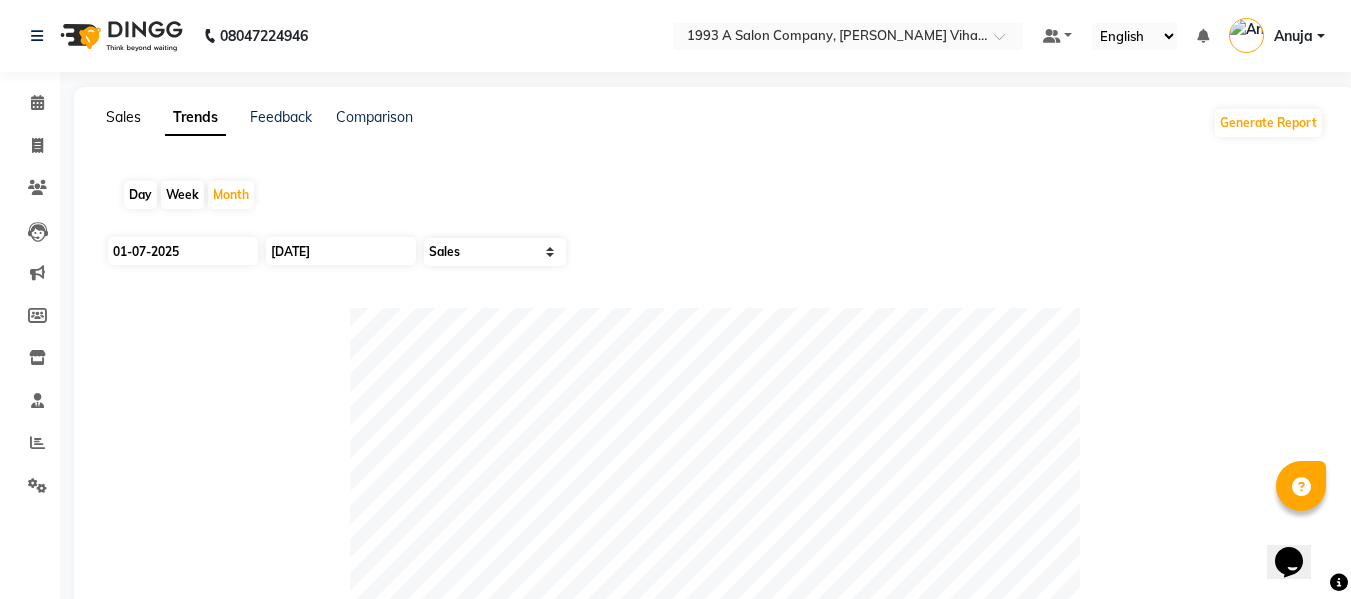 click on "Sales" 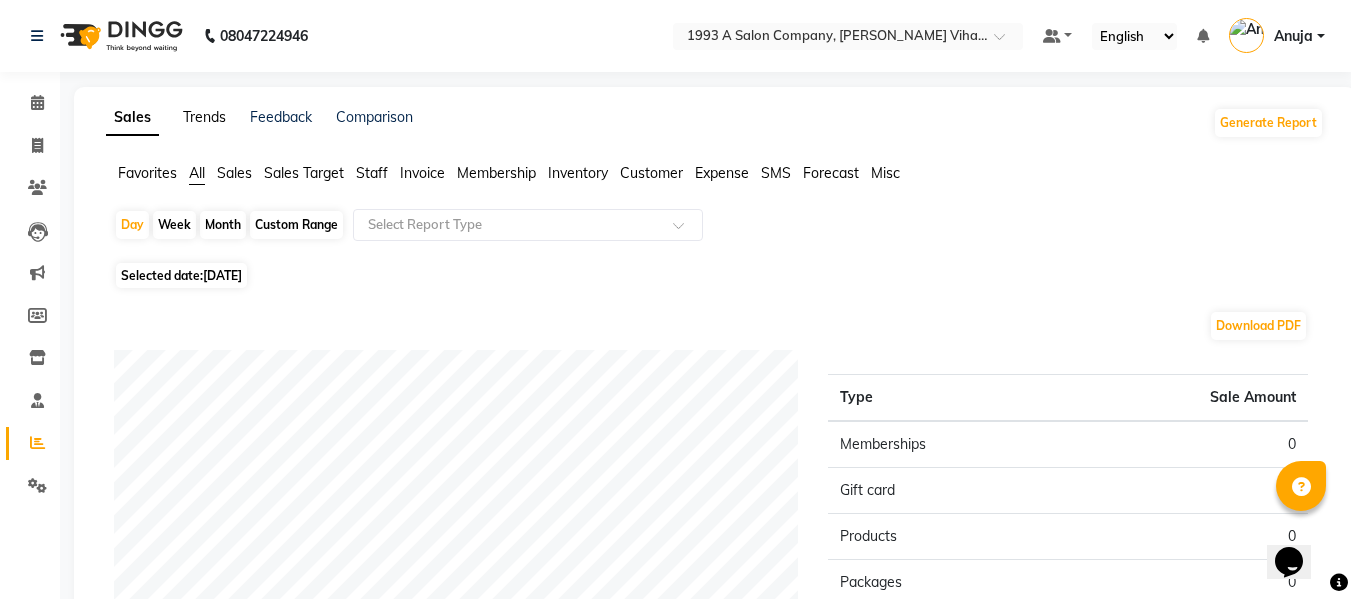 click on "Trends" 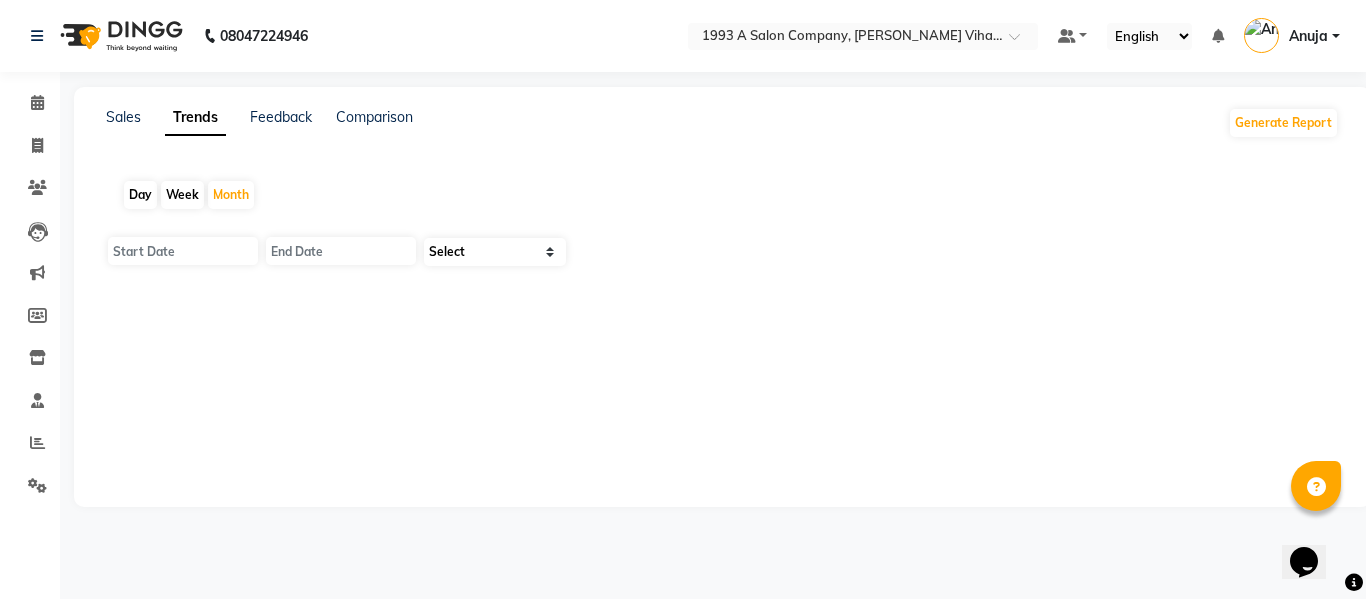 type on "01-07-2025" 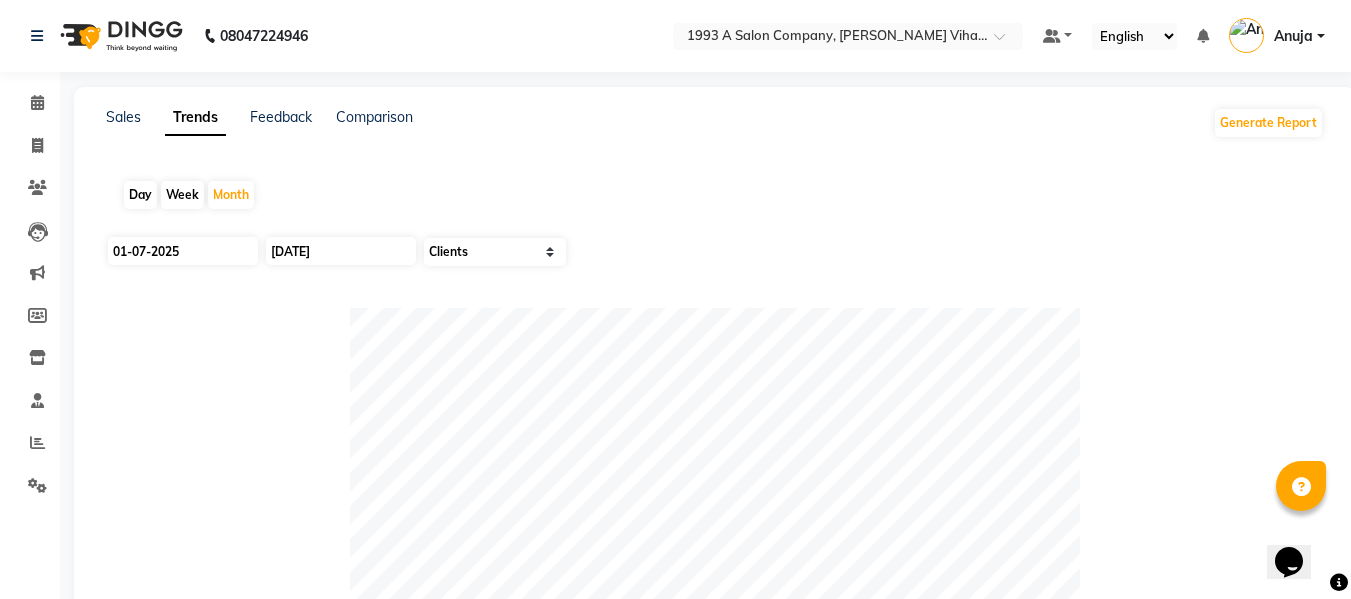 scroll, scrollTop: 200, scrollLeft: 0, axis: vertical 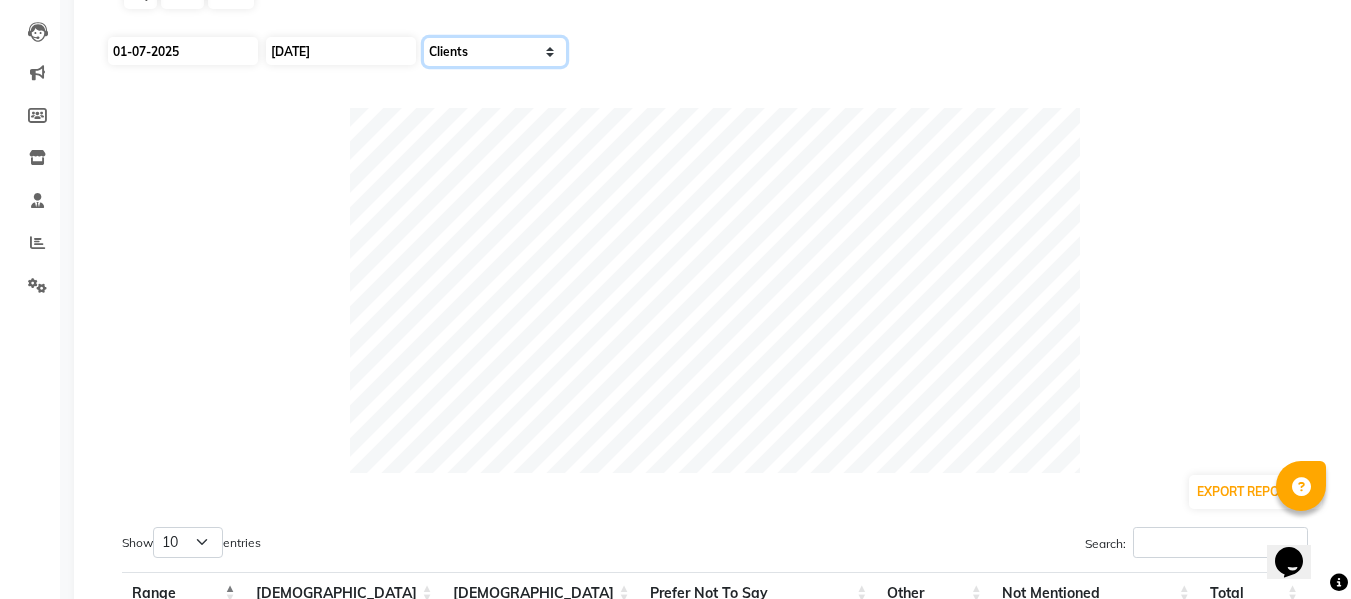 click on "Select Sales Clients" 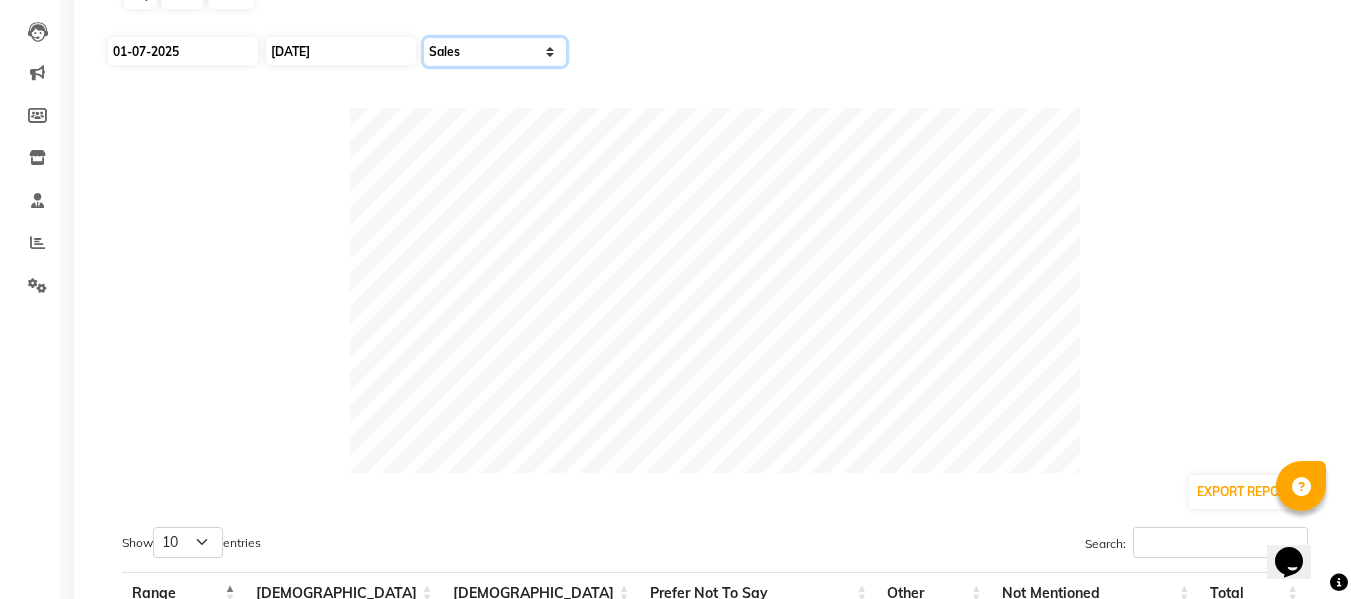click on "Select Sales Clients" 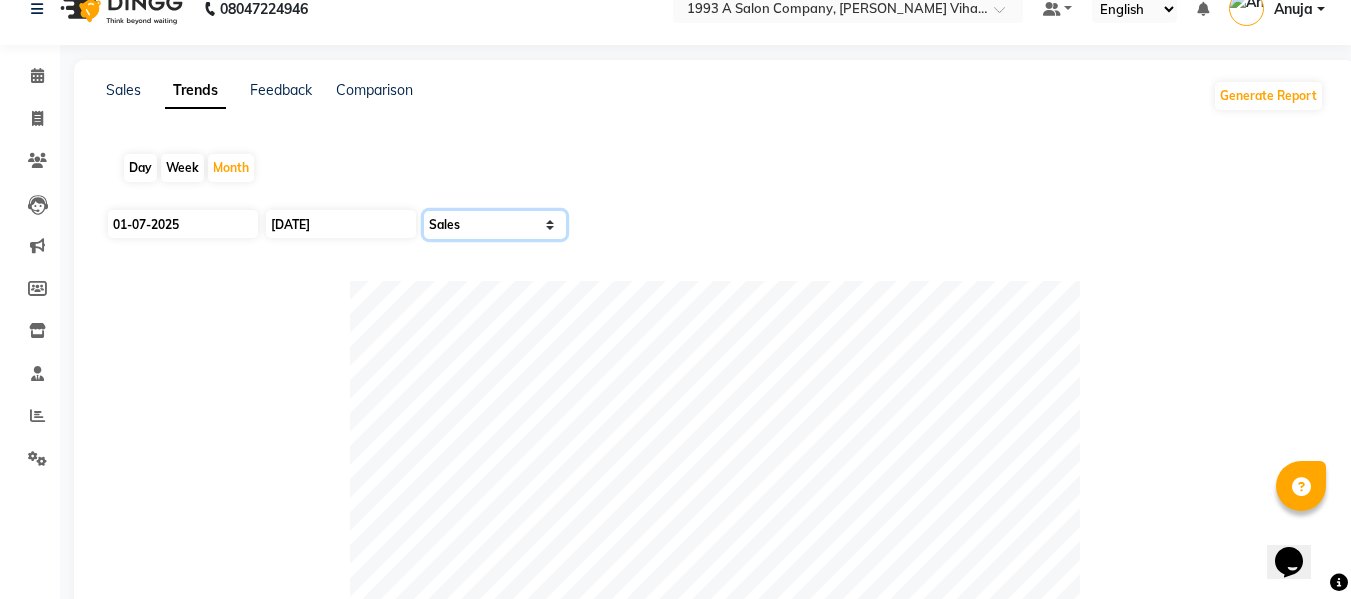 scroll, scrollTop: 0, scrollLeft: 0, axis: both 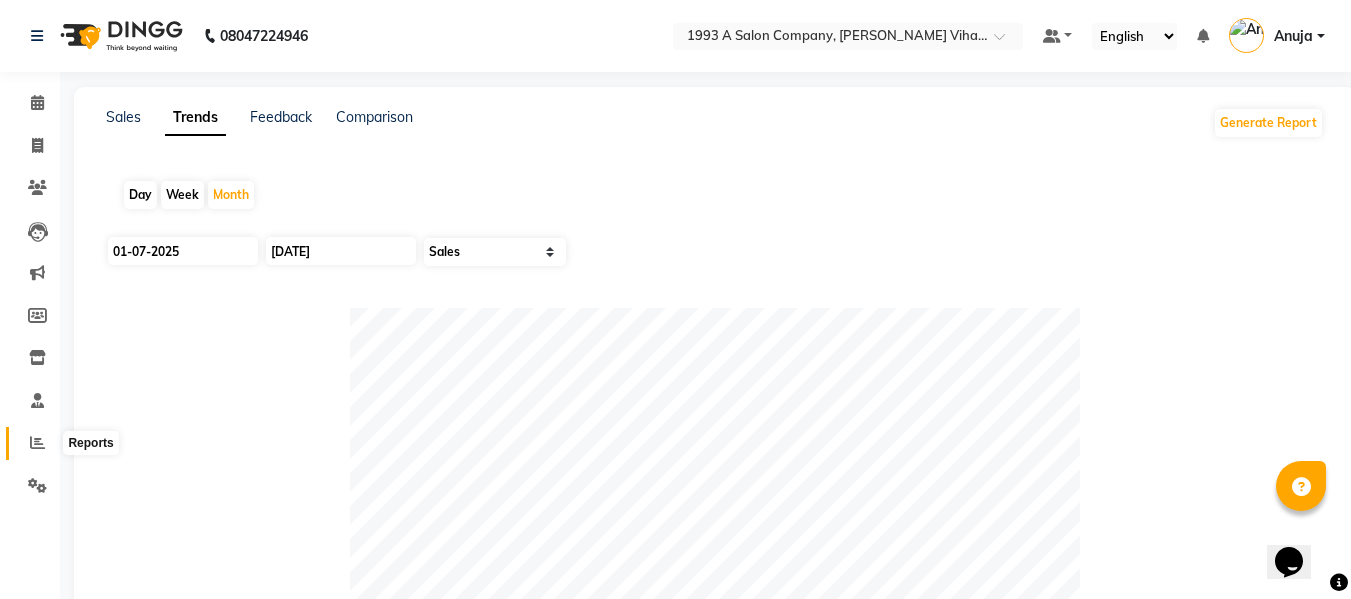 click 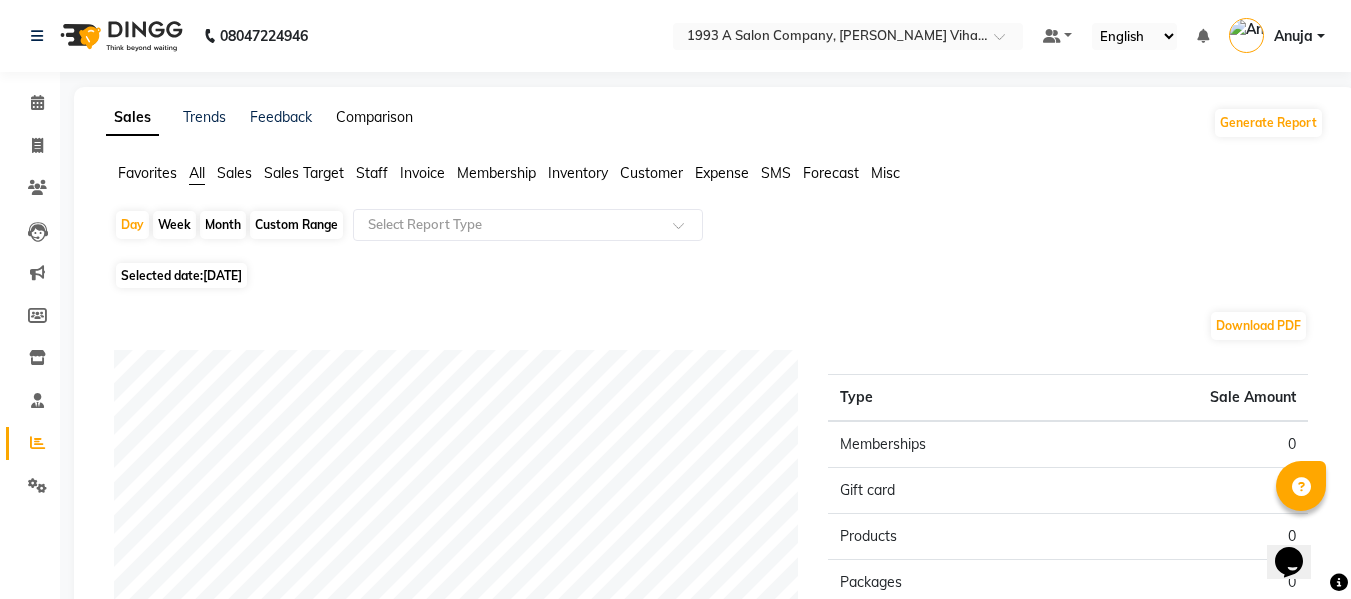 click on "Comparison" 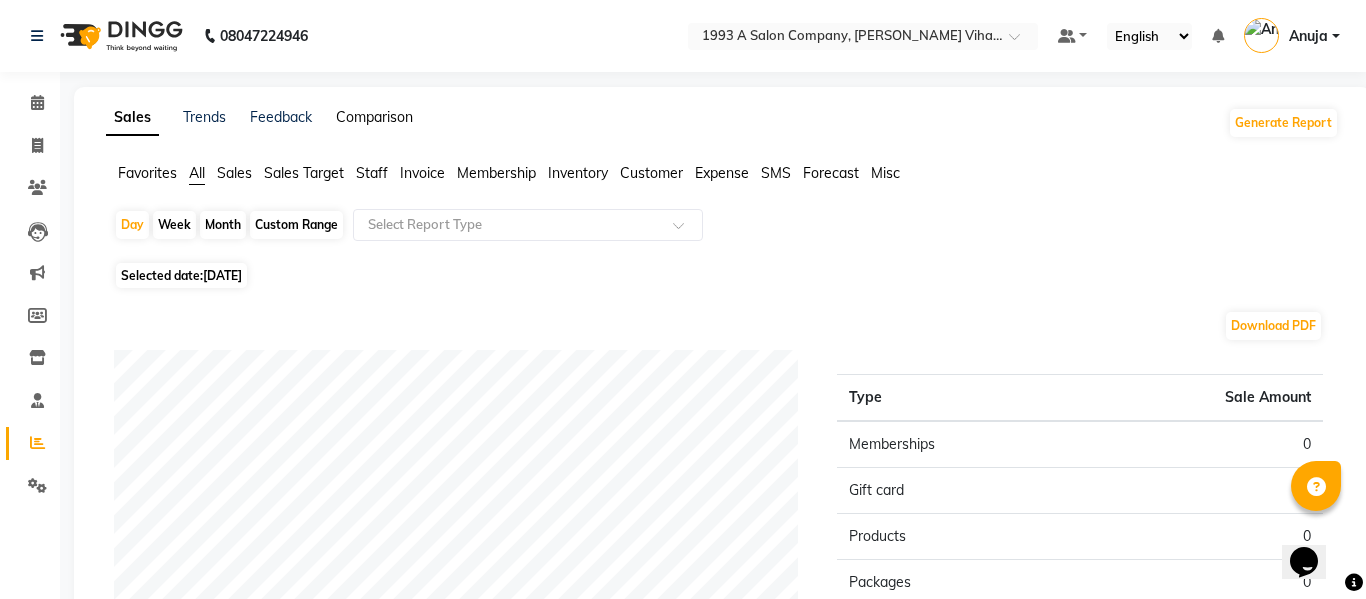 select on "single_date" 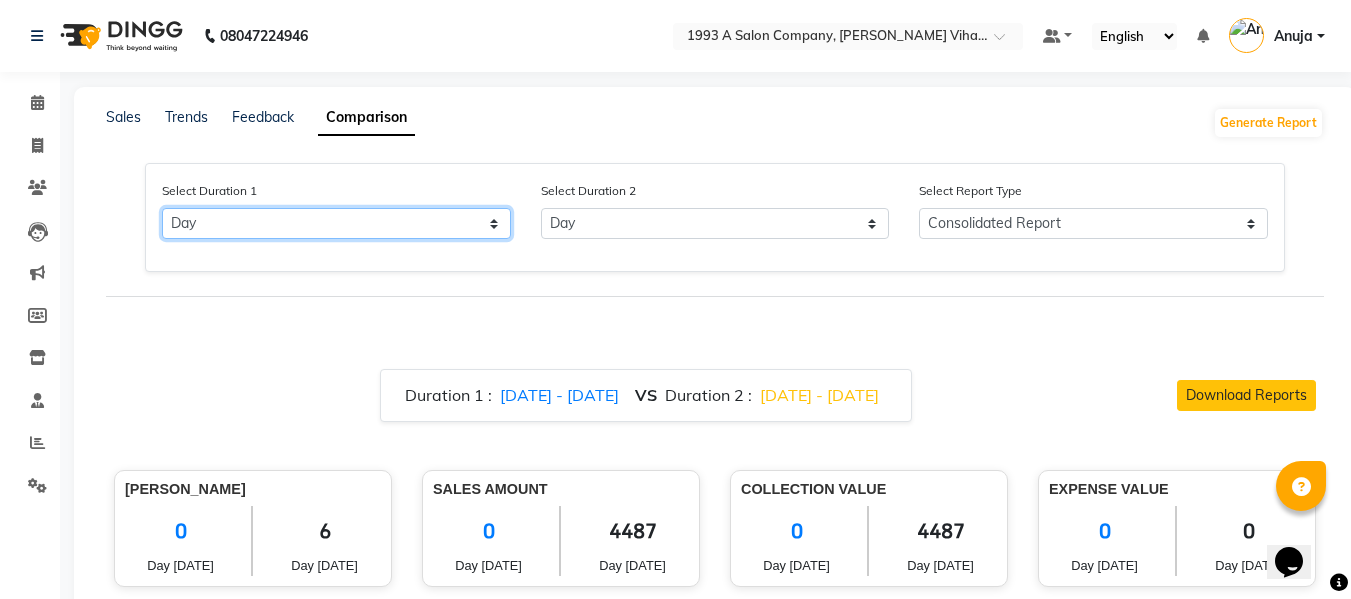 click on "Select Day Month Week Custom" 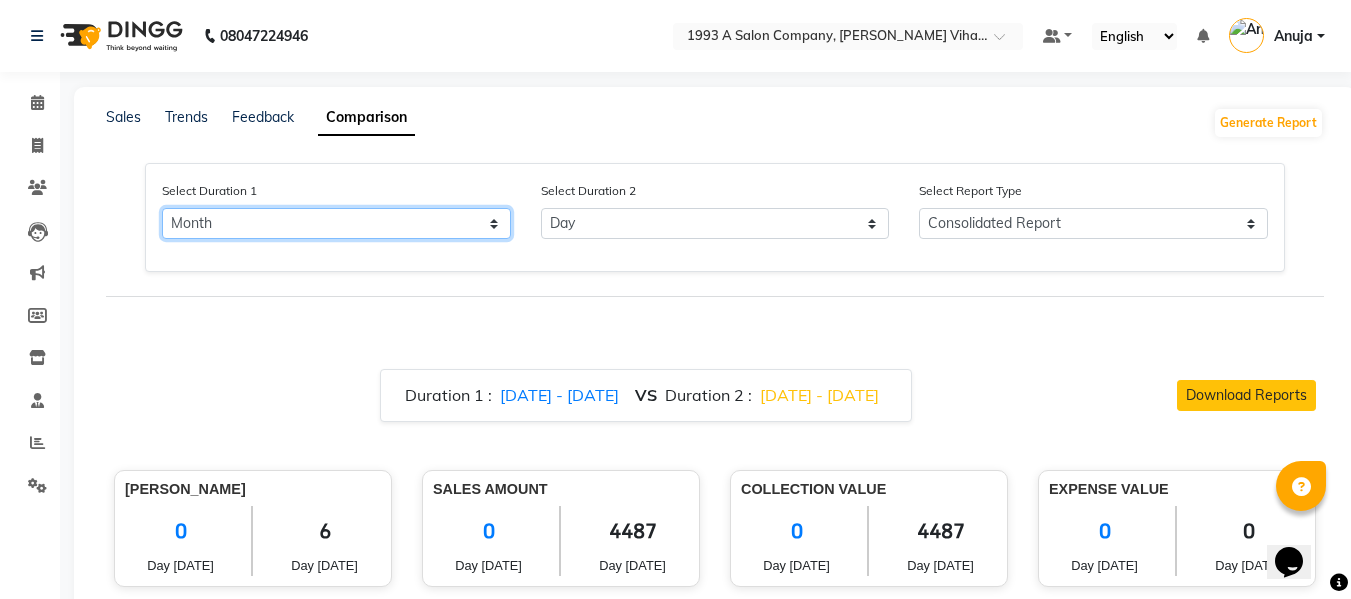 click on "Select Day Month Week Custom" 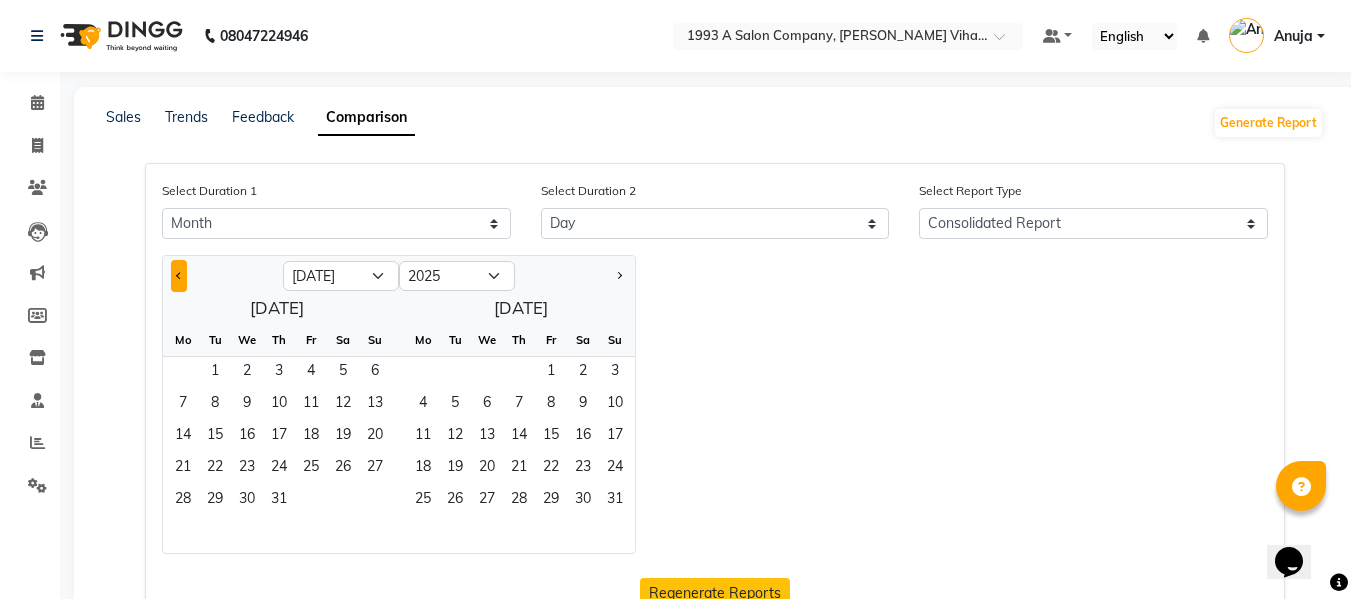 click 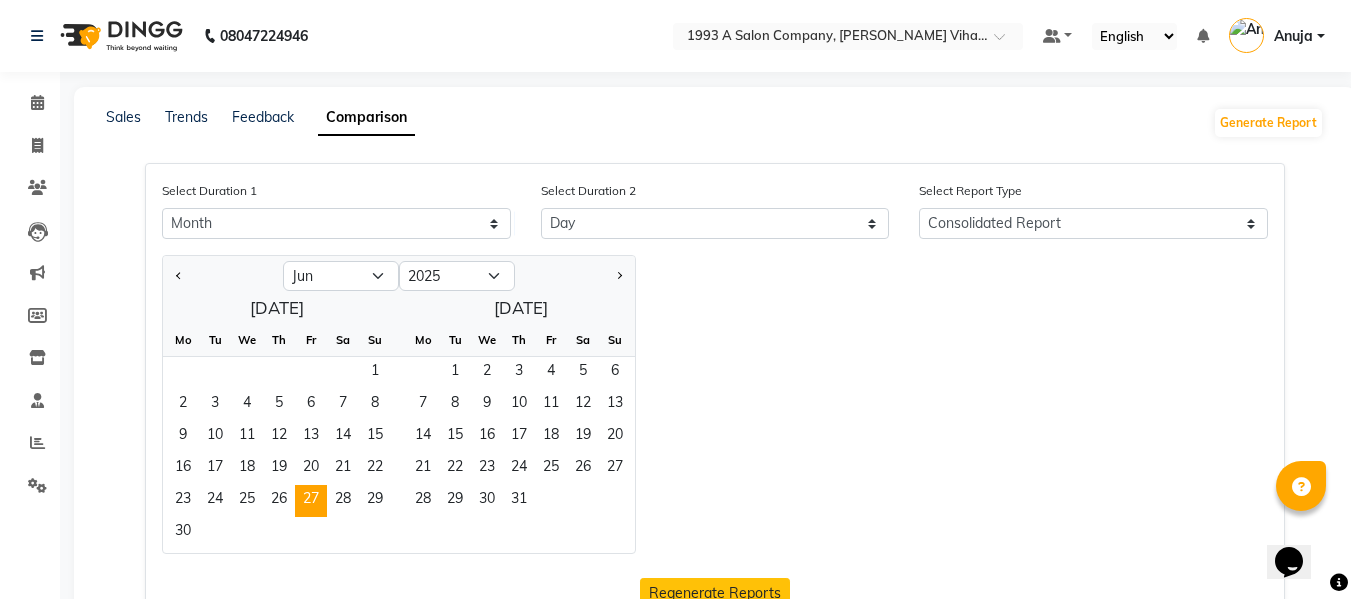 click on "27" 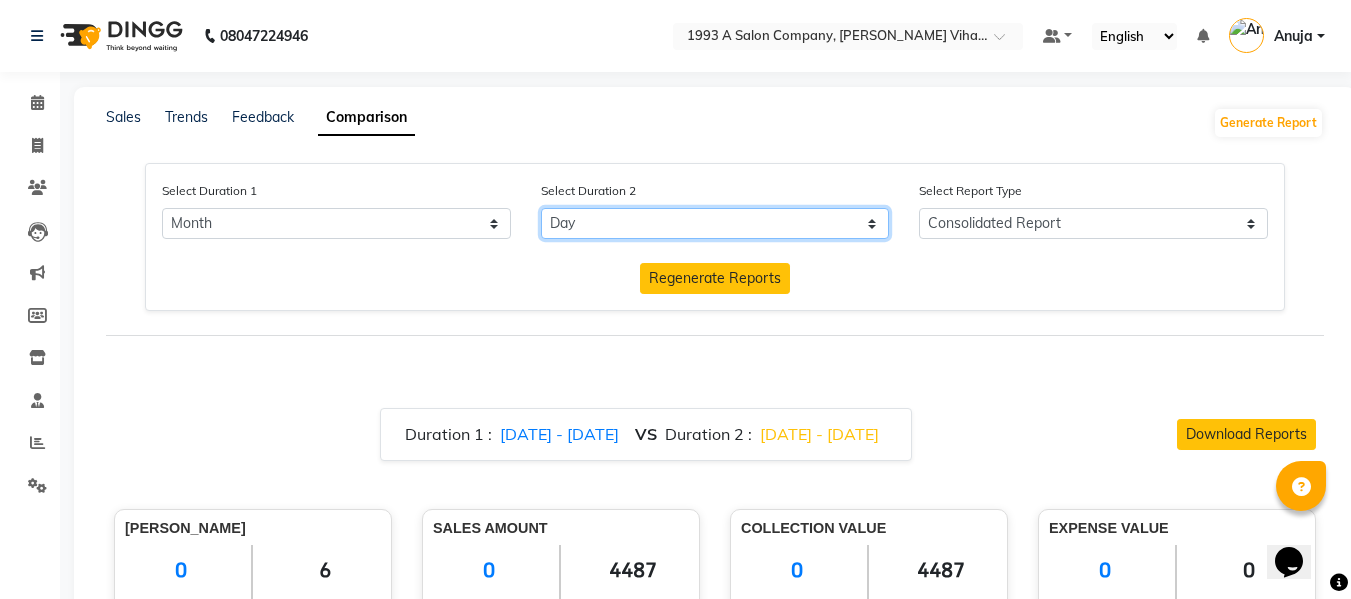 click on "Select Day Month Week Custom" 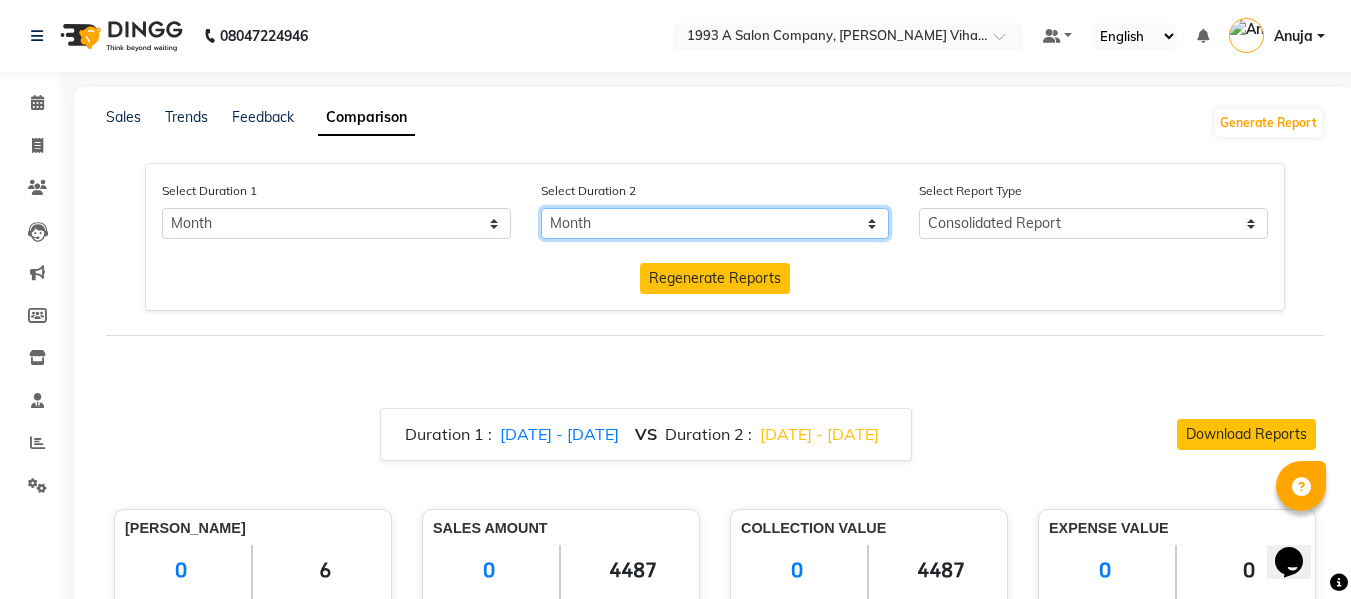 click on "Select Day Month Week Custom" 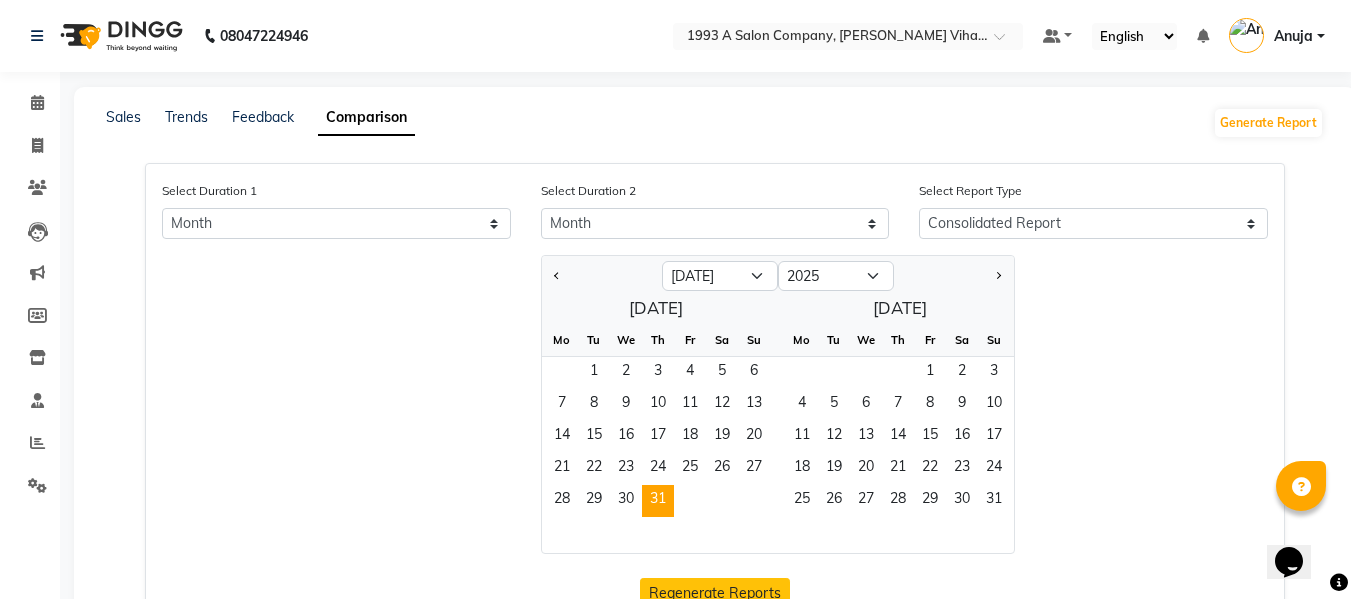 click on "31" 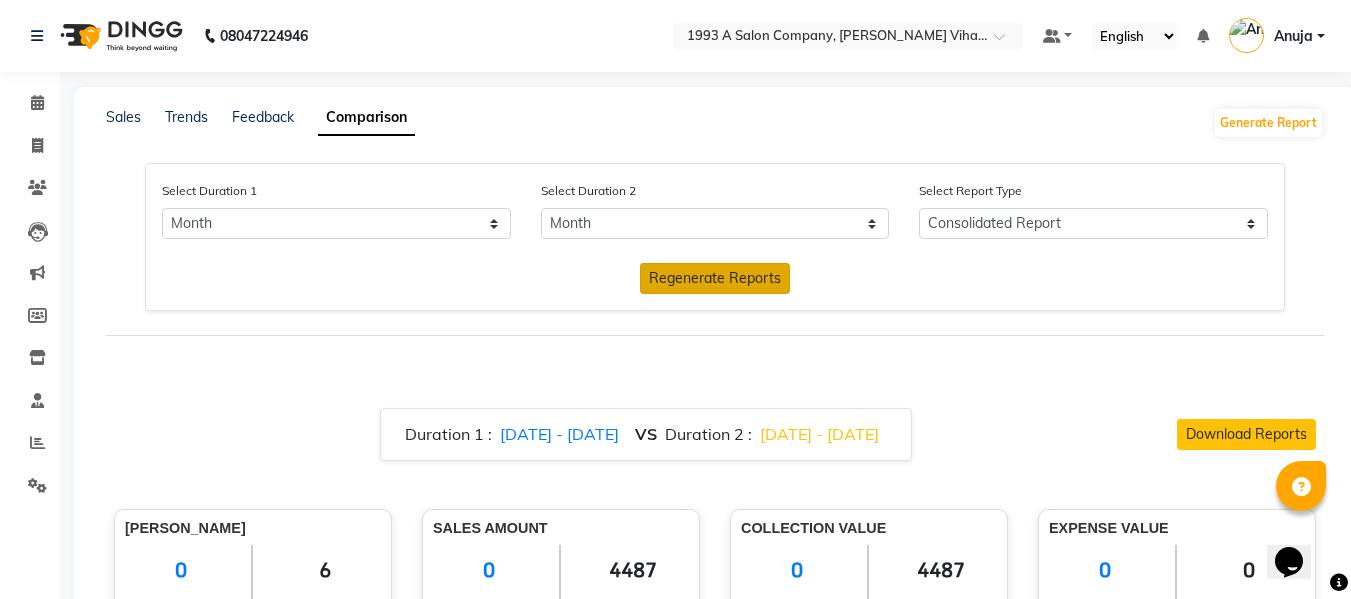 click on "Regenerate Reports" 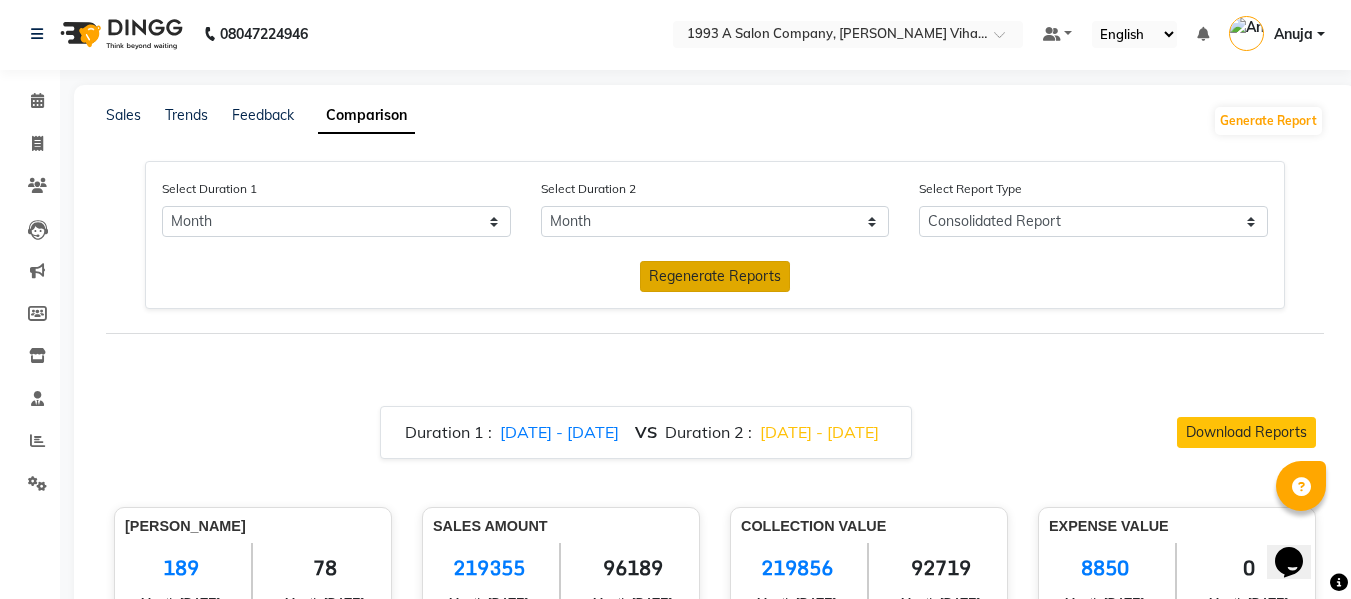scroll, scrollTop: 0, scrollLeft: 0, axis: both 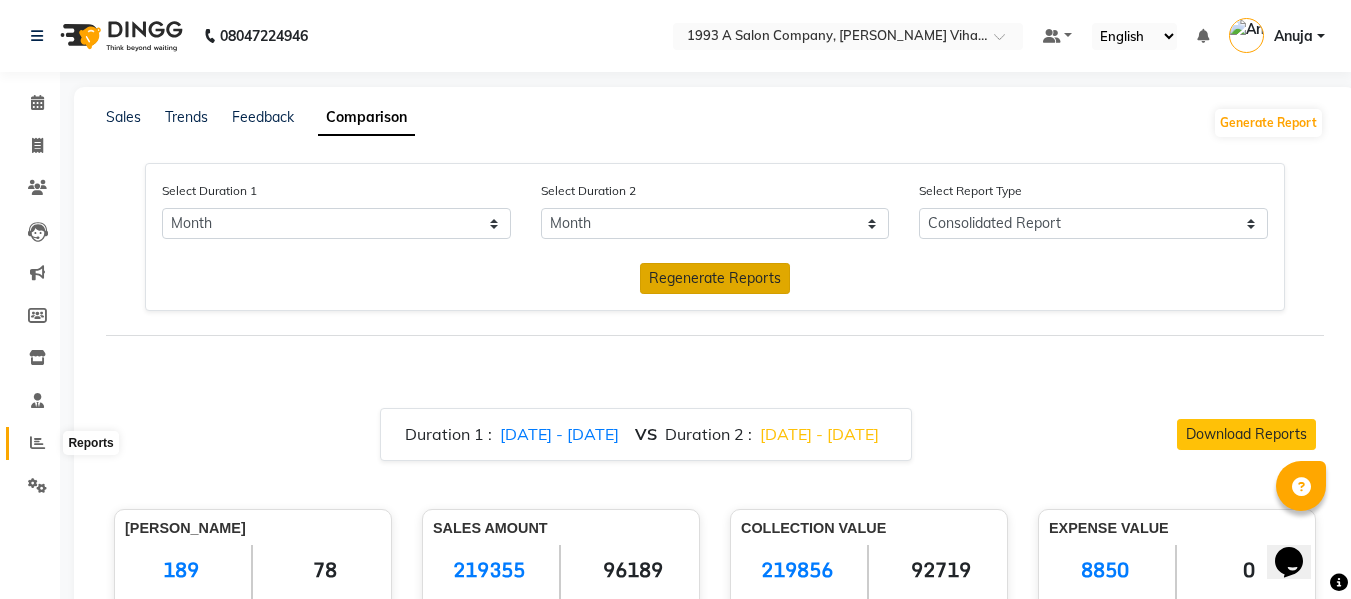click 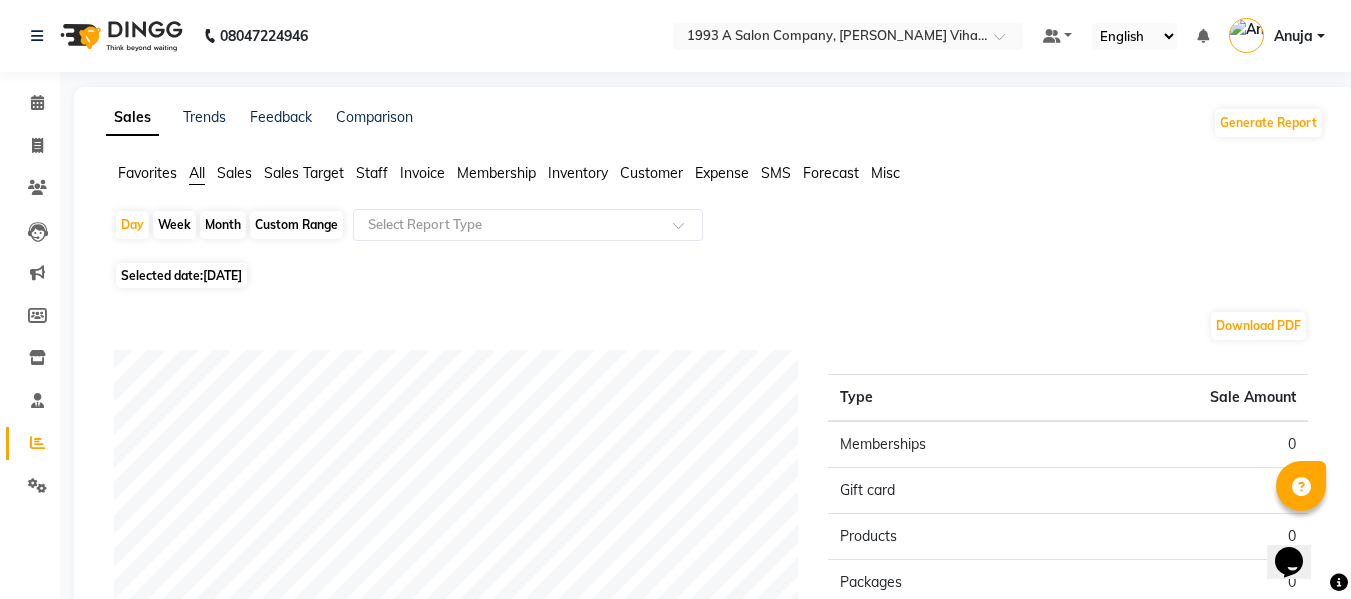 click on "Custom Range" 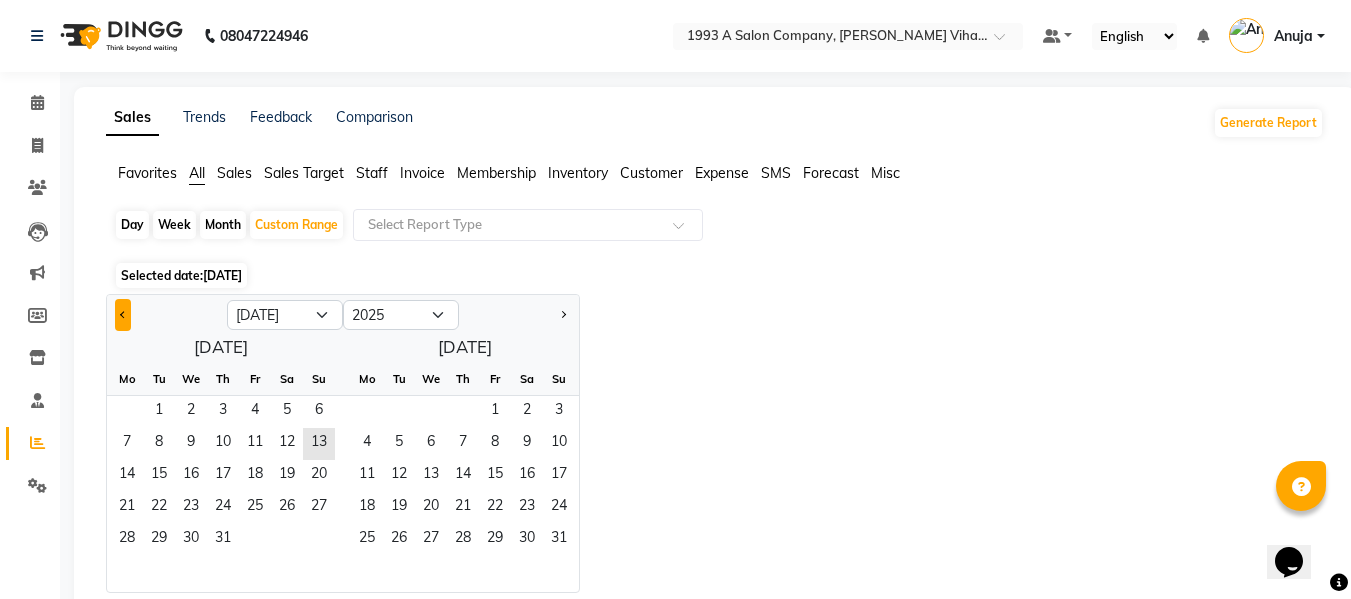 click 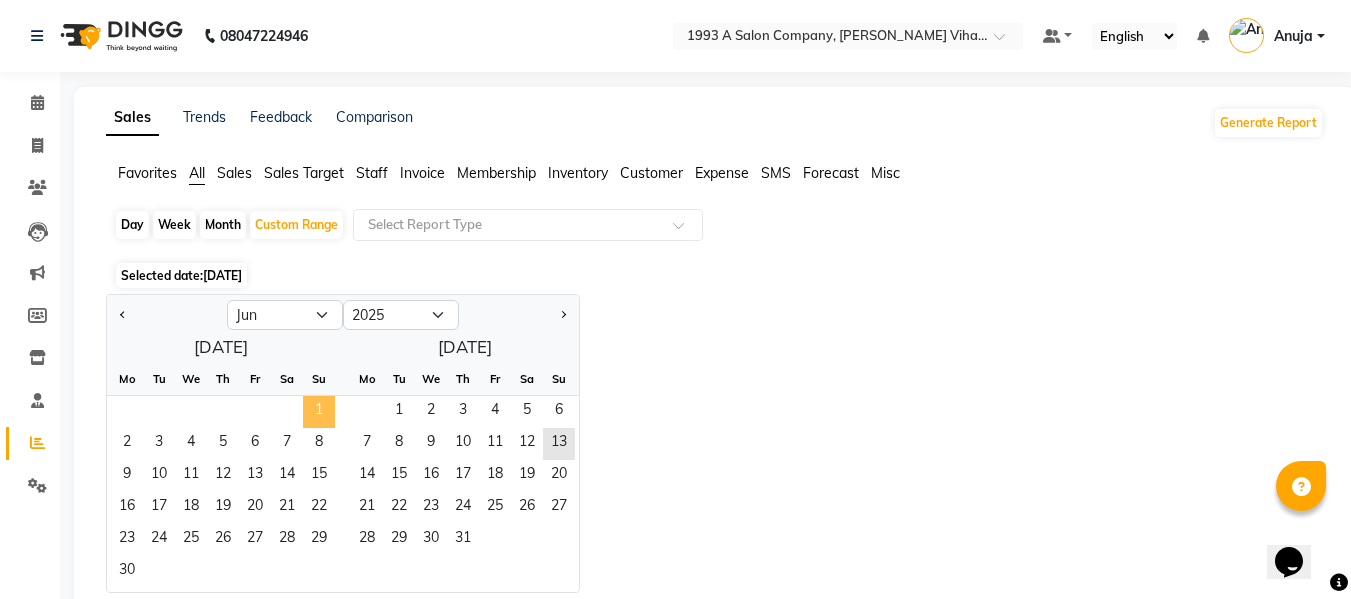 click on "1" 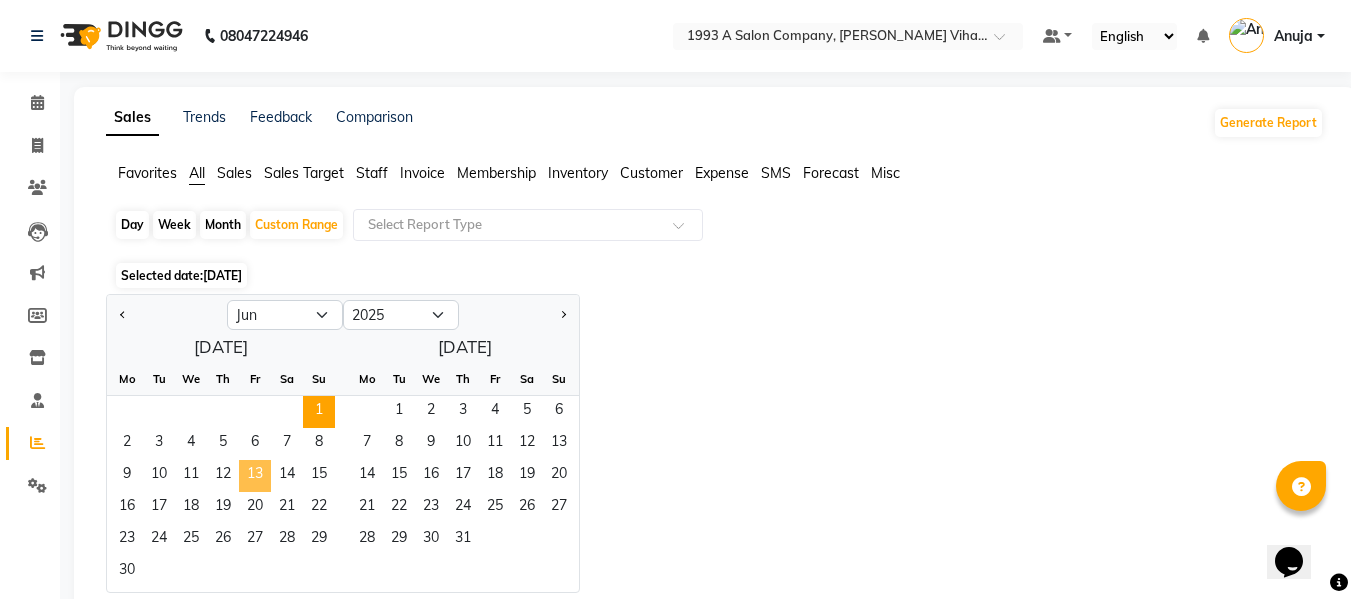 click on "13" 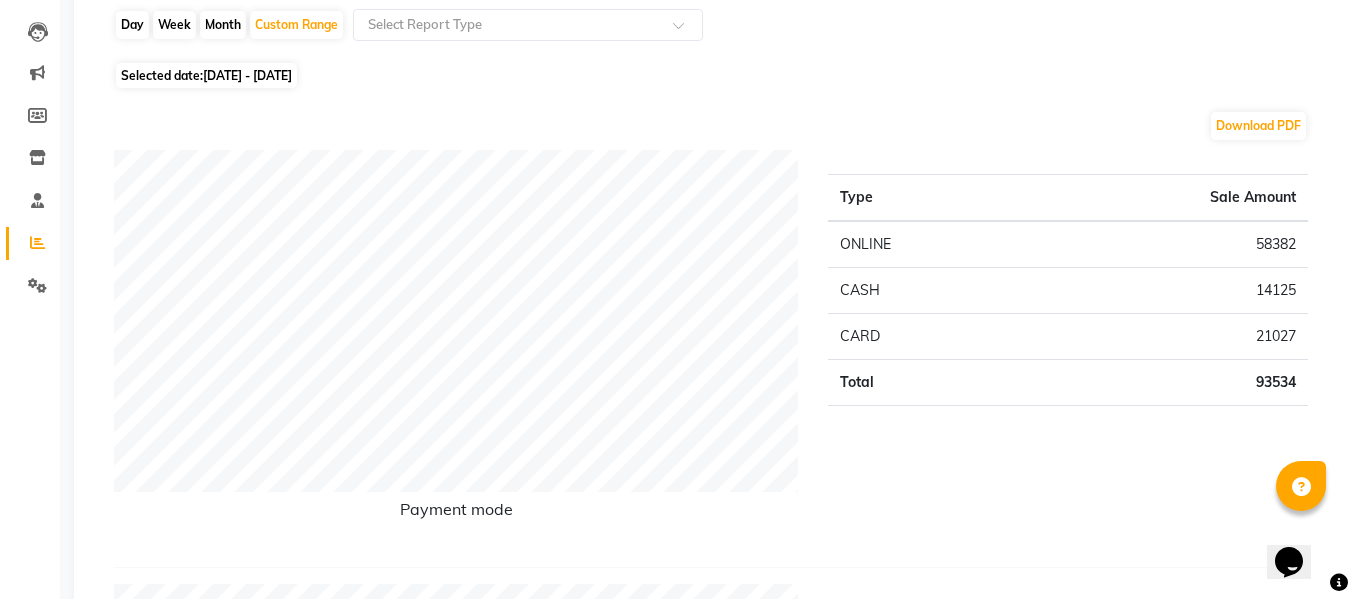 scroll, scrollTop: 0, scrollLeft: 0, axis: both 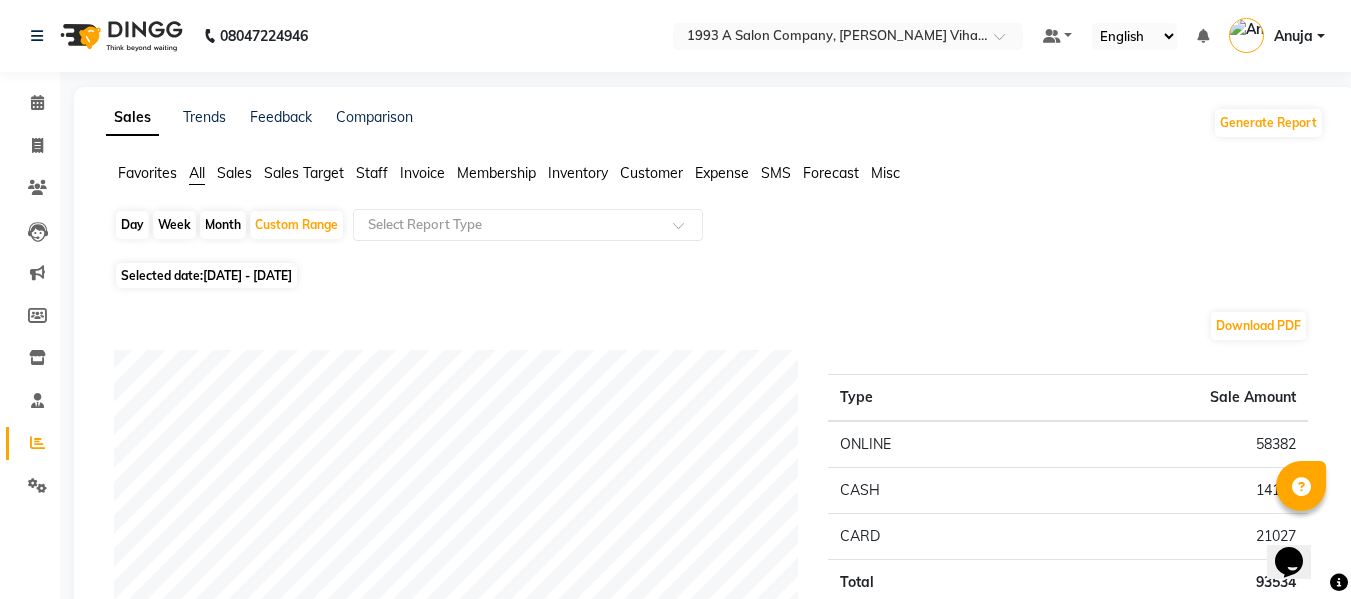click on "[DATE] - [DATE]" 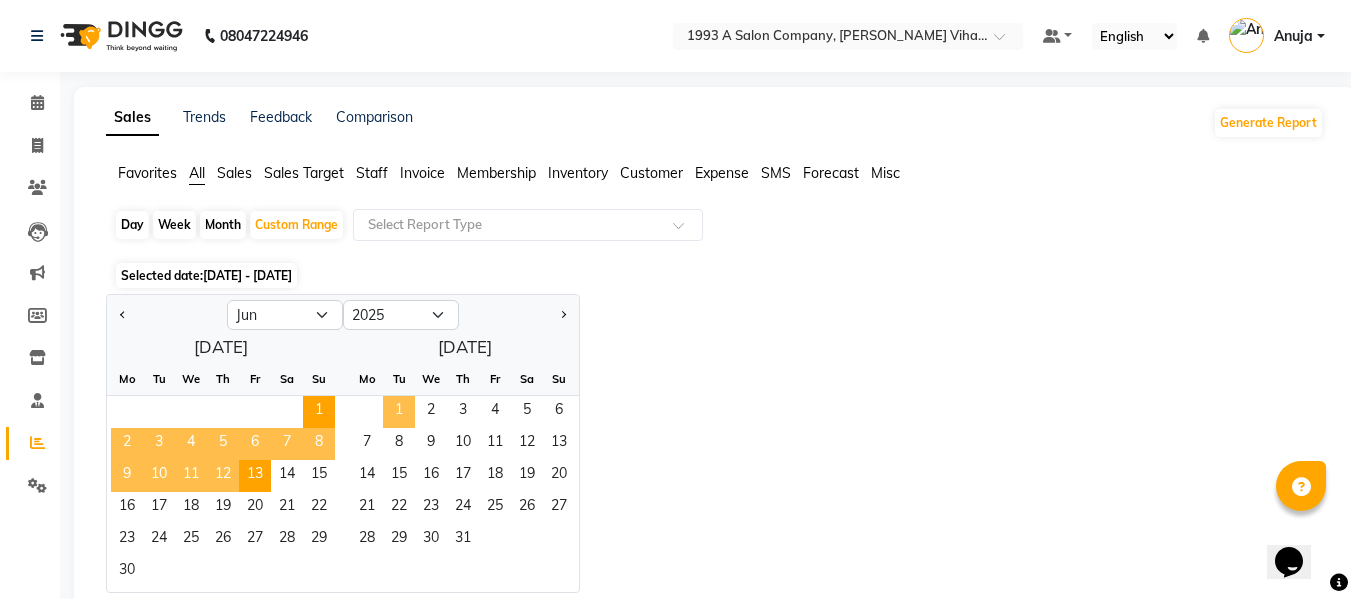 click on "1" 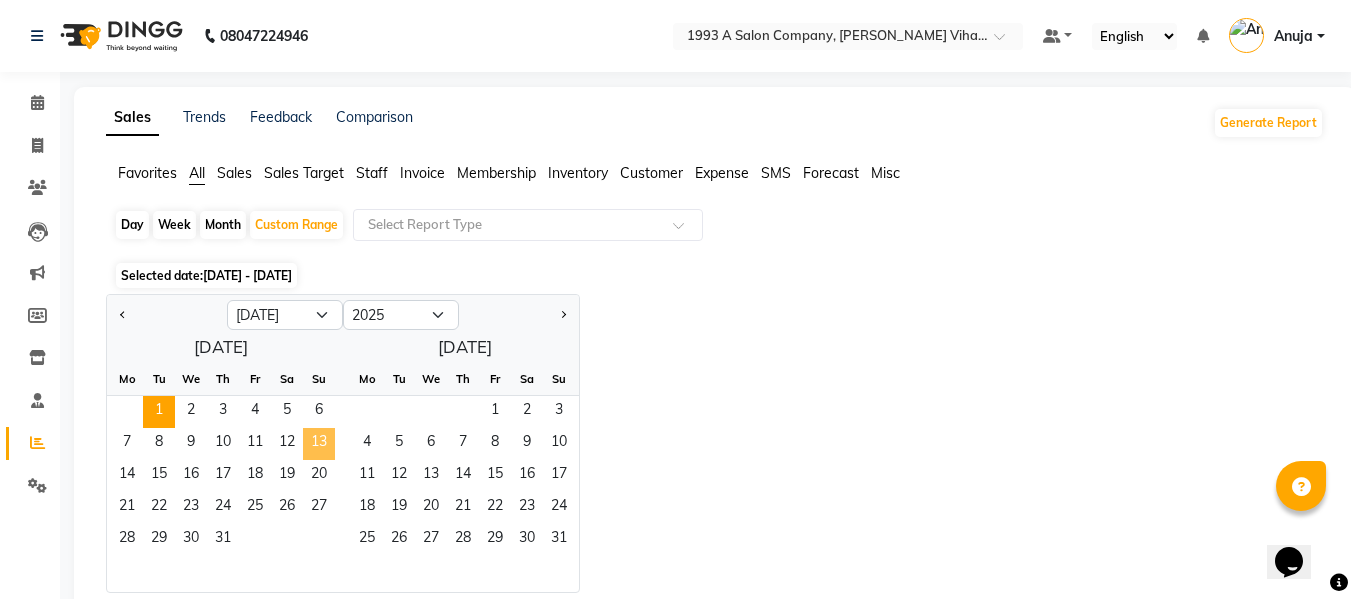 click on "13" 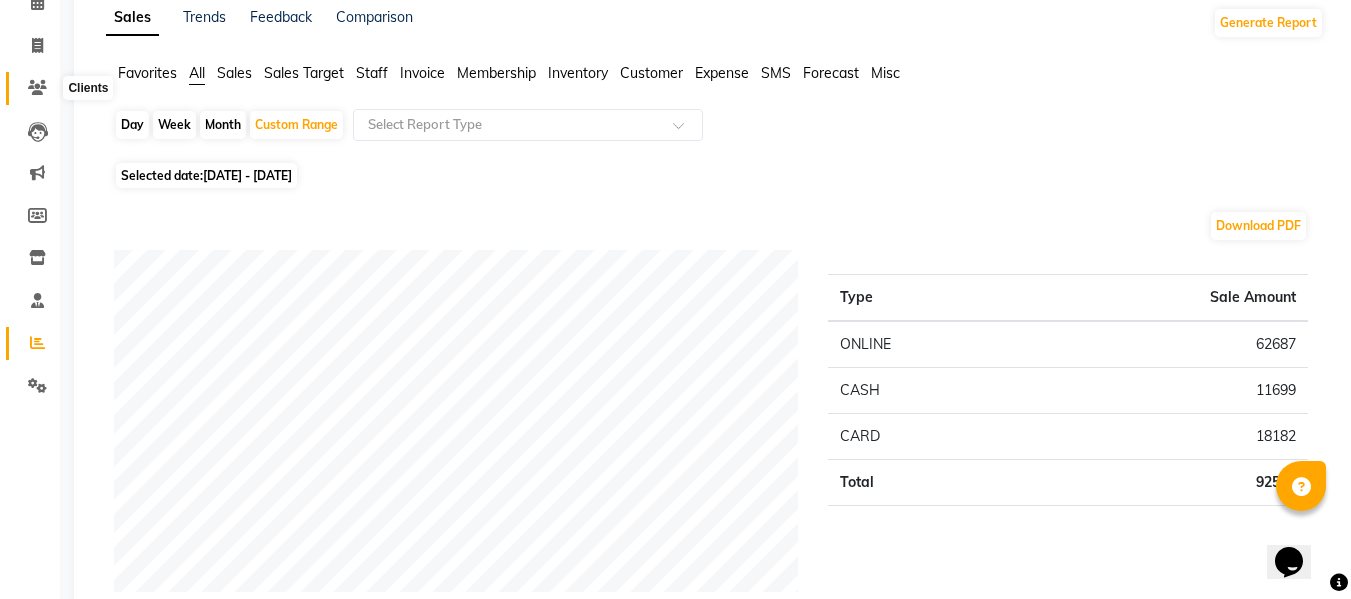scroll, scrollTop: 0, scrollLeft: 0, axis: both 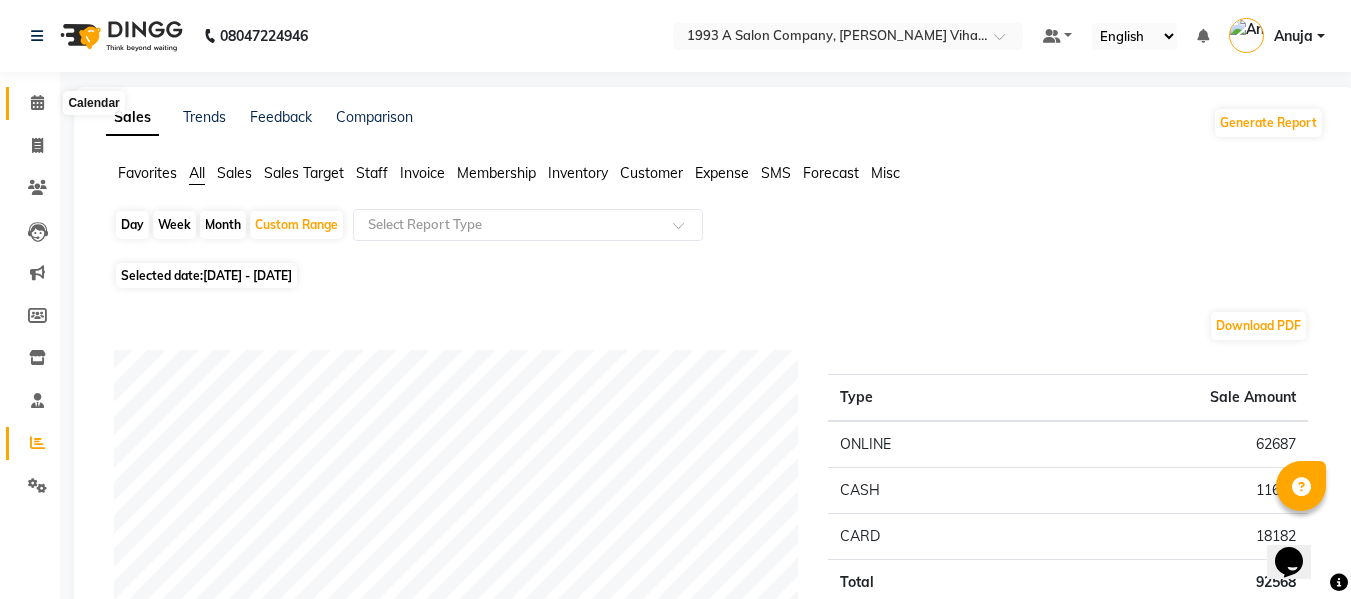 click 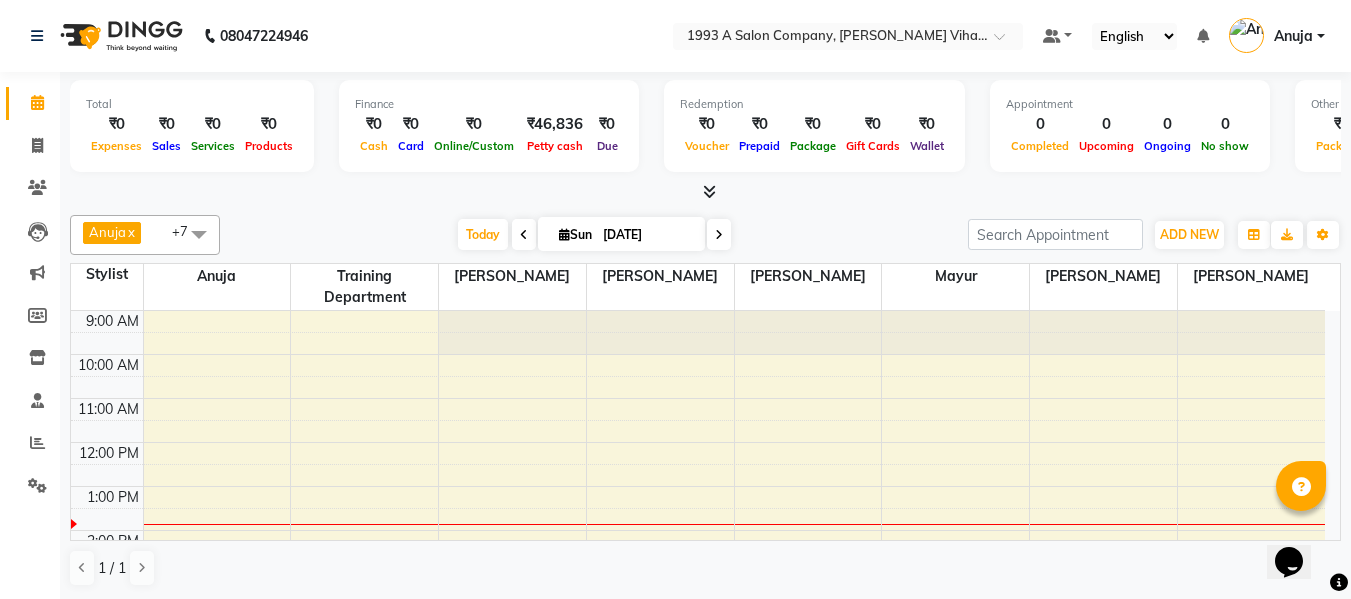 click at bounding box center (709, 191) 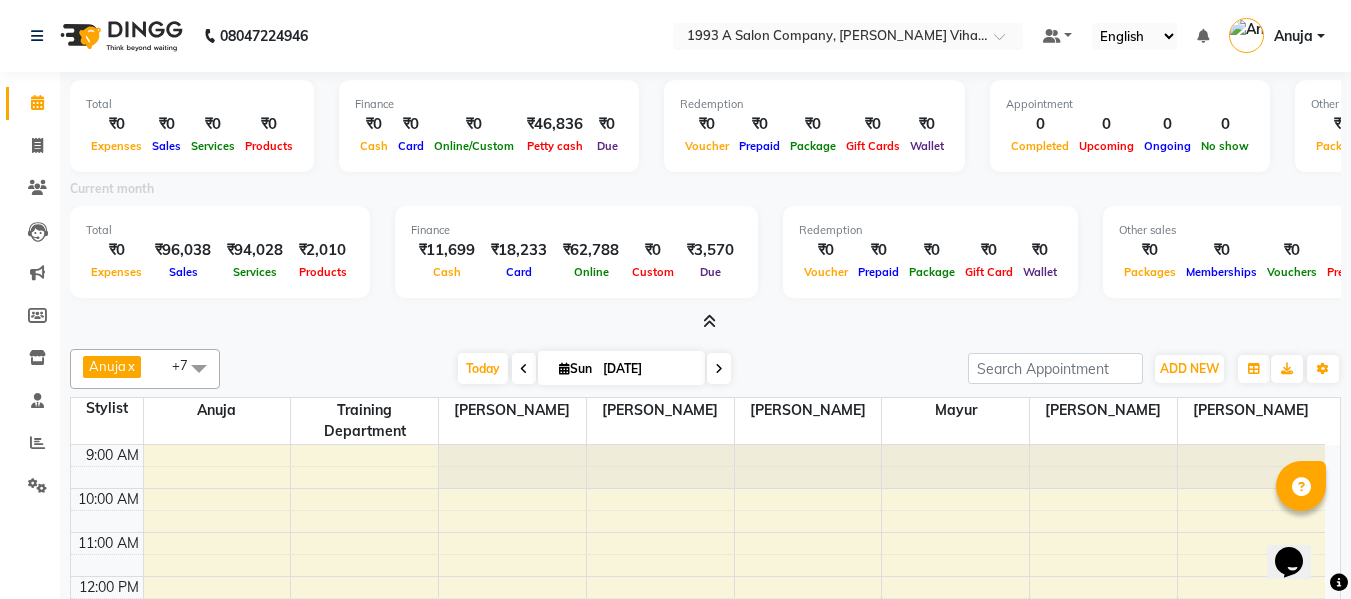 click on "₹3,570" at bounding box center (710, 250) 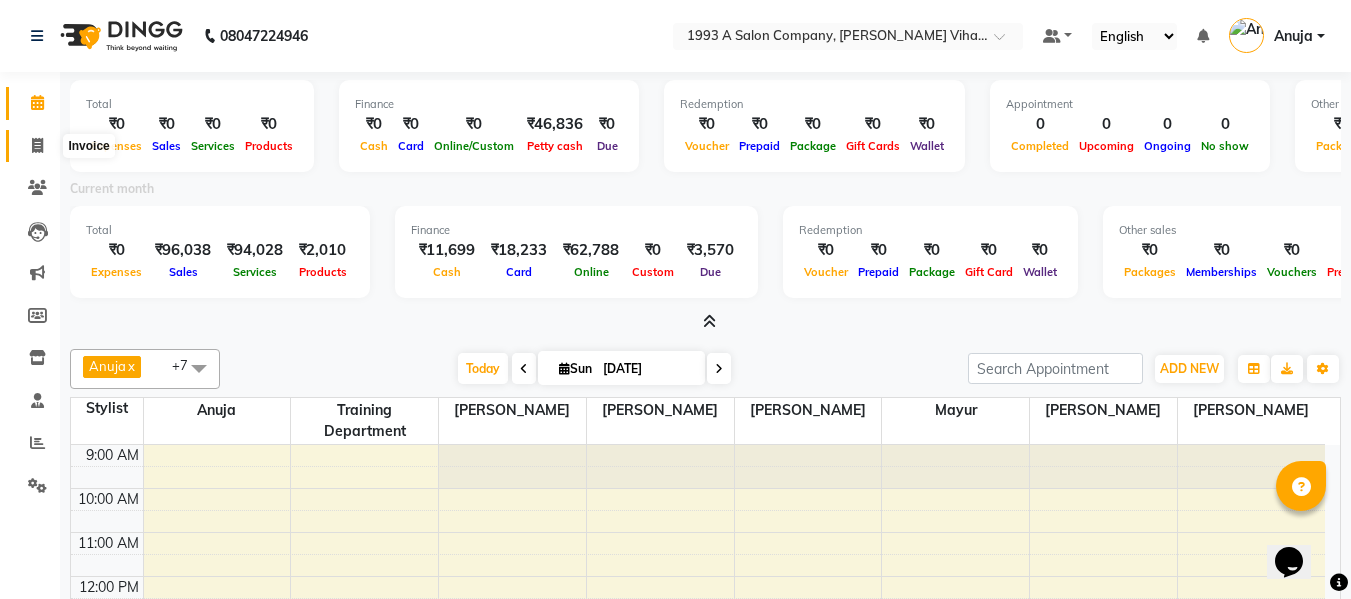 click 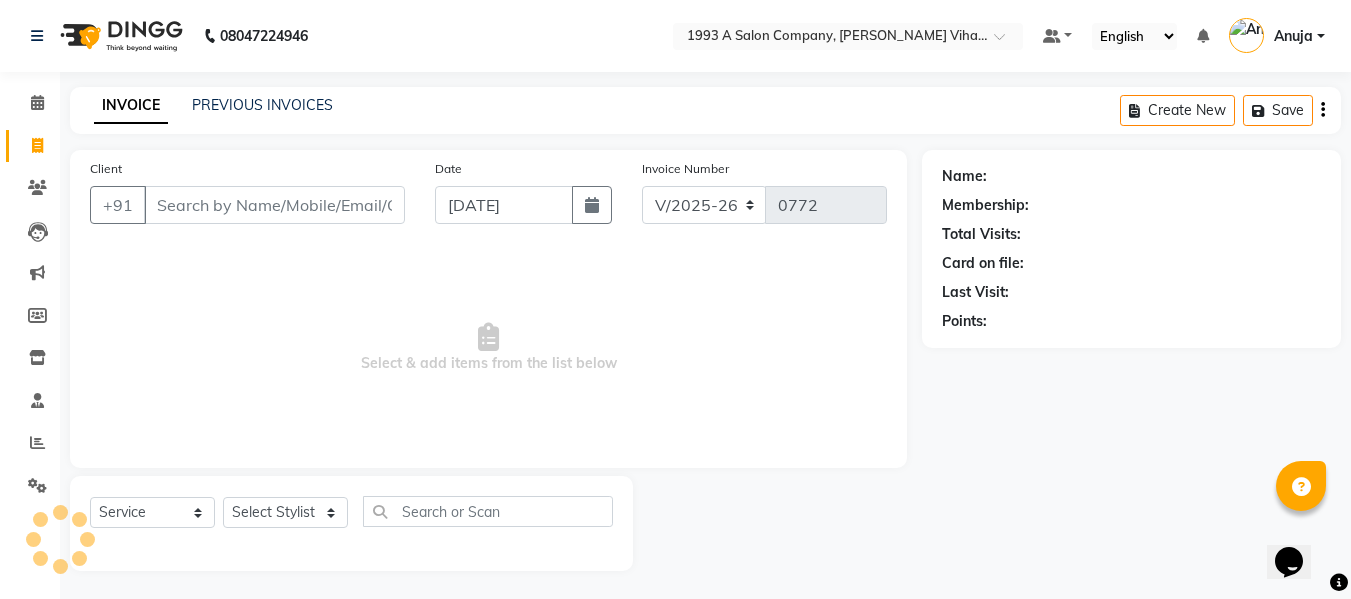 scroll, scrollTop: 2, scrollLeft: 0, axis: vertical 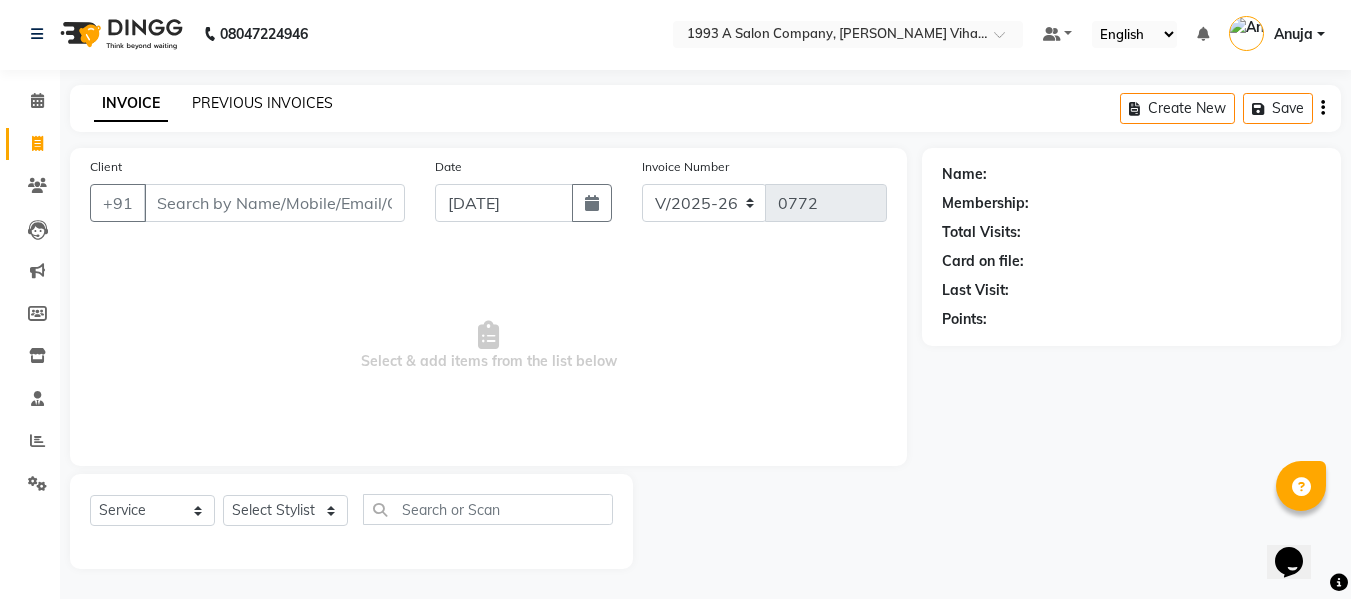 click on "PREVIOUS INVOICES" 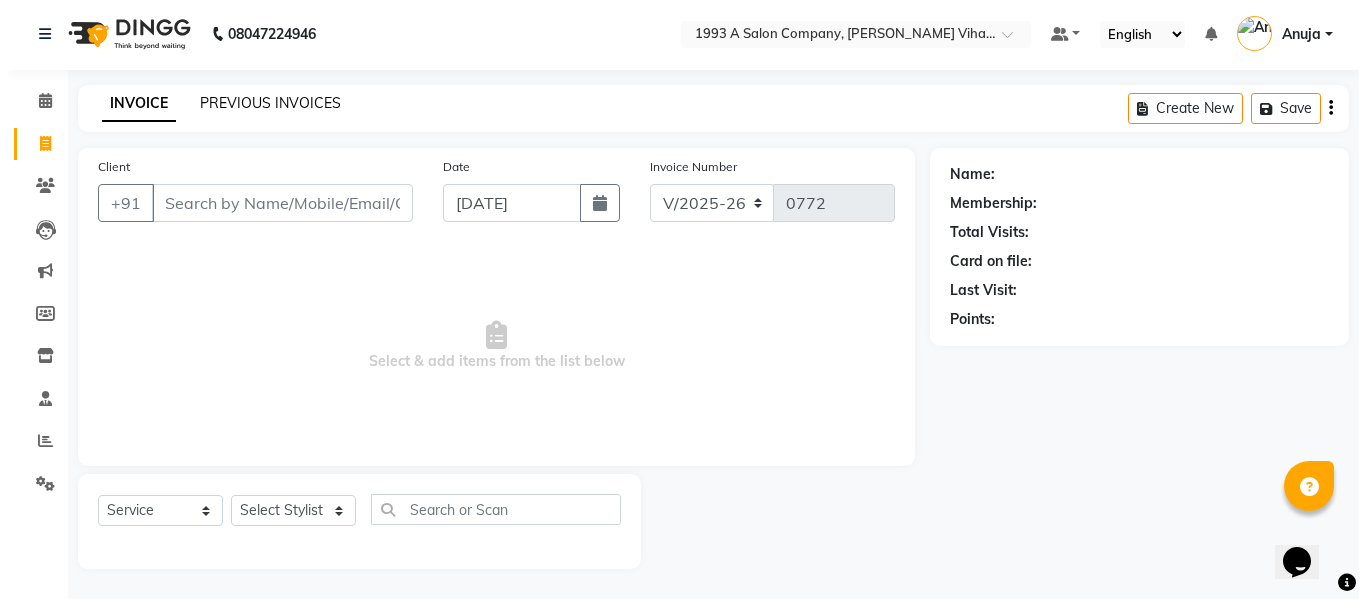 scroll, scrollTop: 0, scrollLeft: 0, axis: both 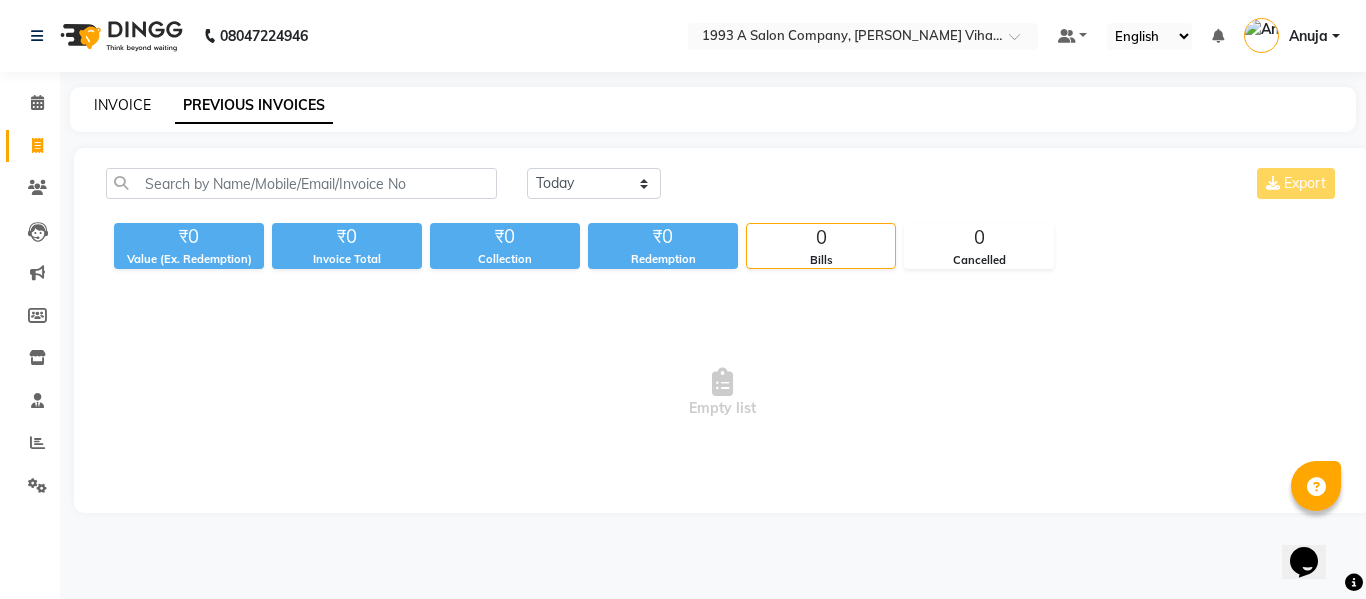 click on "INVOICE" 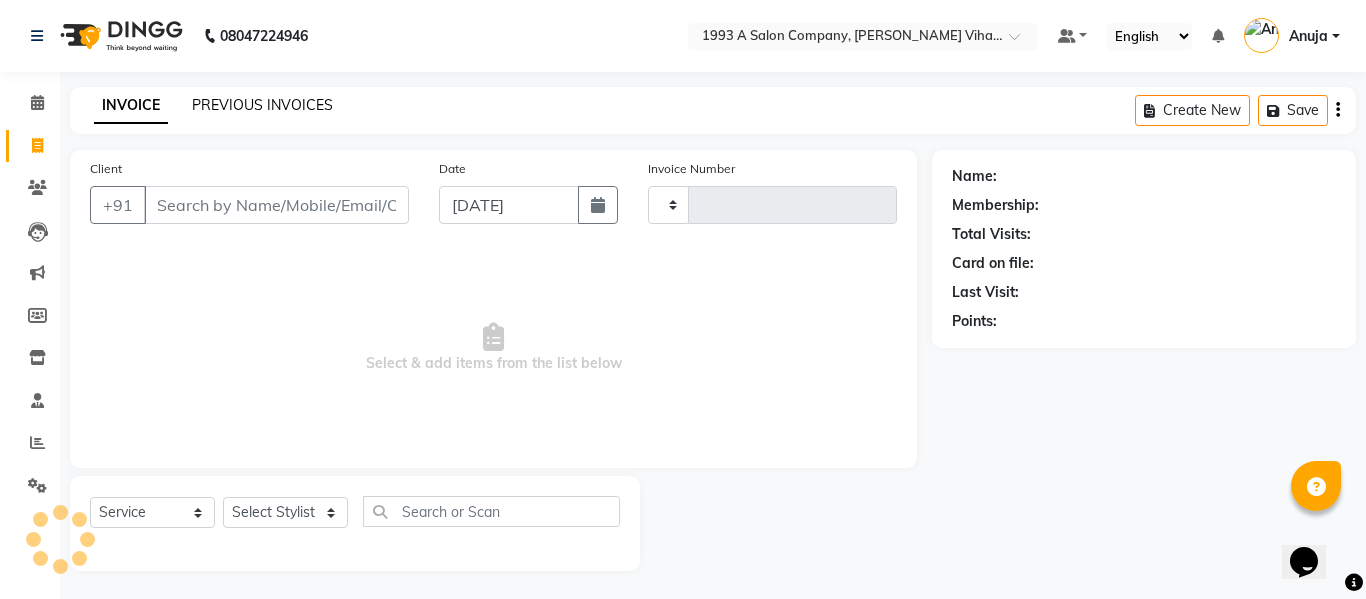 type on "0772" 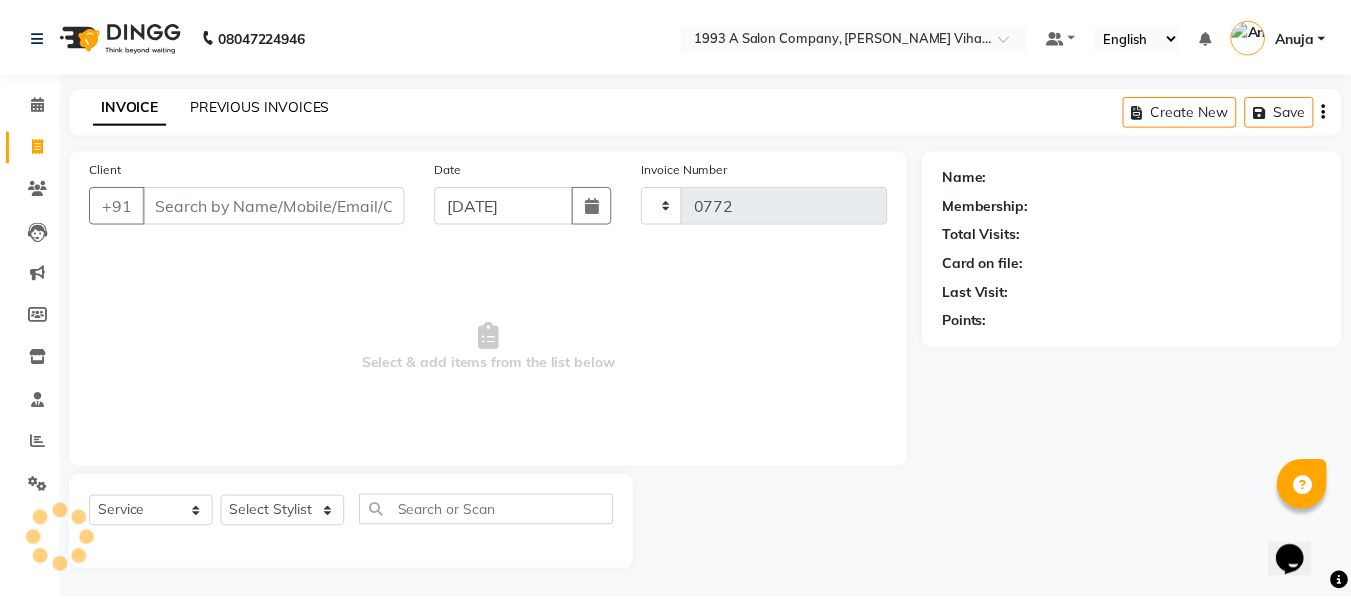 scroll, scrollTop: 2, scrollLeft: 0, axis: vertical 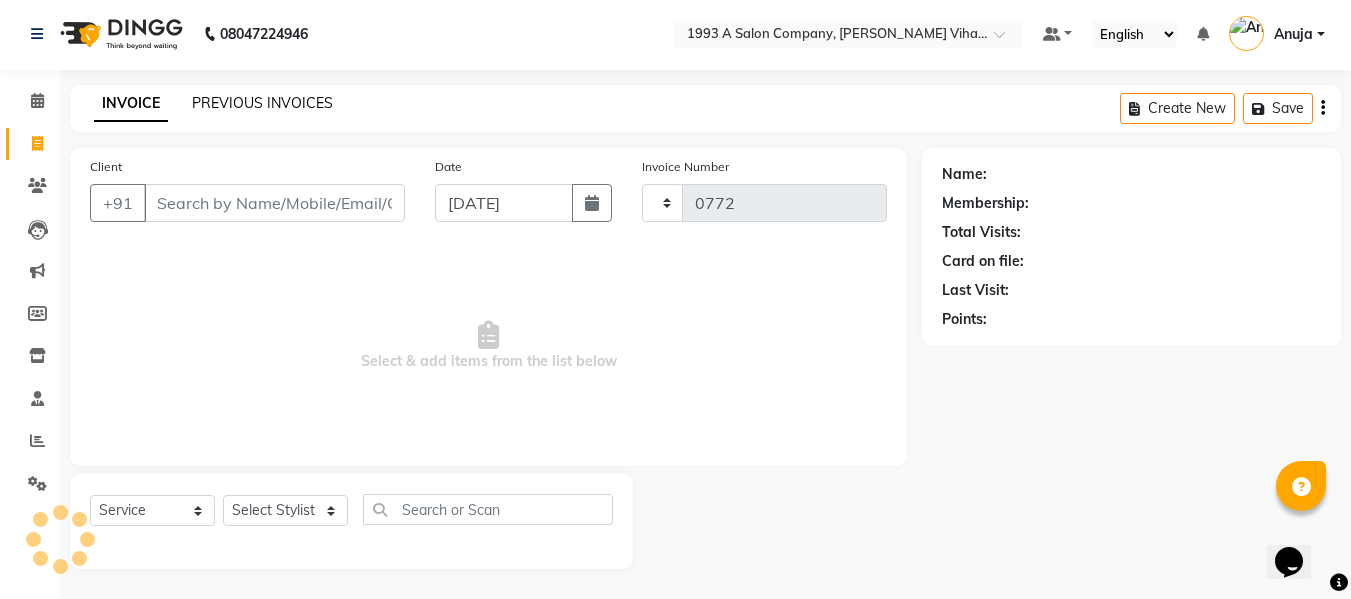 select on "4955" 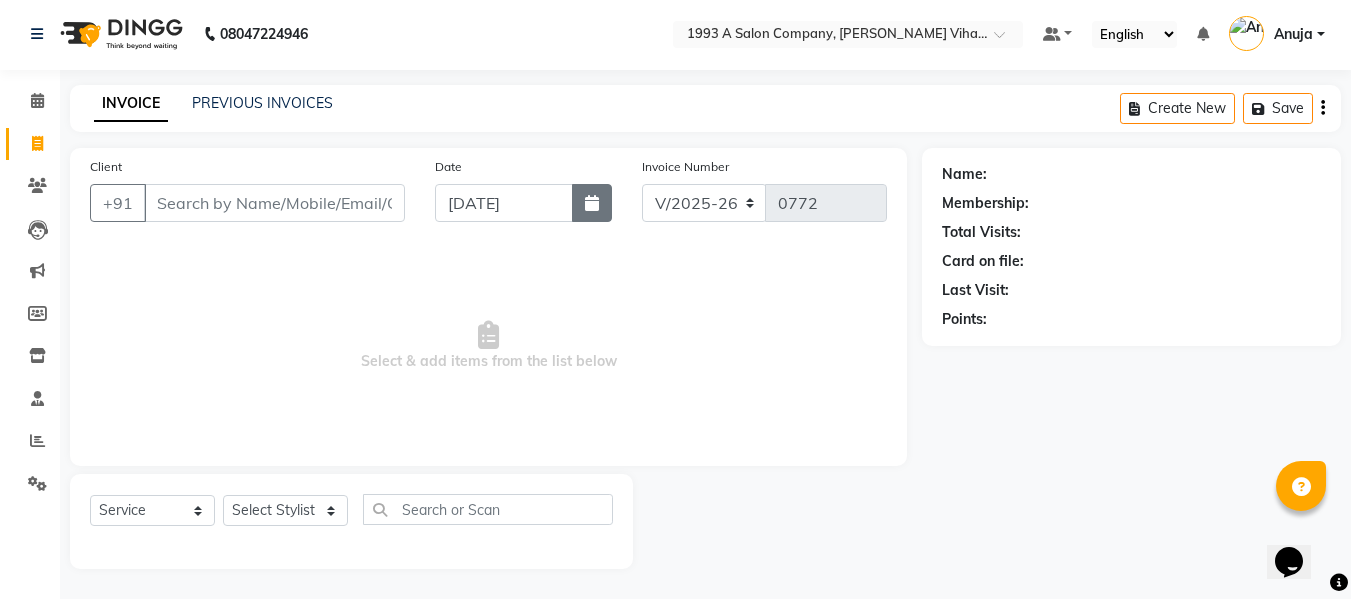 click 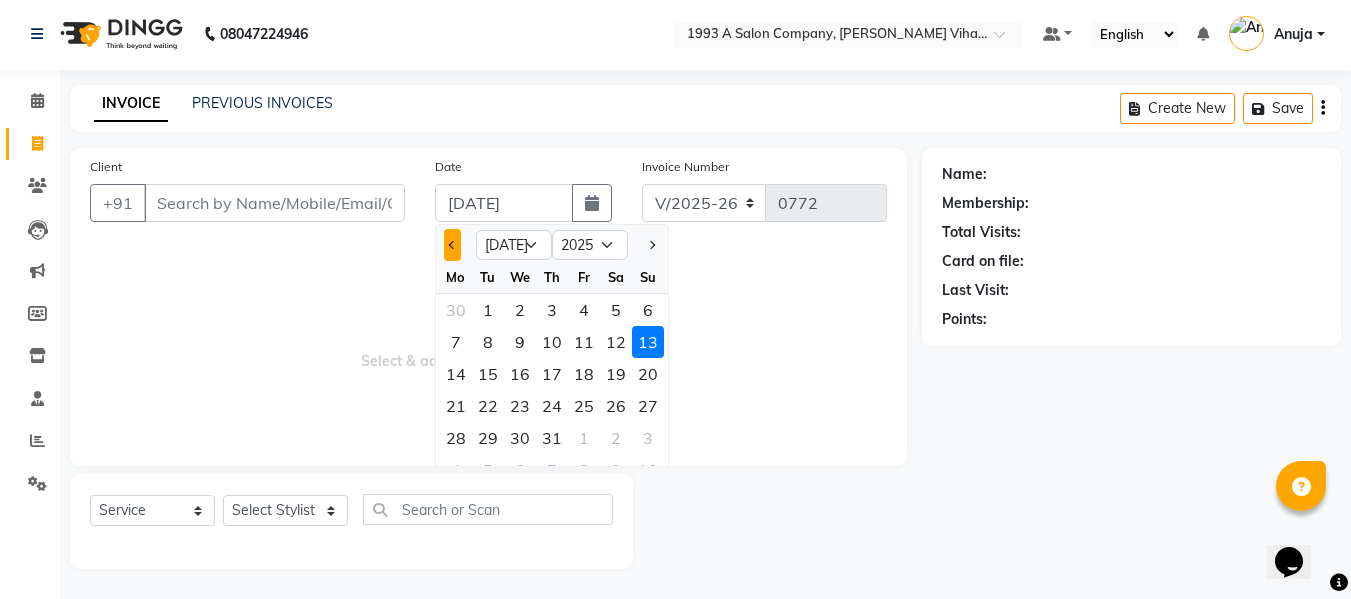 click 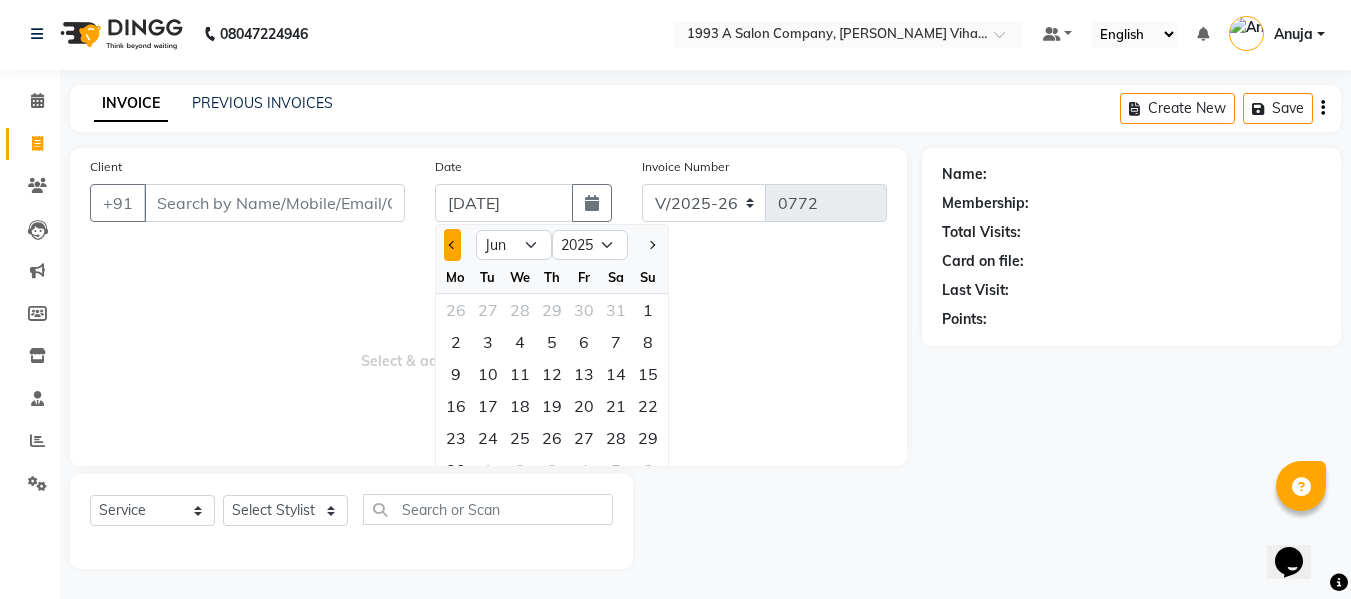 click 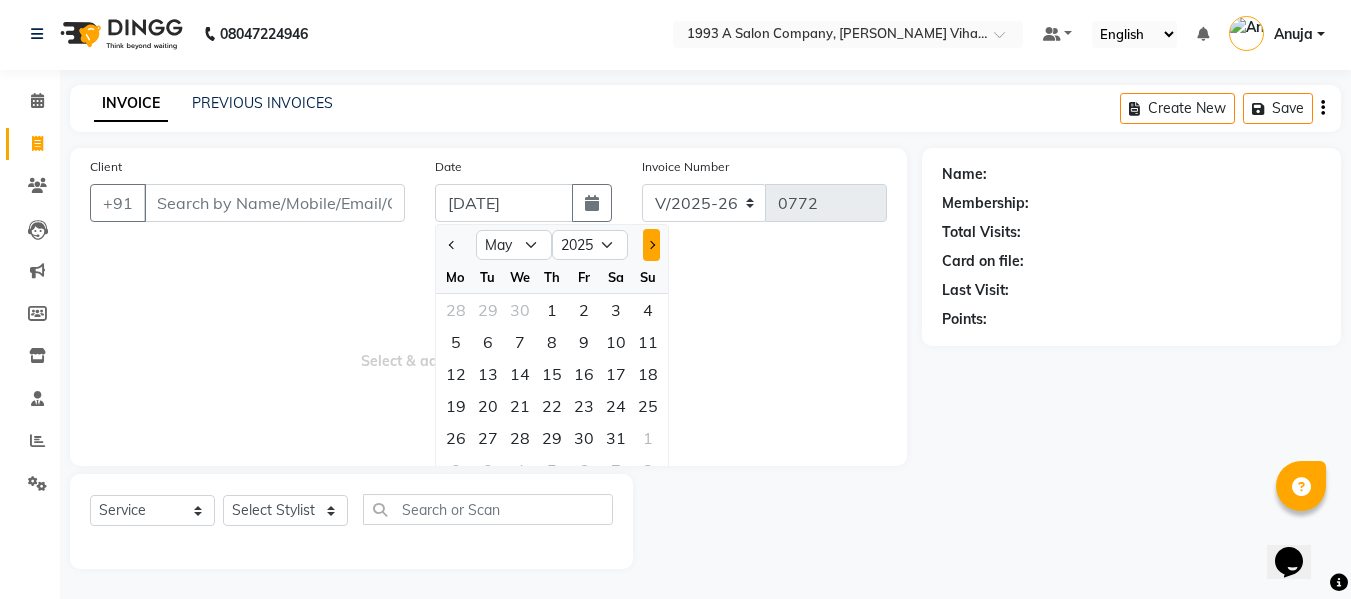click 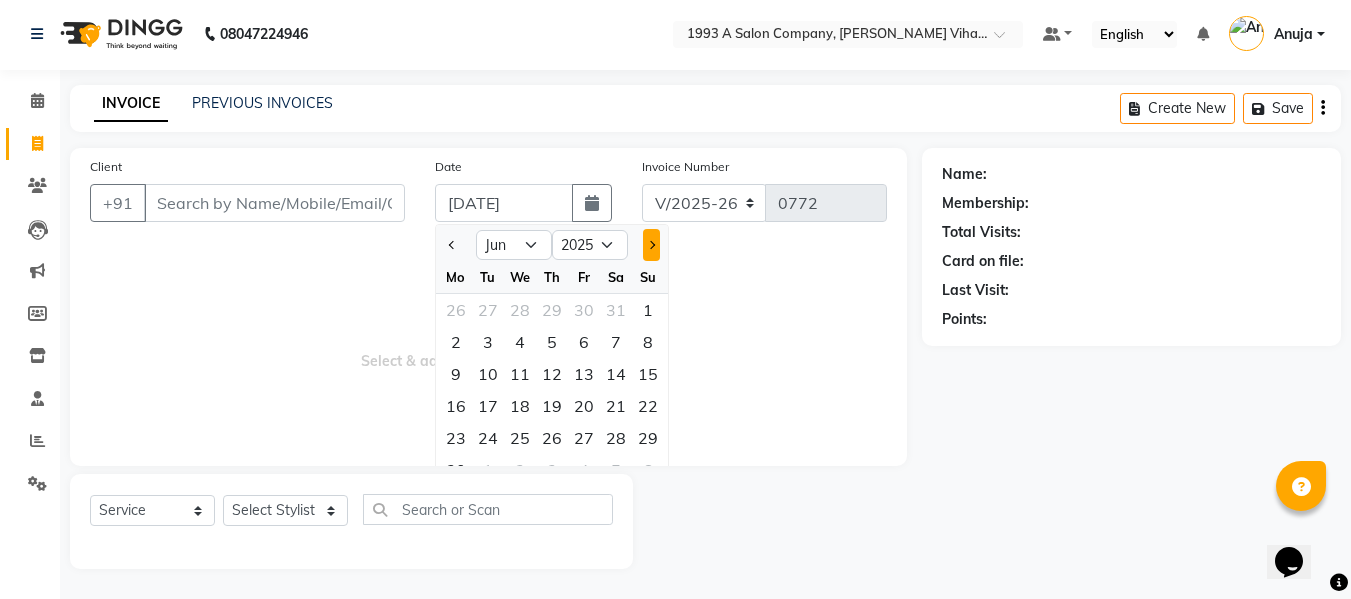 click 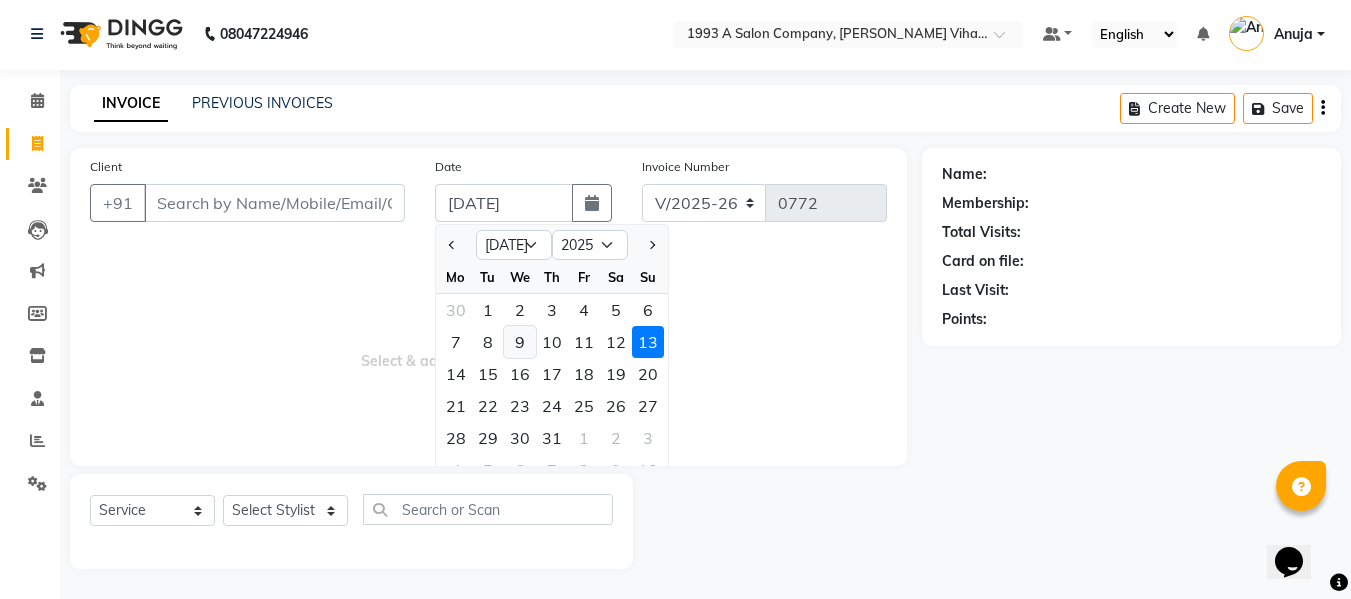 click on "9" 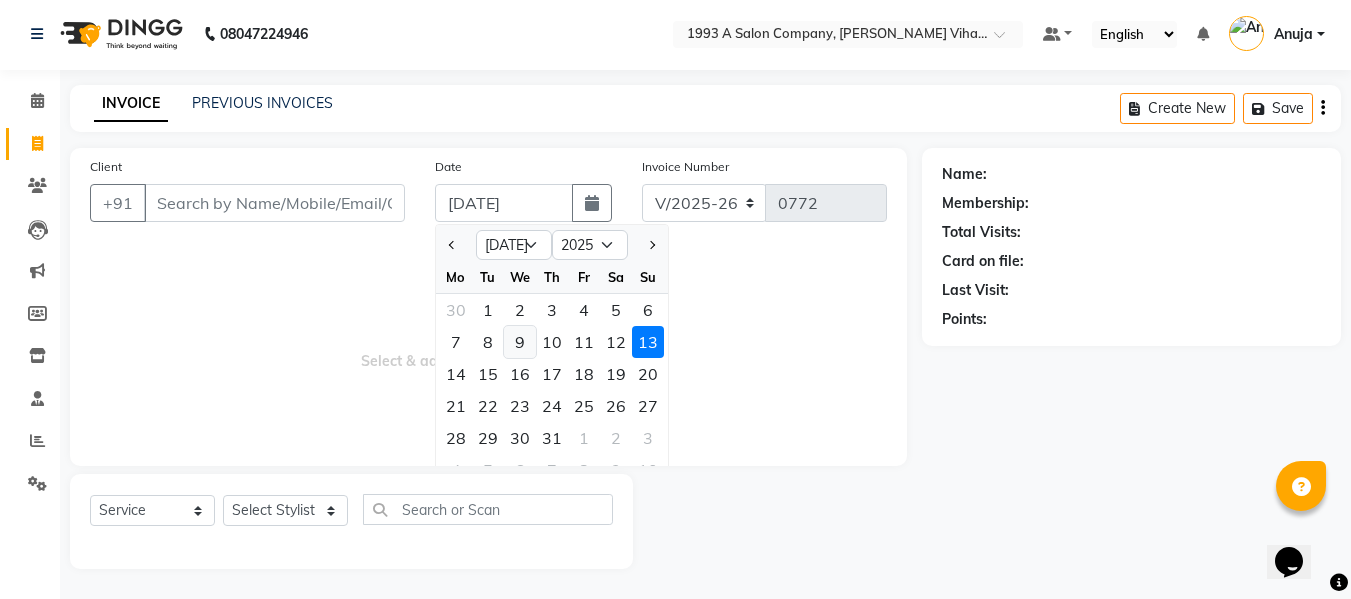 type on "[DATE]" 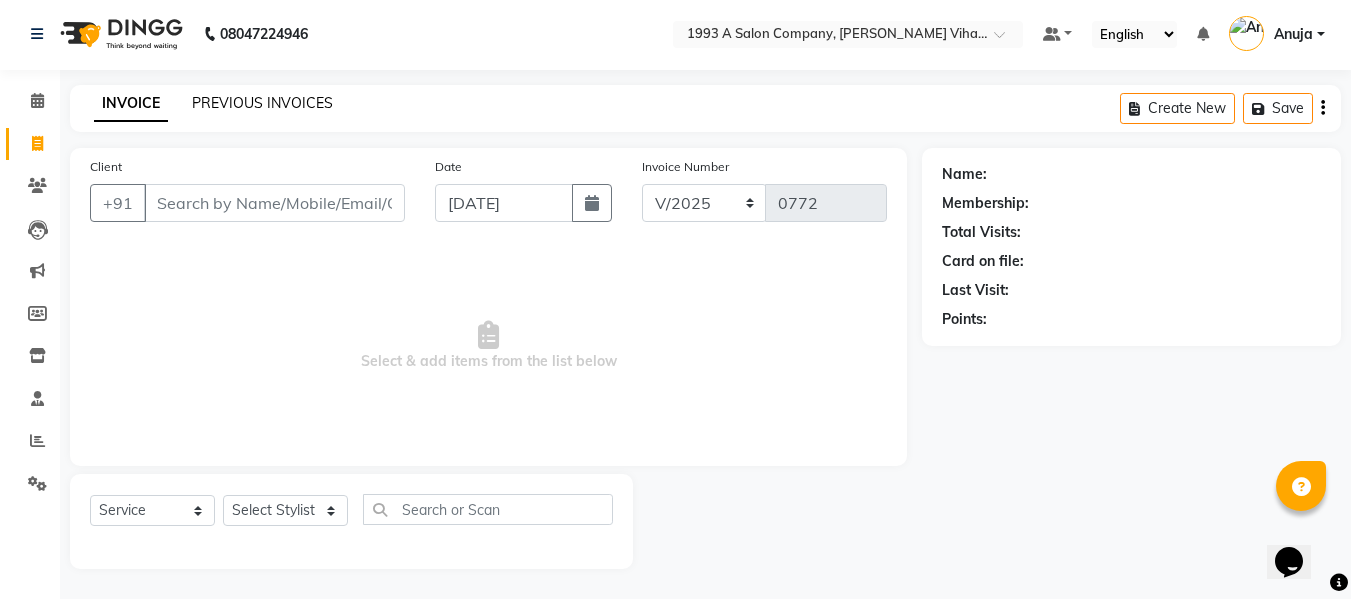 click on "PREVIOUS INVOICES" 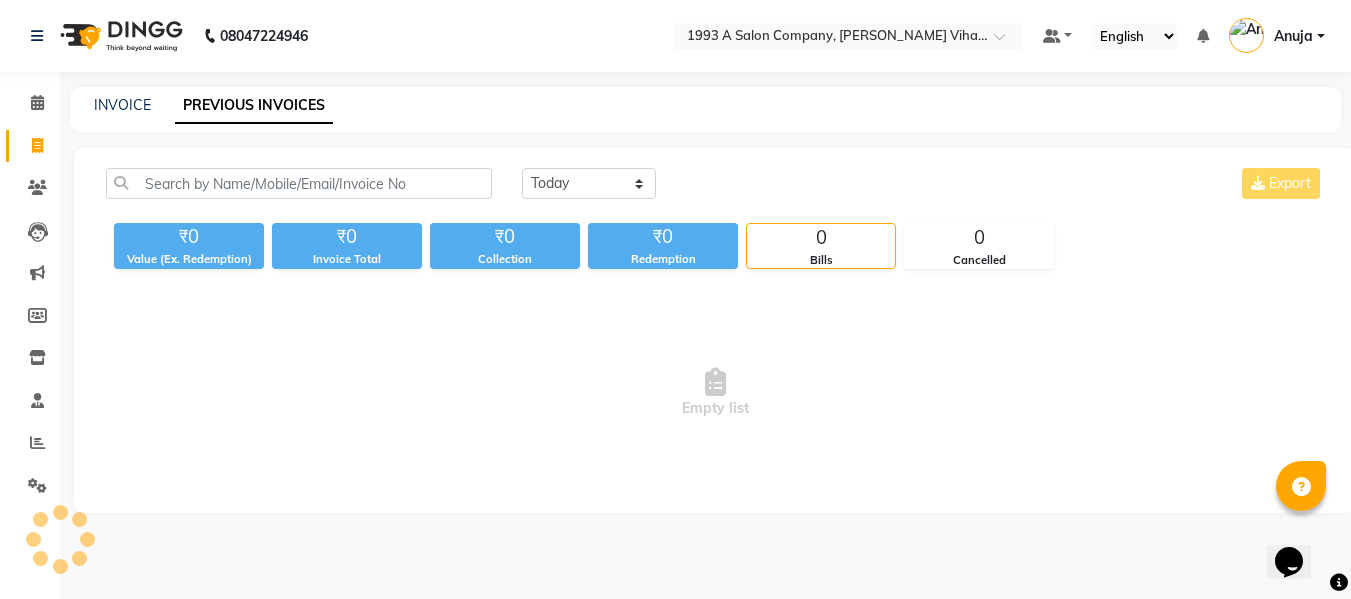 scroll, scrollTop: 0, scrollLeft: 0, axis: both 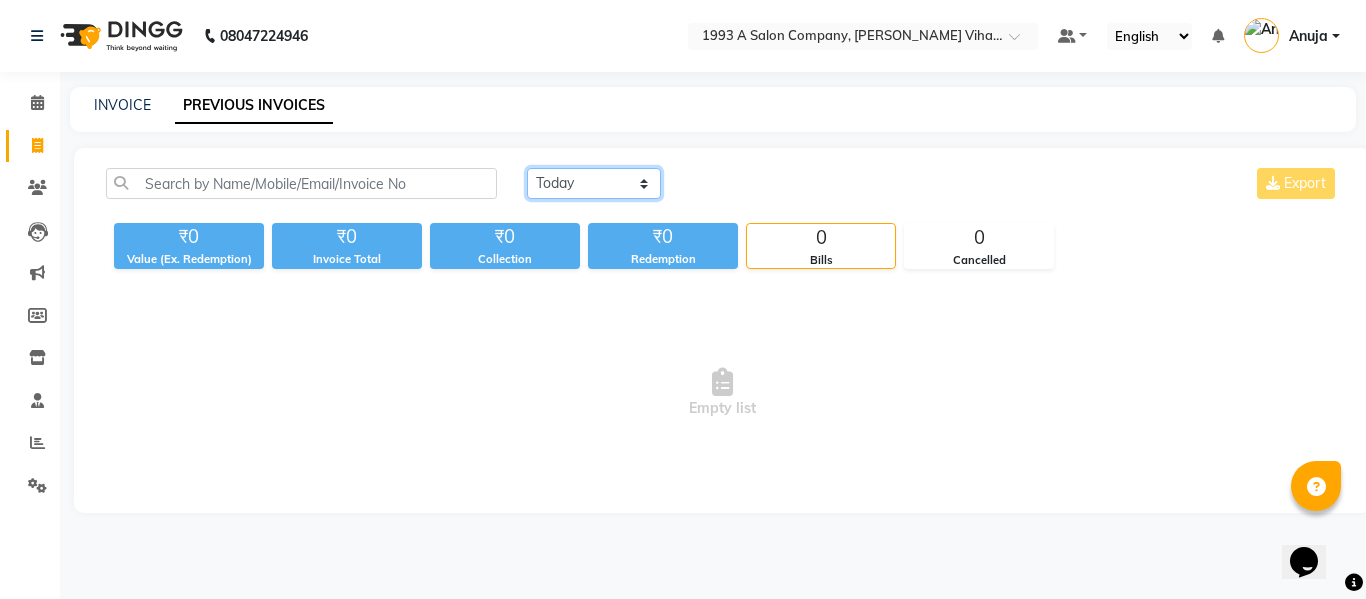 click on "[DATE] [DATE] Custom Range" 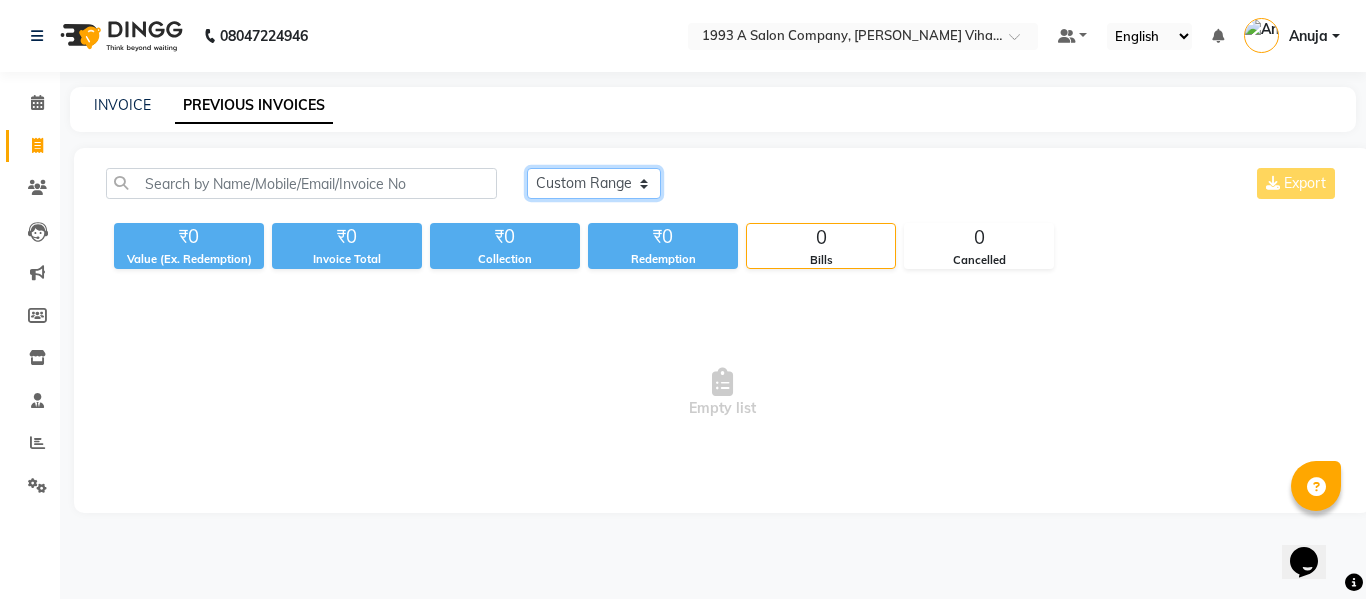 click on "[DATE] [DATE] Custom Range" 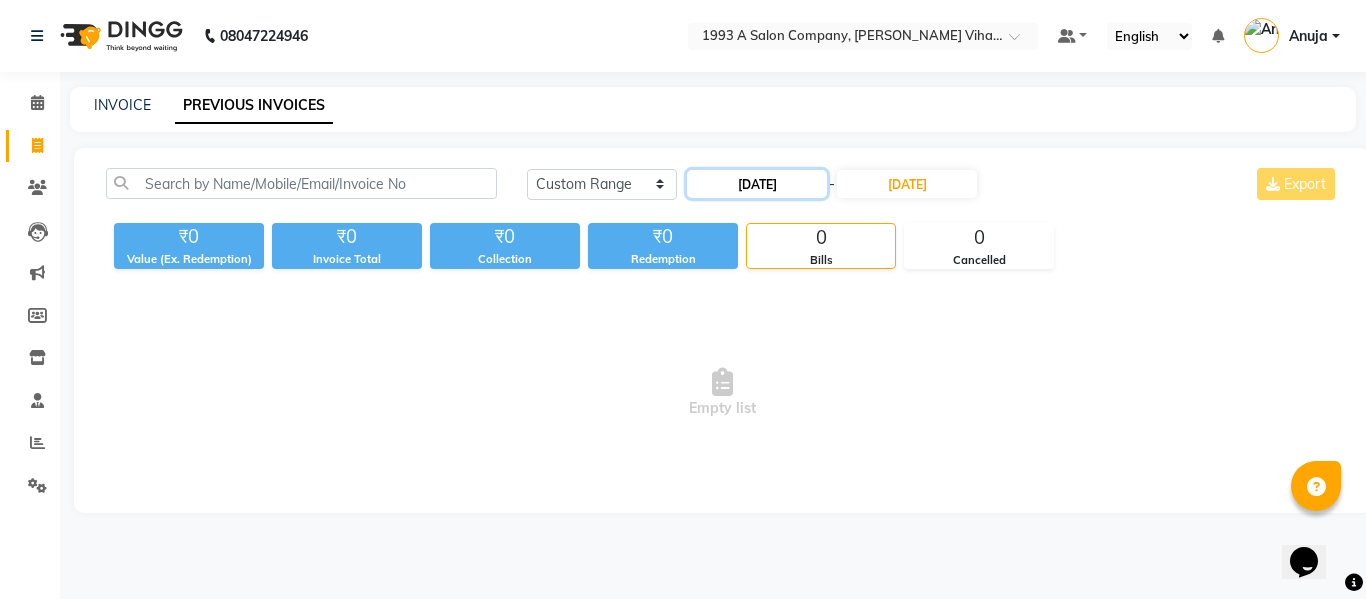 click on "[DATE]" 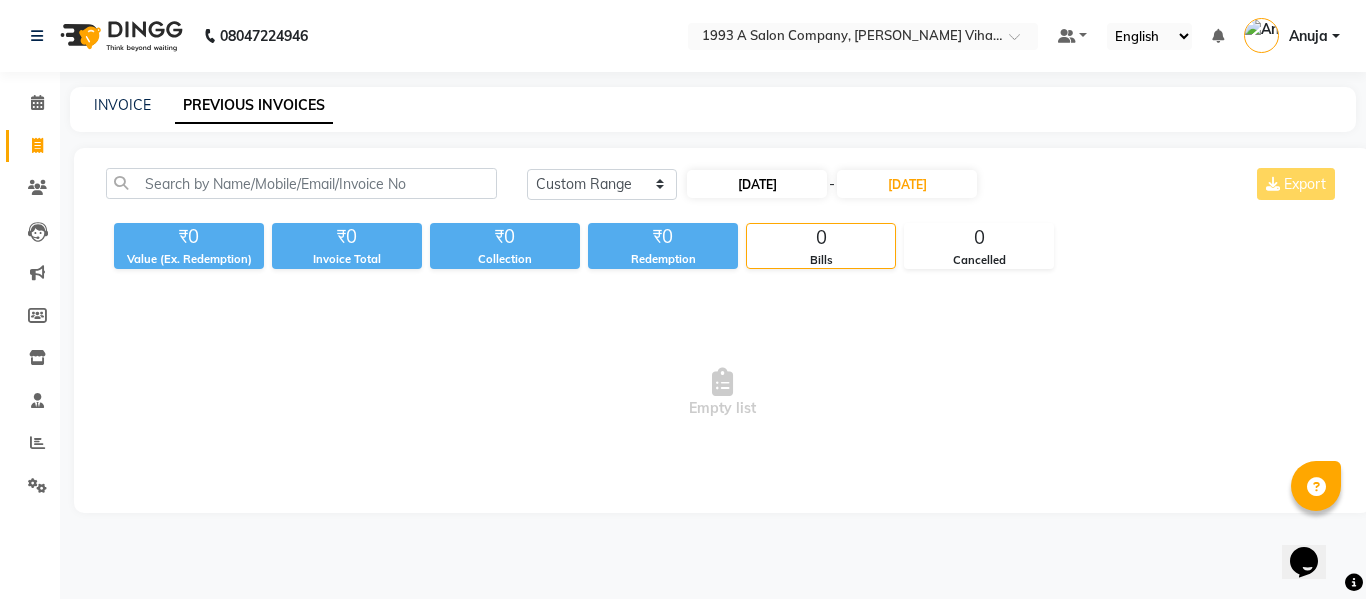 select on "7" 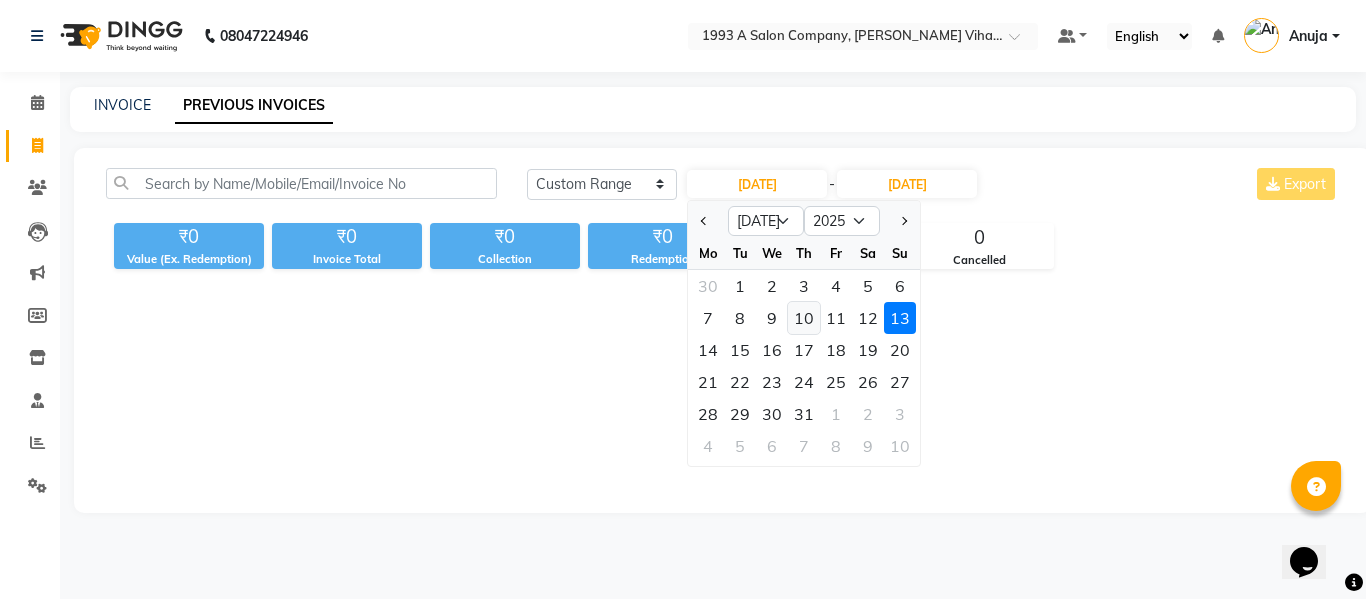 click on "10" 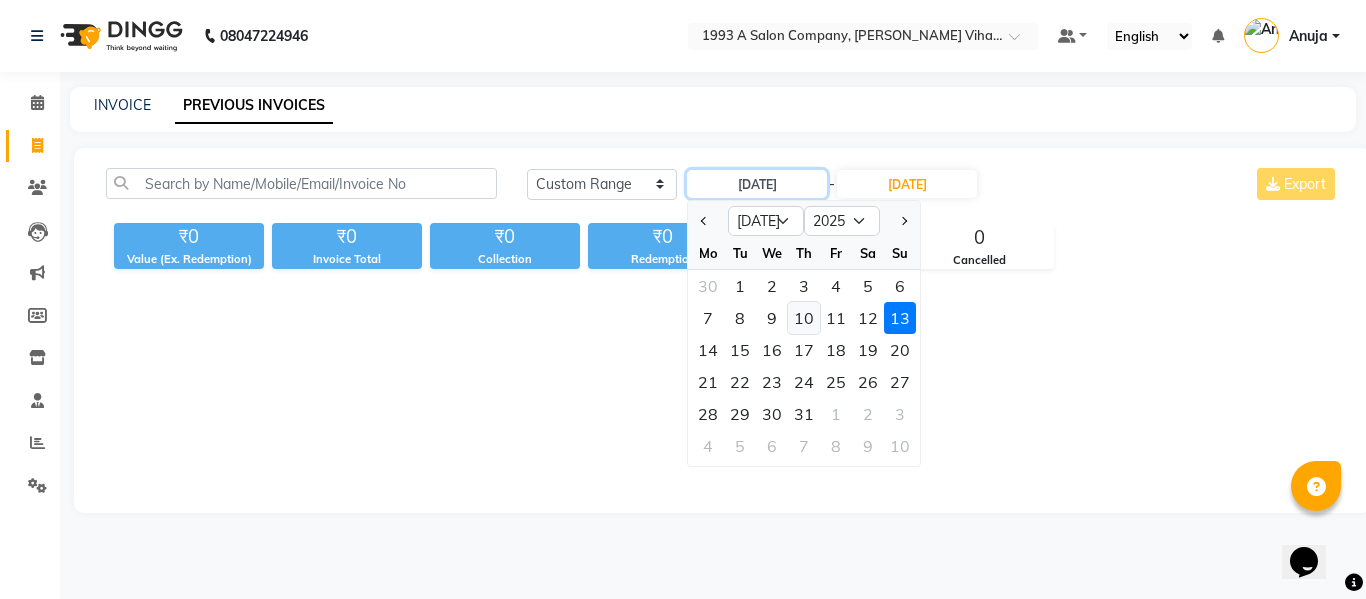 type on "[DATE]" 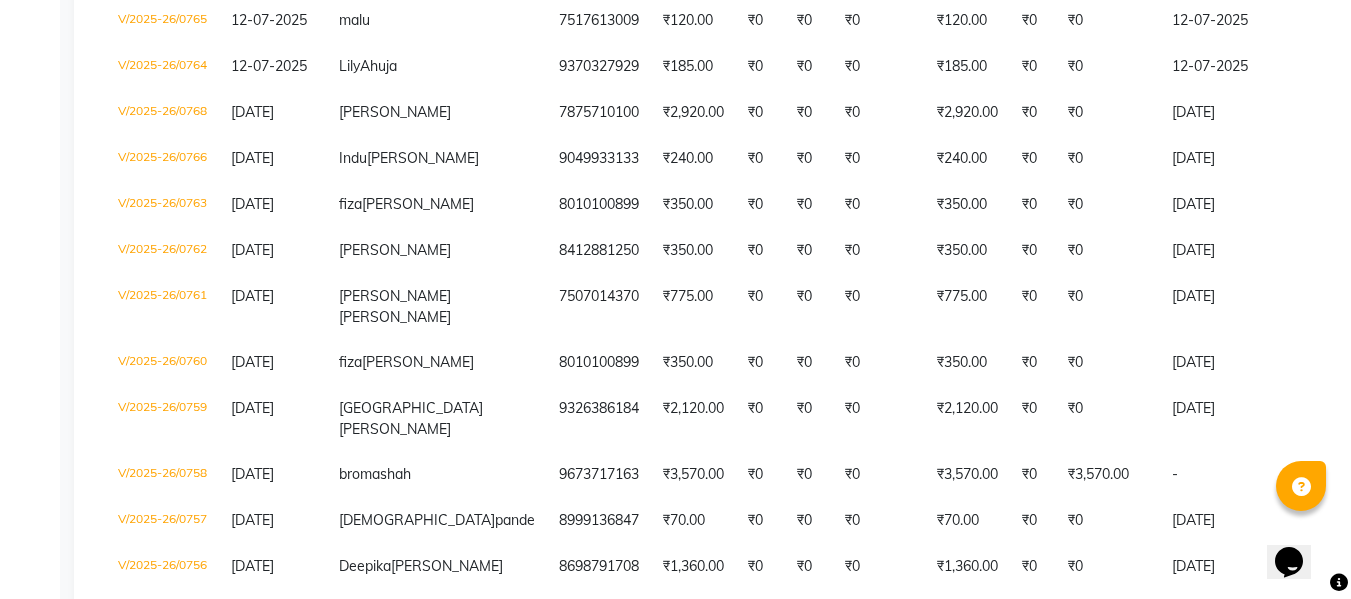 scroll, scrollTop: 700, scrollLeft: 0, axis: vertical 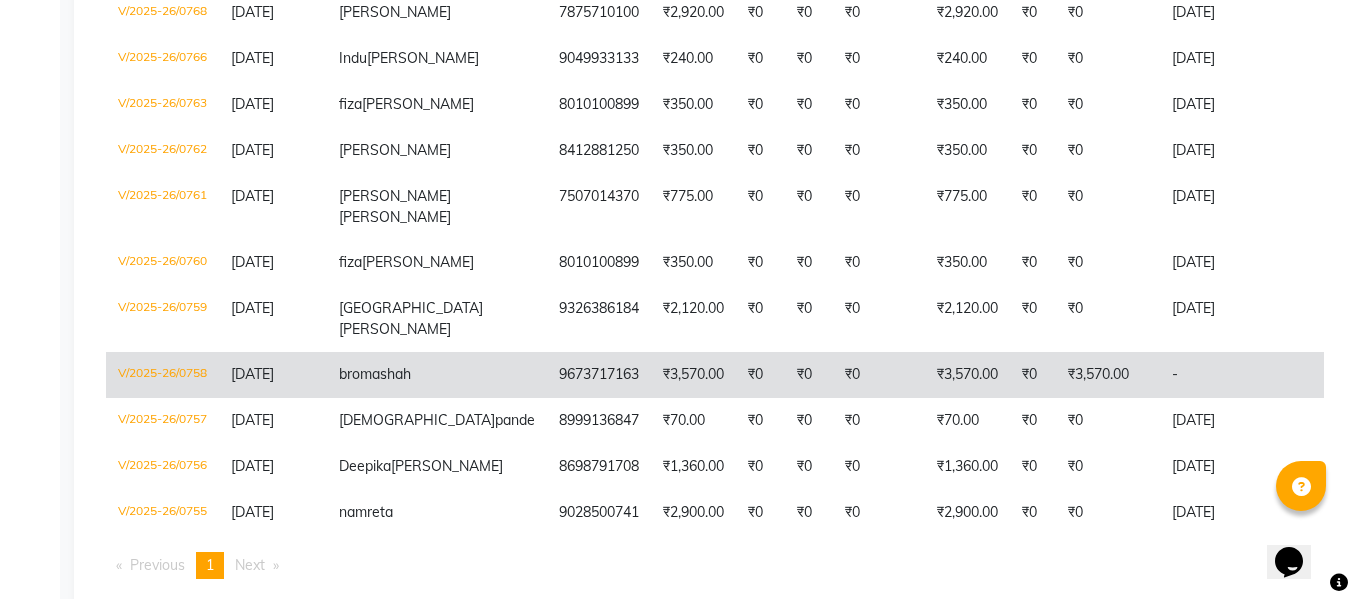 click on "V/2025-26/0758" 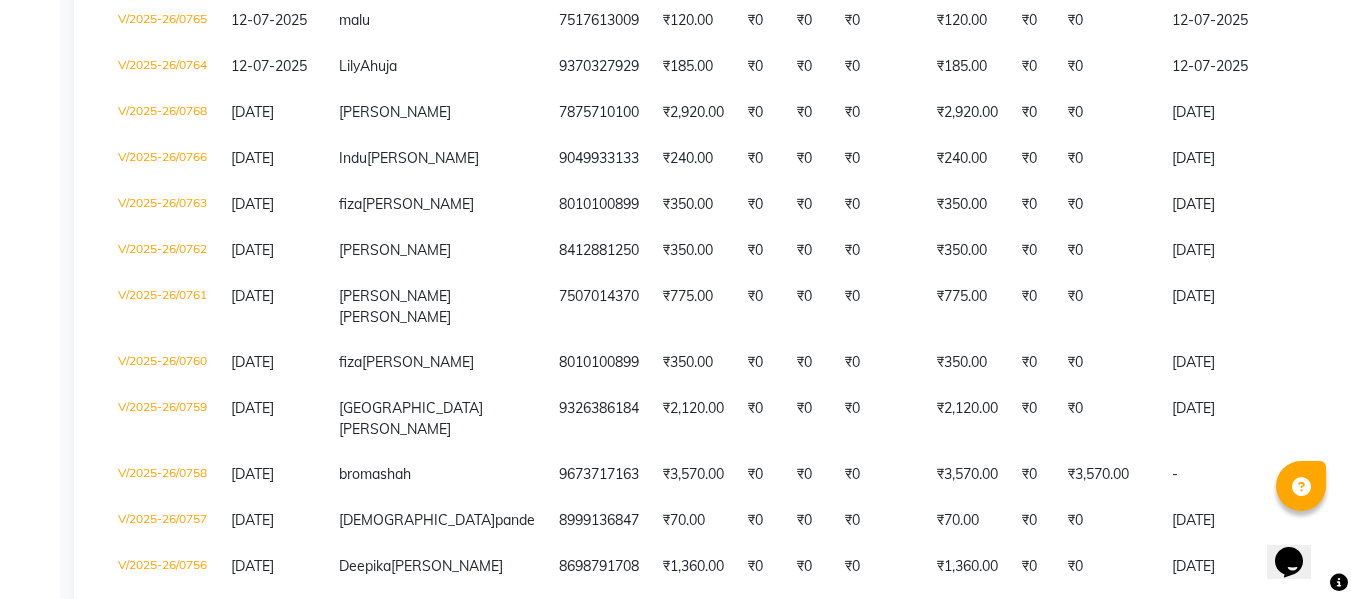 scroll, scrollTop: 0, scrollLeft: 0, axis: both 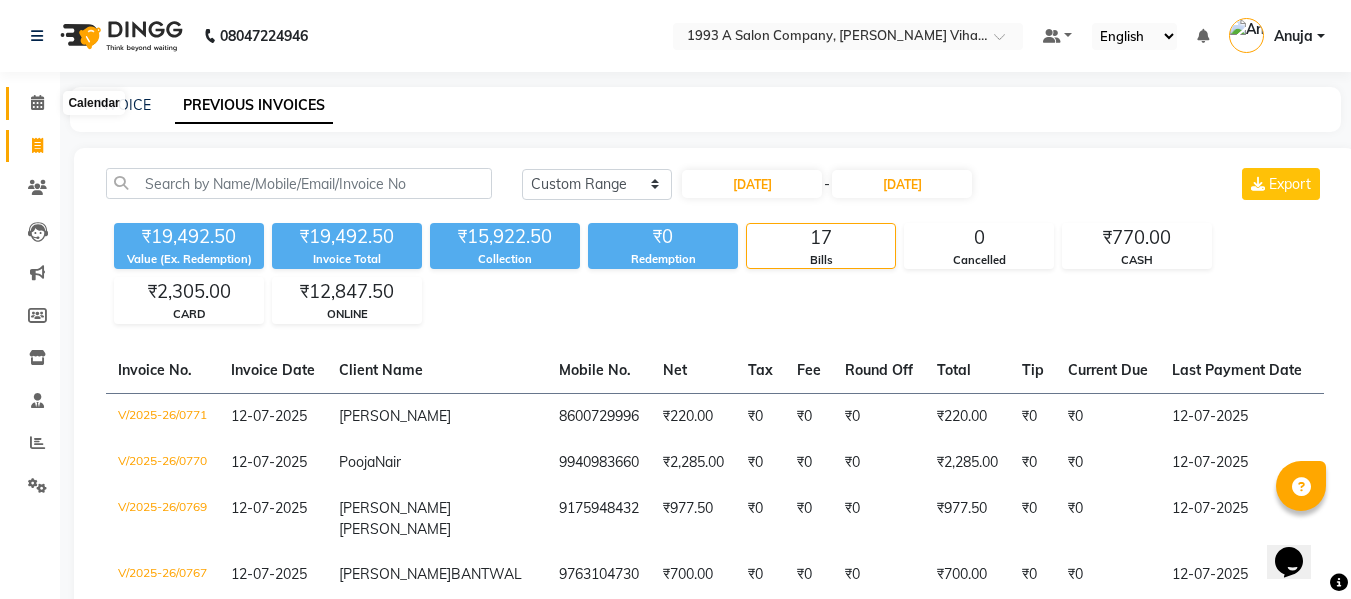 click 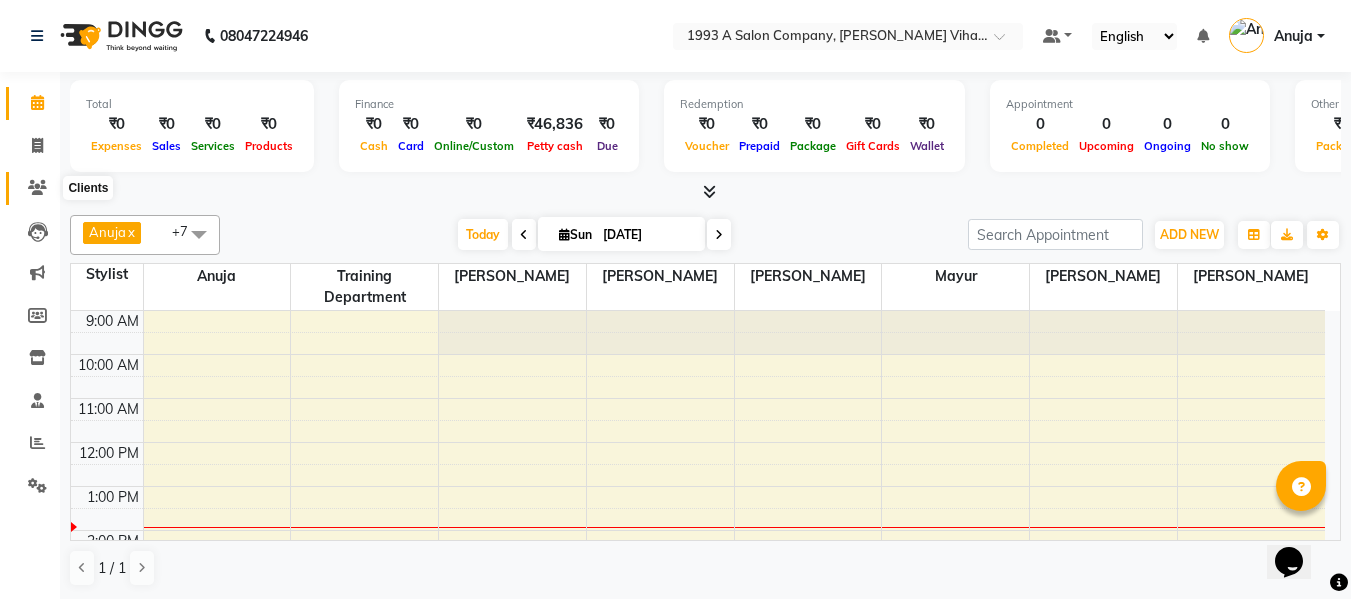 click 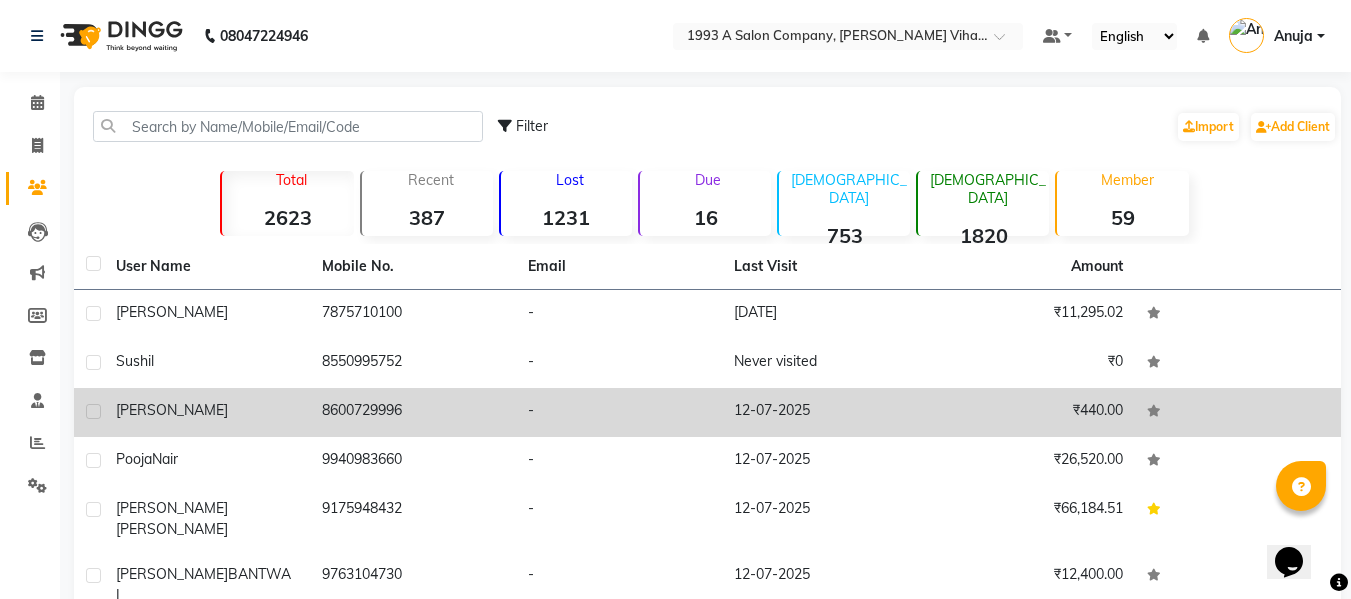 click on "[PERSON_NAME]" 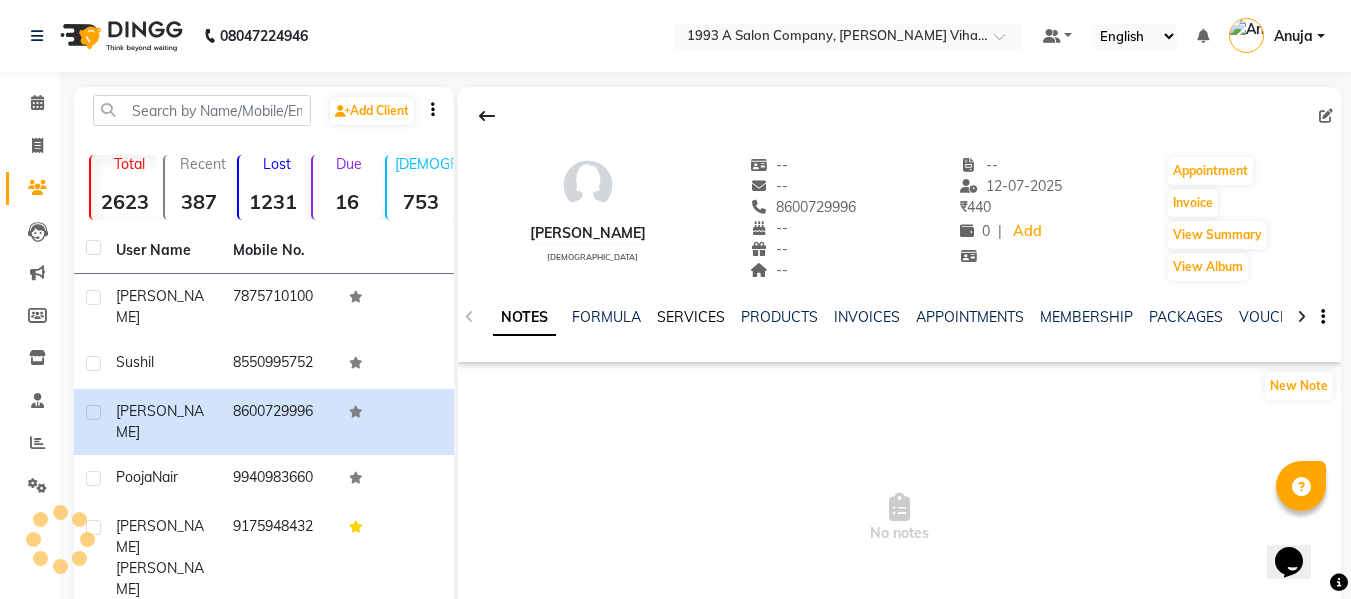 click on "SERVICES" 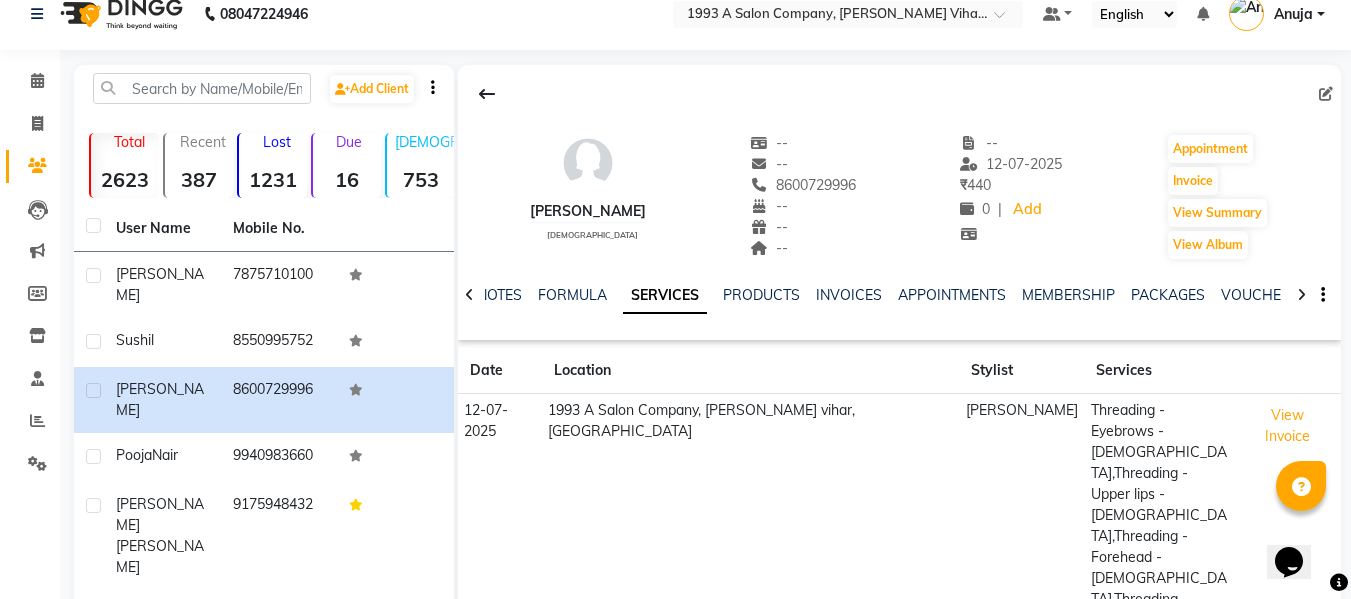scroll, scrollTop: 0, scrollLeft: 0, axis: both 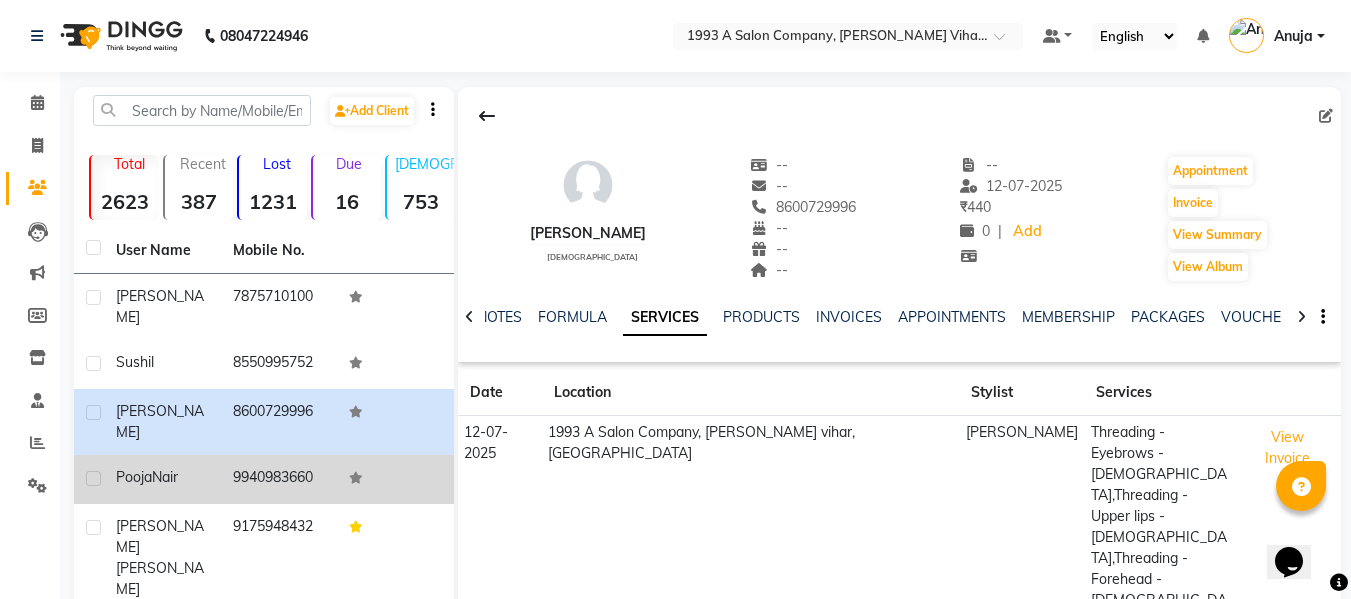 click on "Nair" 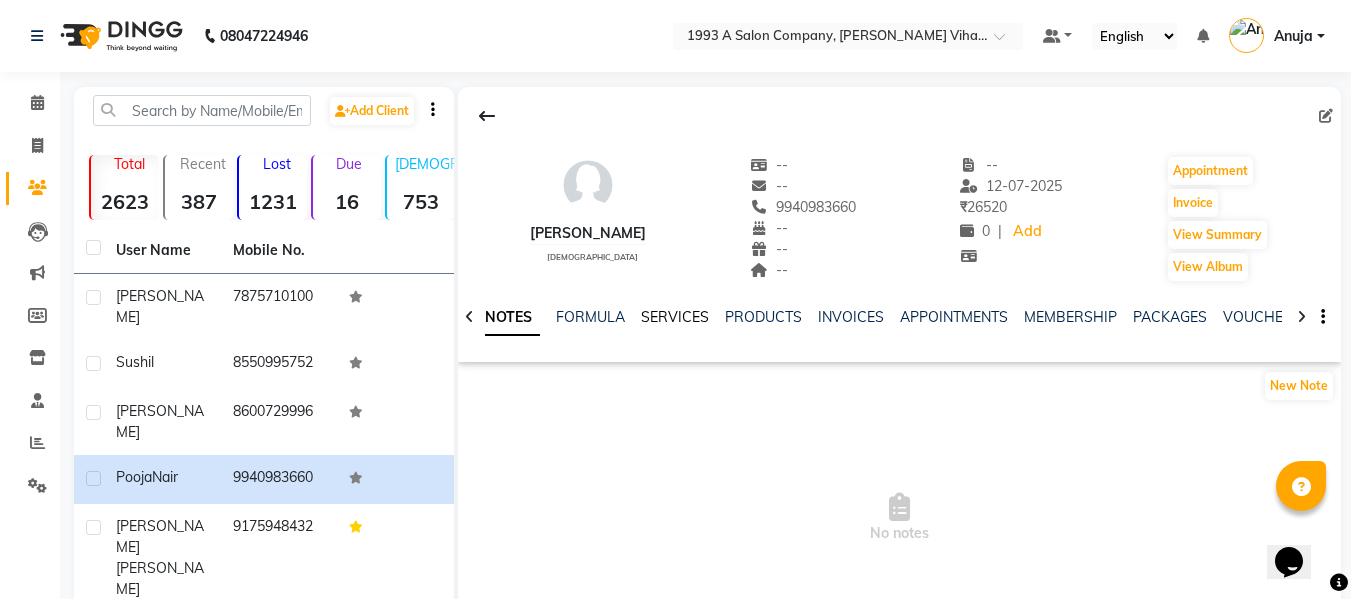 click on "SERVICES" 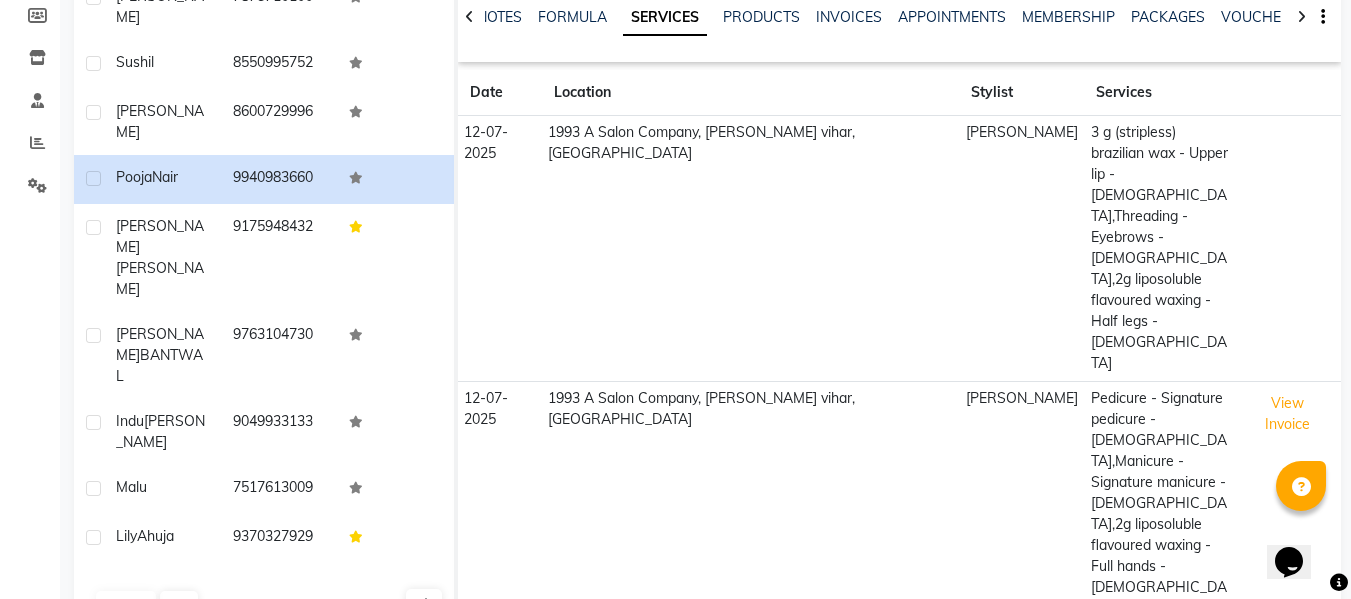 scroll, scrollTop: 381, scrollLeft: 0, axis: vertical 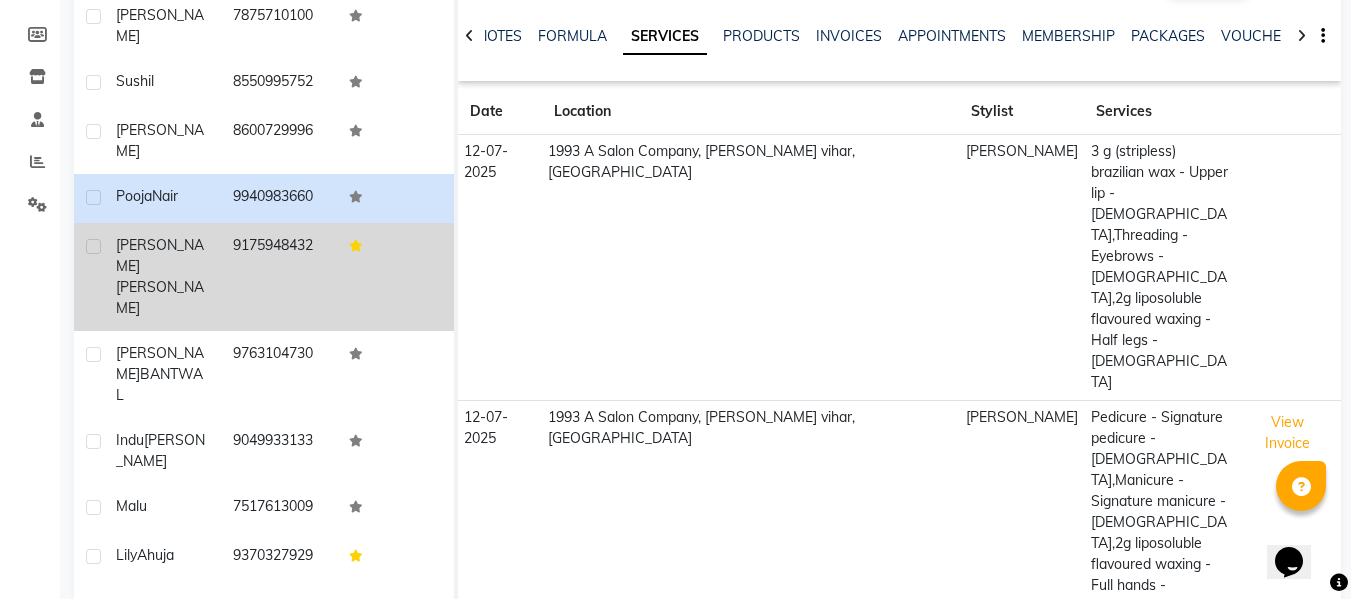 click on "[PERSON_NAME]" 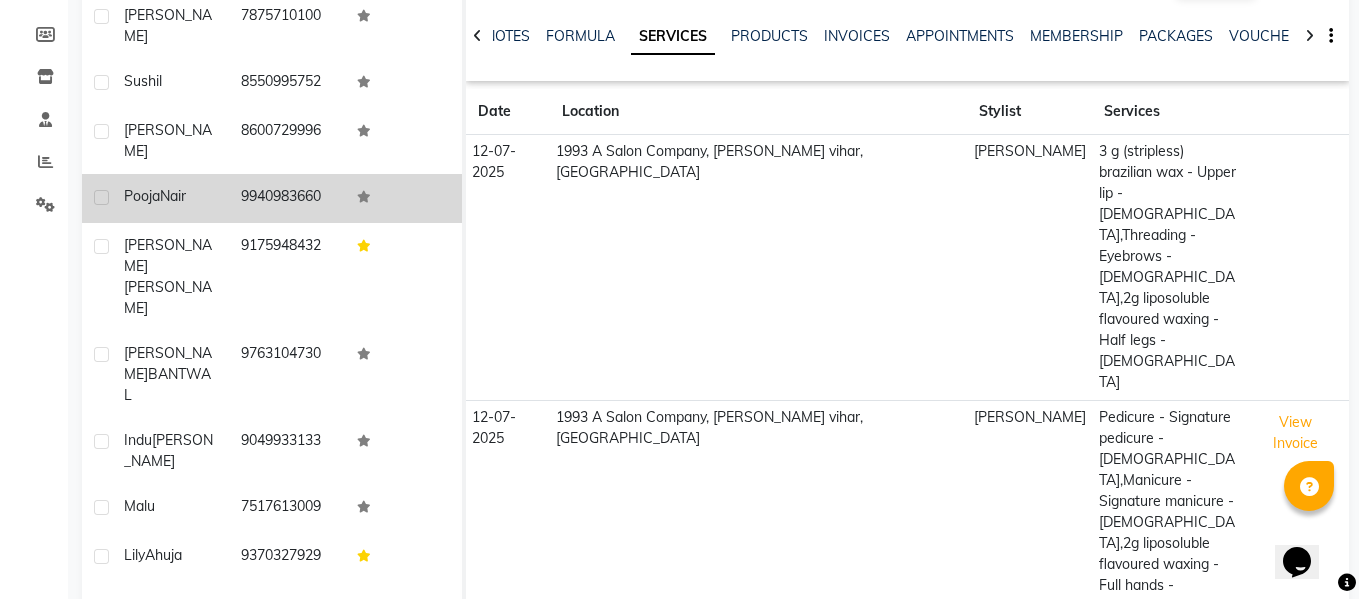 scroll, scrollTop: 268, scrollLeft: 0, axis: vertical 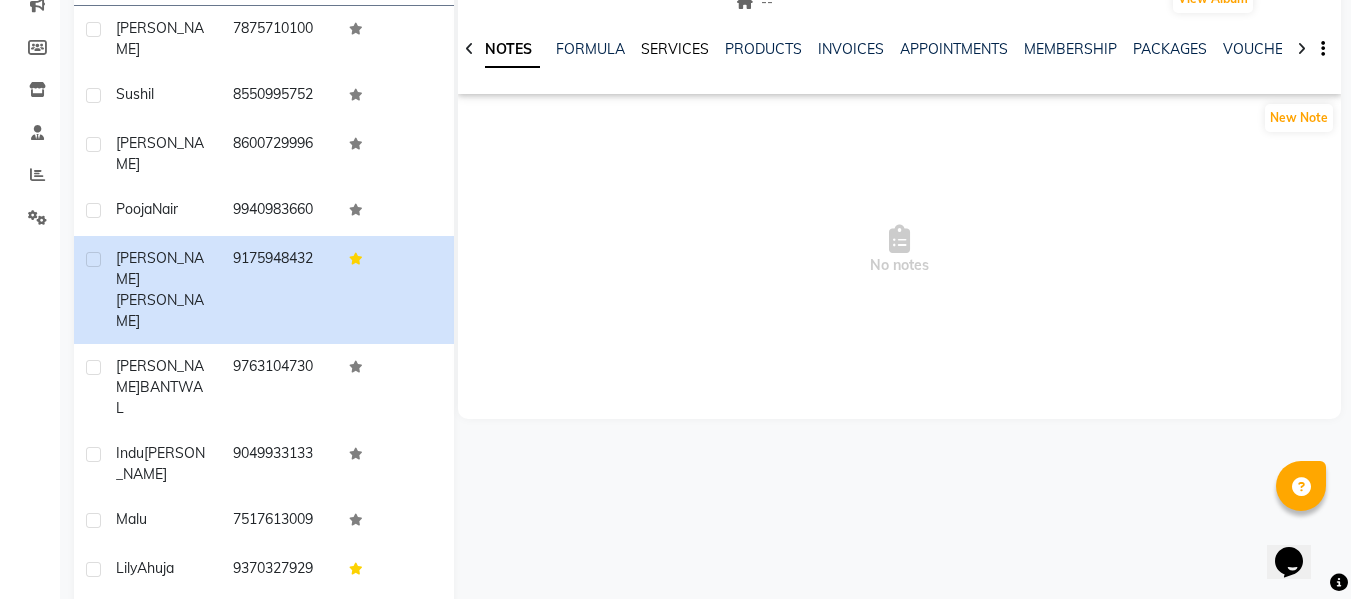click on "SERVICES" 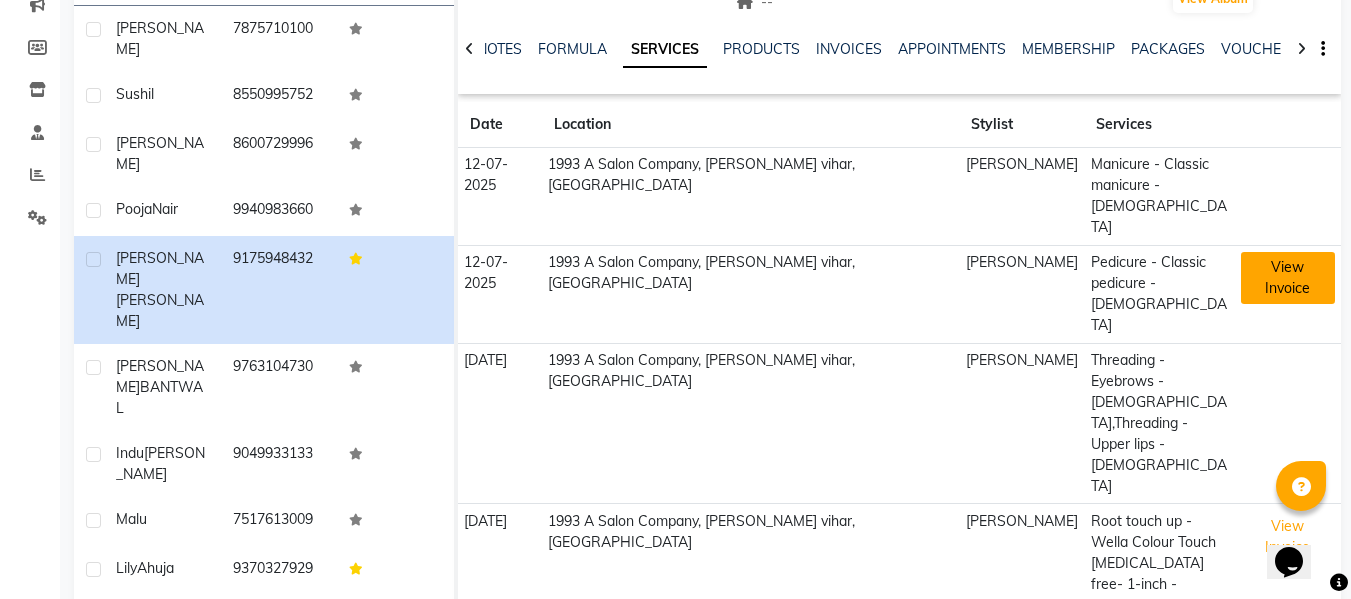 click on "View Invoice" 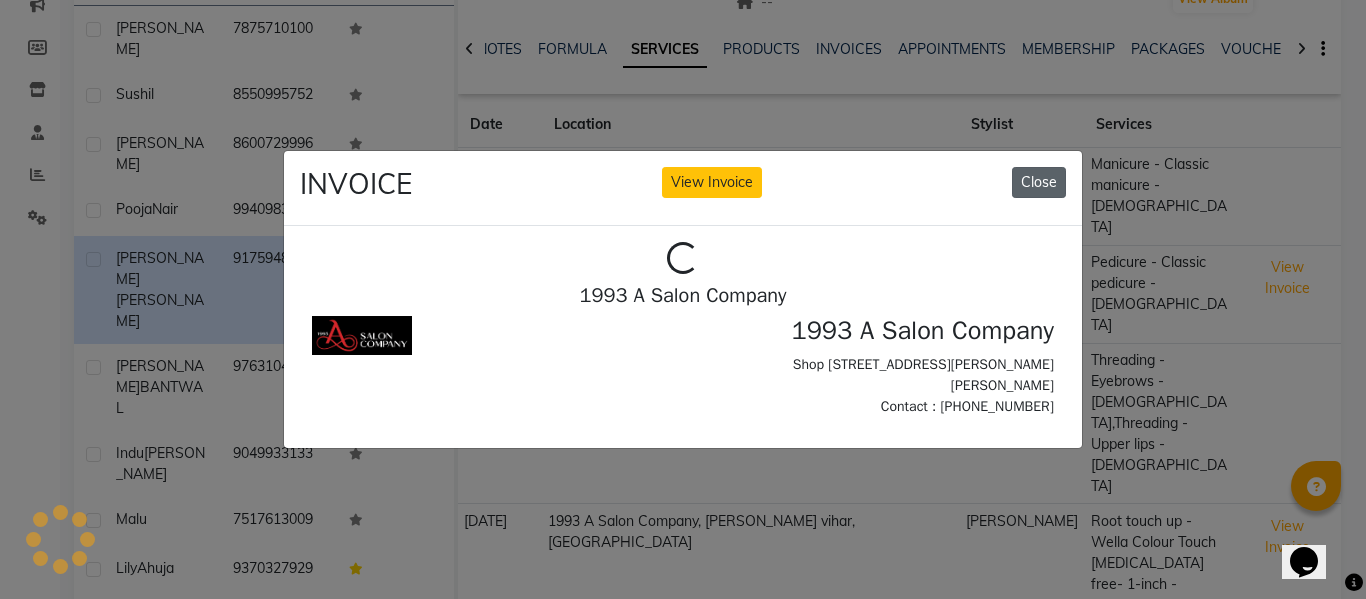 scroll, scrollTop: 0, scrollLeft: 0, axis: both 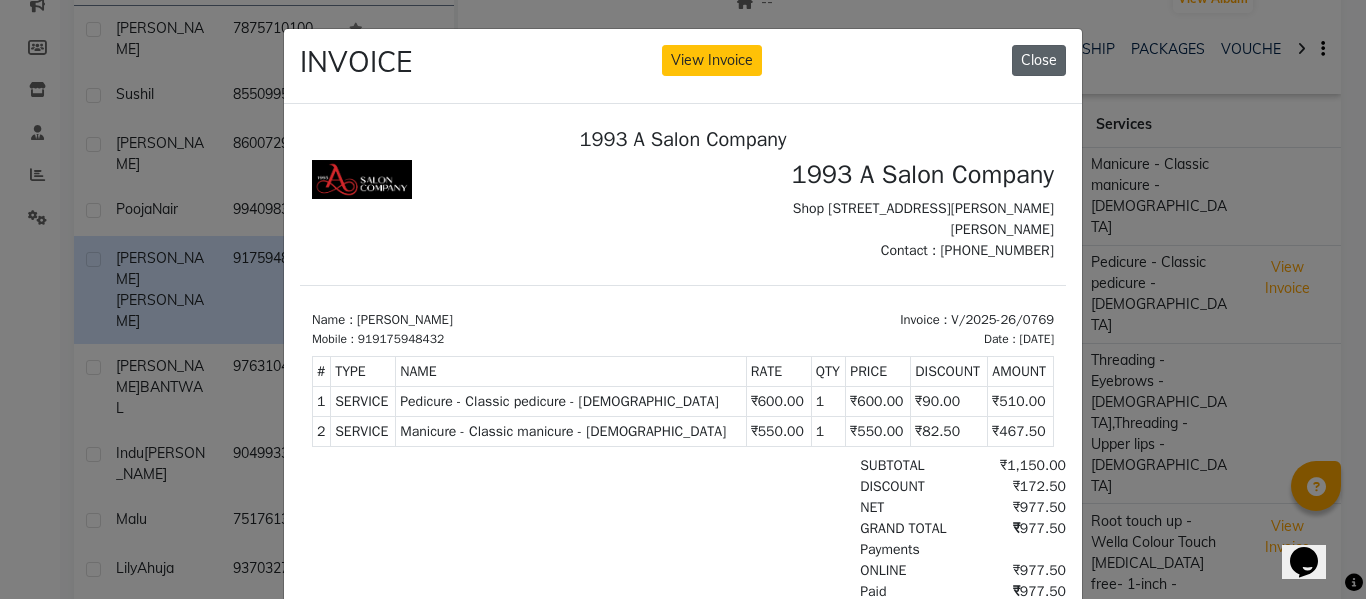 click on "Close" 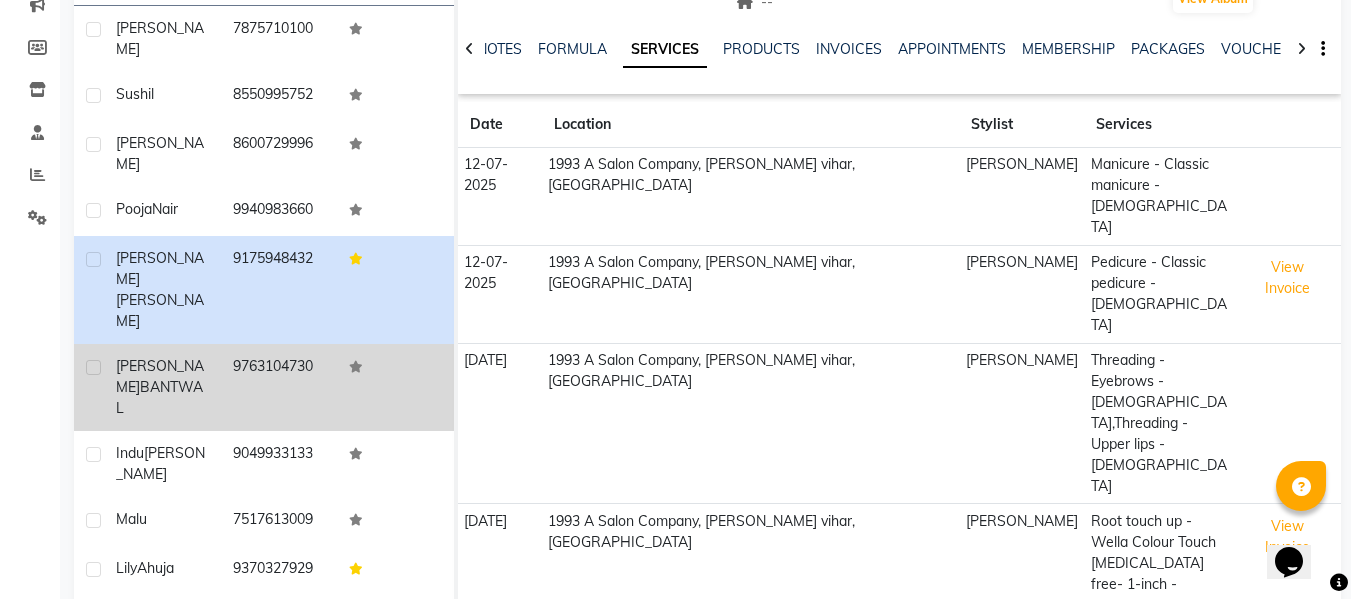 click on "[PERSON_NAME]" 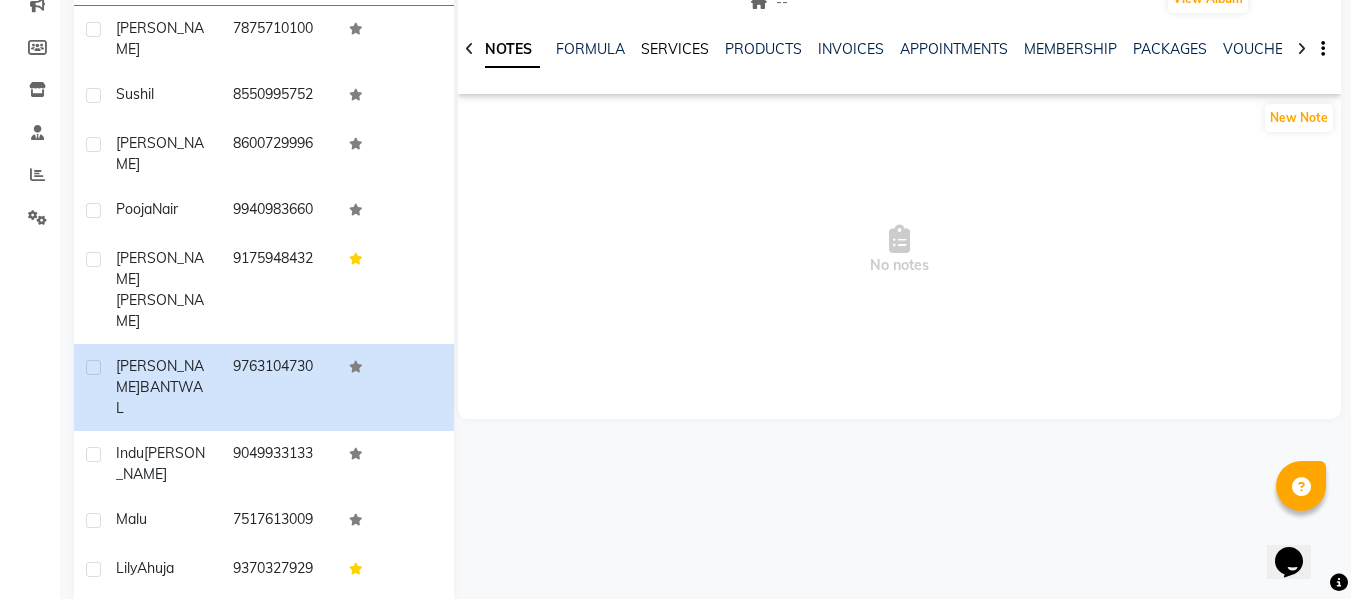 click on "SERVICES" 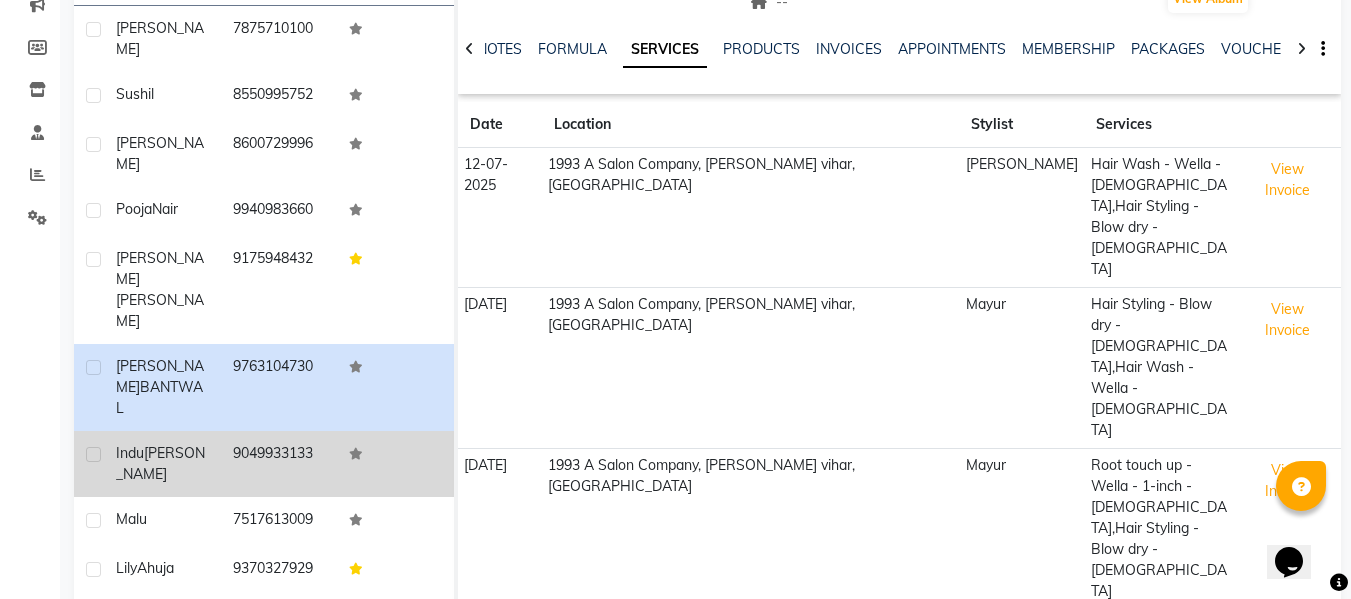 click on "[PERSON_NAME]" 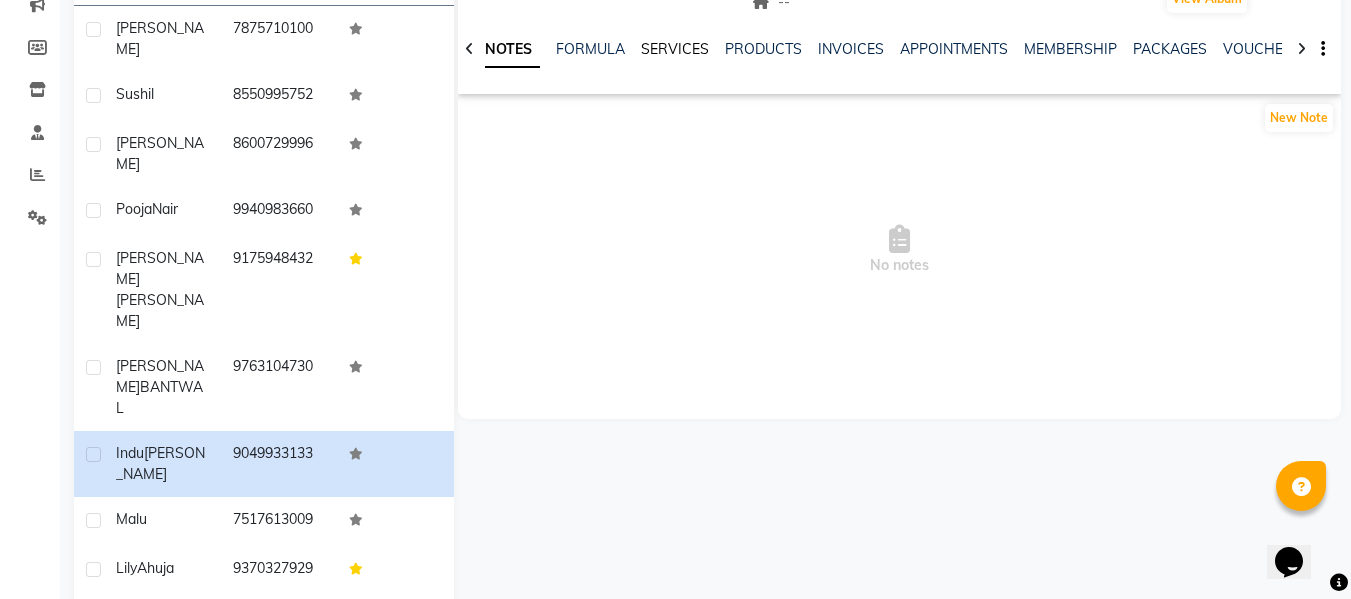 click on "SERVICES" 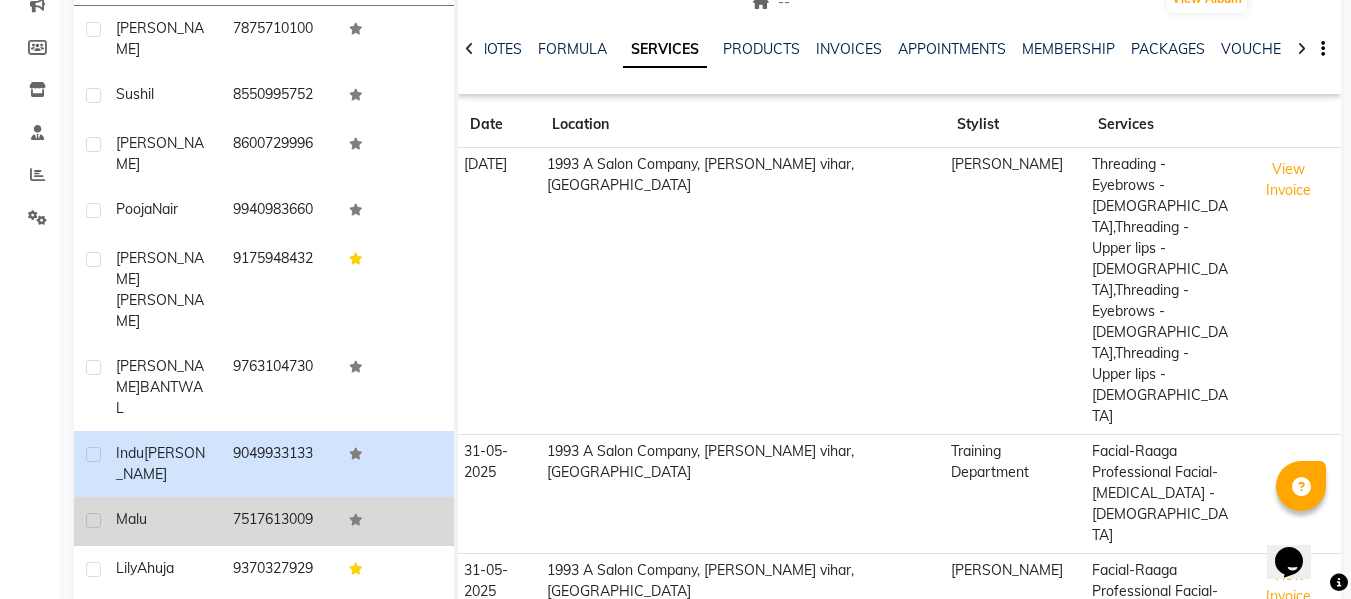 click on "malu" 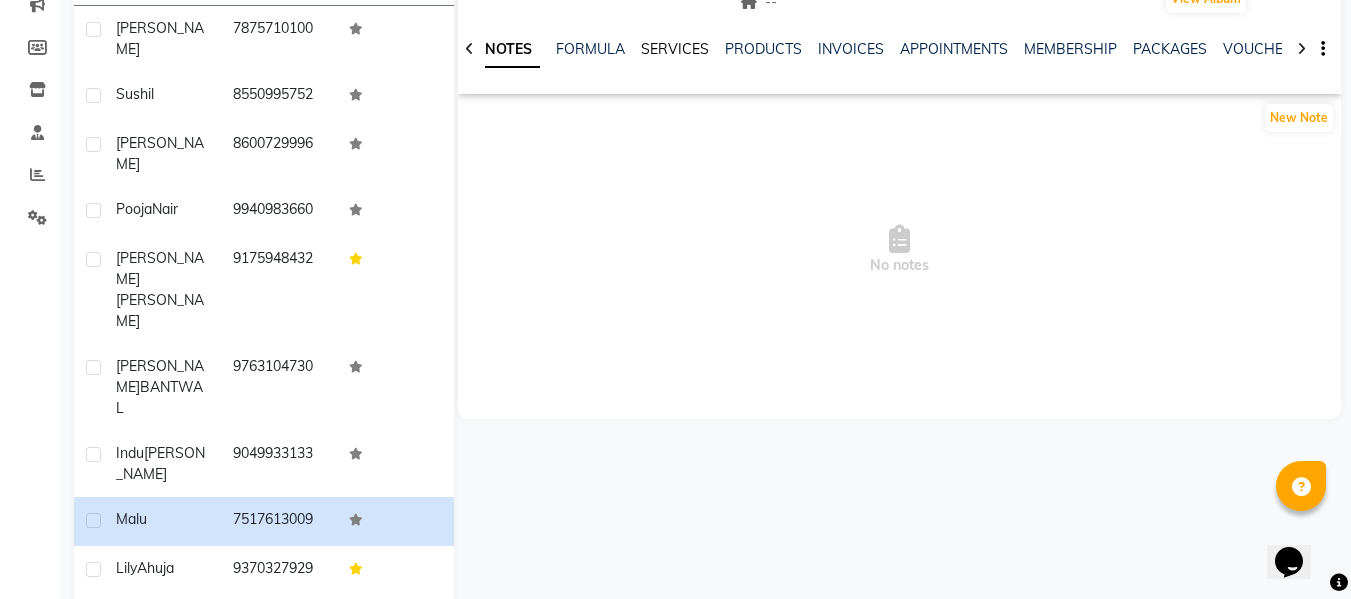 click on "SERVICES" 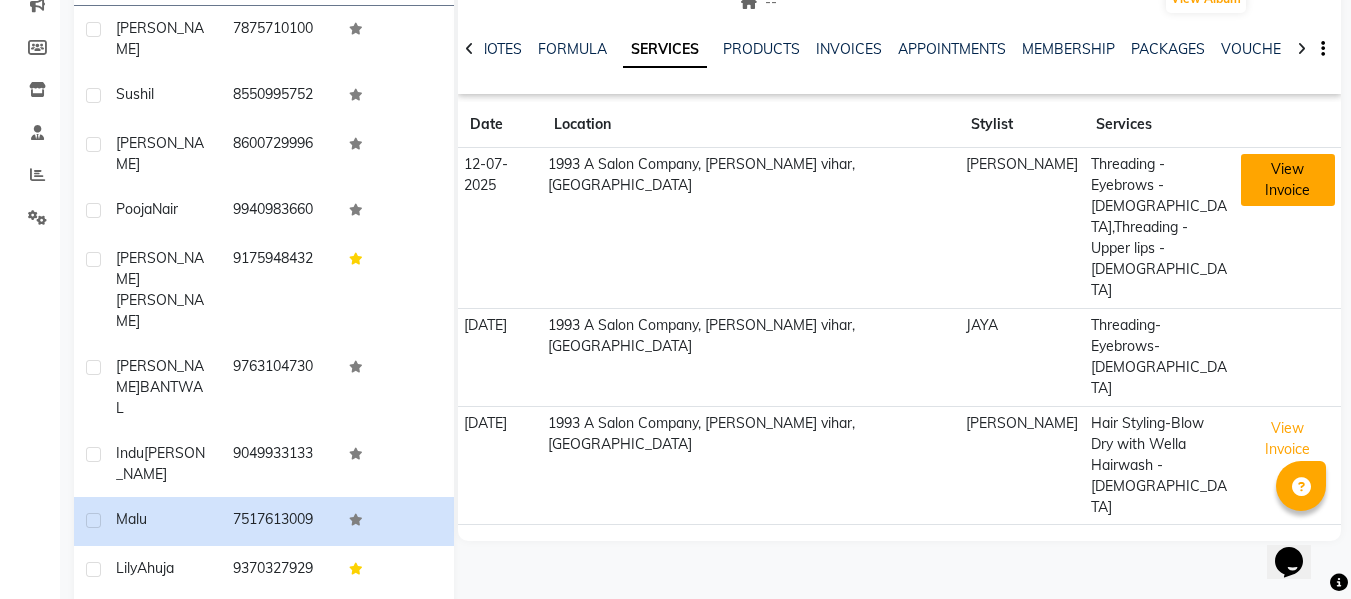 click on "View Invoice" 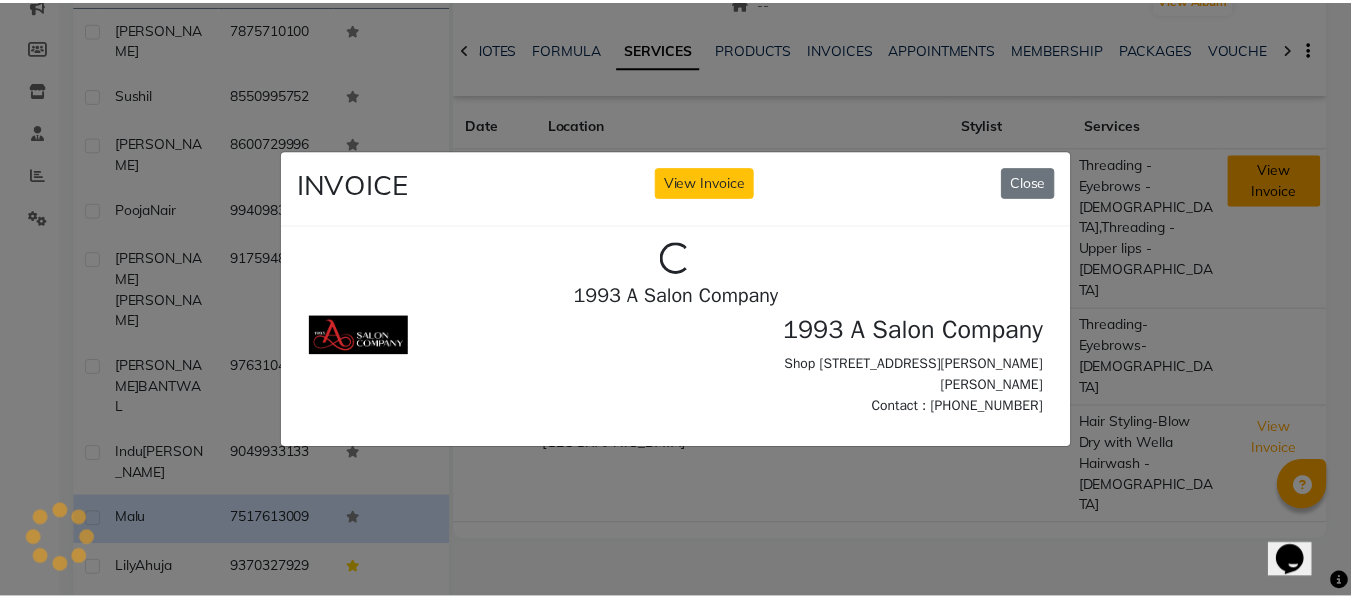 scroll, scrollTop: 0, scrollLeft: 0, axis: both 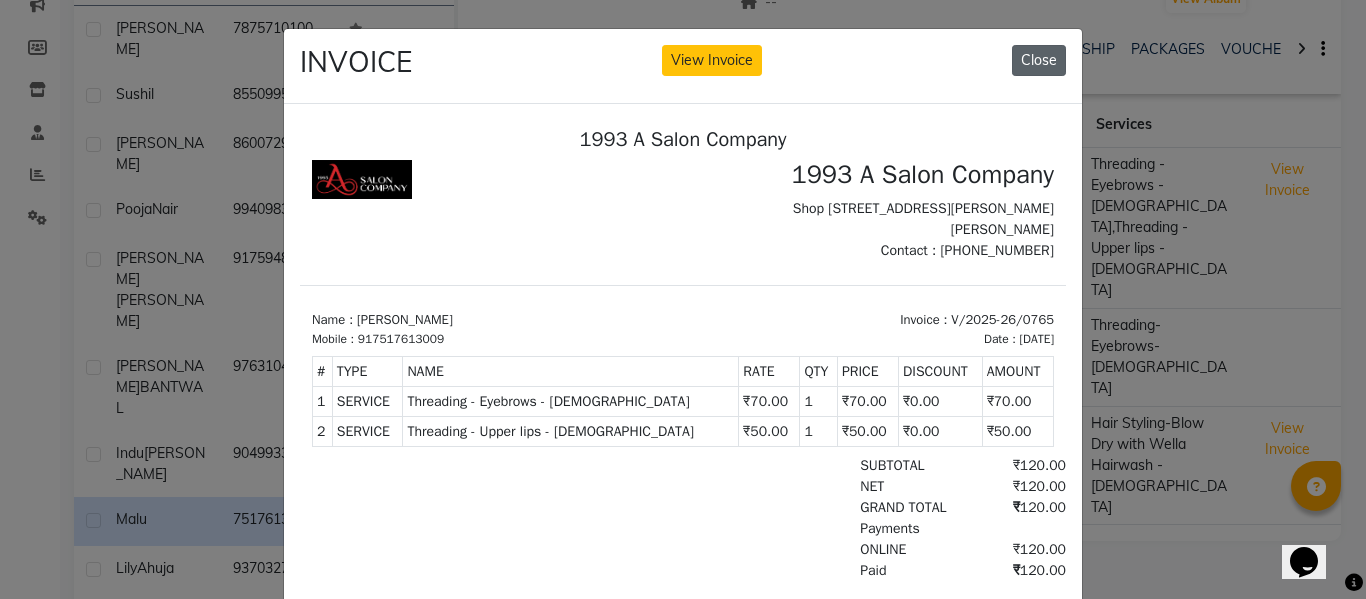 click on "Close" 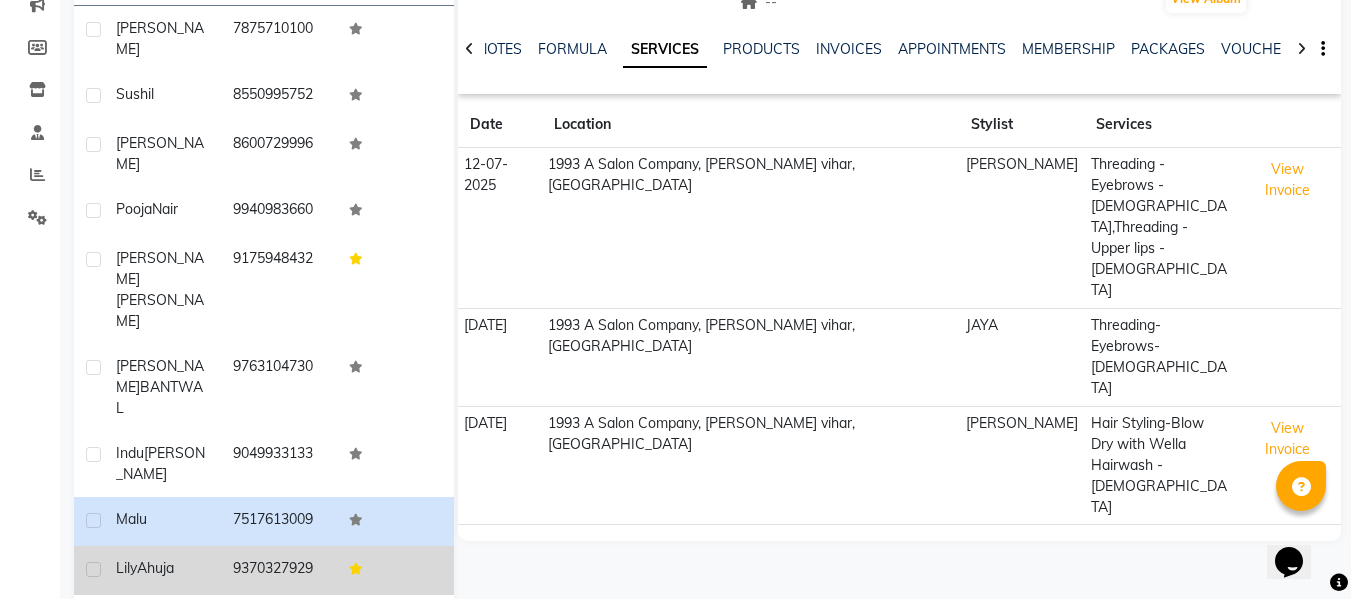 click on "9370327929" 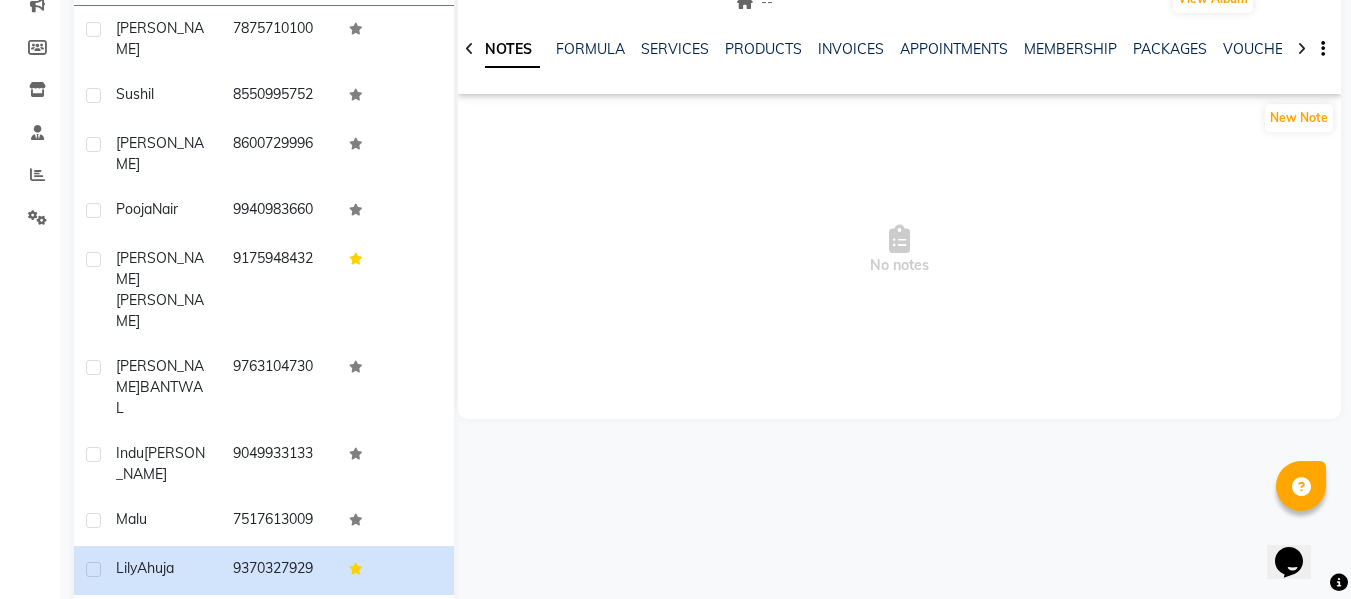 click on "NOTES FORMULA SERVICES PRODUCTS INVOICES APPOINTMENTS MEMBERSHIP PACKAGES VOUCHERS GIFTCARDS POINTS FORMS FAMILY CARDS WALLET" 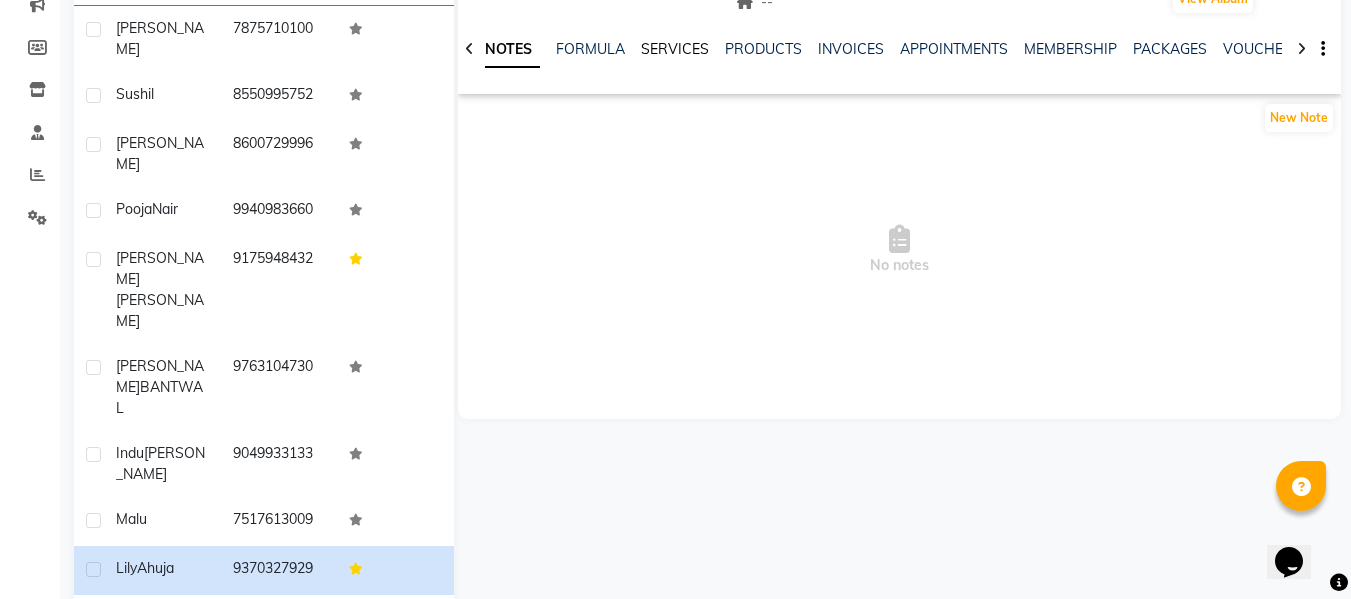 click on "SERVICES" 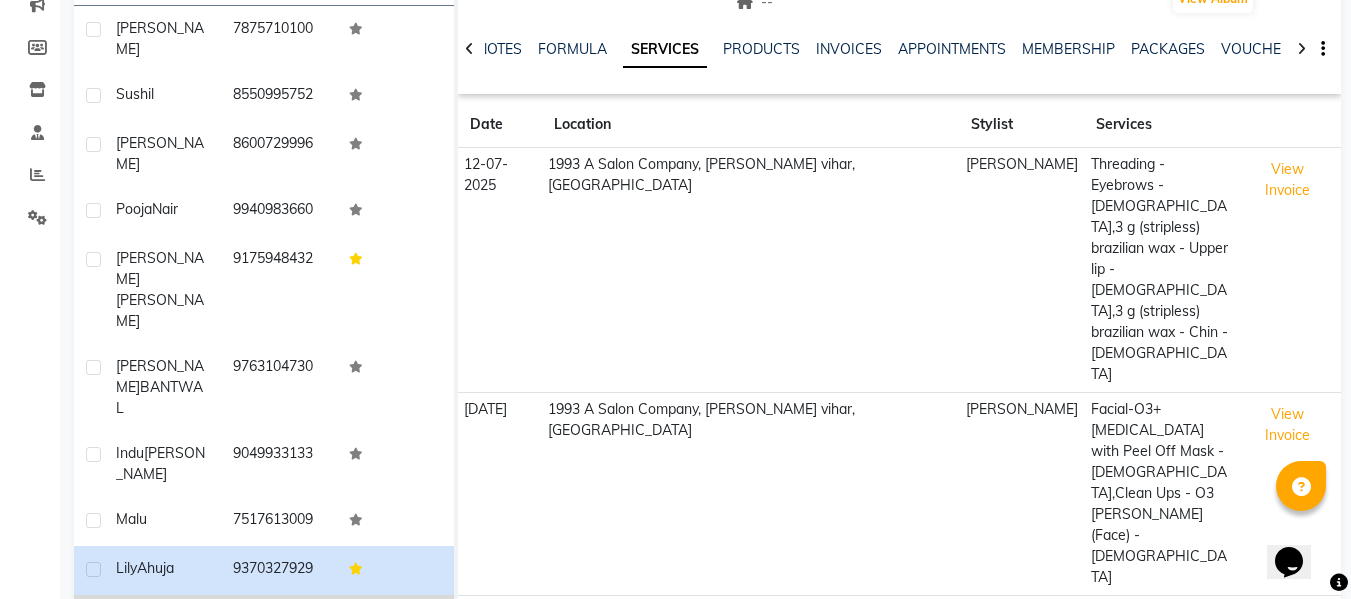 click on "[PERSON_NAME]" 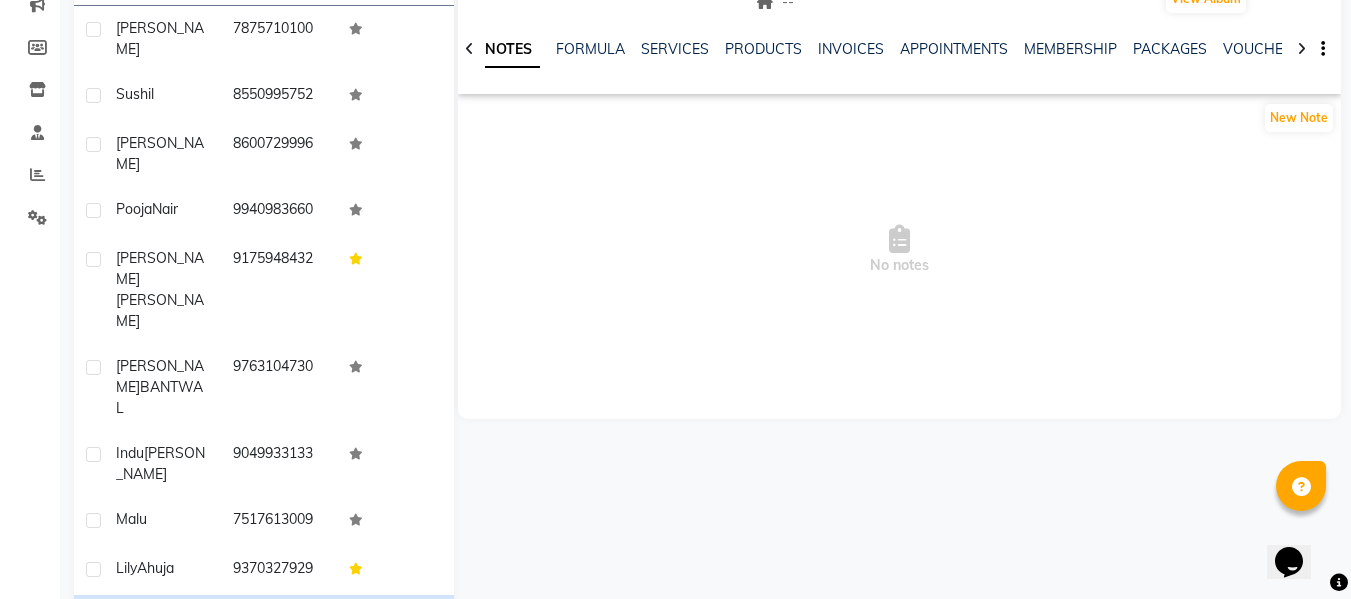 scroll, scrollTop: 68, scrollLeft: 0, axis: vertical 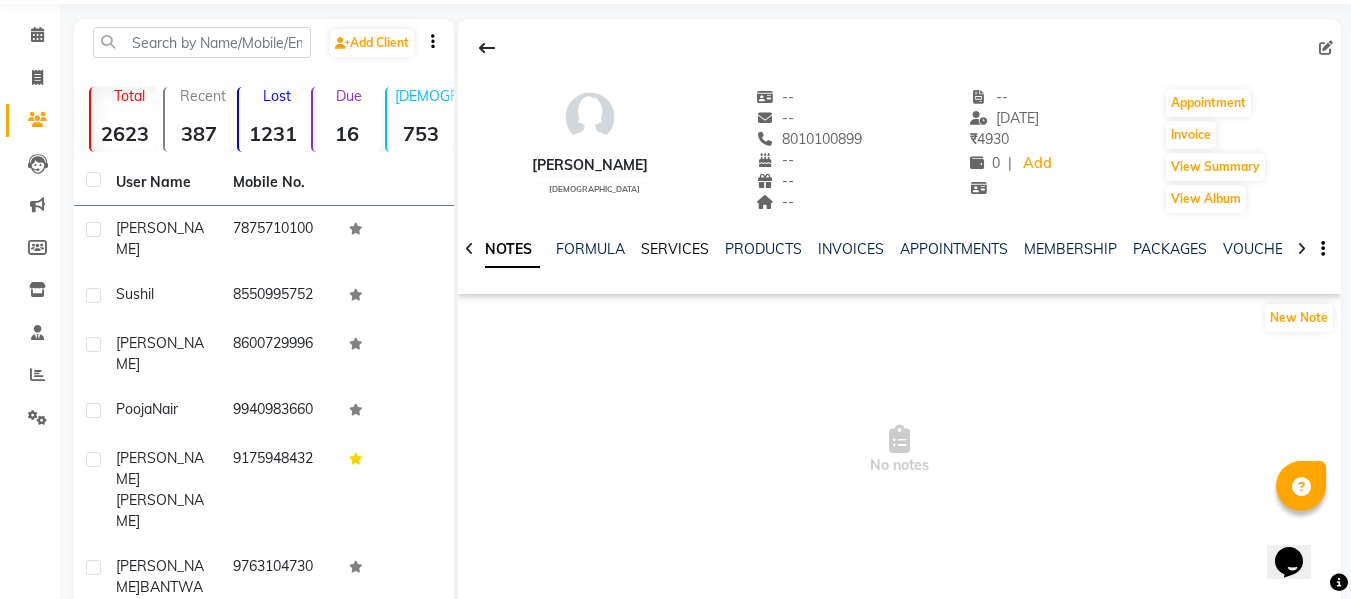 click on "SERVICES" 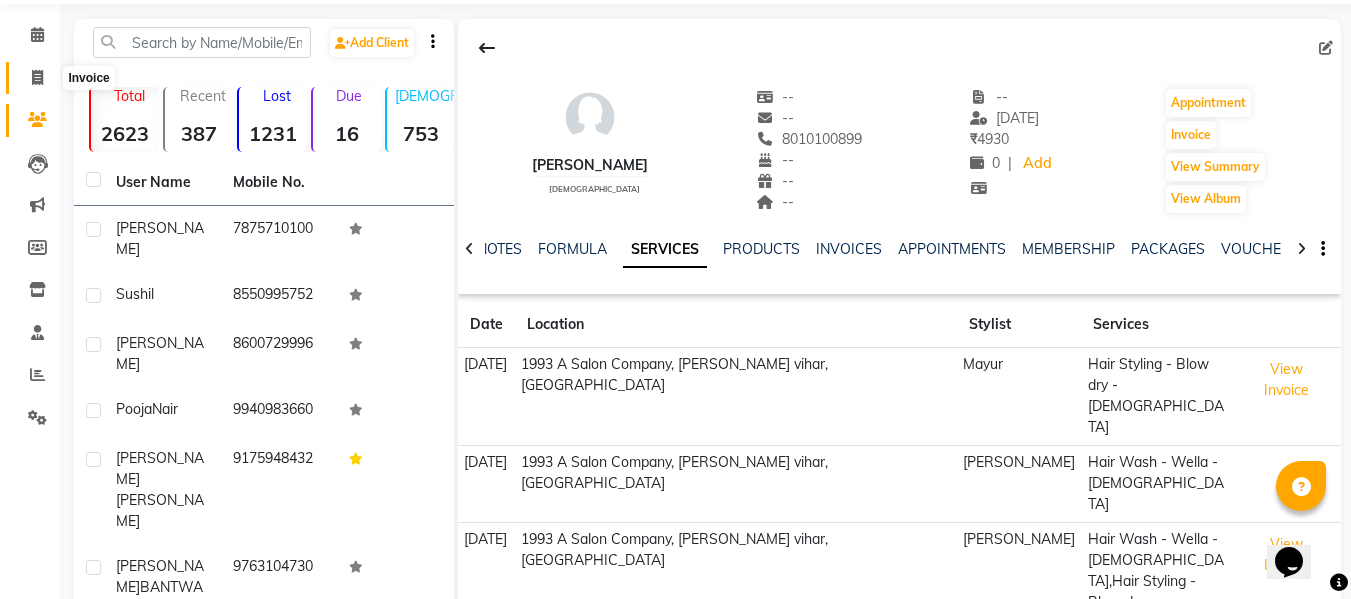 click 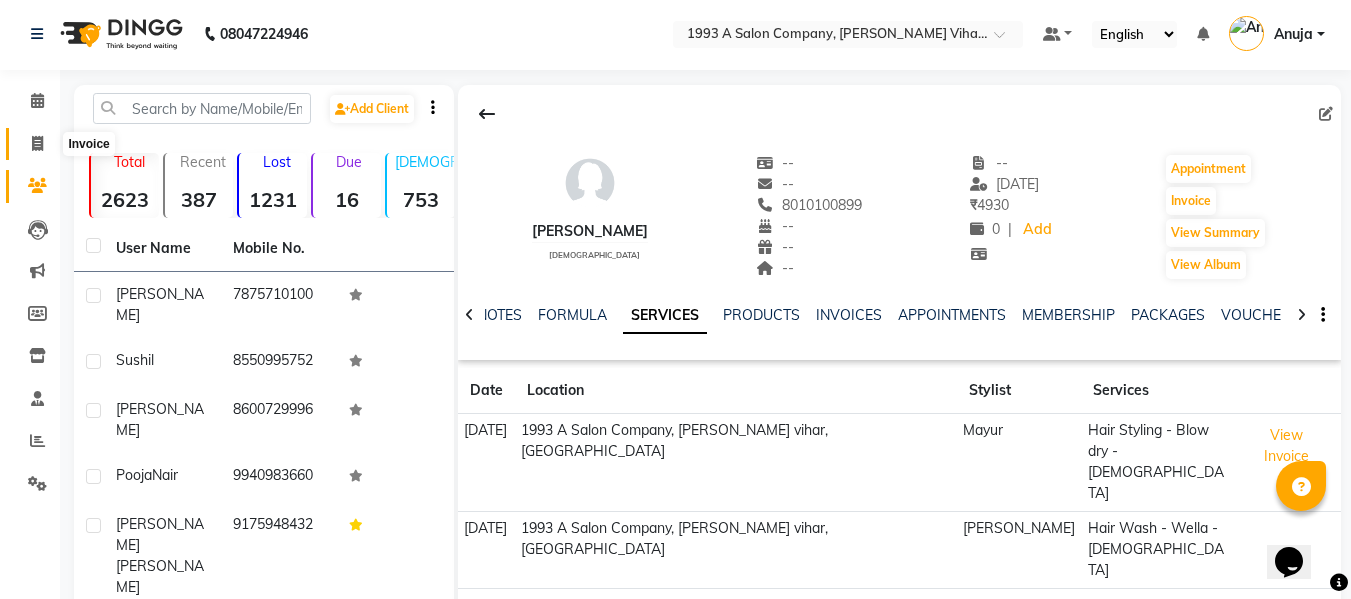 select on "4955" 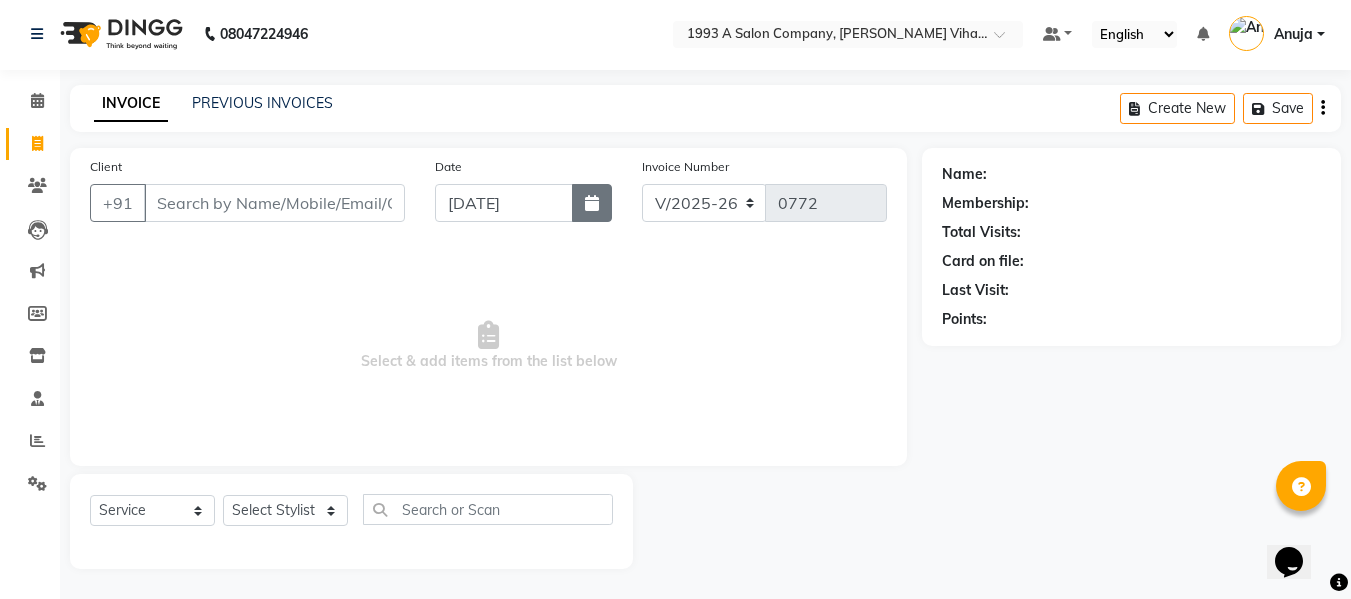 click 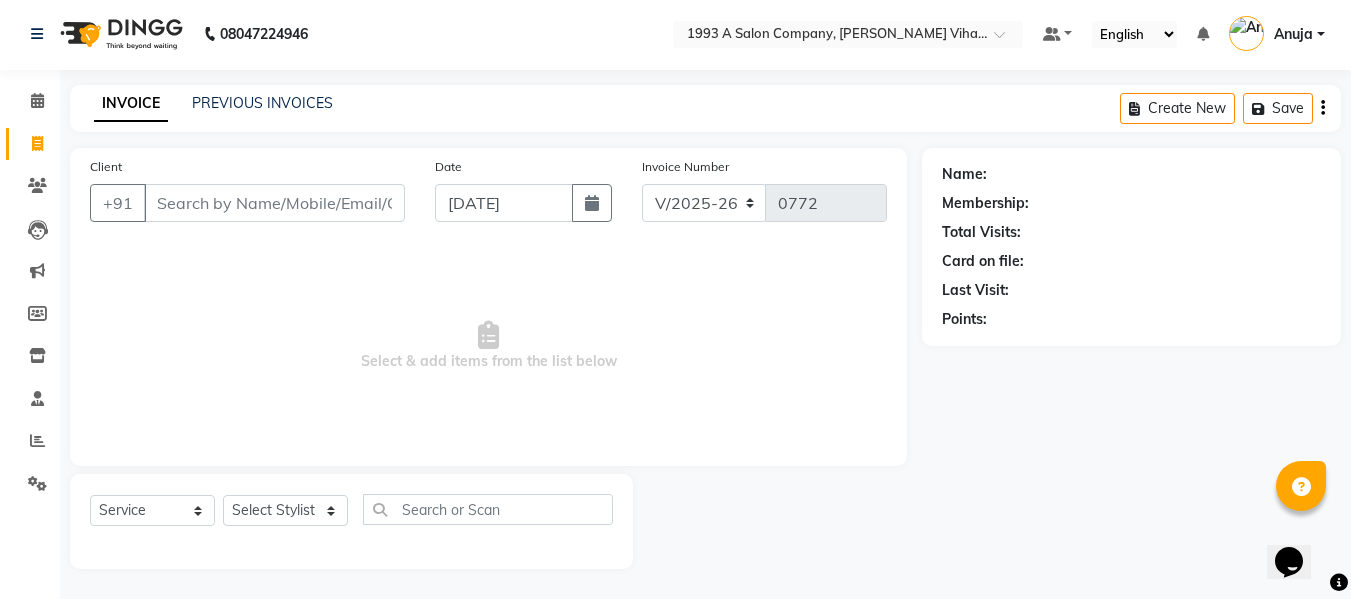 select on "7" 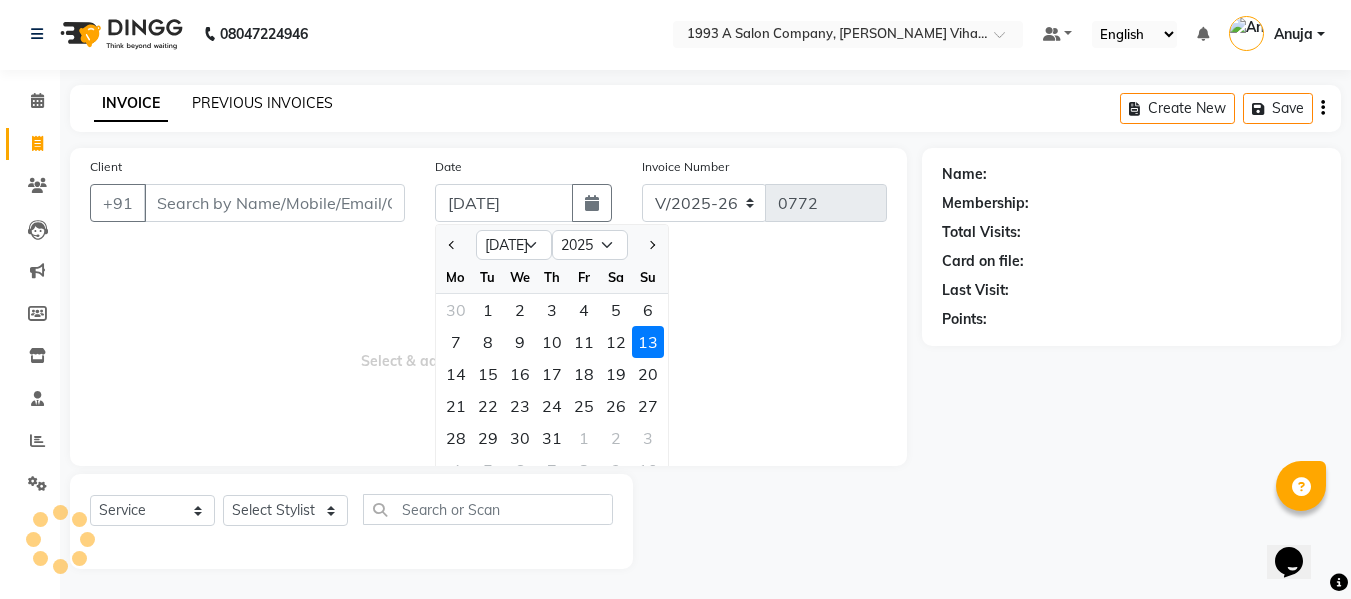 click on "PREVIOUS INVOICES" 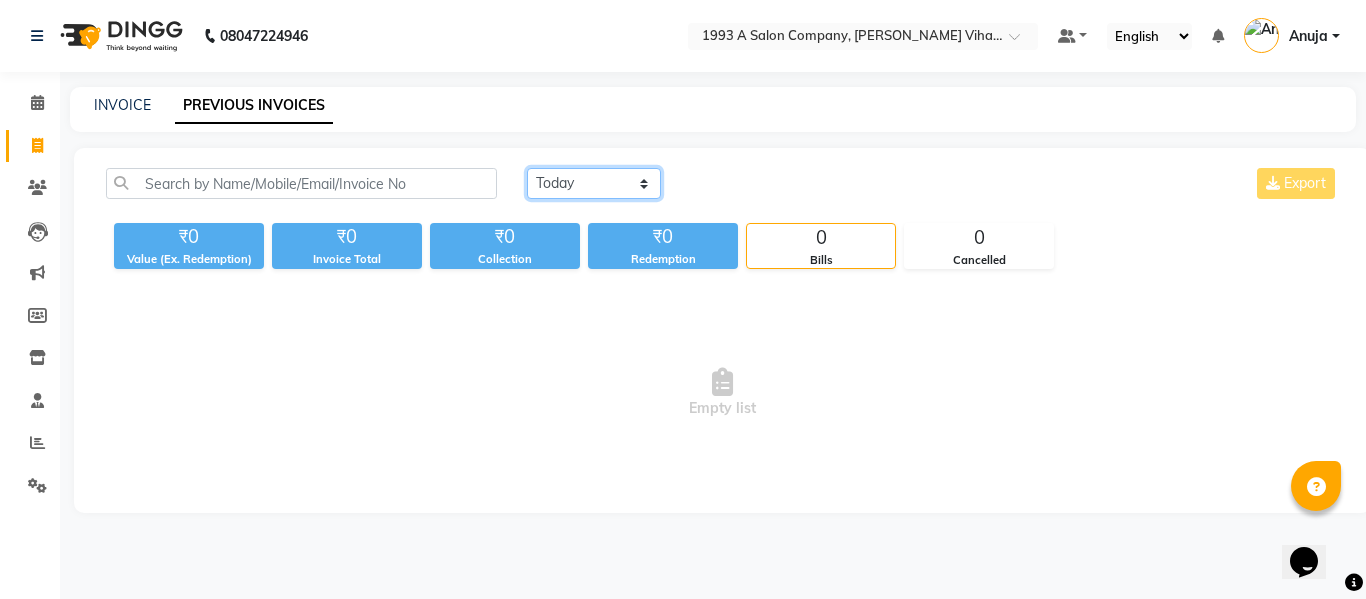 click on "[DATE] [DATE] Custom Range" 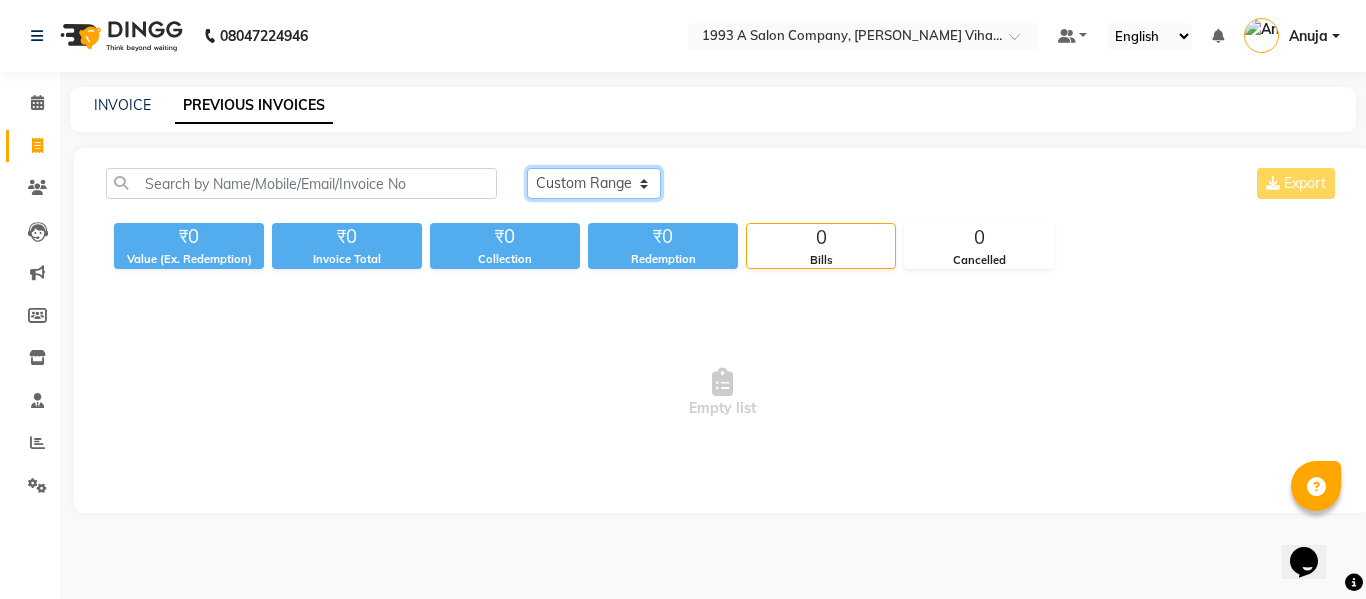 click on "[DATE] [DATE] Custom Range" 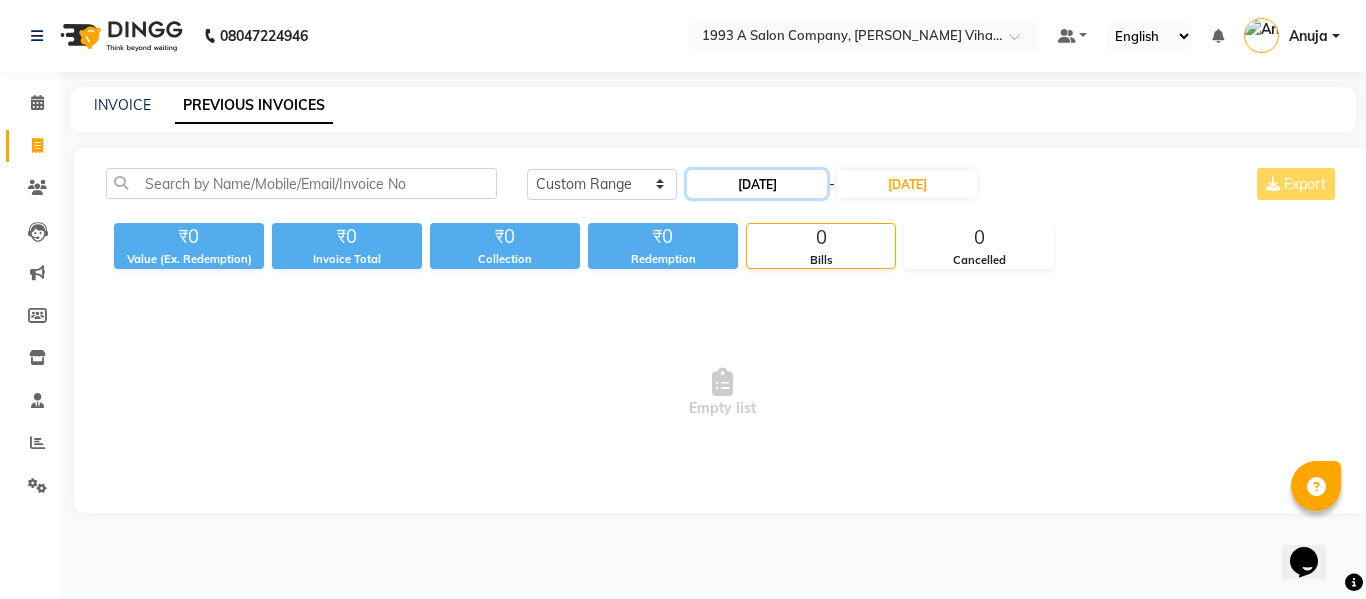click on "[DATE]" 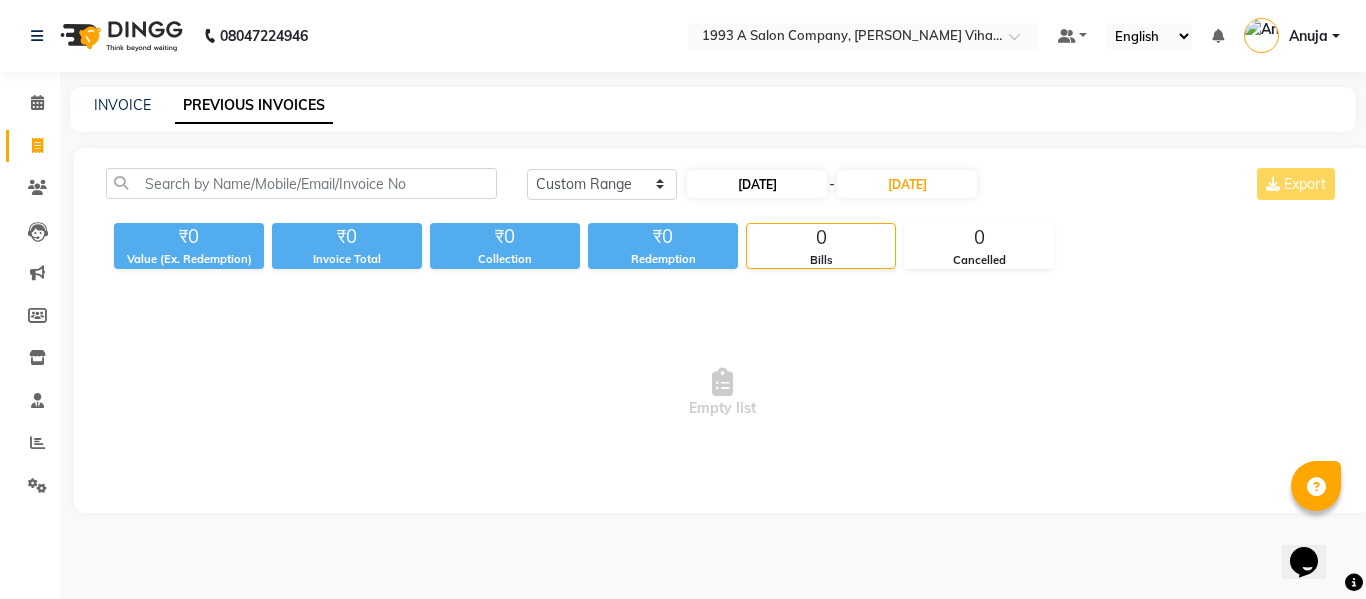 select on "7" 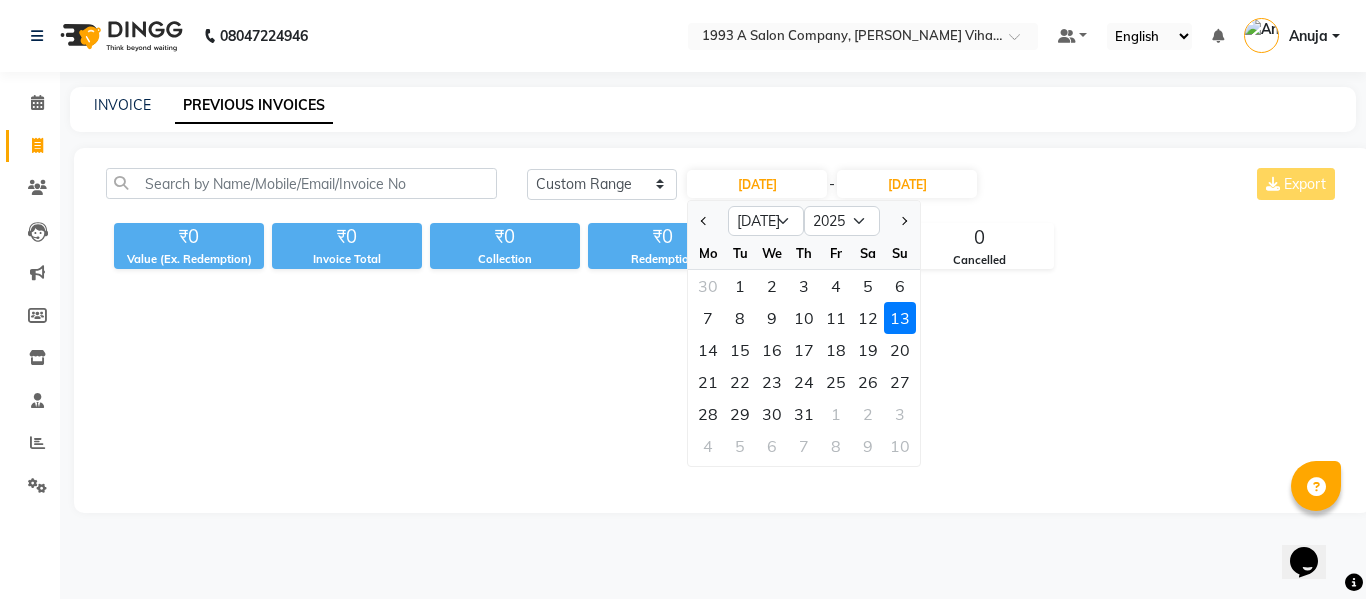 drag, startPoint x: 848, startPoint y: 323, endPoint x: 833, endPoint y: 316, distance: 16.552946 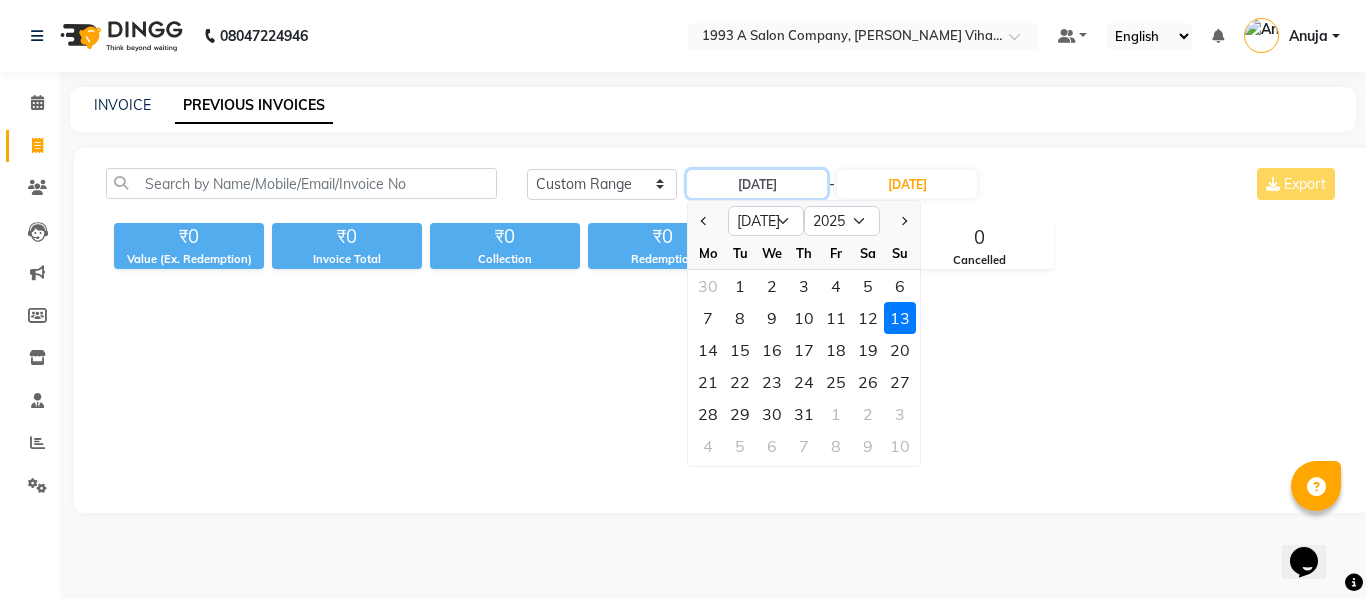 type on "[DATE]" 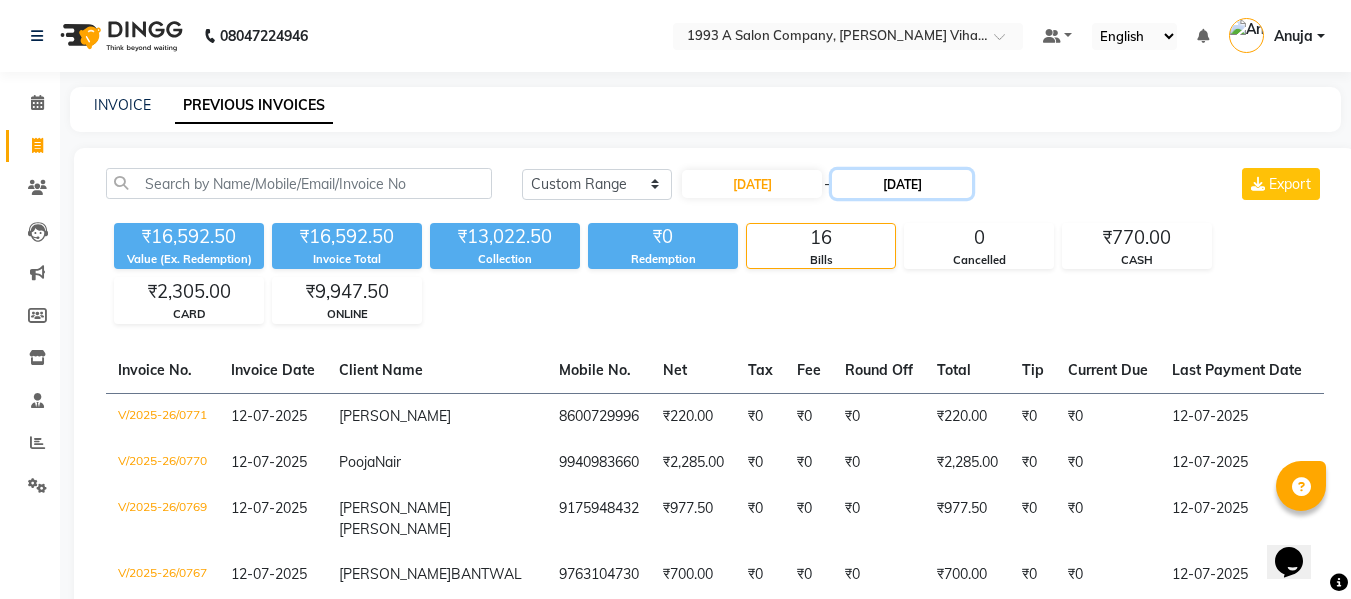 click on "[DATE]" 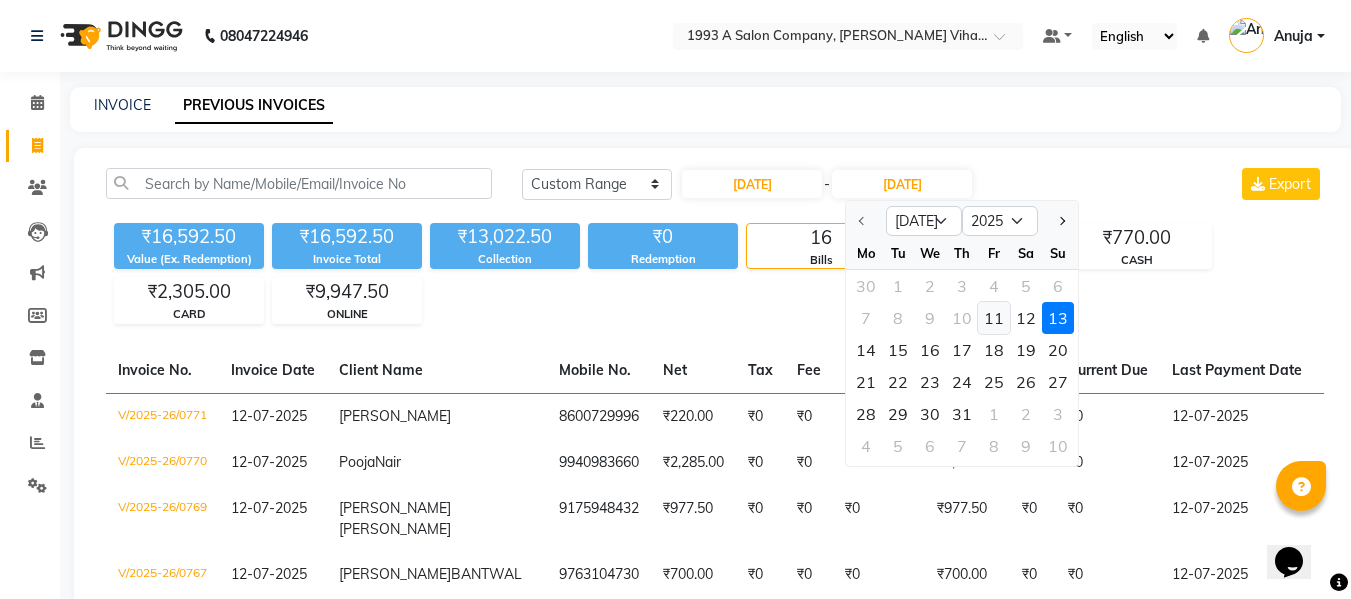 click on "11" 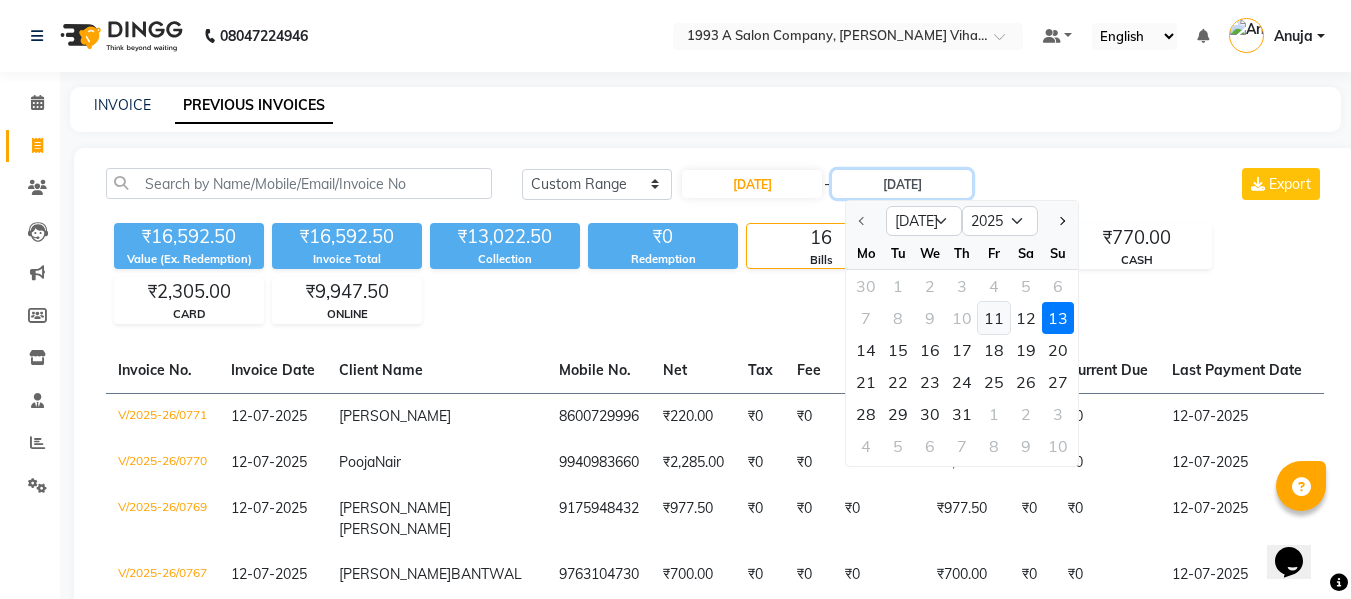 type on "[DATE]" 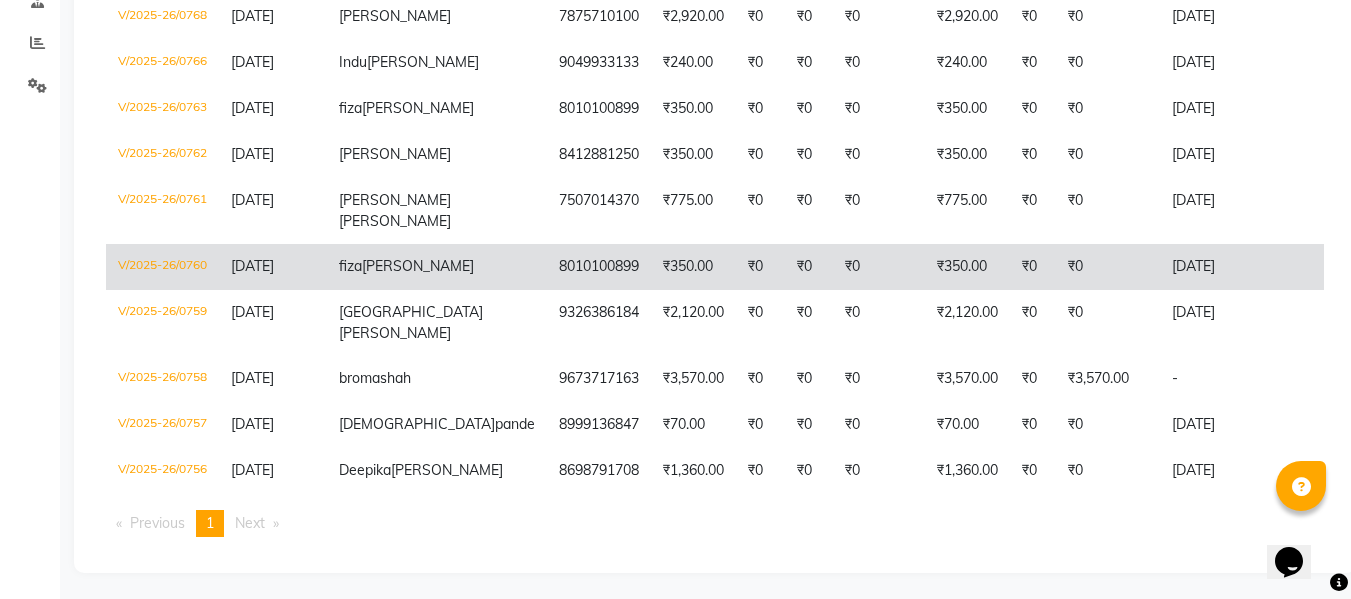 scroll, scrollTop: 300, scrollLeft: 0, axis: vertical 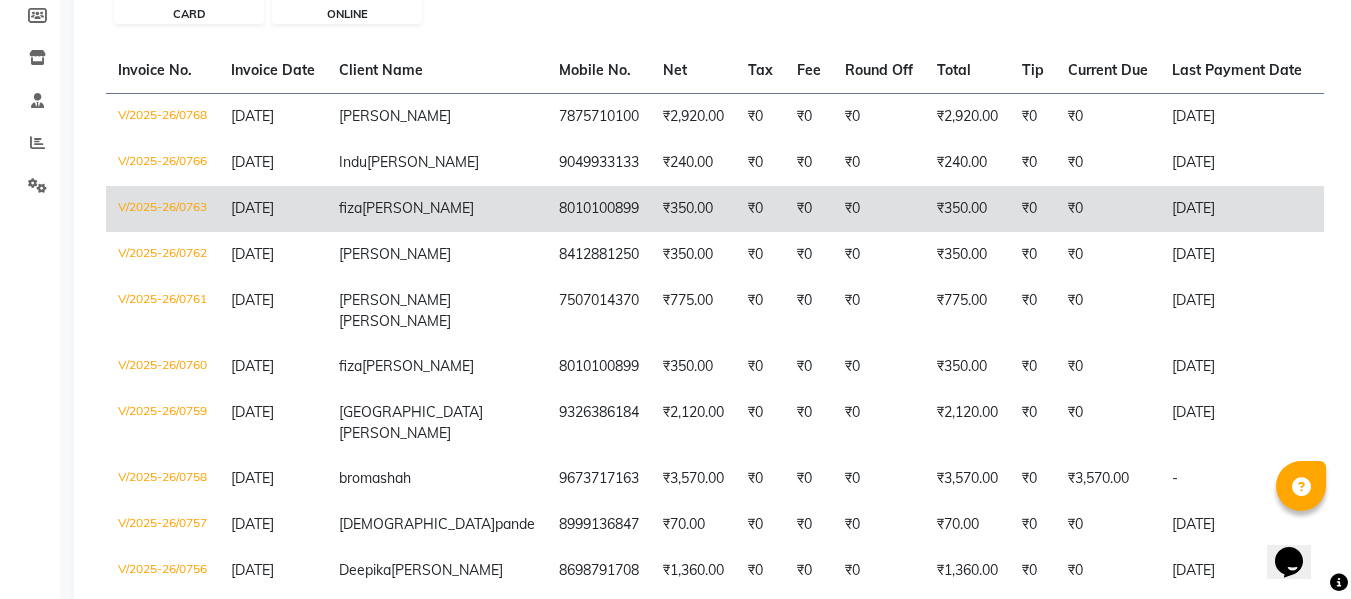click on "V/2025-26/0763" 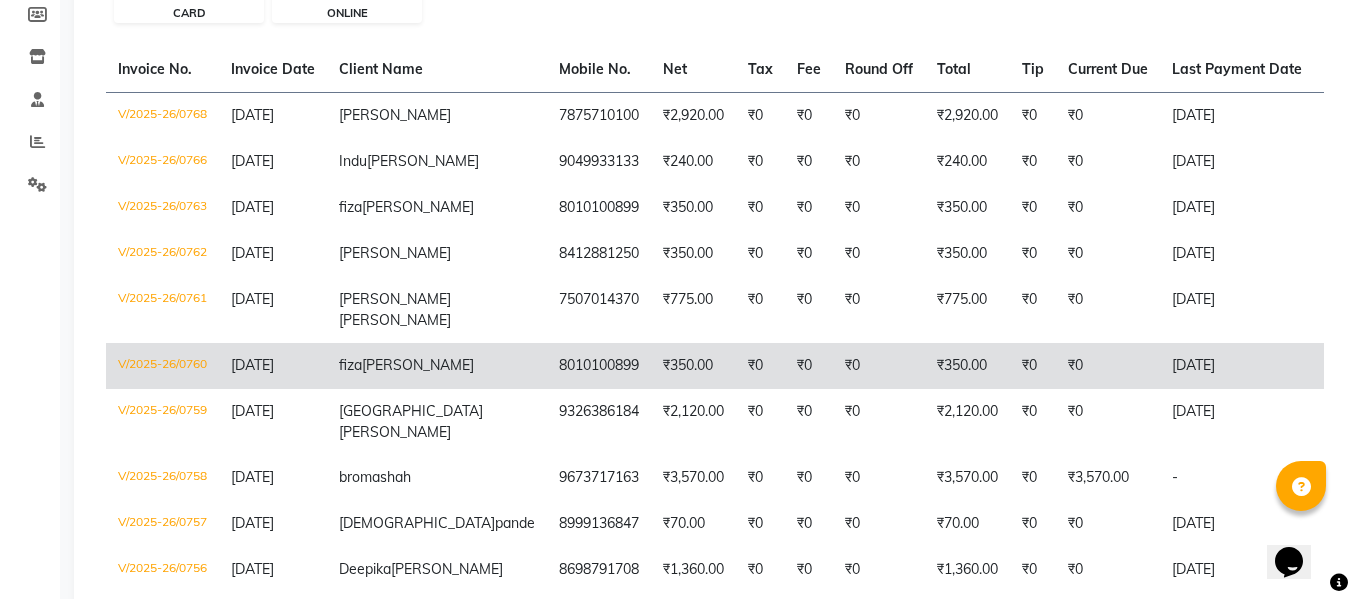 scroll, scrollTop: 300, scrollLeft: 0, axis: vertical 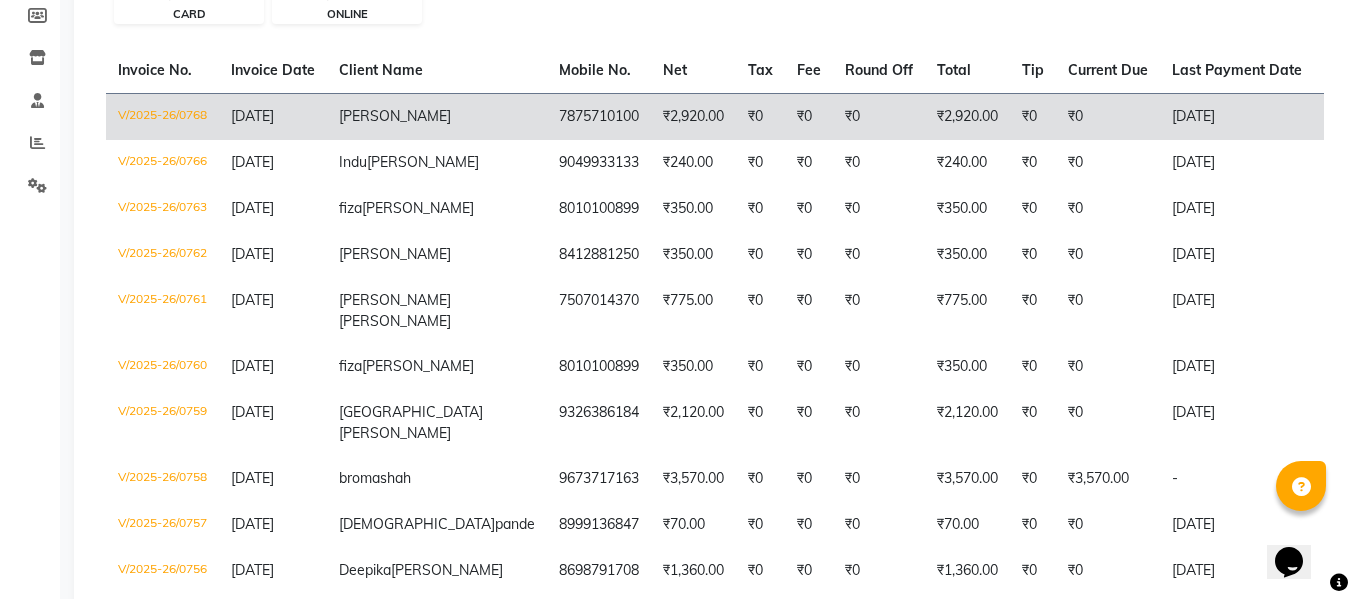 click on "V/2025-26/0768" 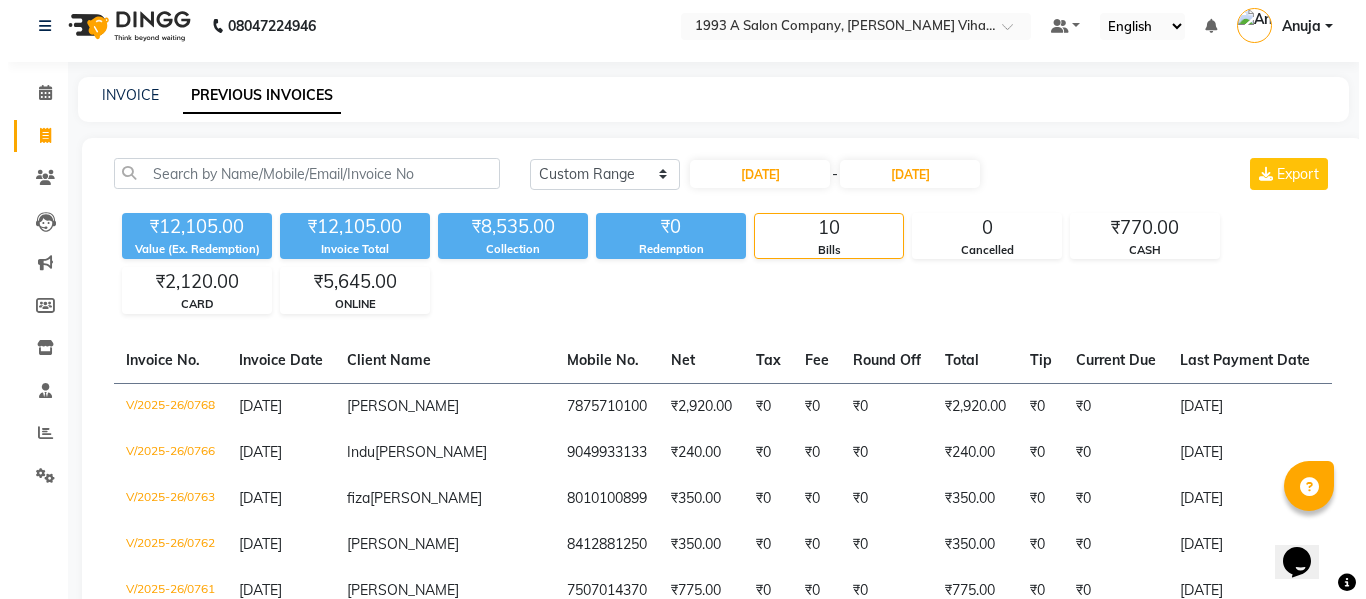 scroll, scrollTop: 0, scrollLeft: 0, axis: both 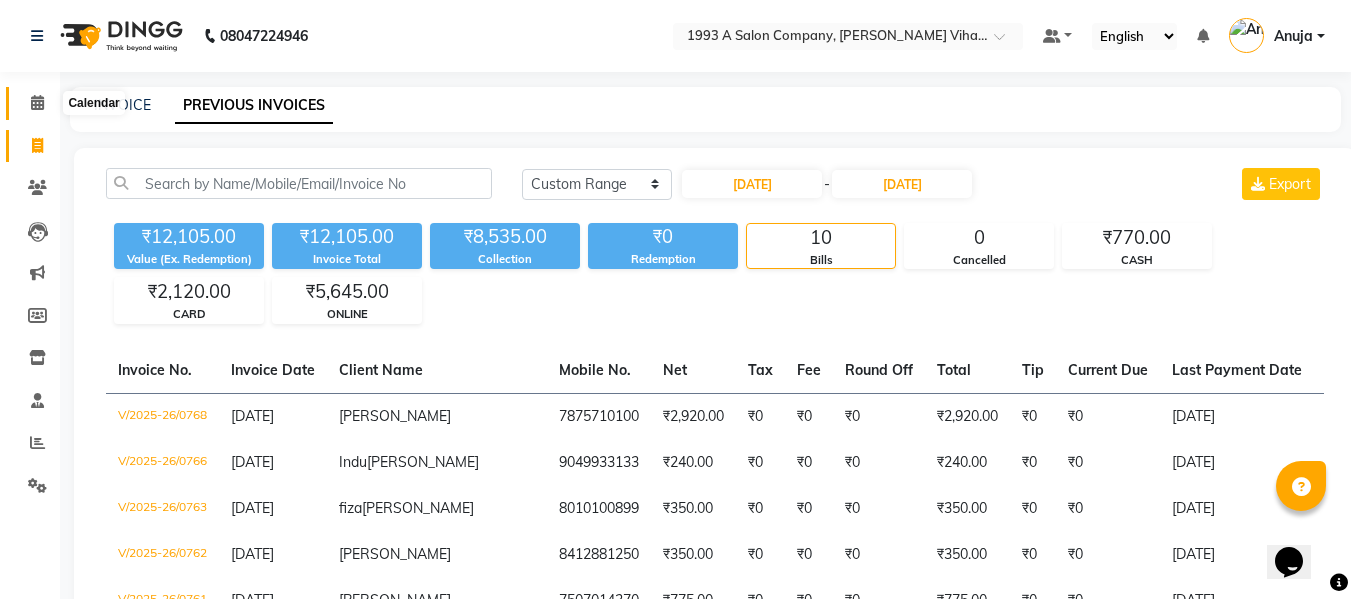click 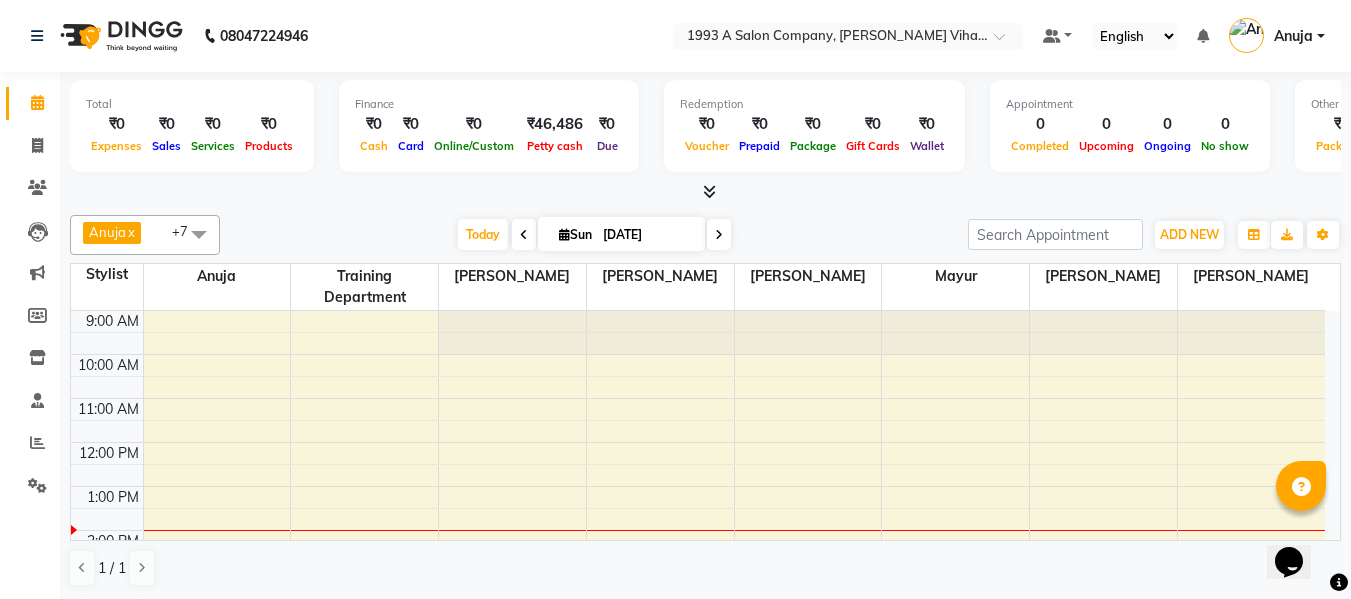 click on "Total  ₹0  Expenses ₹0  Sales ₹0  Services ₹0  Products Finance  ₹0  Cash ₹0  Card ₹0  Online/Custom ₹46,486 [PERSON_NAME] cash ₹0 Due  Redemption  ₹0 Voucher ₹0 Prepaid ₹0 Package ₹0  Gift Cards ₹0  Wallet  Appointment  0 Completed 0 Upcoming 0 Ongoing 0 No show  Other sales  ₹0  Packages ₹0  Memberships ₹0  Vouchers ₹0  Prepaids ₹0  Gift Cards" at bounding box center (705, 137) 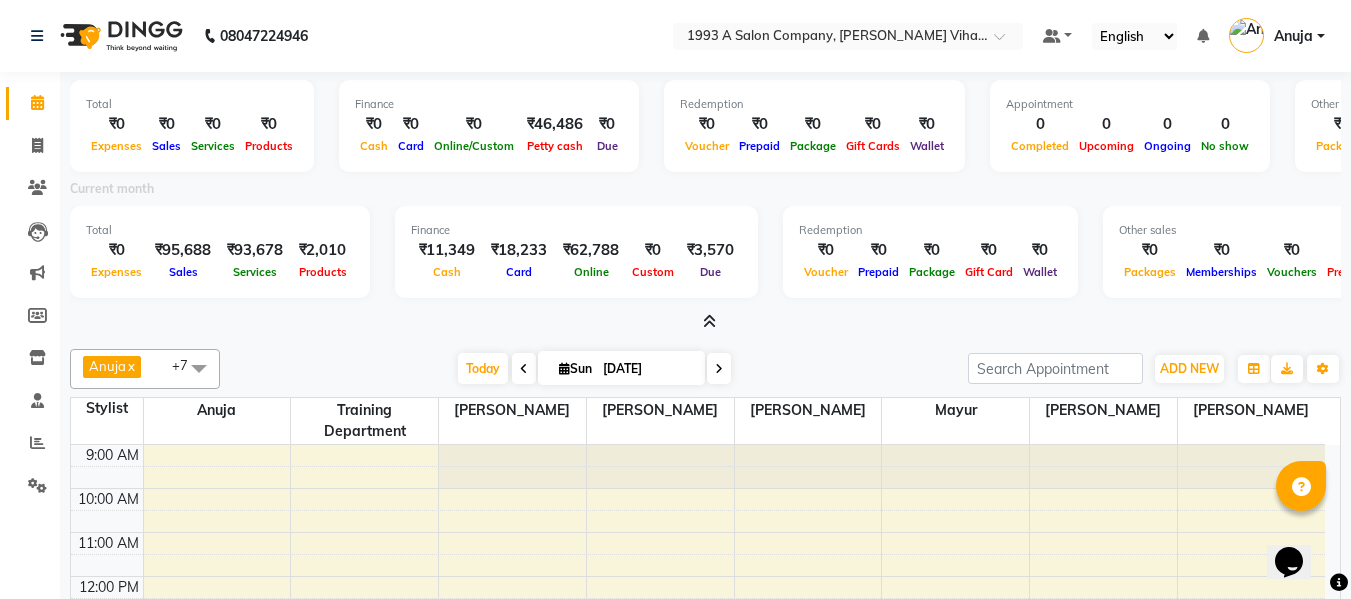 click at bounding box center (705, 322) 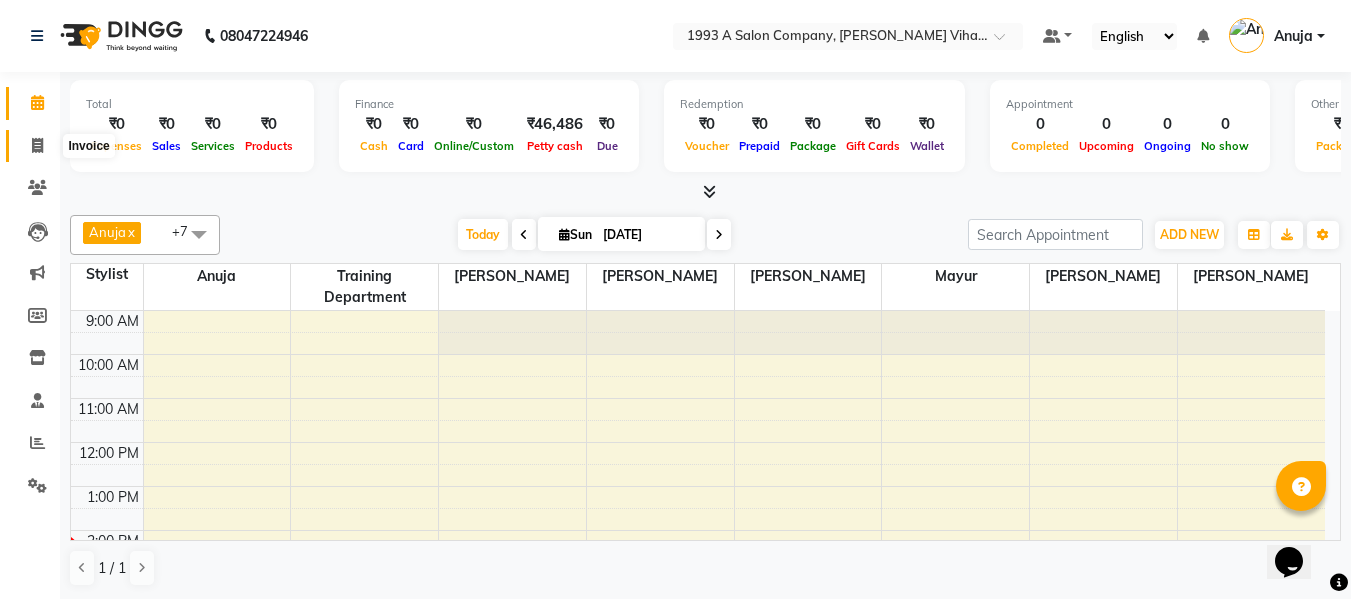 click 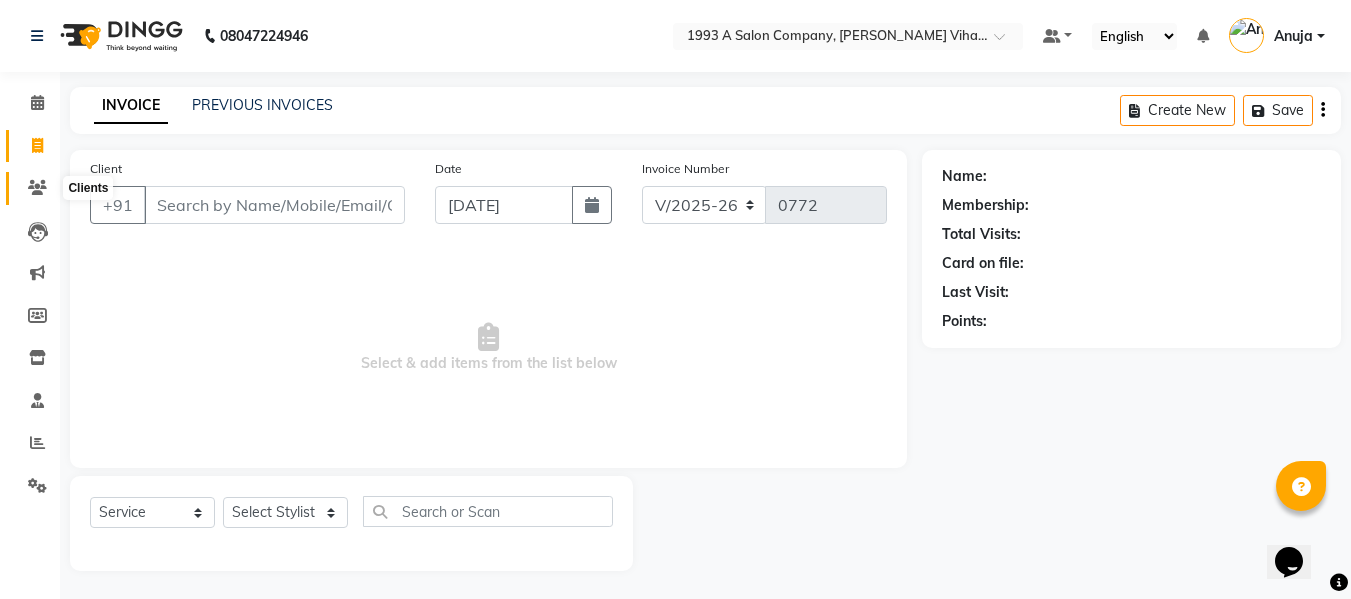 click 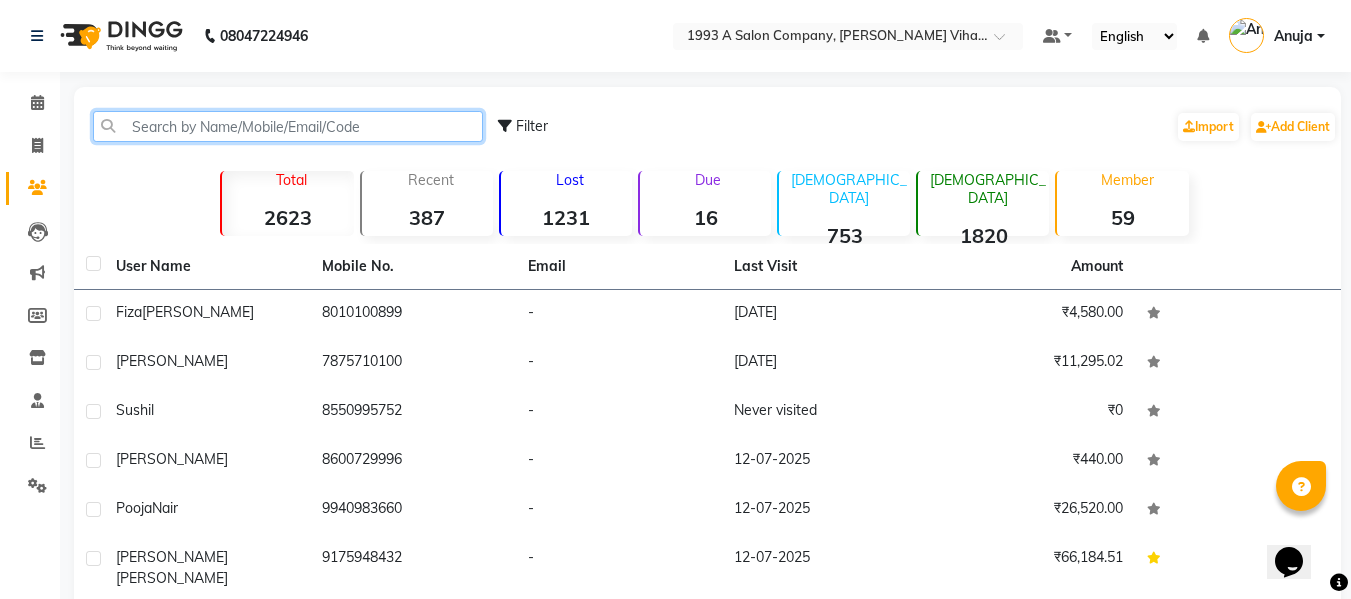click 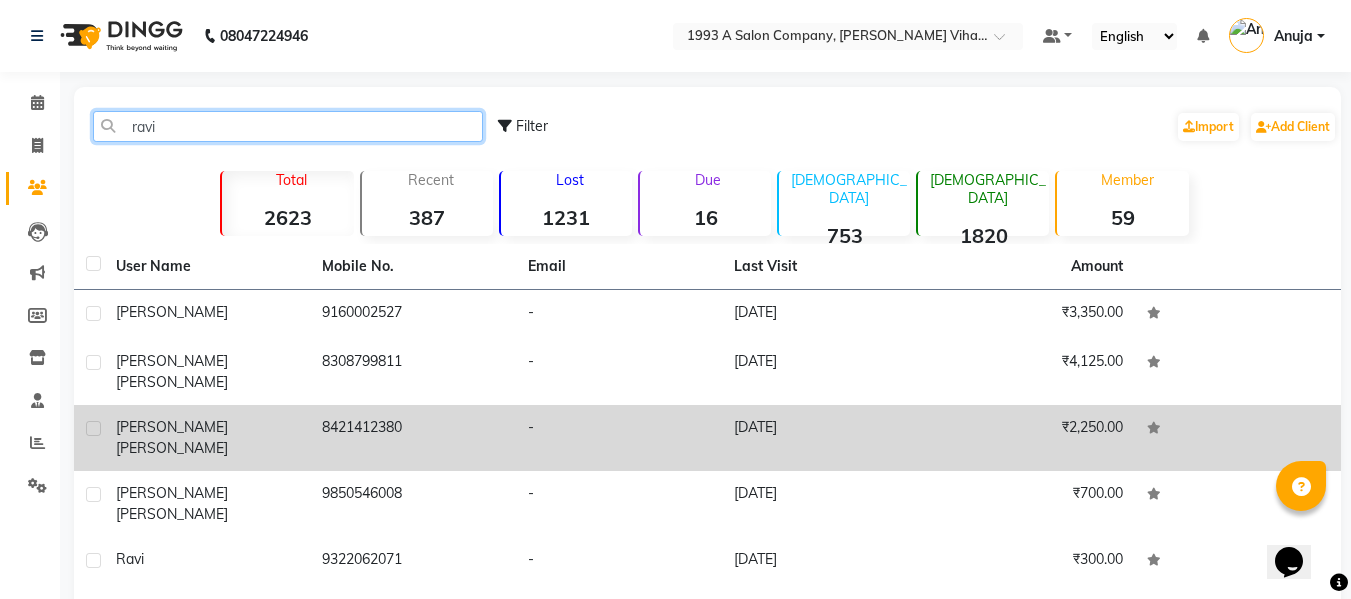type on "ravi" 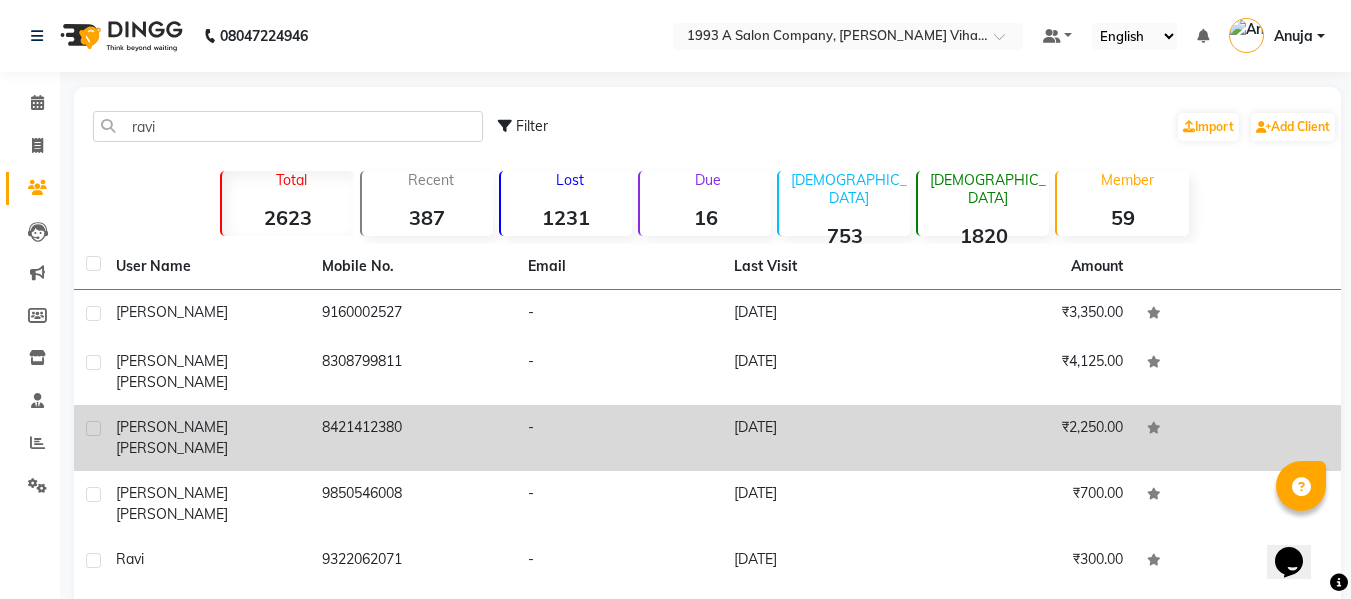 click on "[PERSON_NAME]" 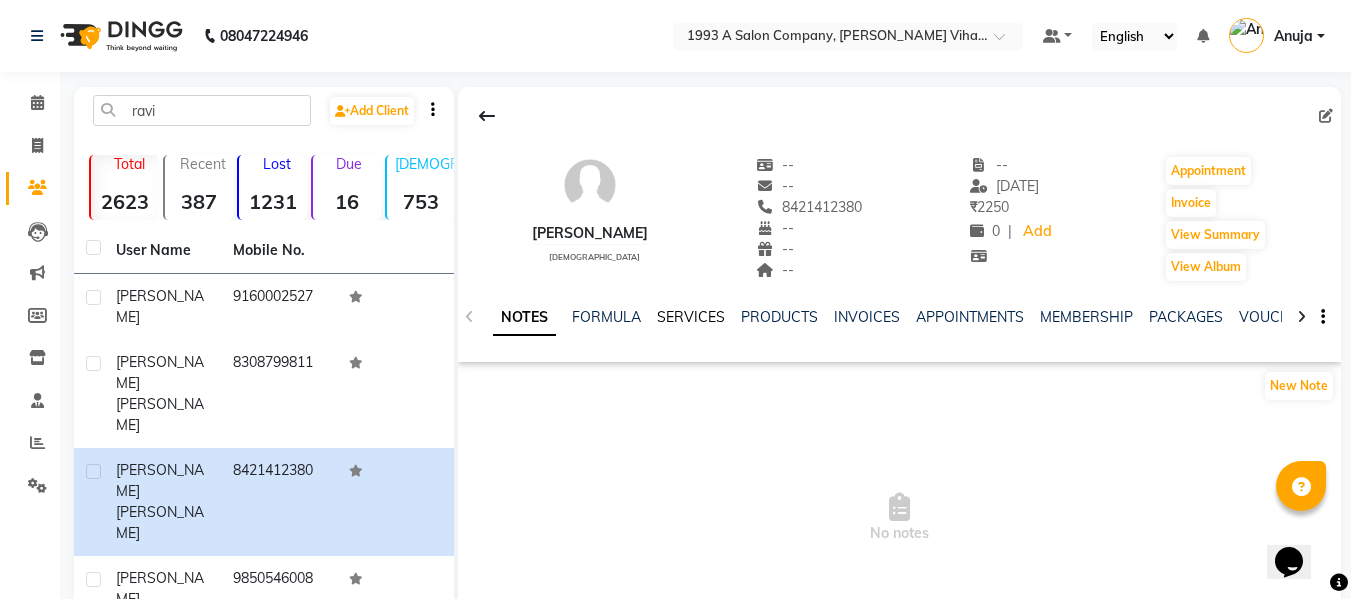 click on "SERVICES" 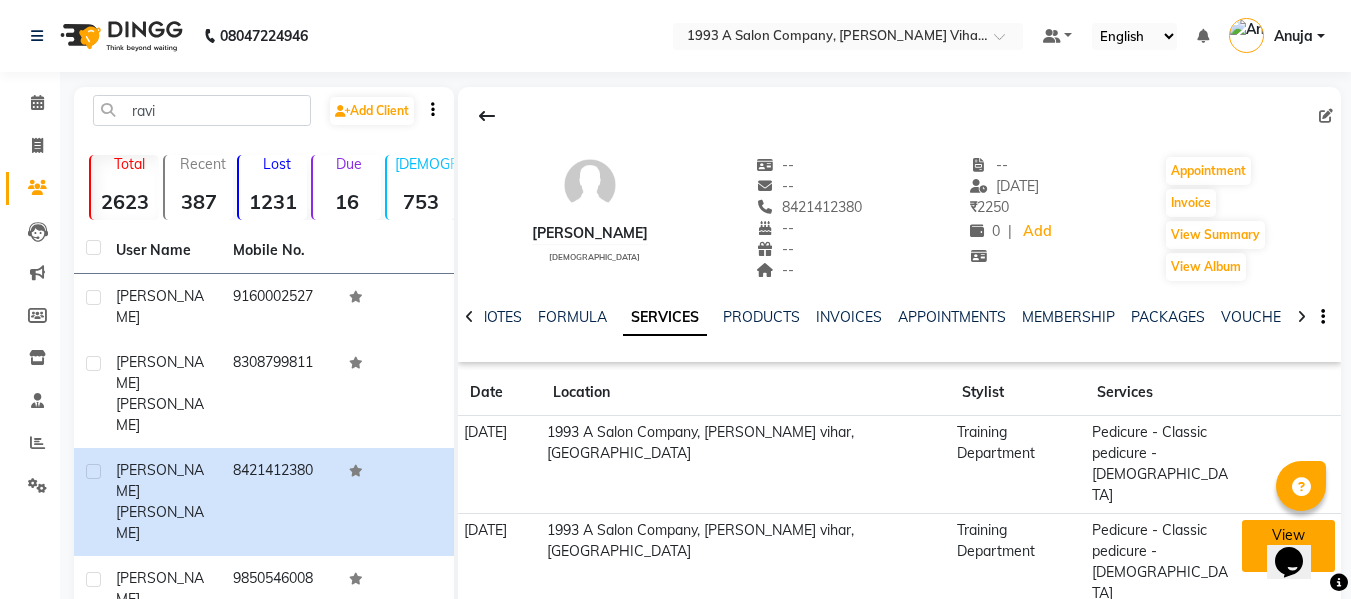 click on "View Invoice" 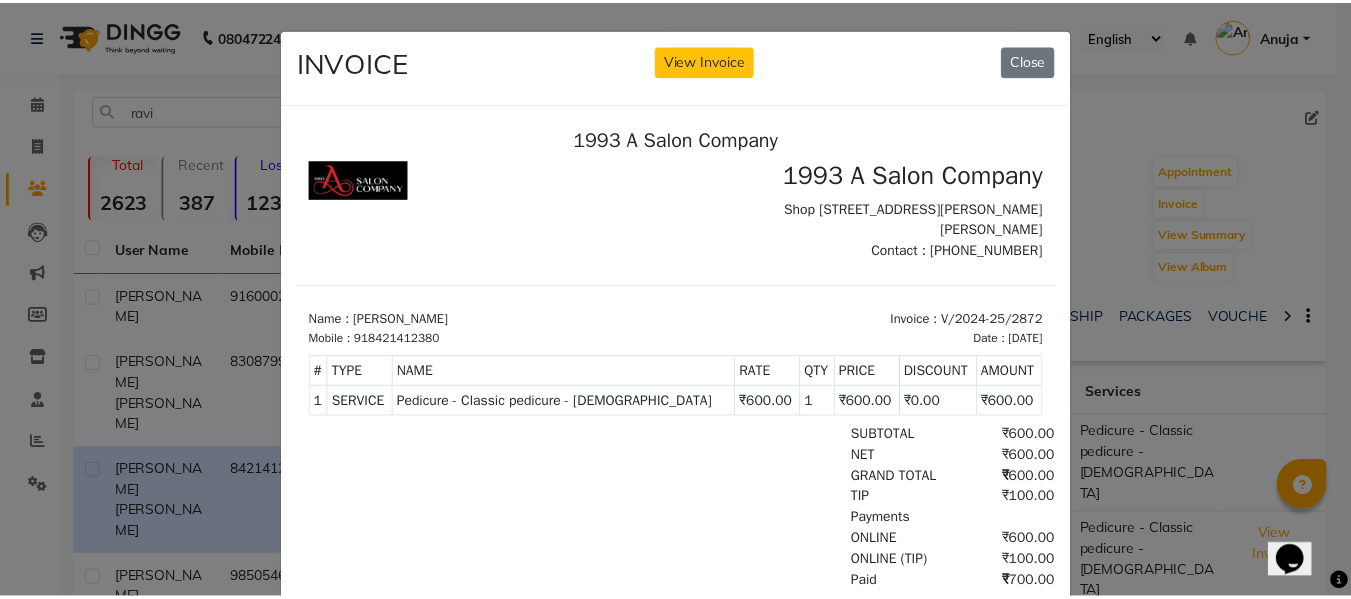 scroll, scrollTop: 0, scrollLeft: 0, axis: both 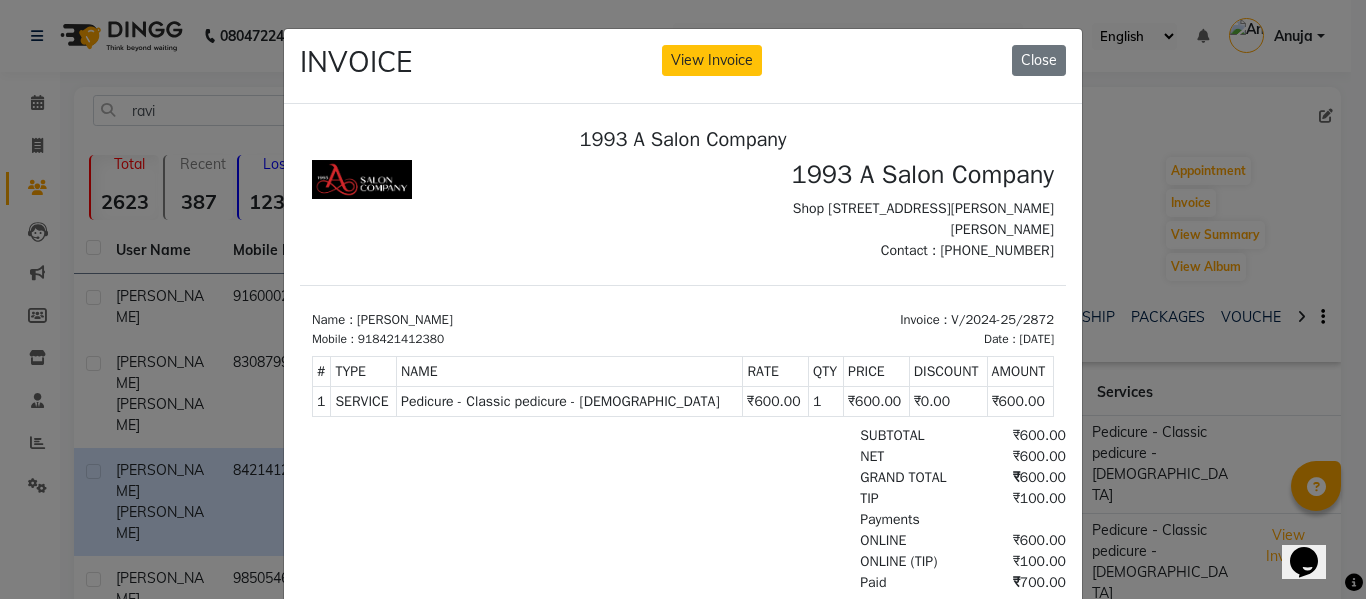 drag, startPoint x: 92, startPoint y: 324, endPoint x: 157, endPoint y: 324, distance: 65 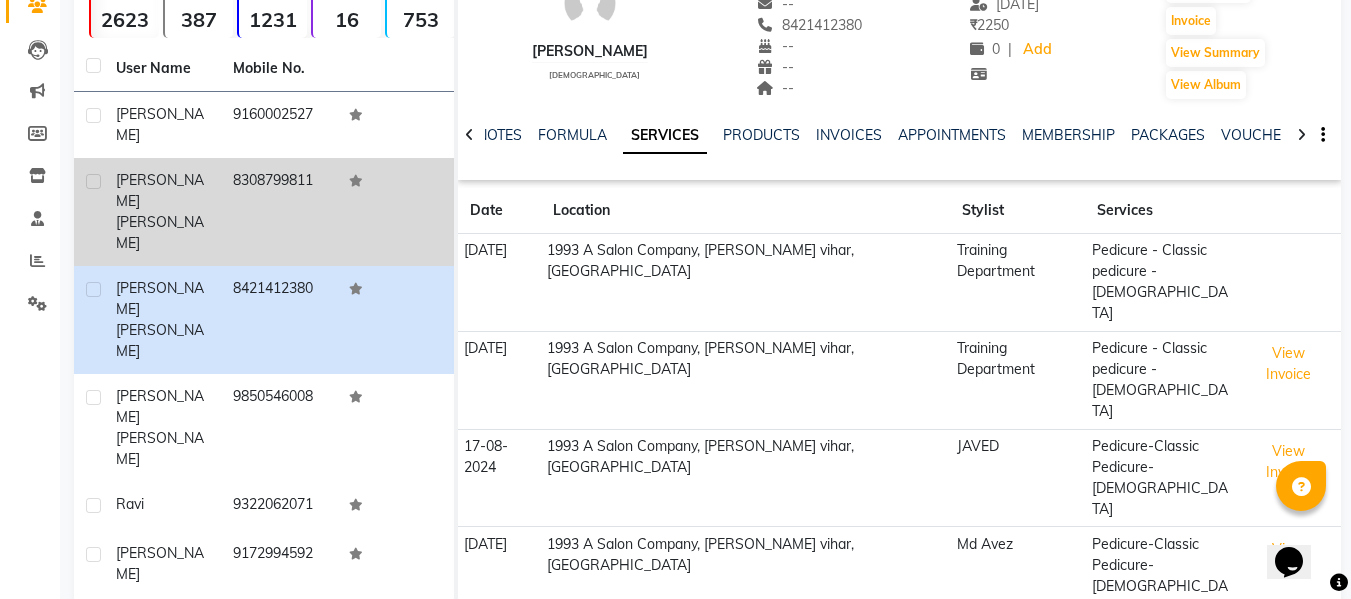 scroll, scrollTop: 0, scrollLeft: 0, axis: both 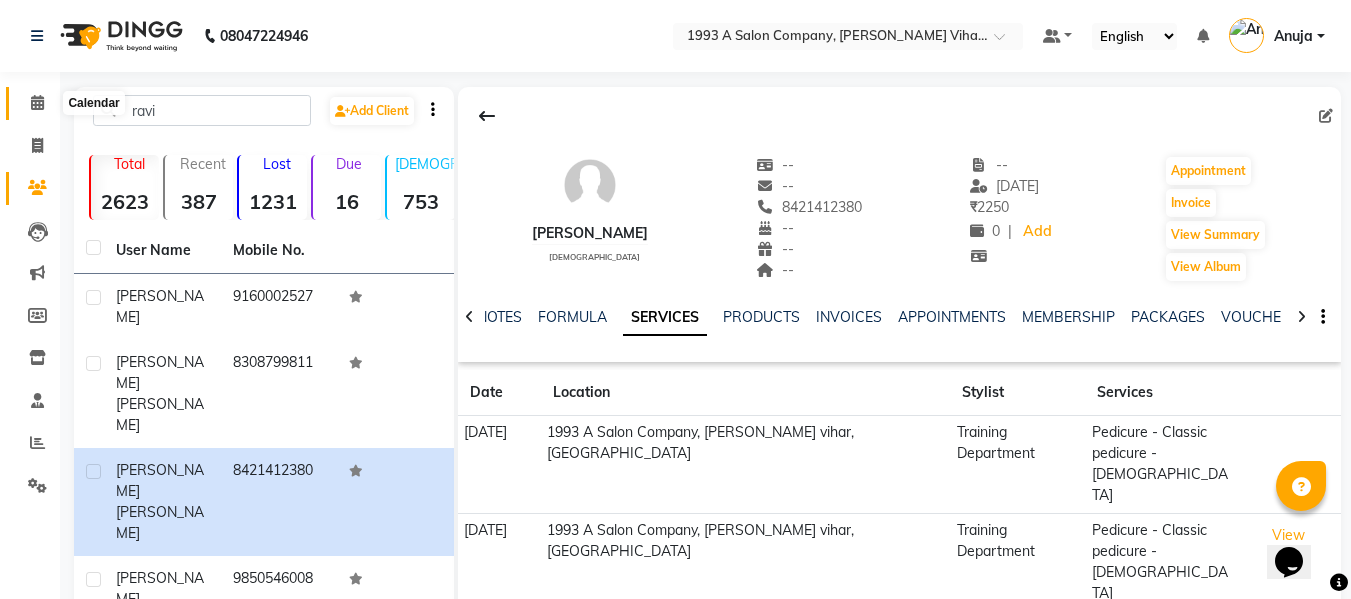 click 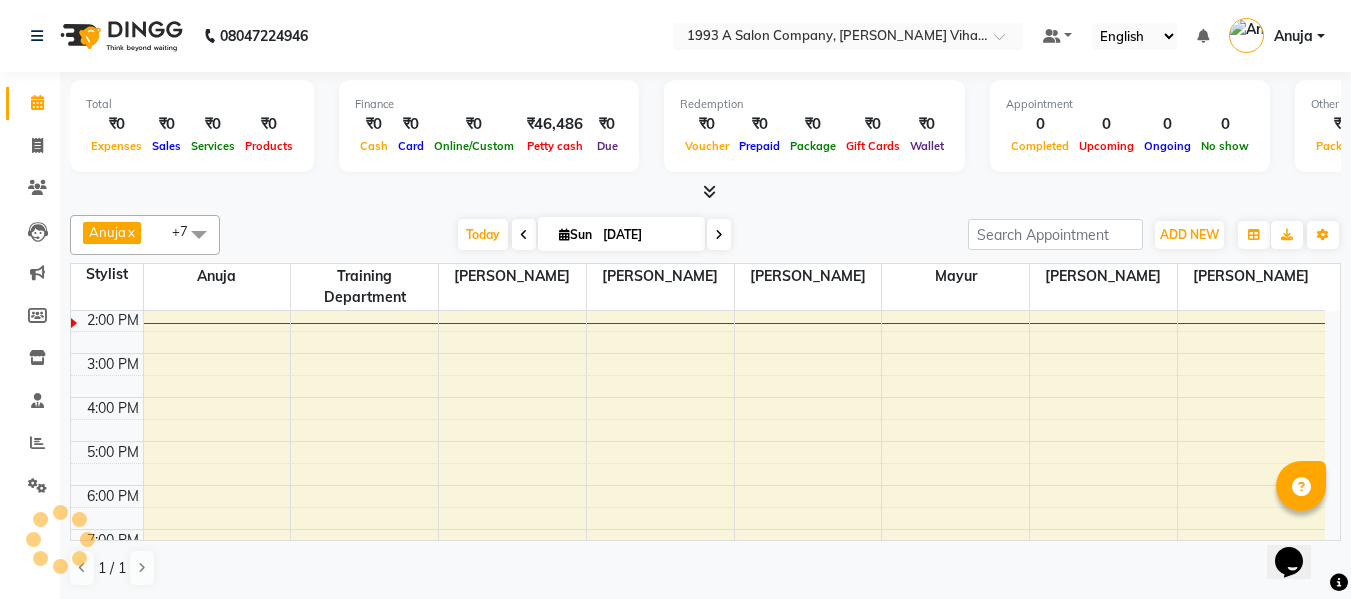 scroll, scrollTop: 0, scrollLeft: 0, axis: both 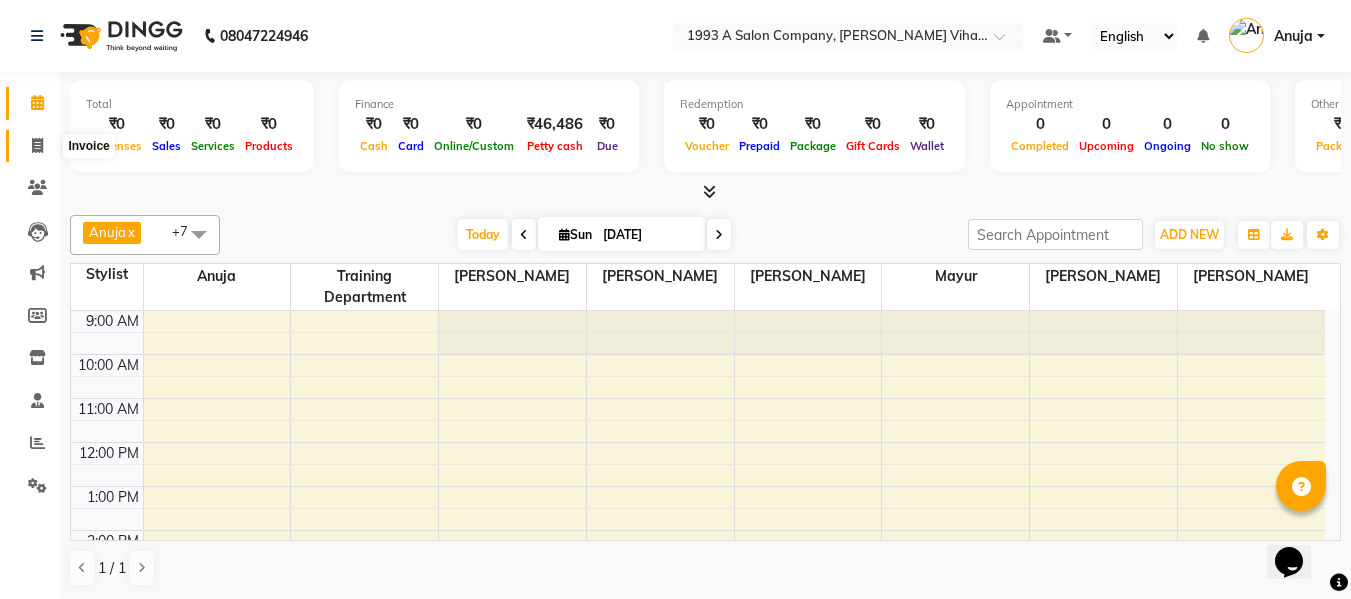 click 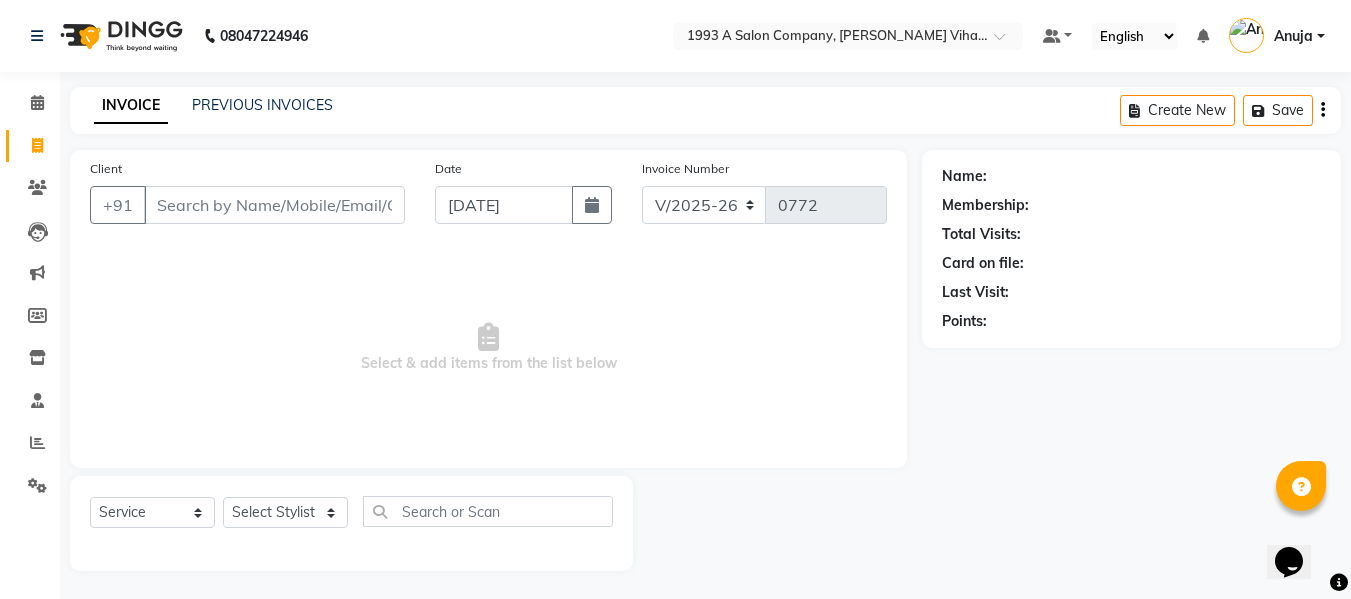 click on "Client" at bounding box center (274, 205) 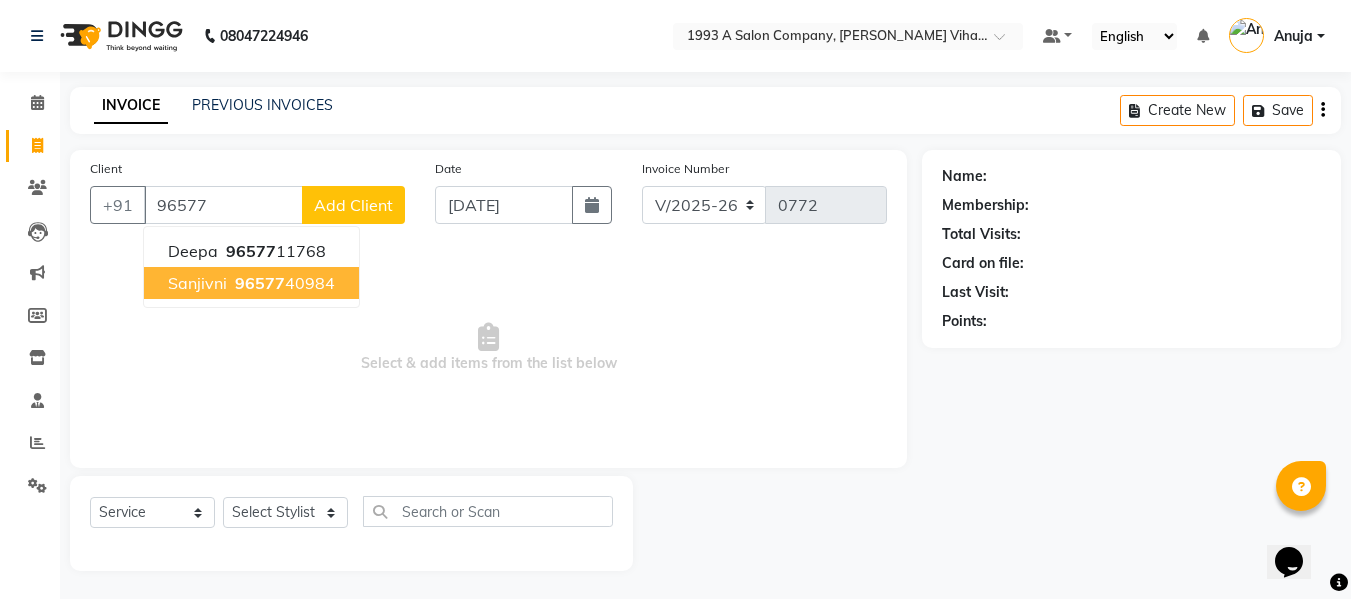click on "96577 40984" at bounding box center (283, 283) 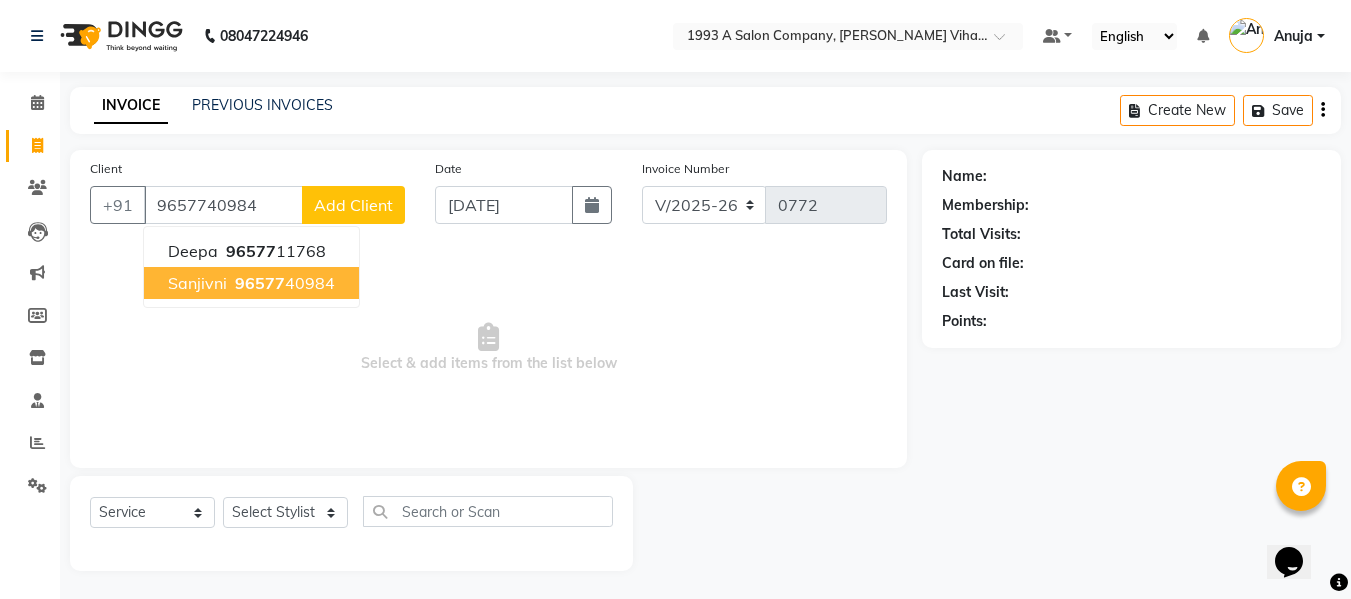 type on "9657740984" 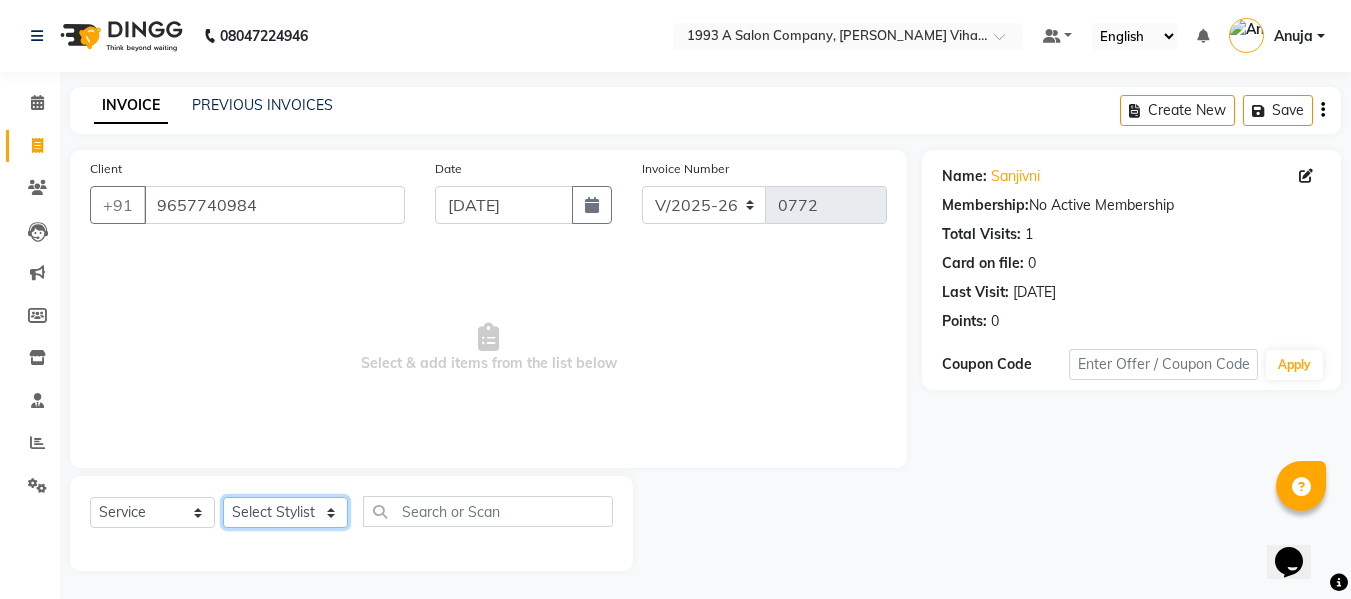 click on "Select Stylist [PERSON_NAME] [PERSON_NAME] [PERSON_NAME]  [PERSON_NAME] Rakhi Mandal  Shanti Palkonda Training Department" 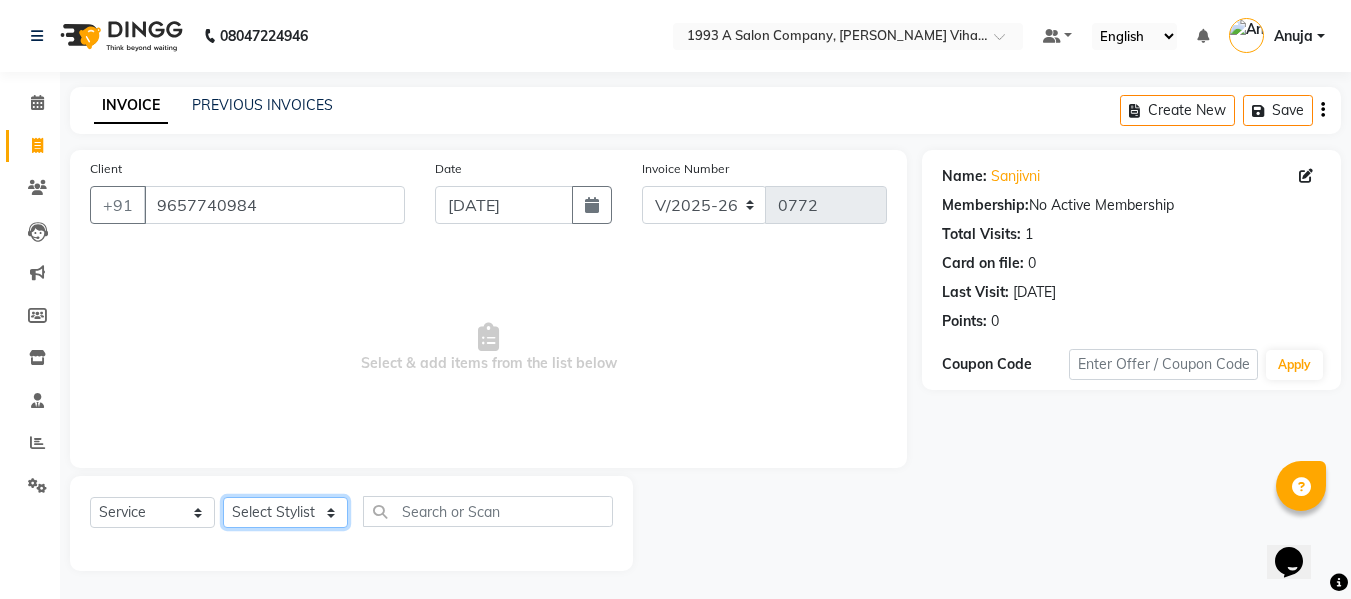 select on "84511" 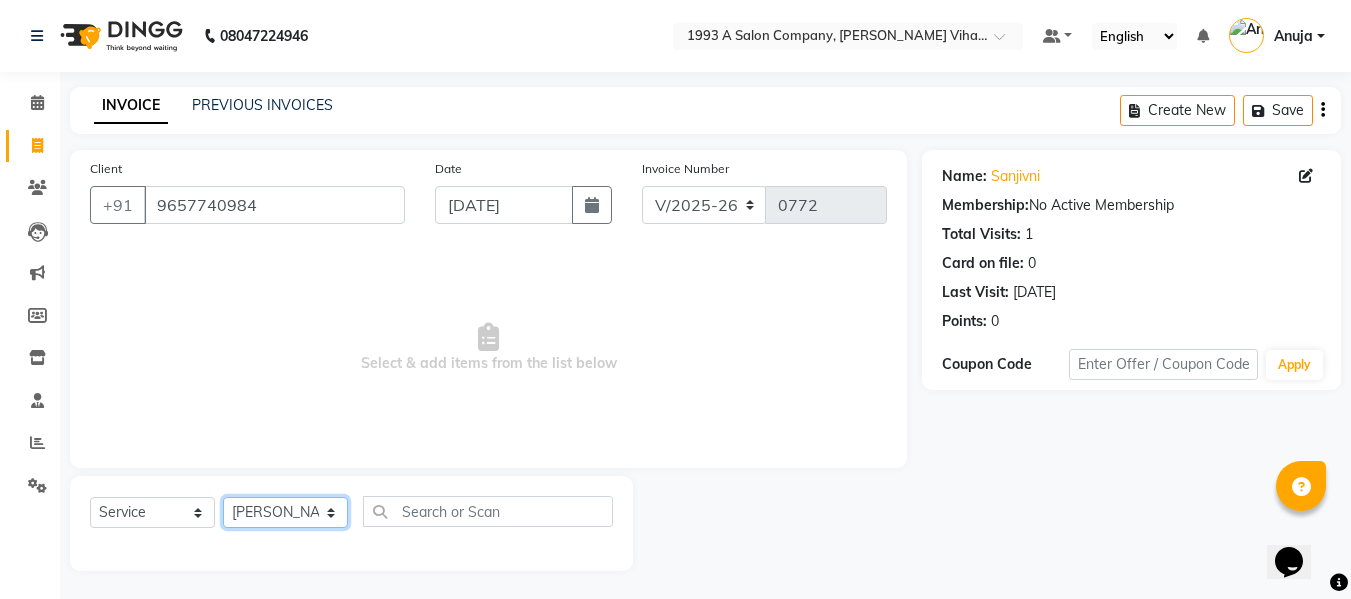 click on "Select Stylist [PERSON_NAME] [PERSON_NAME] [PERSON_NAME]  [PERSON_NAME] Rakhi Mandal  Shanti Palkonda Training Department" 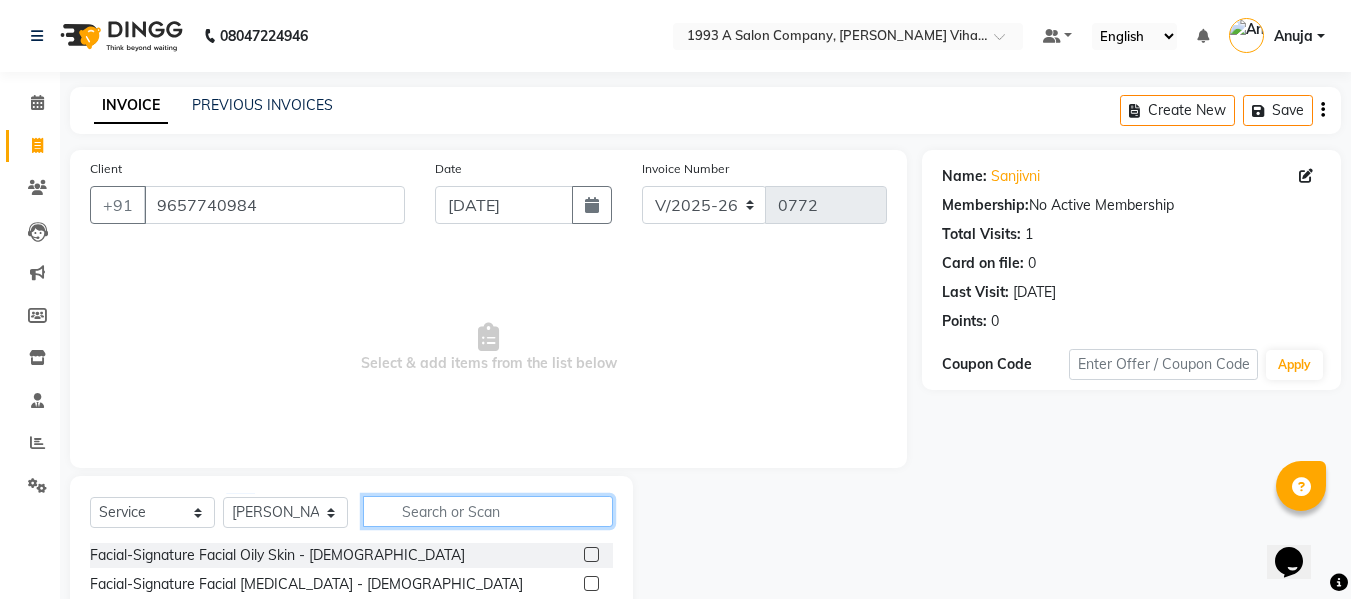 click 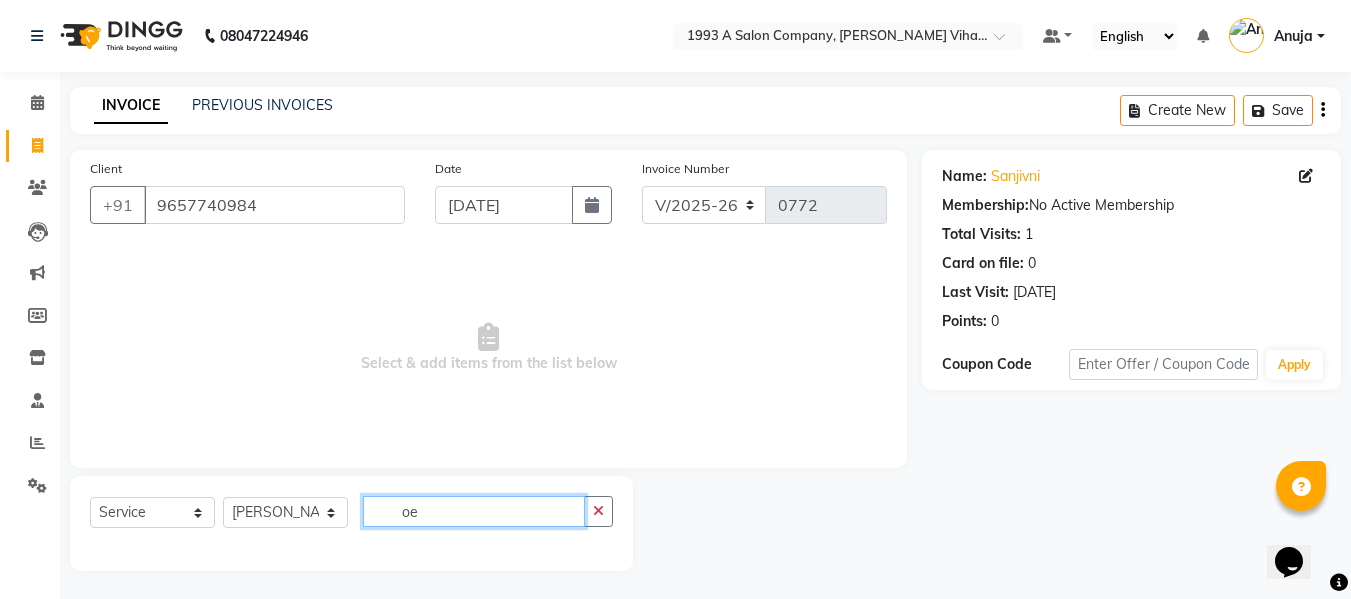 type on "o" 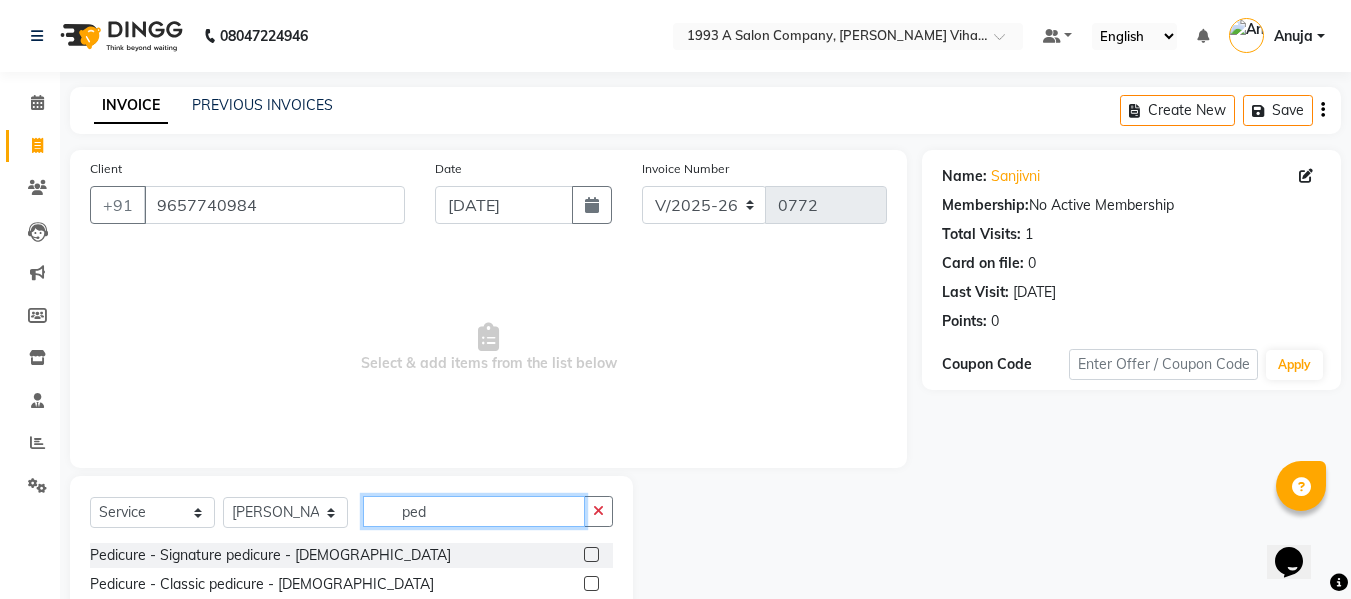 type on "ped" 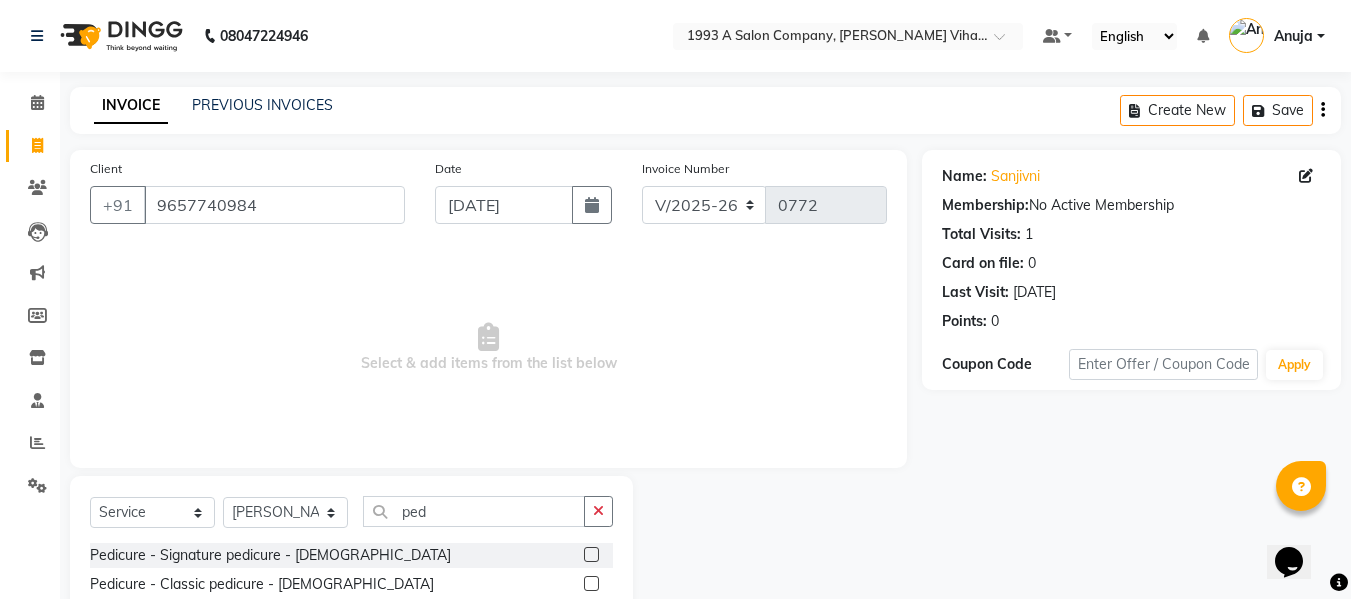 click 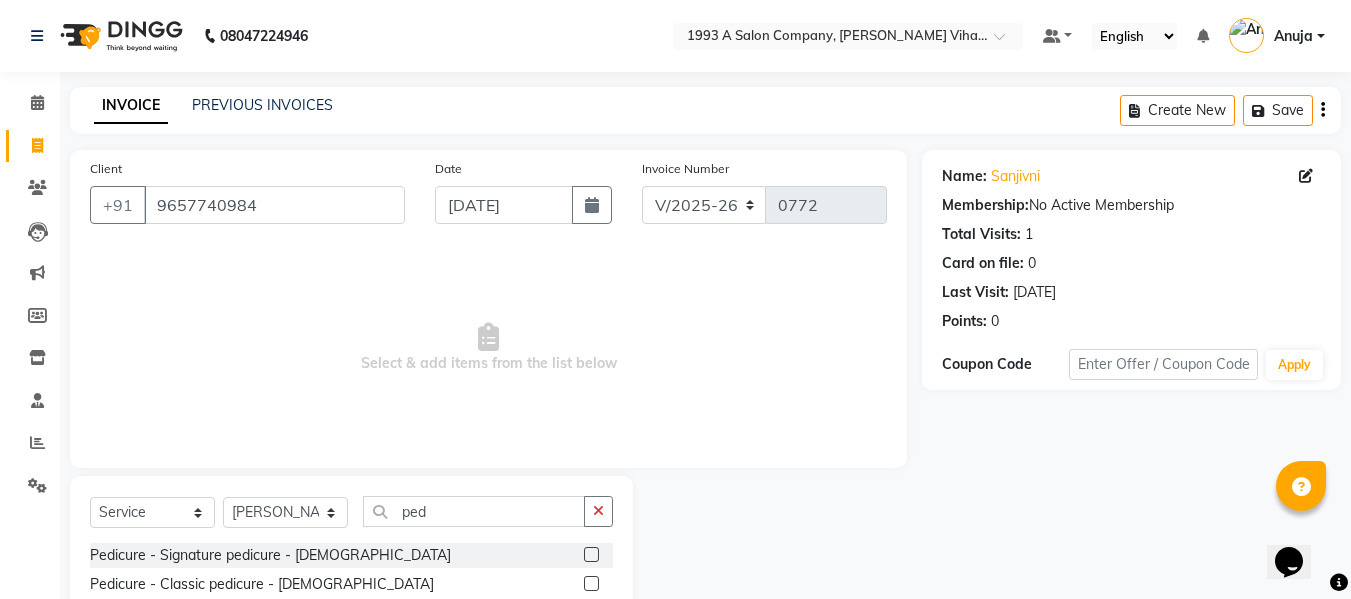 click 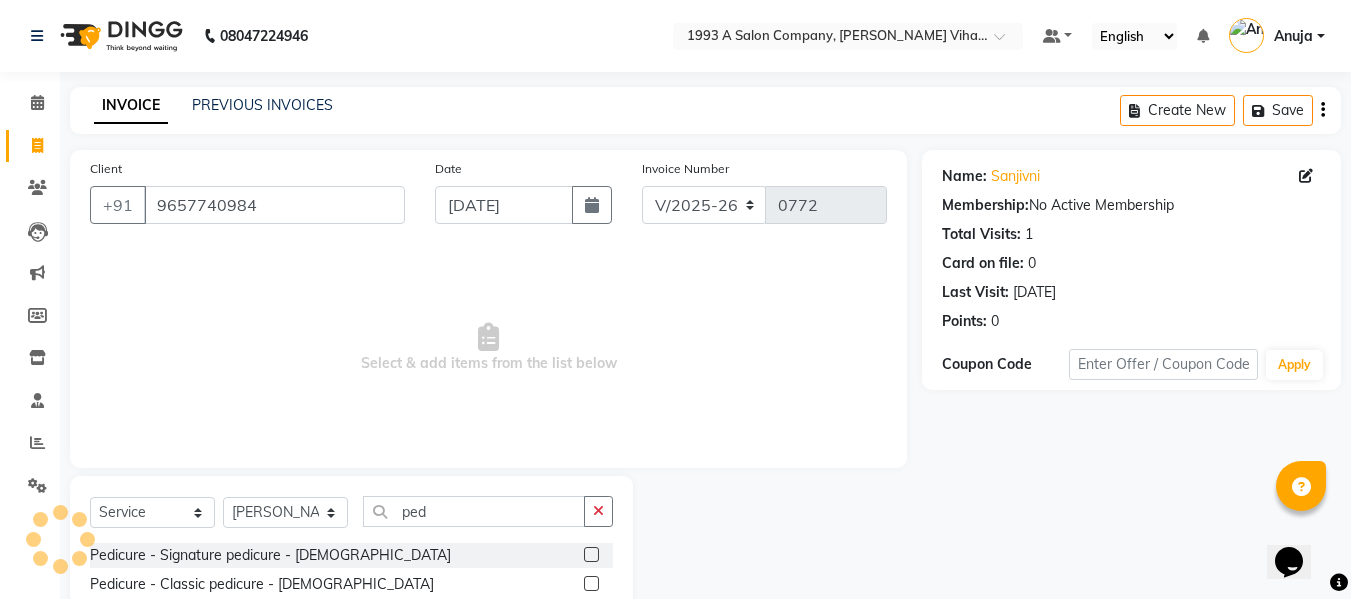 click 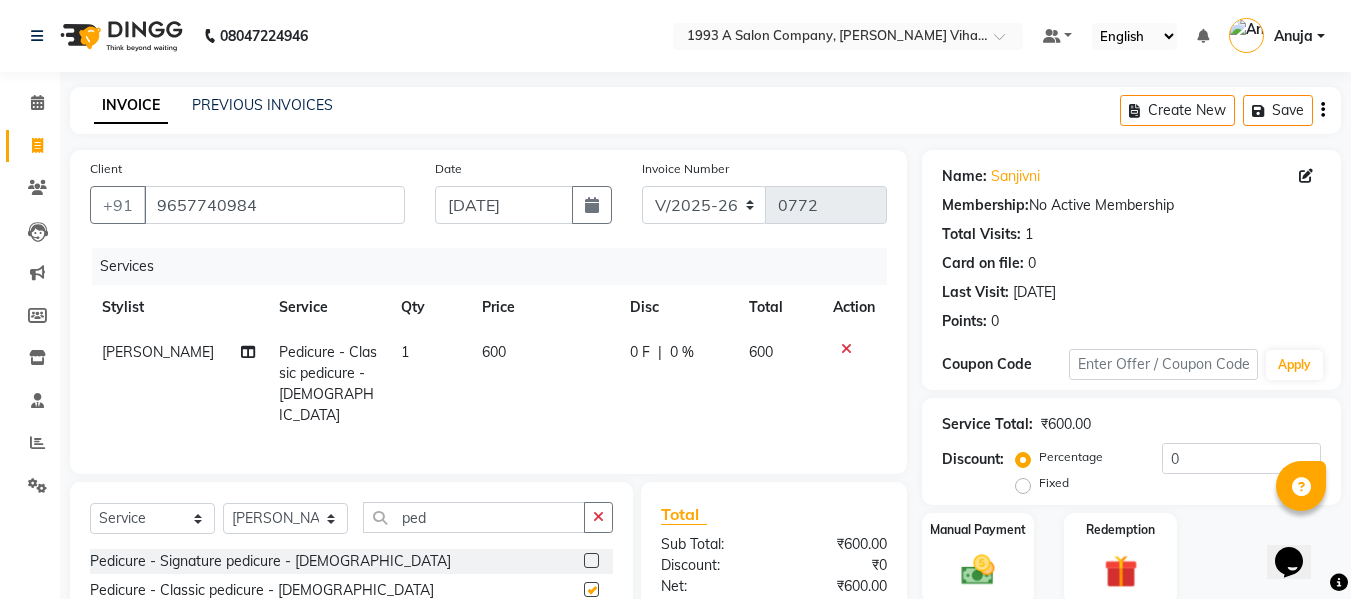 checkbox on "false" 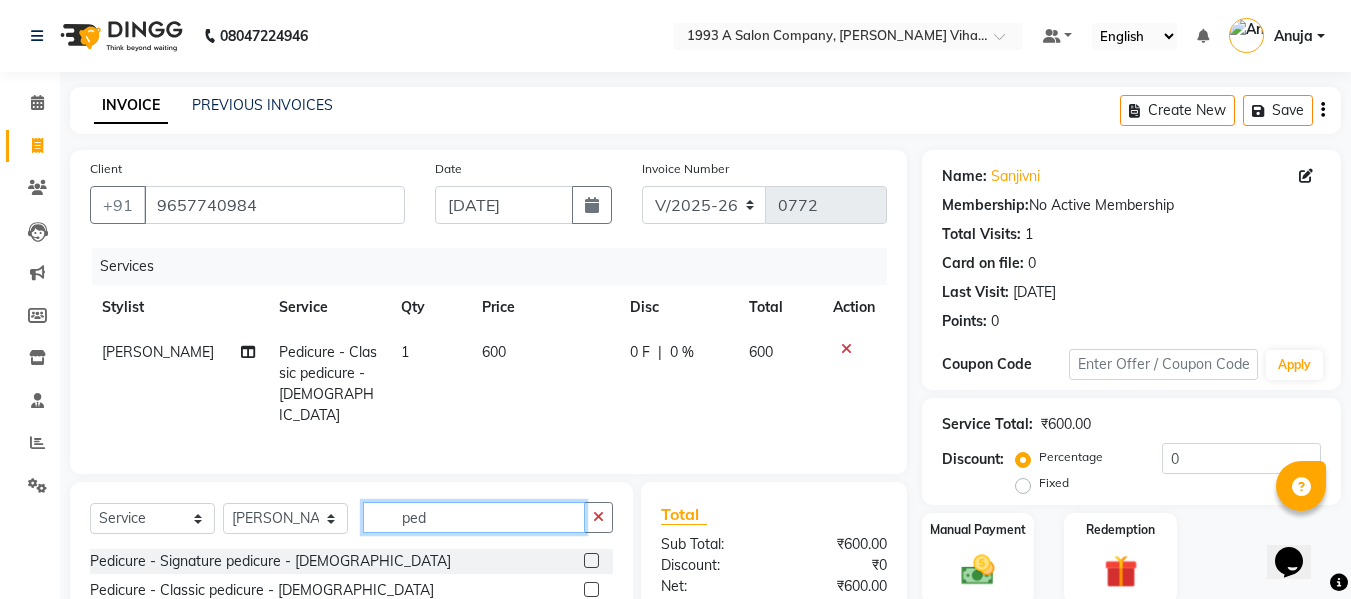 click on "ped" 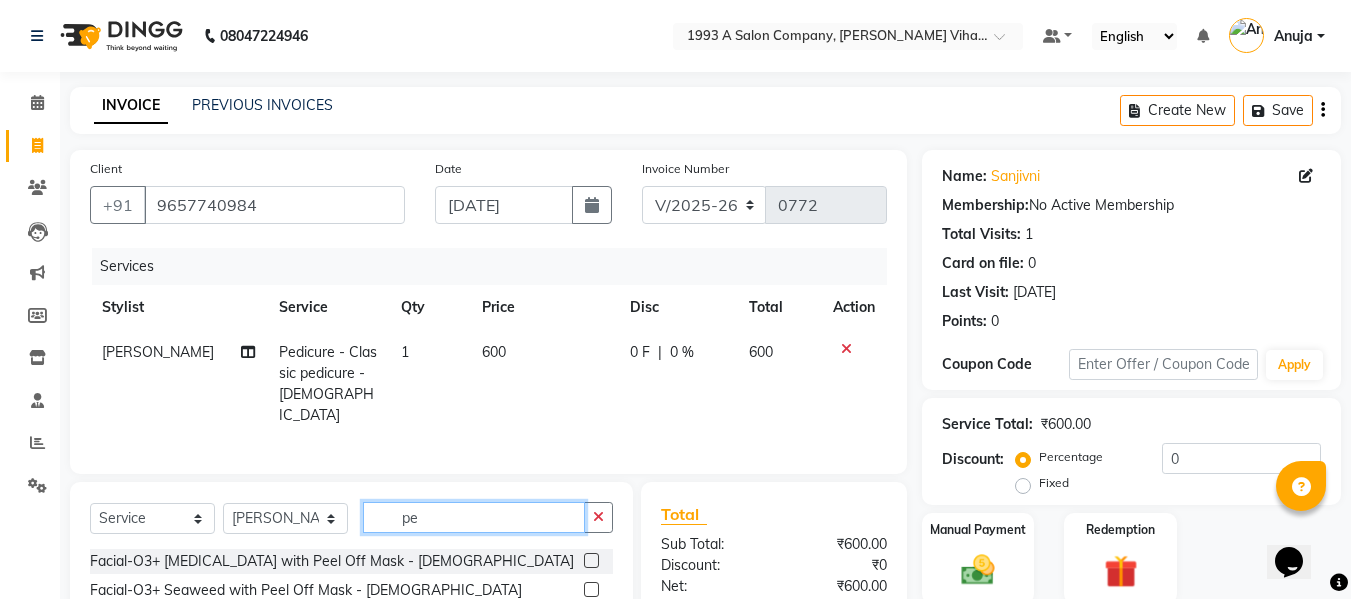 type on "p" 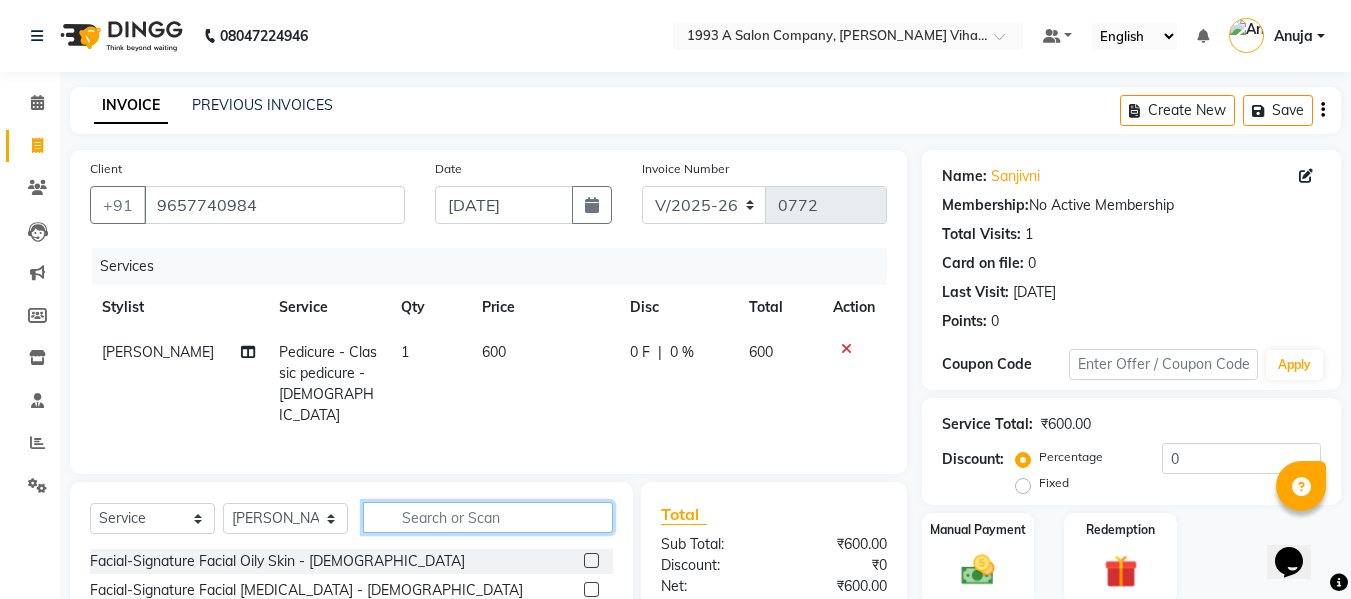 type on "r" 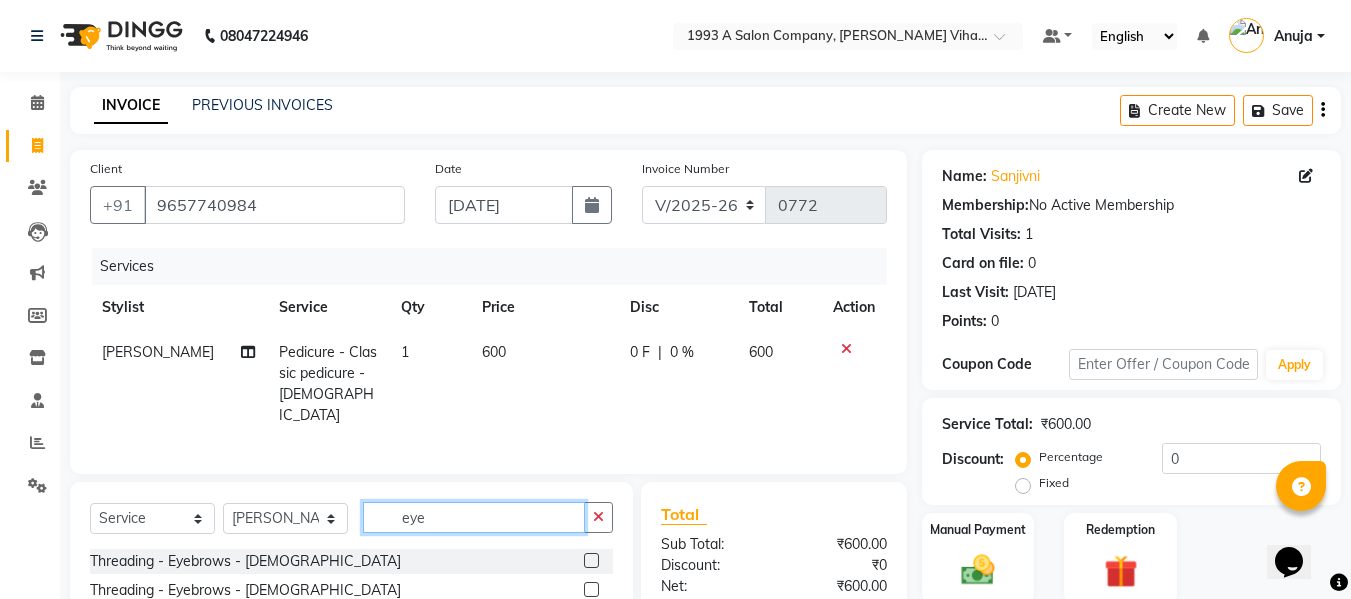 type on "eye" 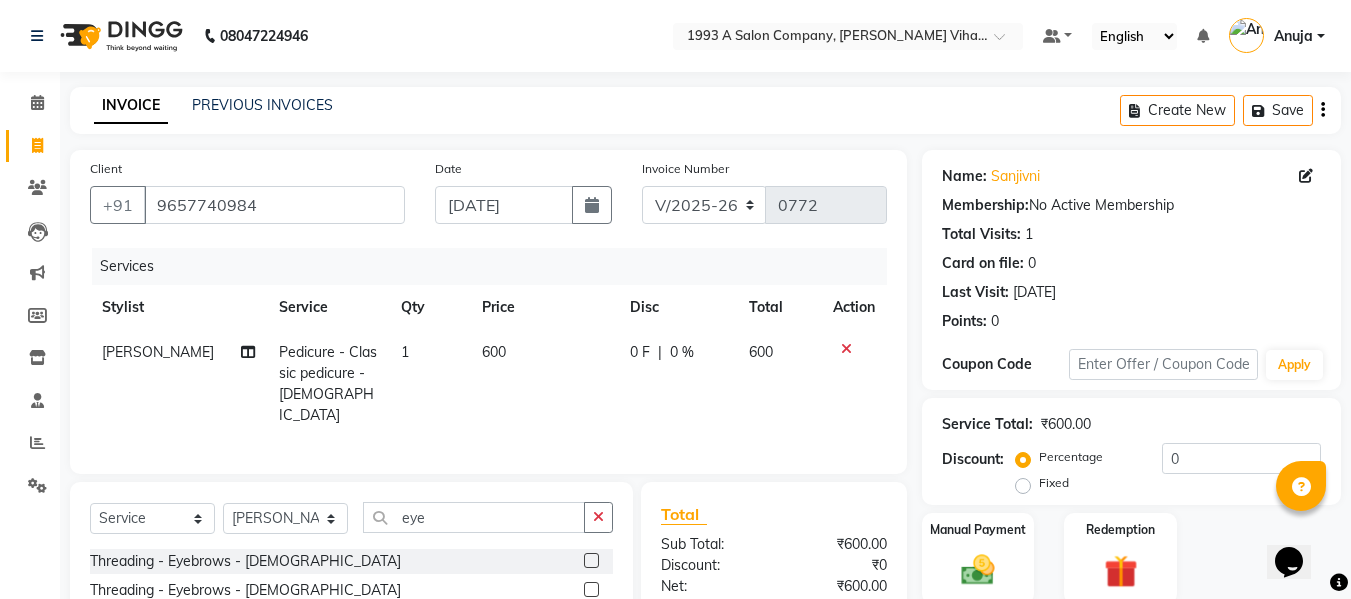 click 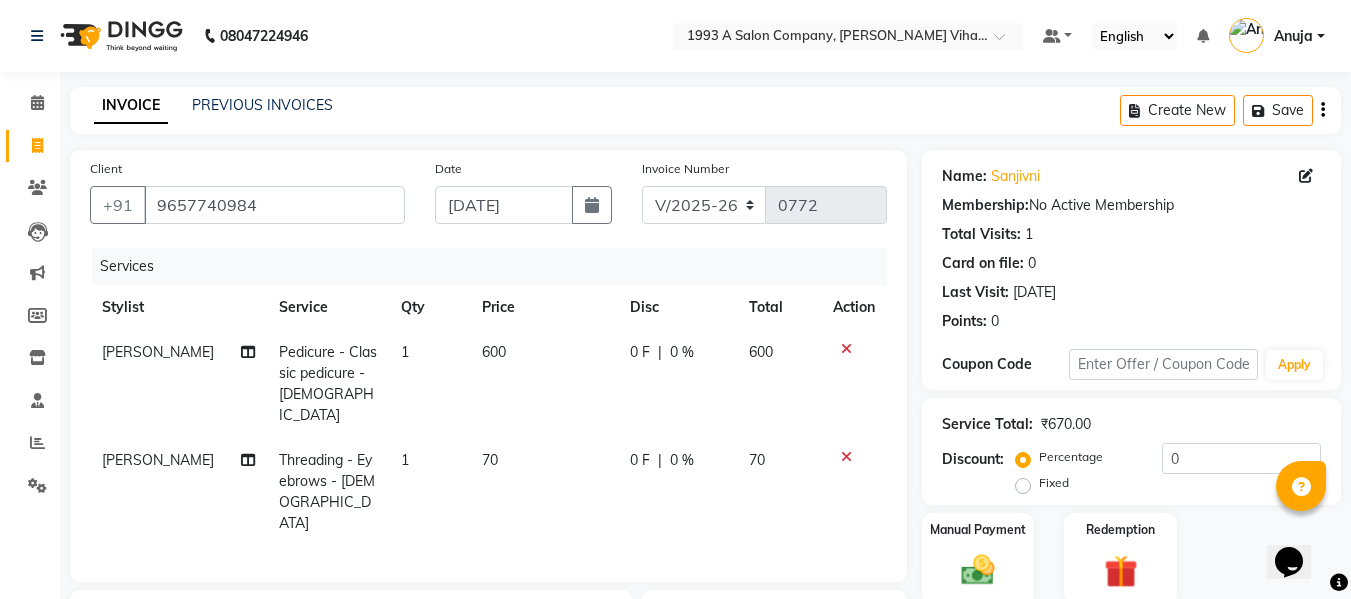 checkbox on "false" 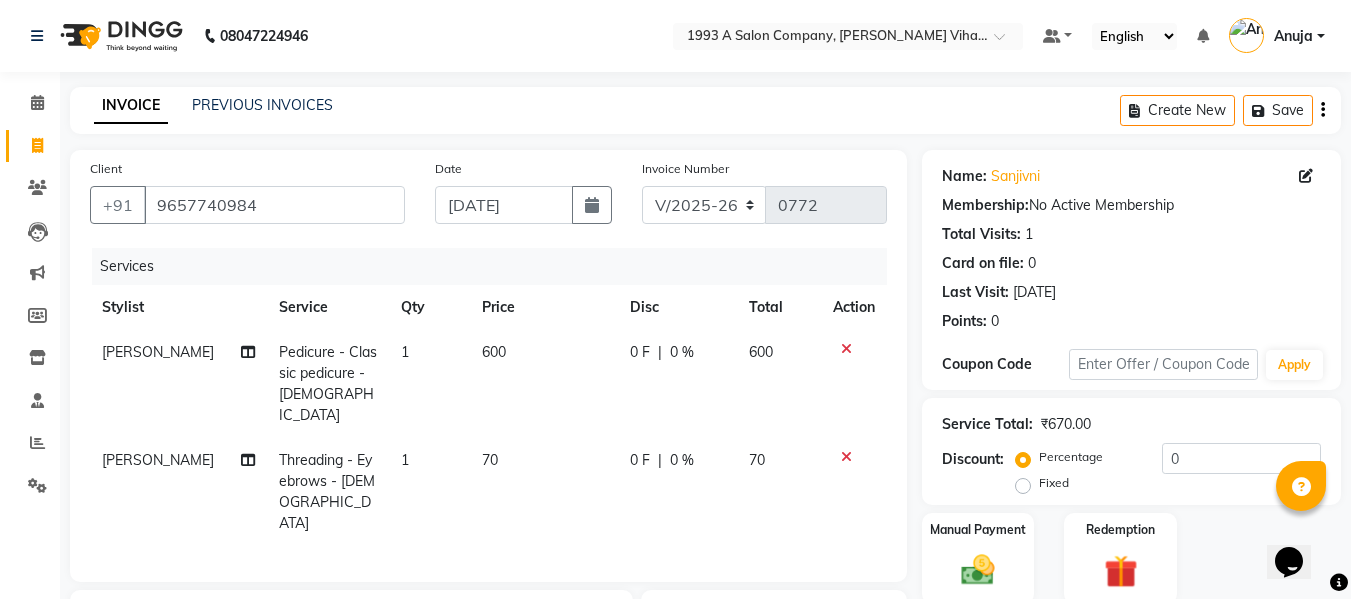 scroll, scrollTop: 251, scrollLeft: 0, axis: vertical 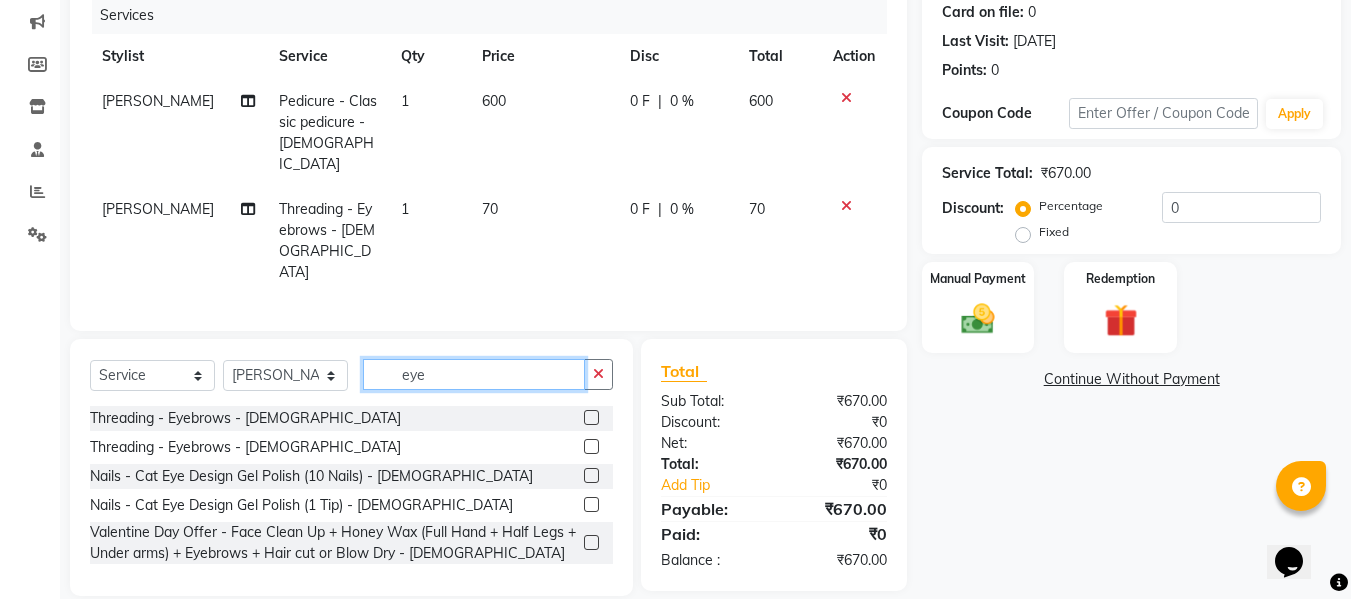 click on "eye" 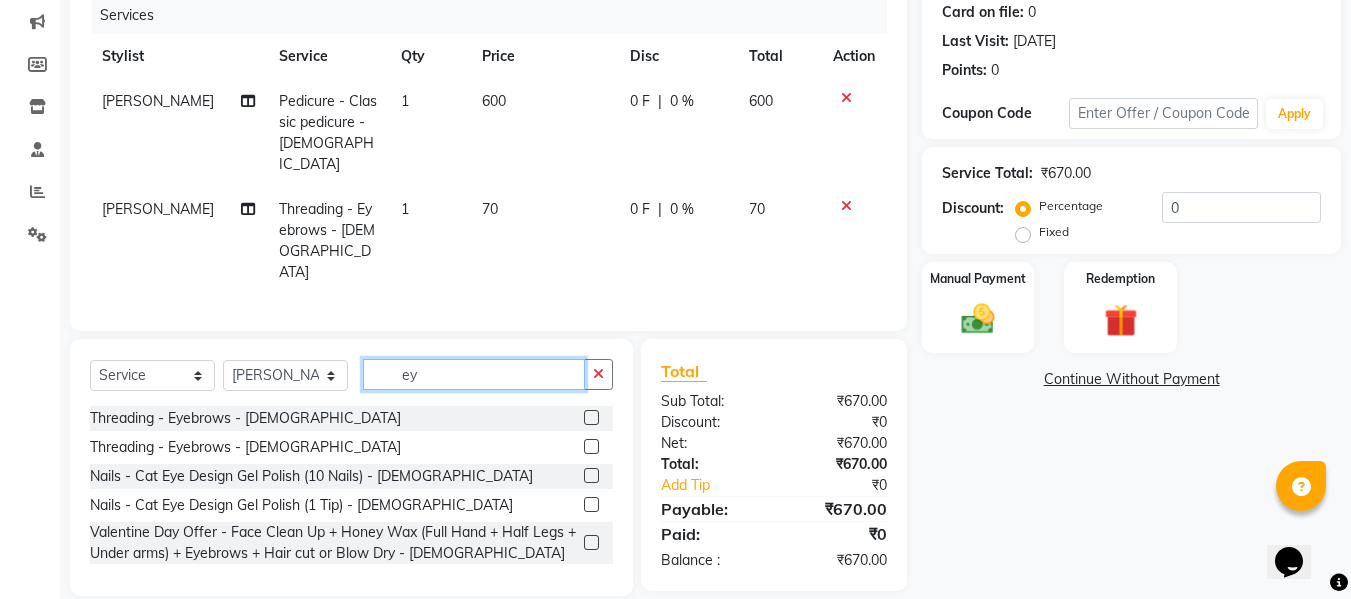 type on "e" 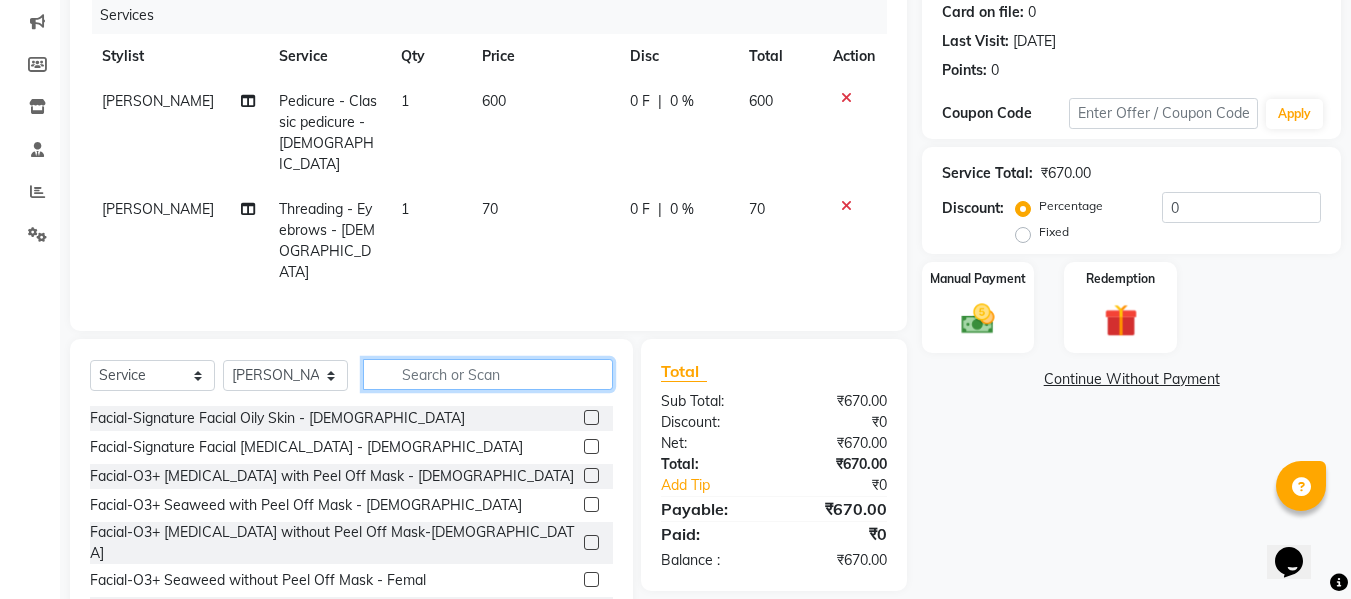 type on "f" 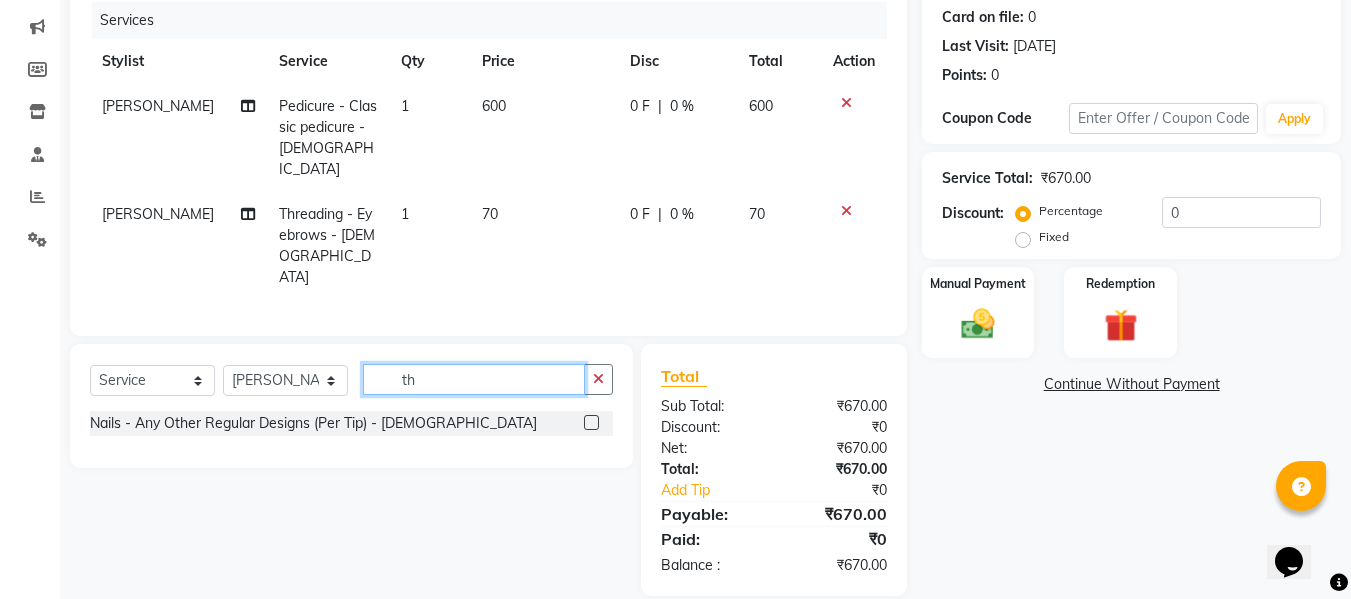 scroll, scrollTop: 251, scrollLeft: 0, axis: vertical 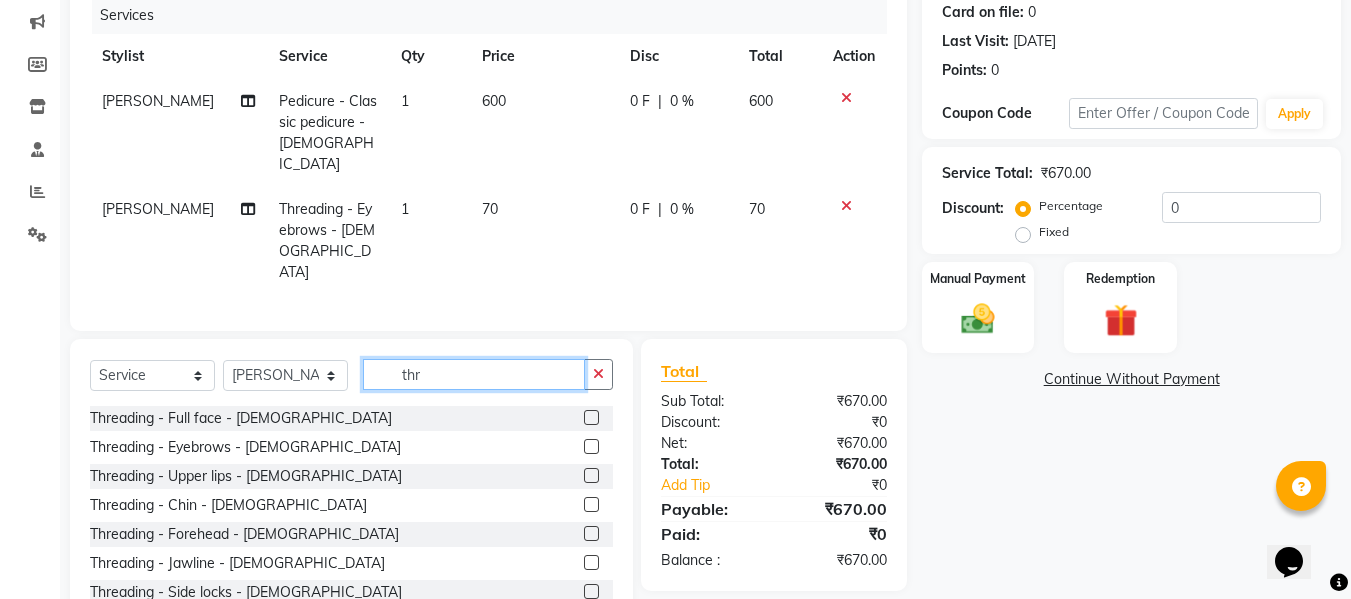 type on "thr" 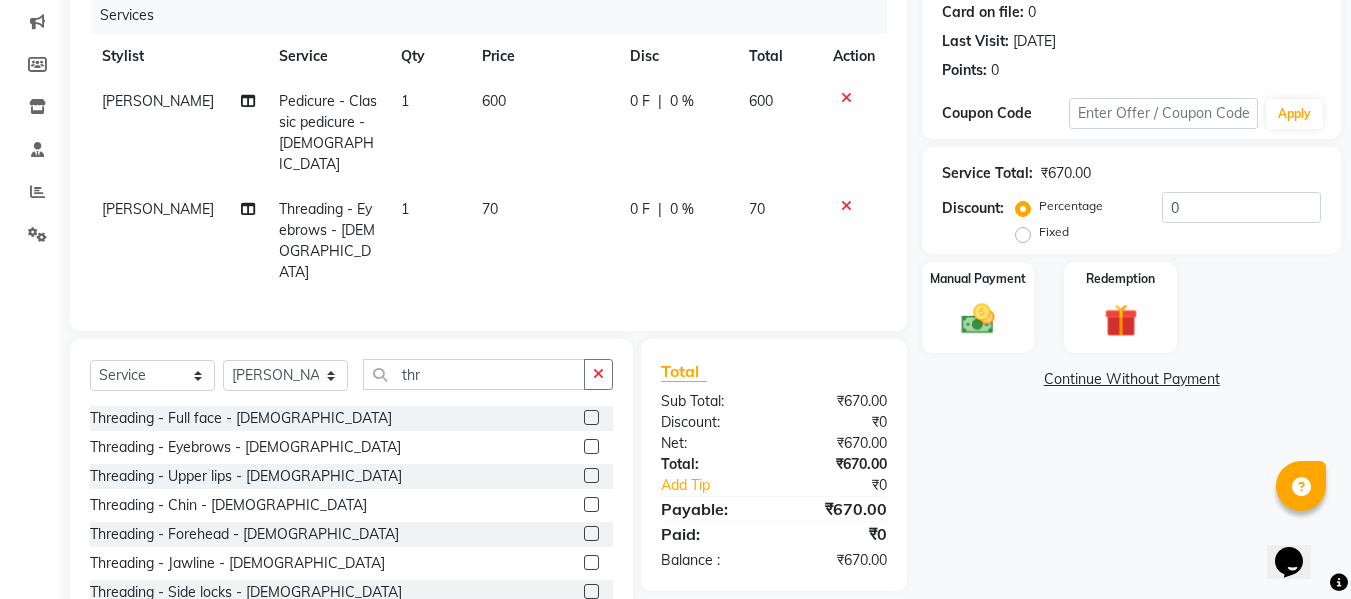 click 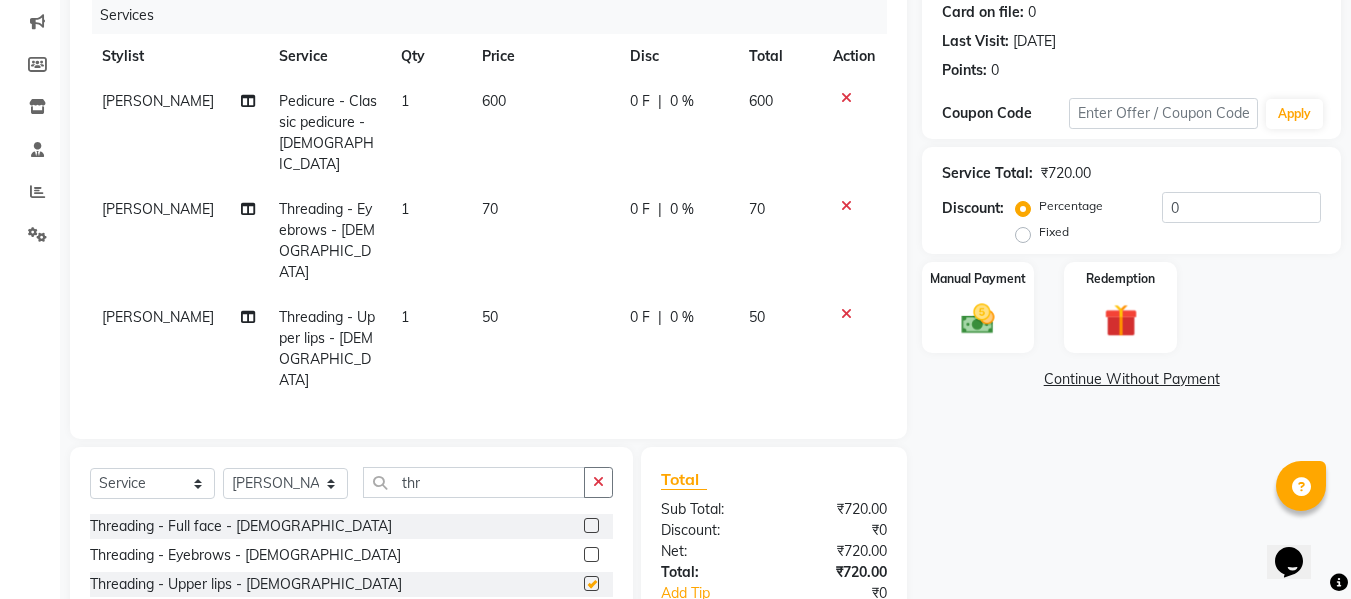 checkbox on "false" 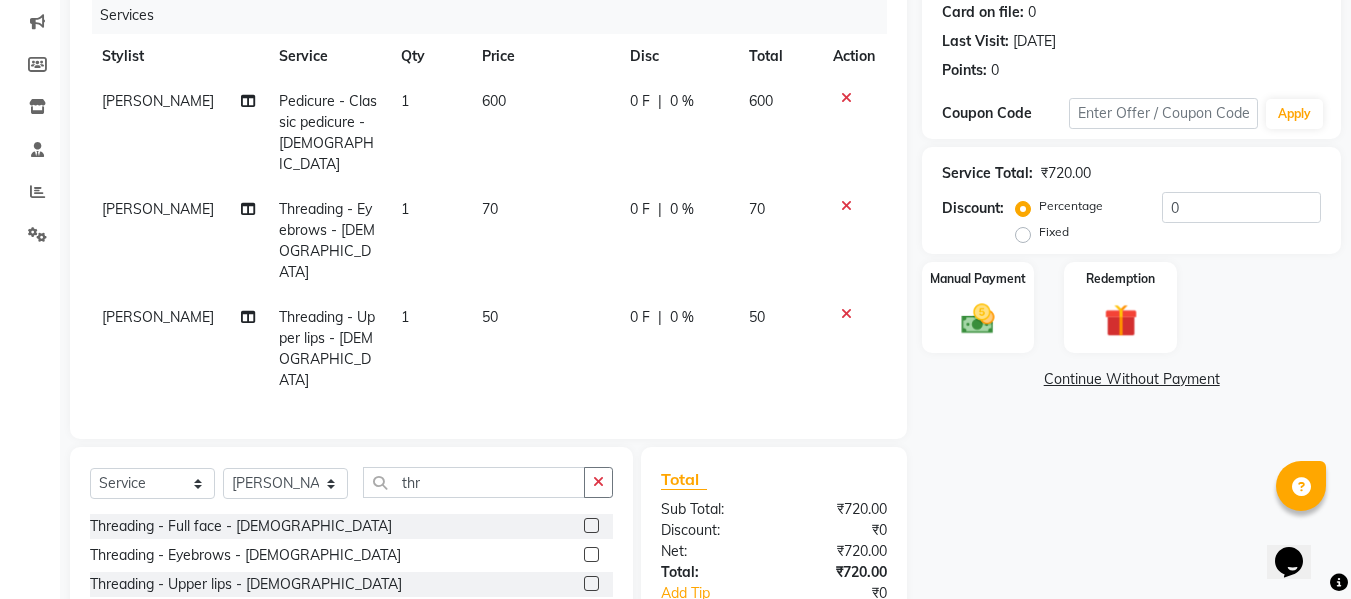 scroll, scrollTop: 376, scrollLeft: 0, axis: vertical 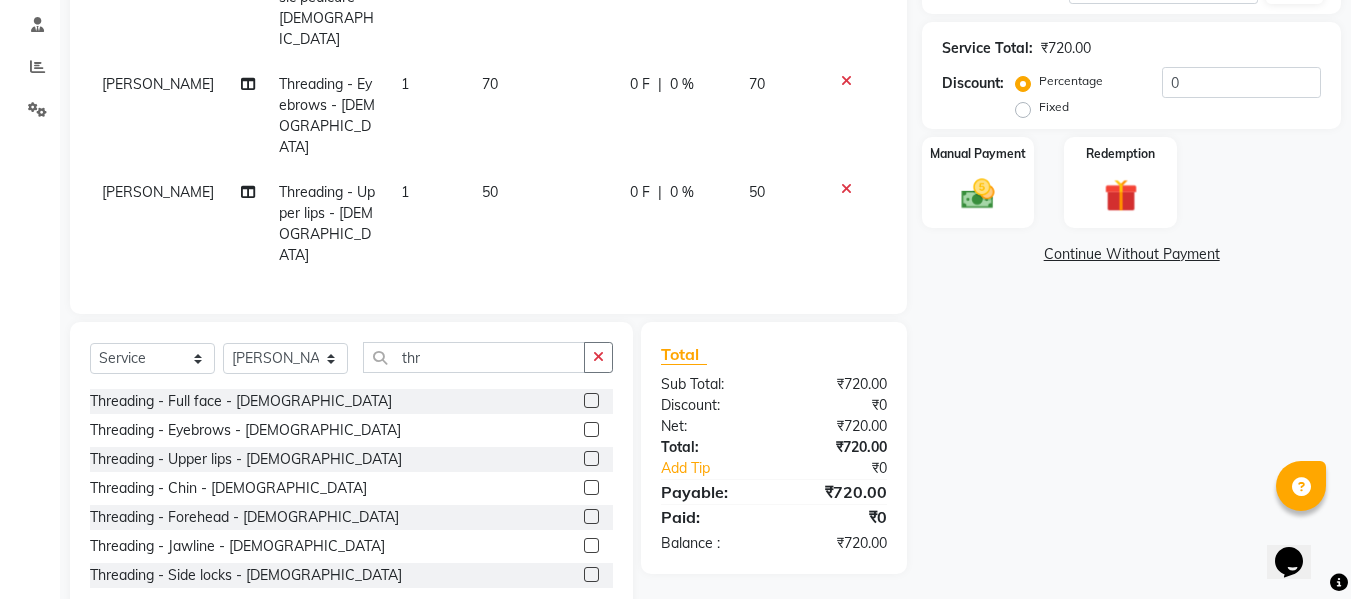 click 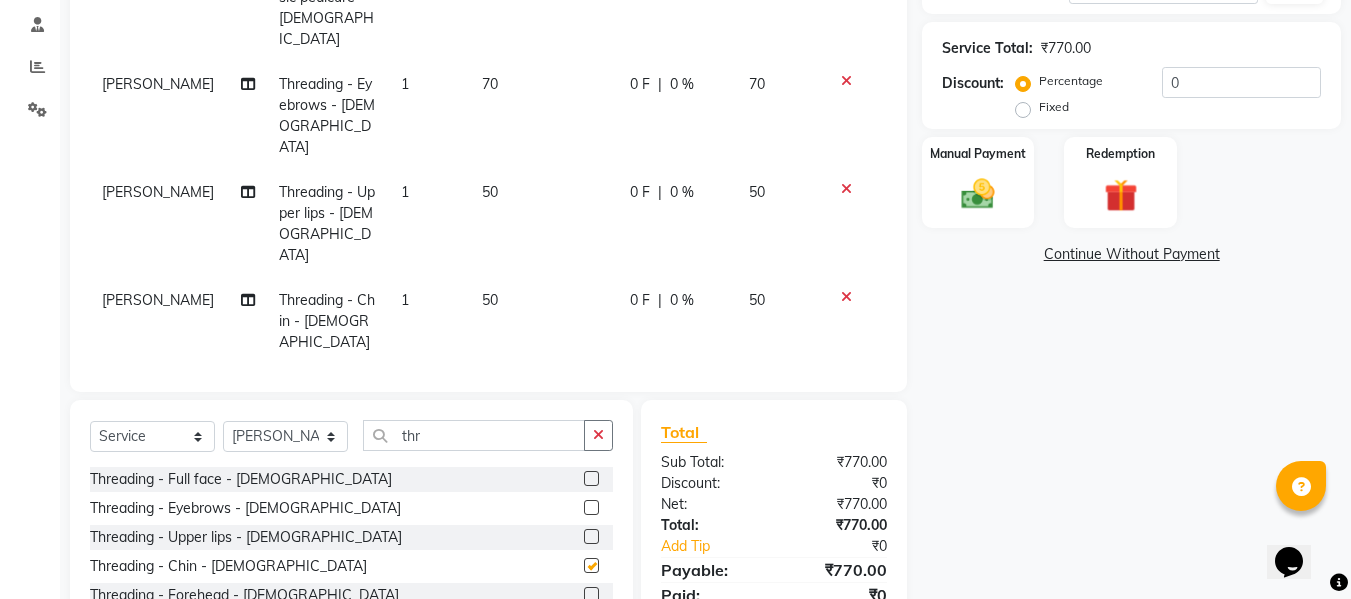 checkbox on "false" 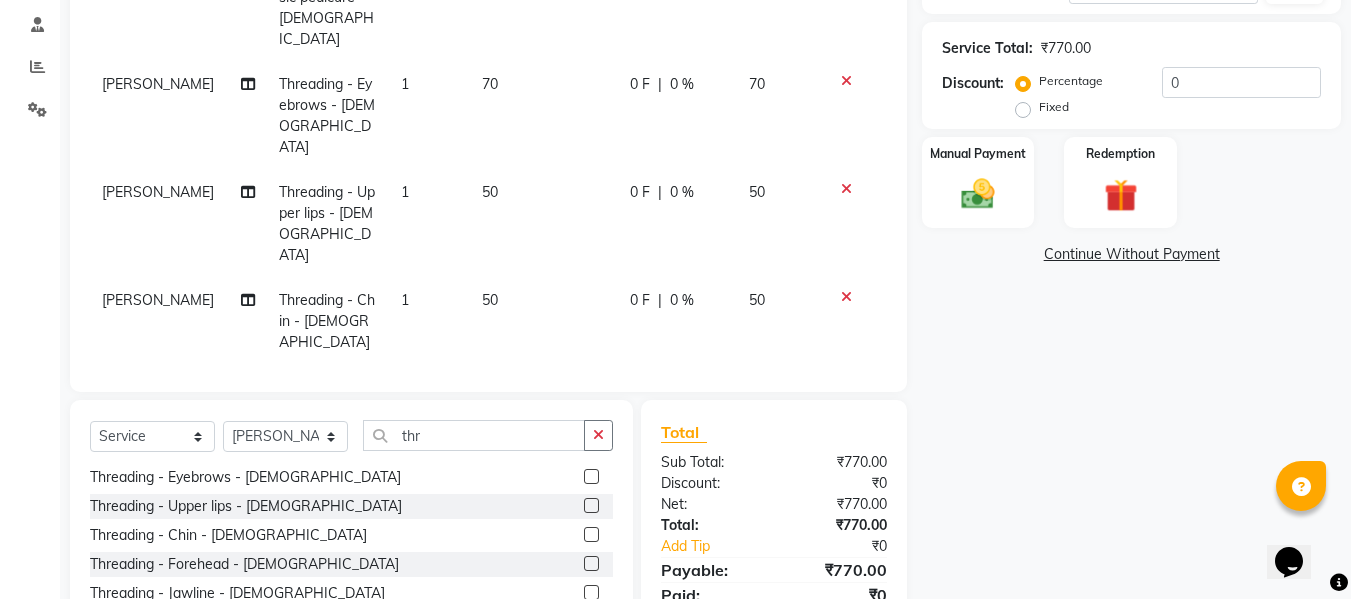 scroll, scrollTop: 61, scrollLeft: 0, axis: vertical 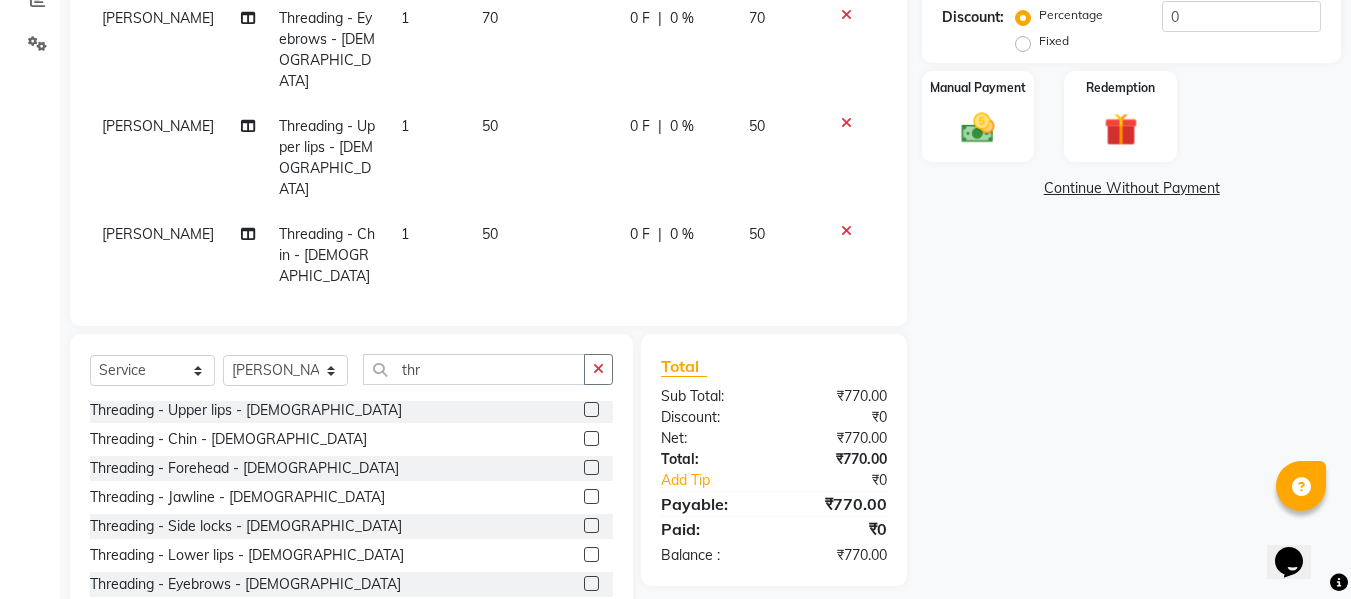 click 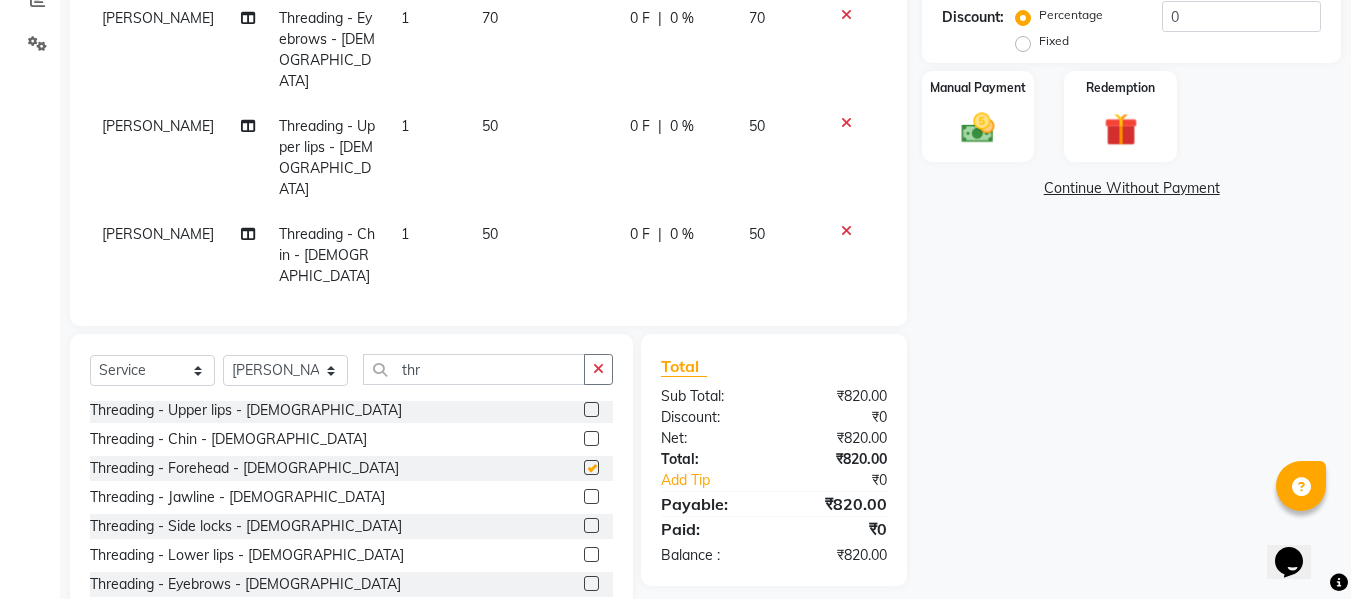 scroll, scrollTop: 502, scrollLeft: 0, axis: vertical 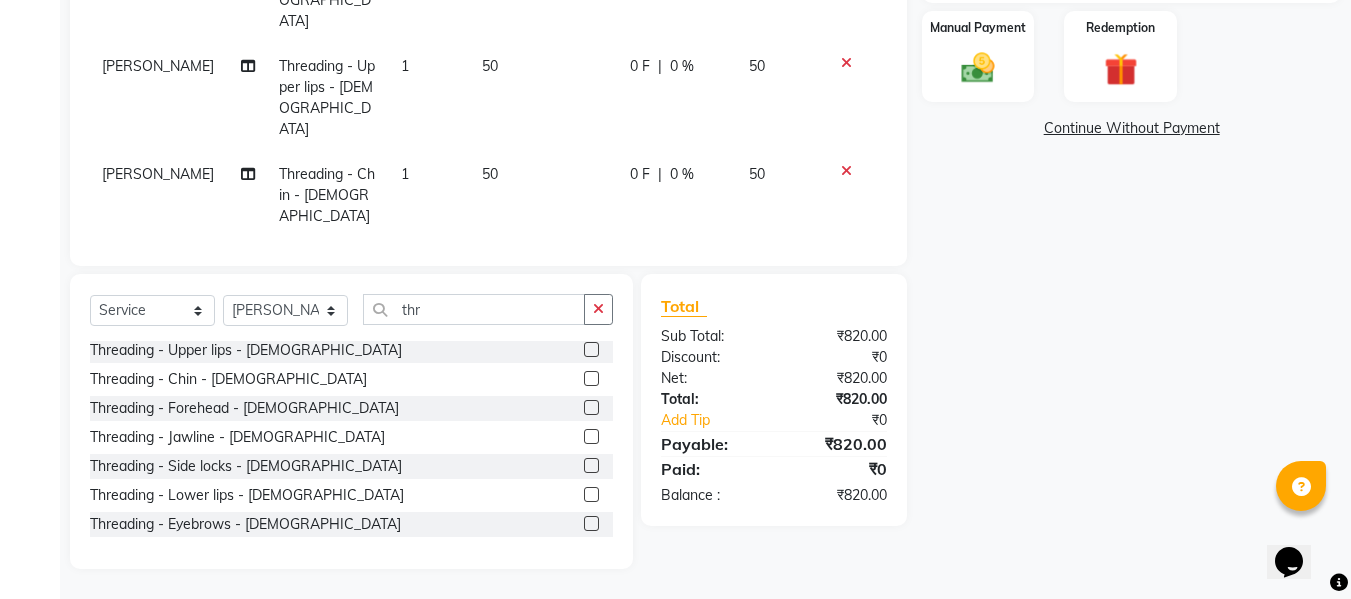 checkbox on "false" 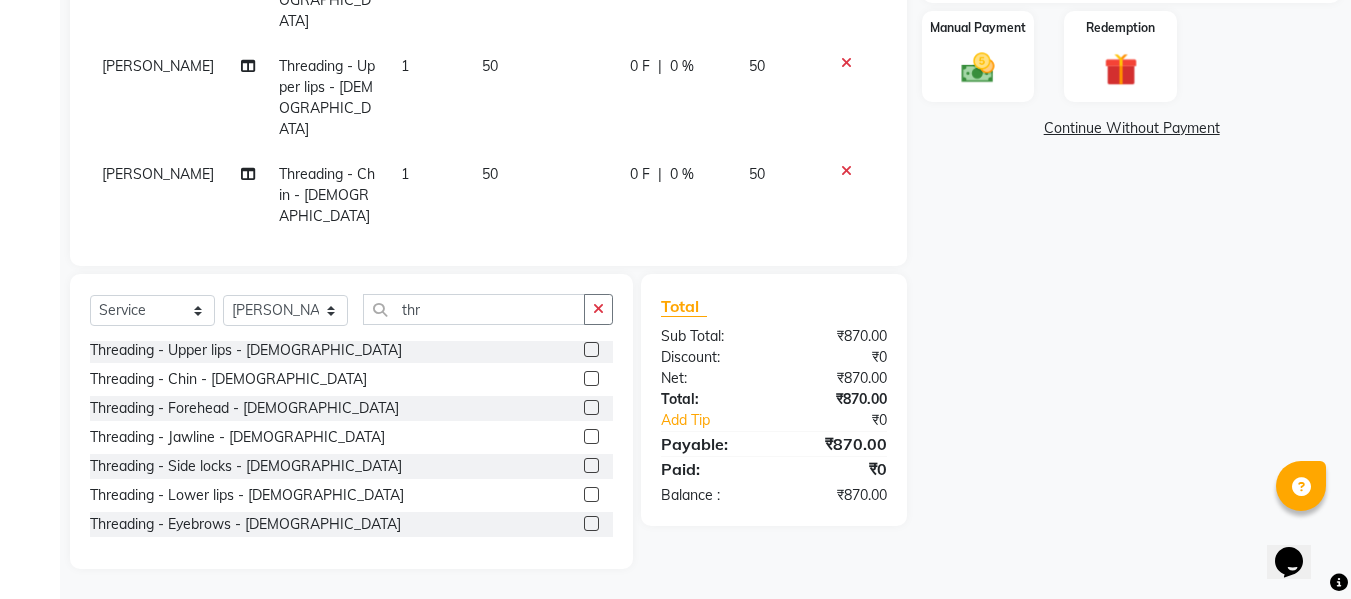 click 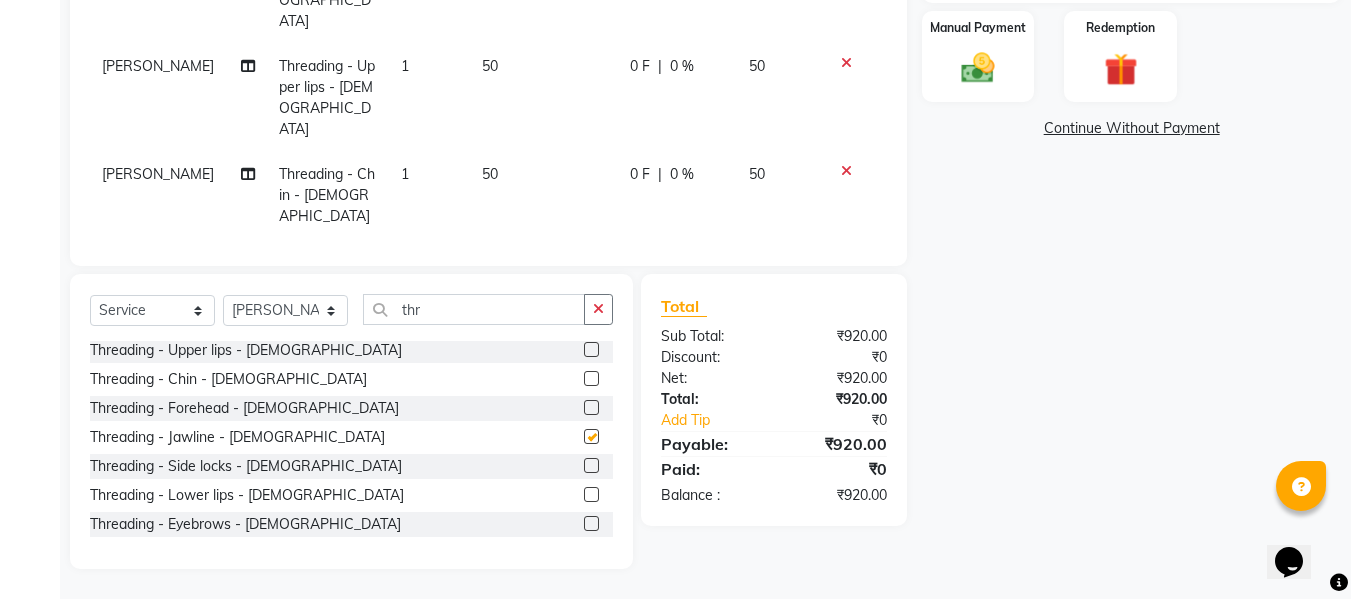 checkbox on "false" 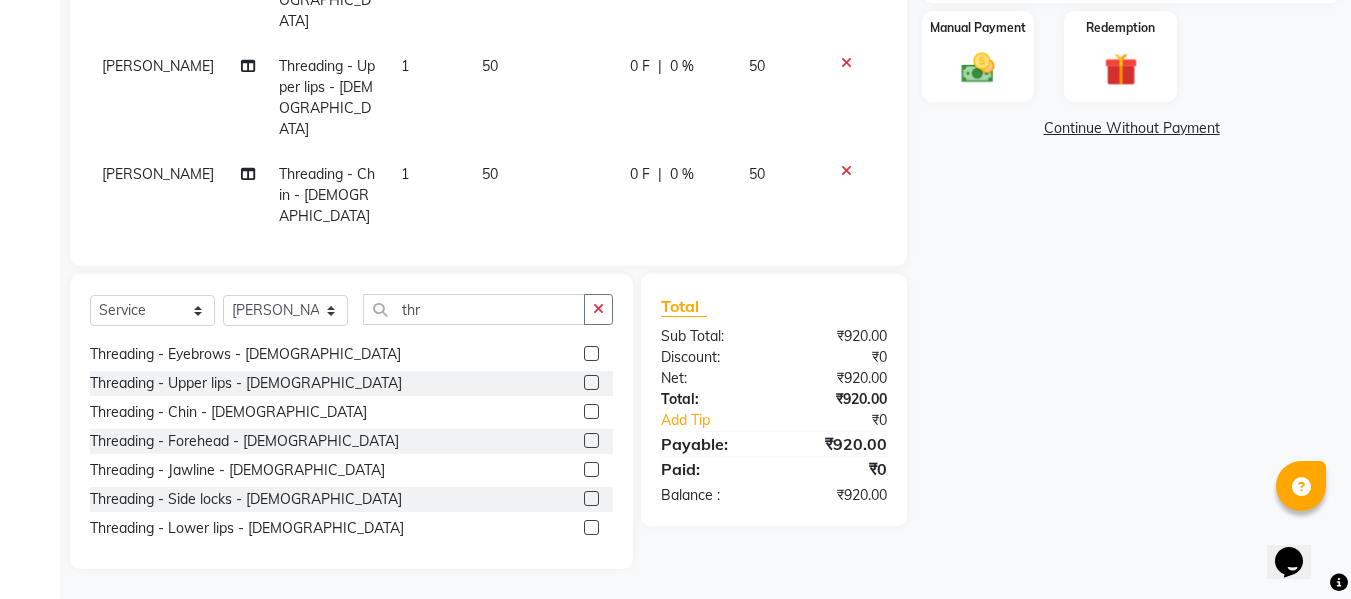 scroll, scrollTop: 0, scrollLeft: 0, axis: both 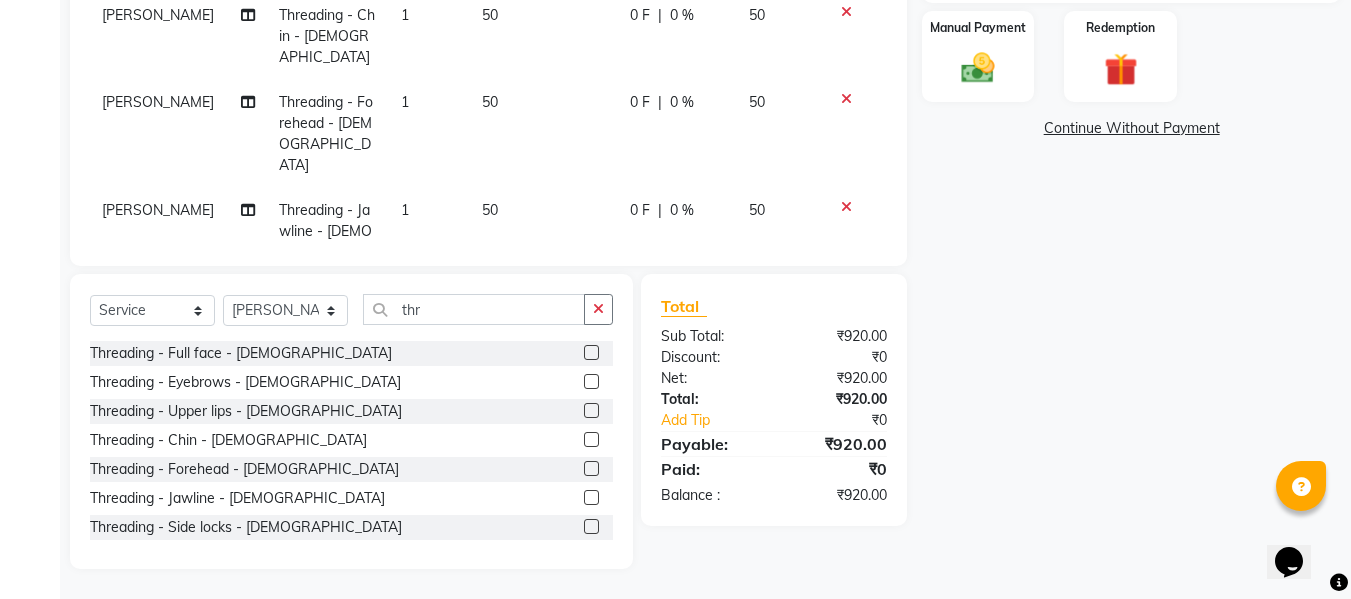 click 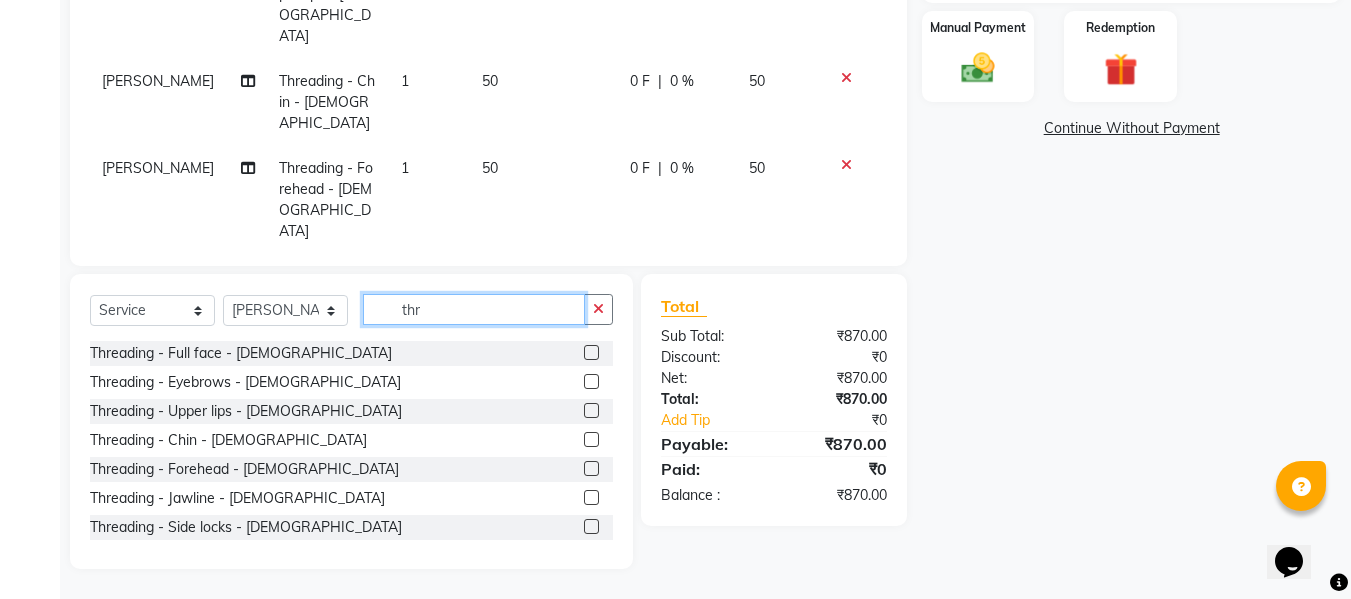 click on "thr" 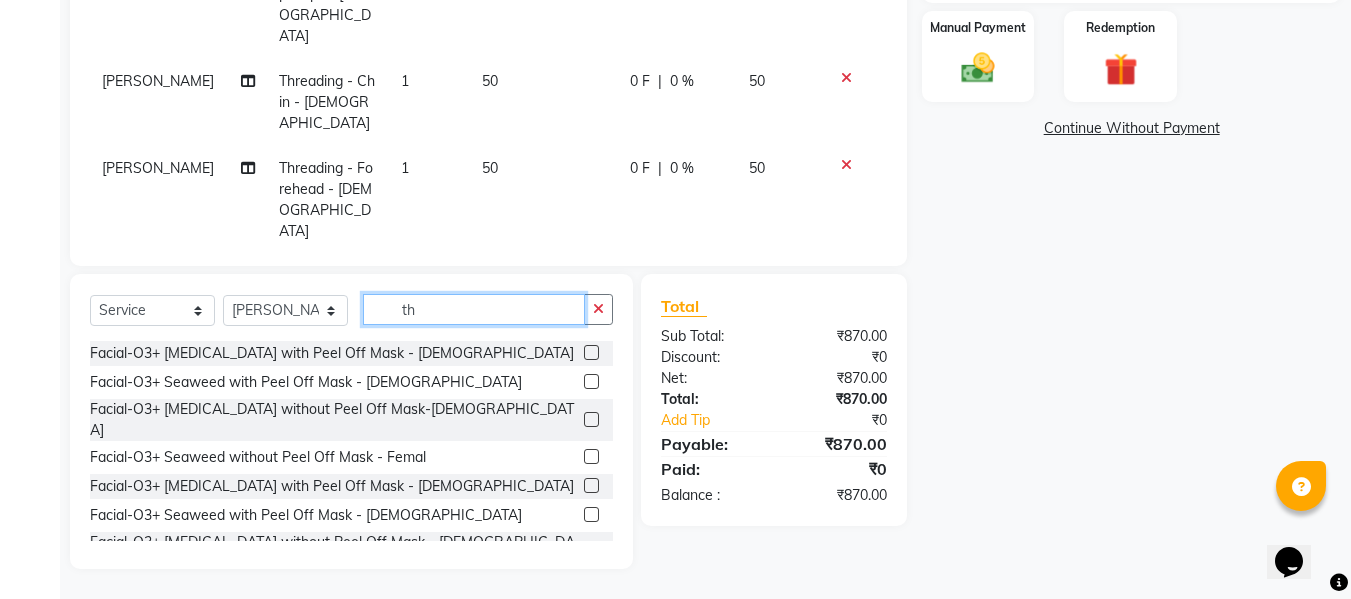 type on "t" 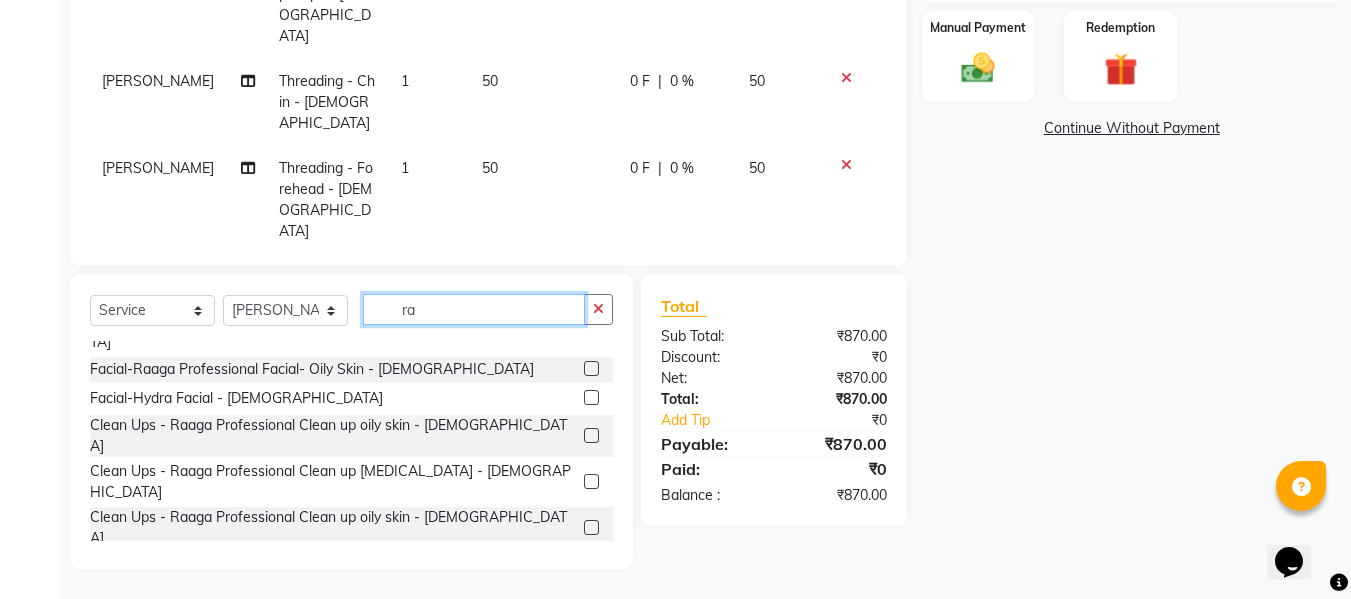 scroll, scrollTop: 100, scrollLeft: 0, axis: vertical 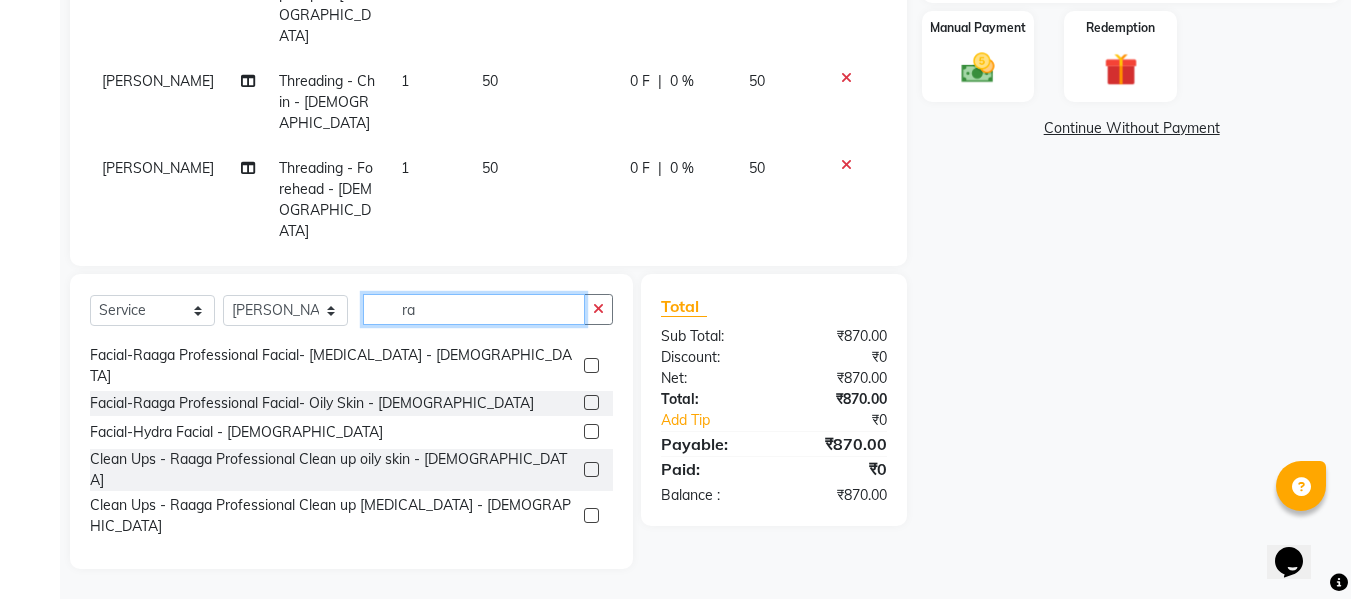 type on "ra" 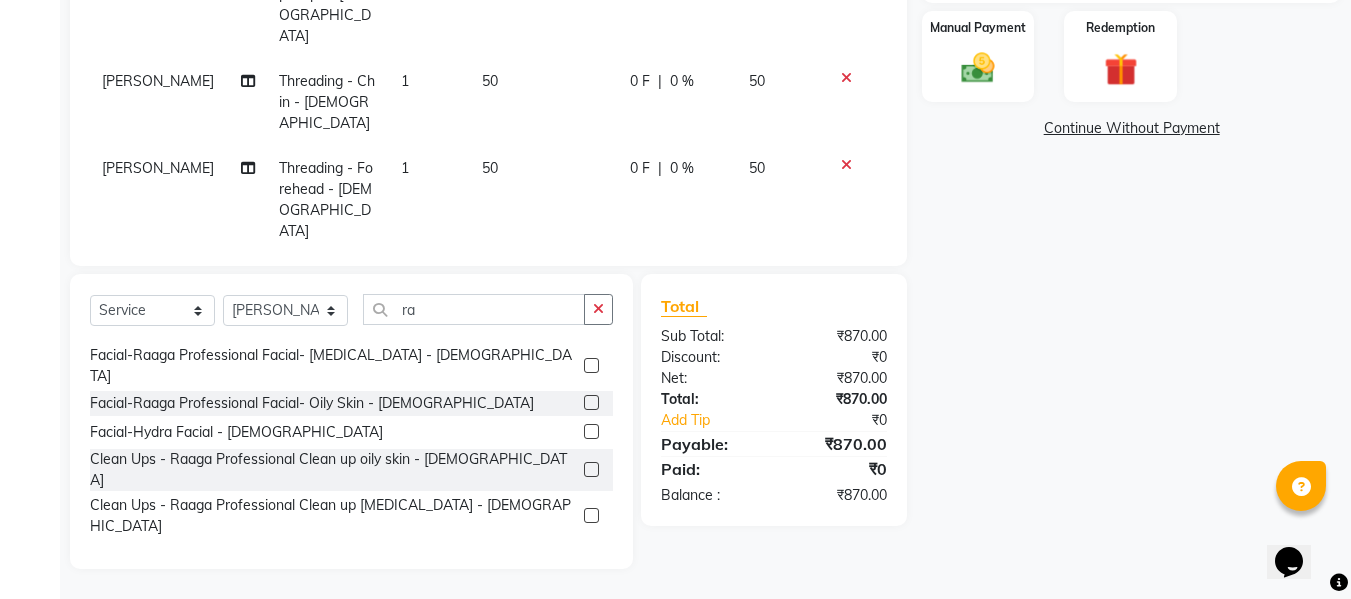 click 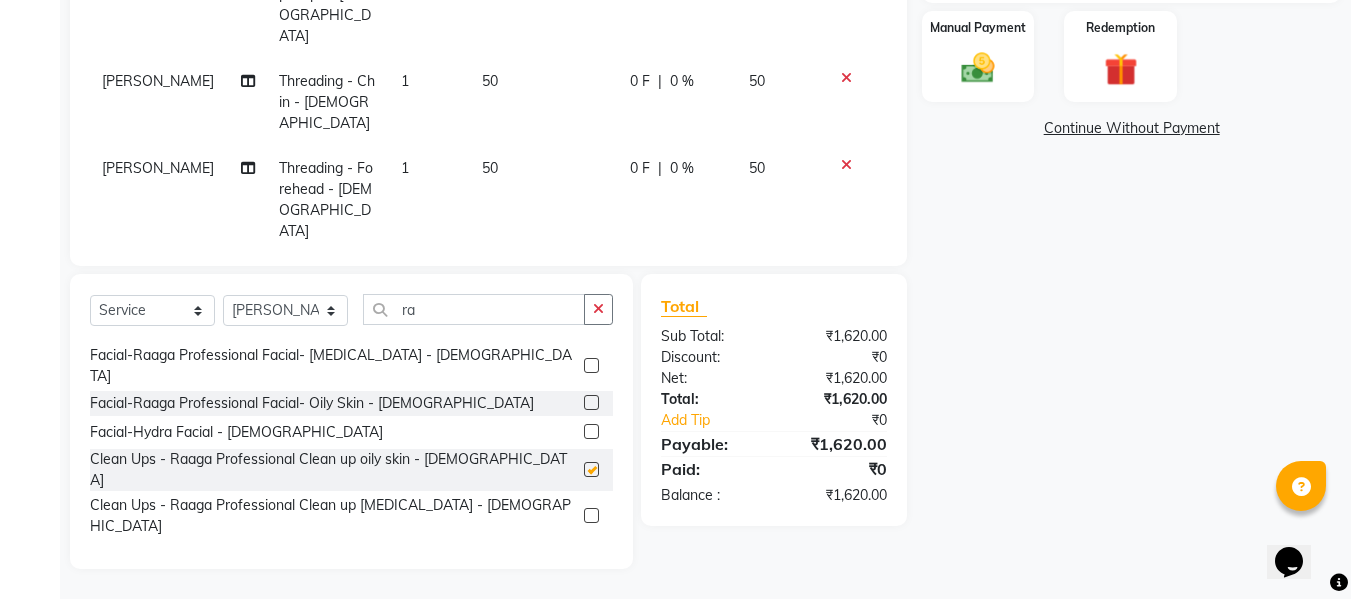 scroll, scrollTop: 159, scrollLeft: 0, axis: vertical 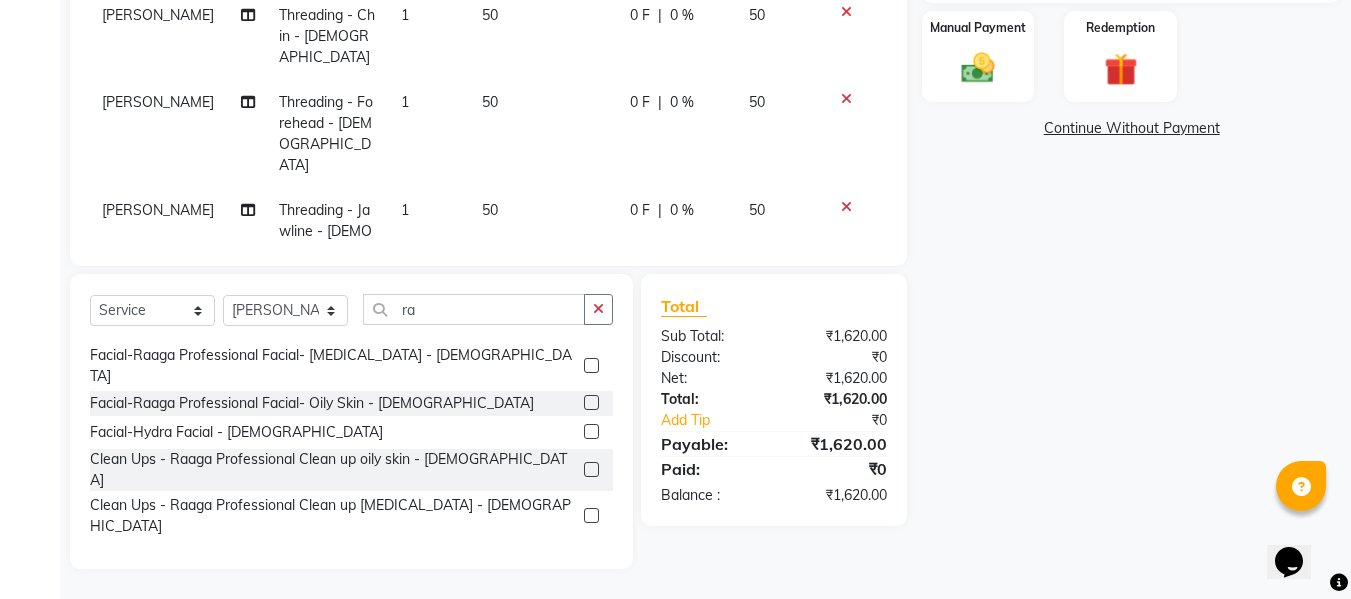 checkbox on "false" 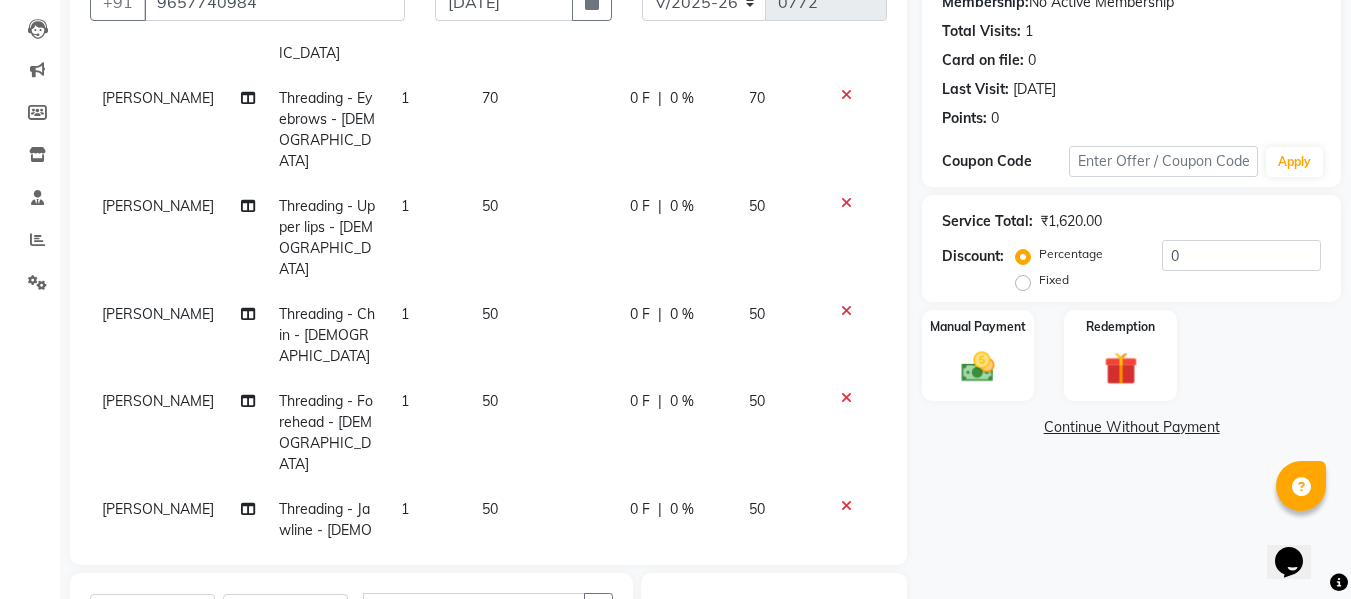 scroll, scrollTop: 102, scrollLeft: 0, axis: vertical 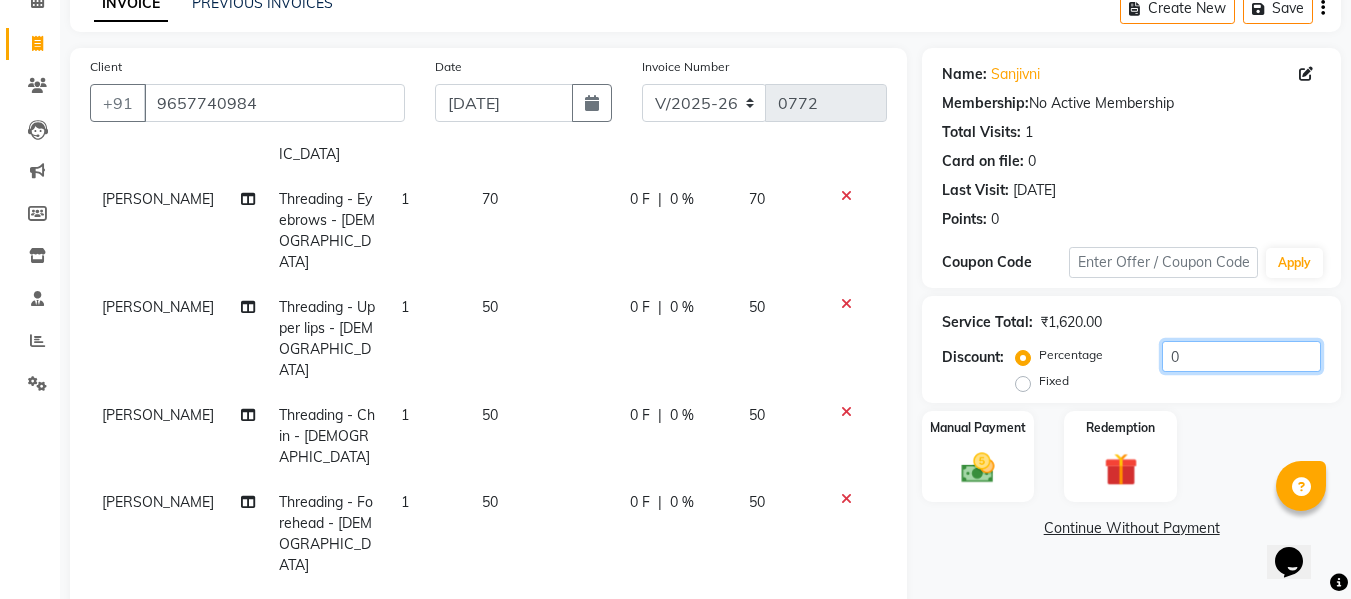 click on "0" 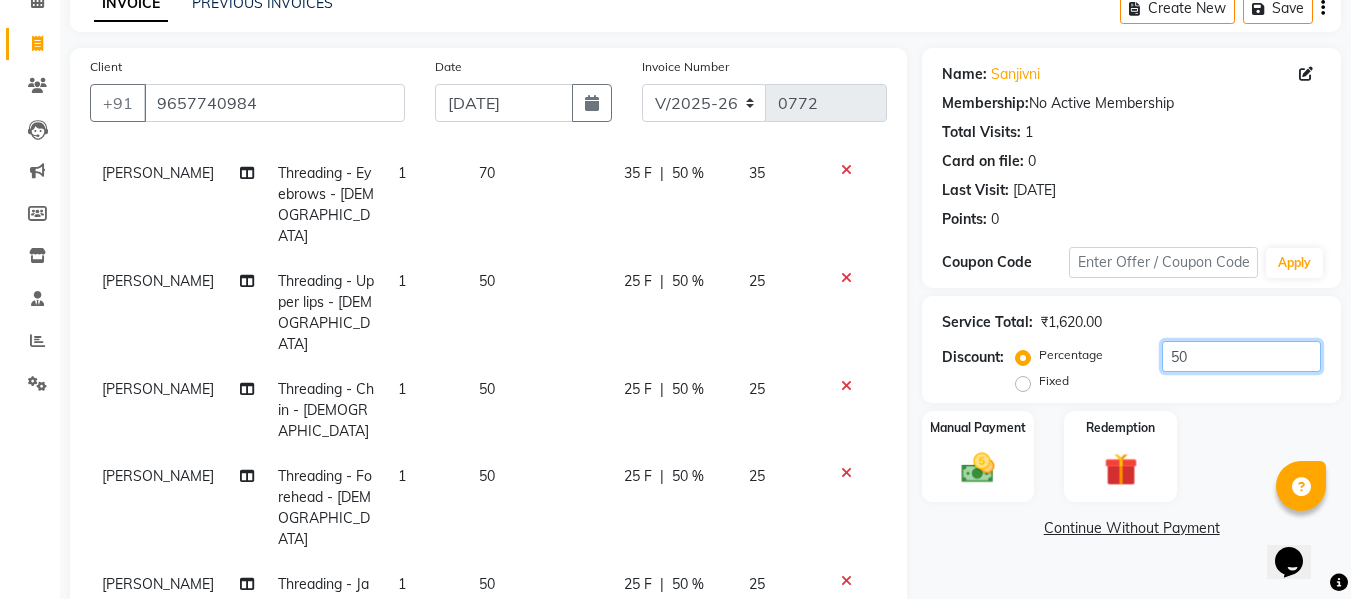 scroll, scrollTop: 222, scrollLeft: 0, axis: vertical 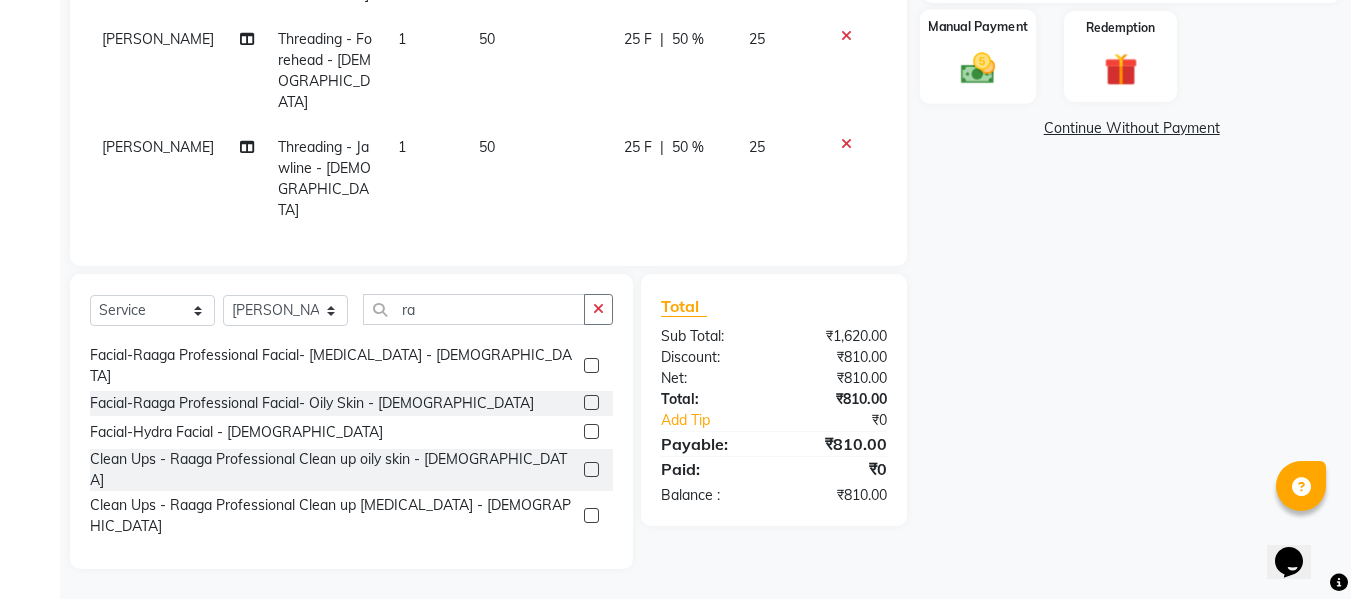 type on "50" 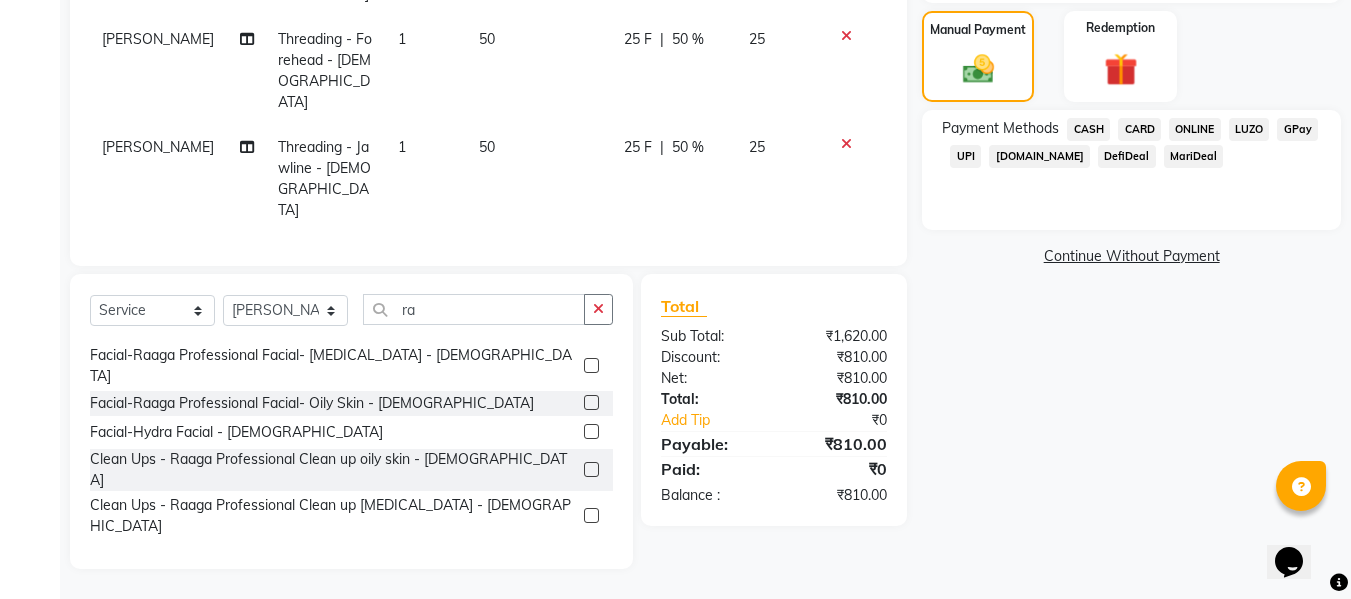 click on "CARD" 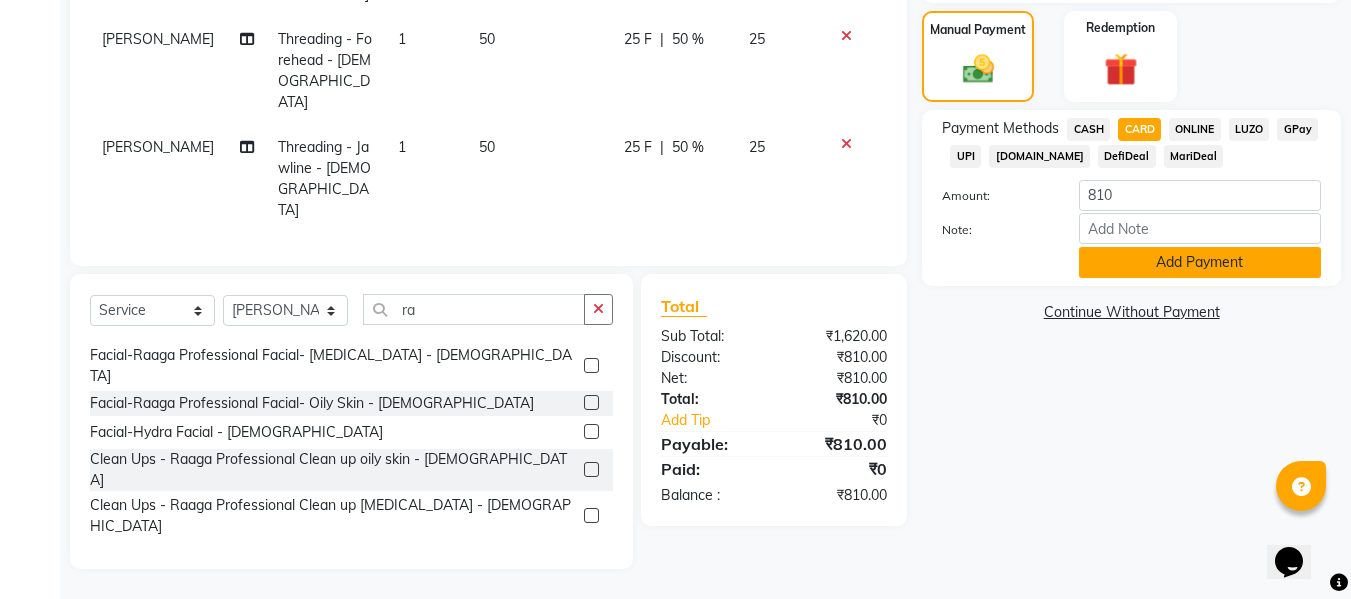 click on "Add Payment" 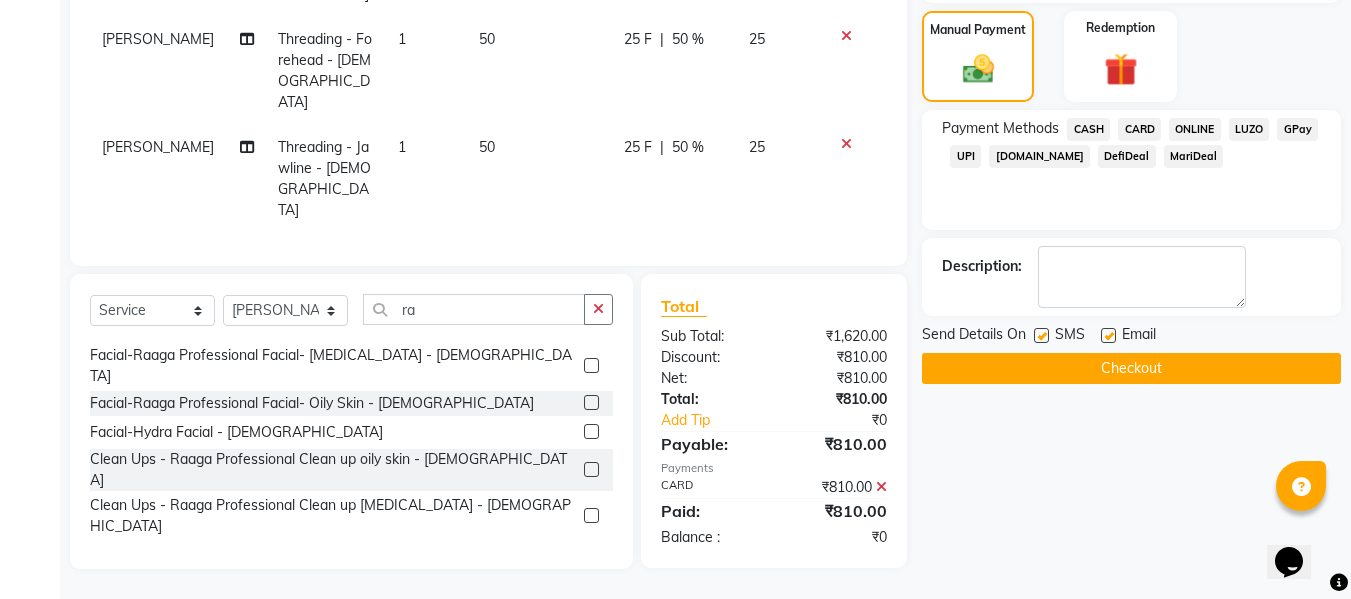 click 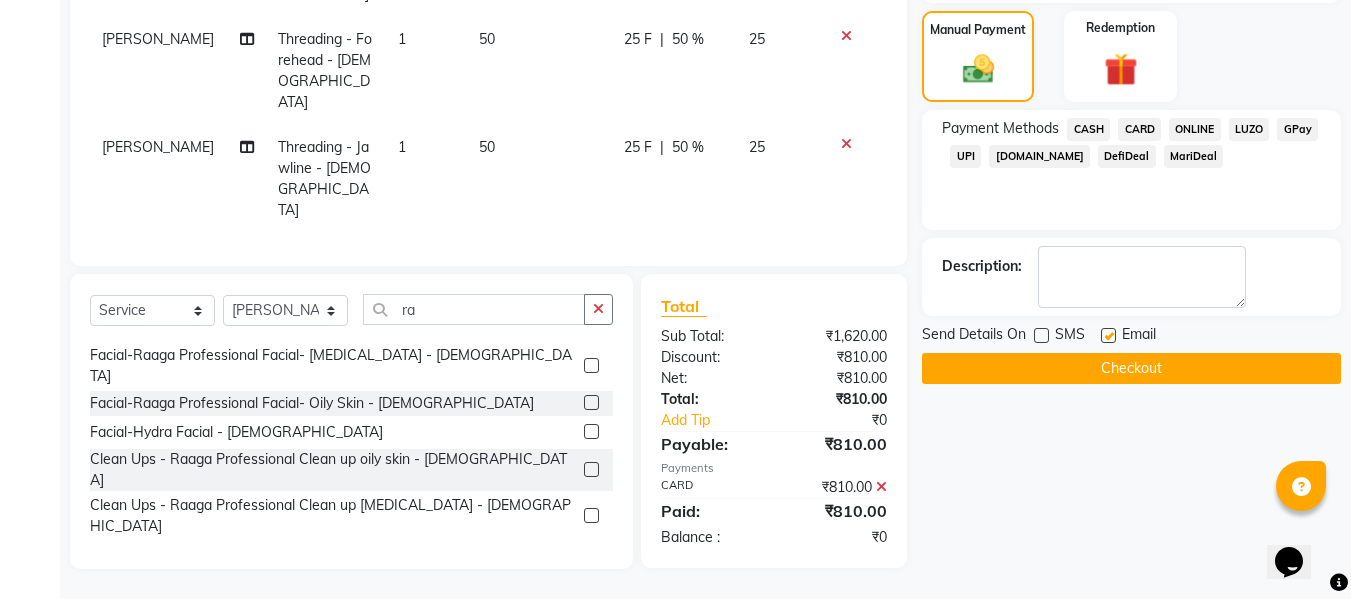 click 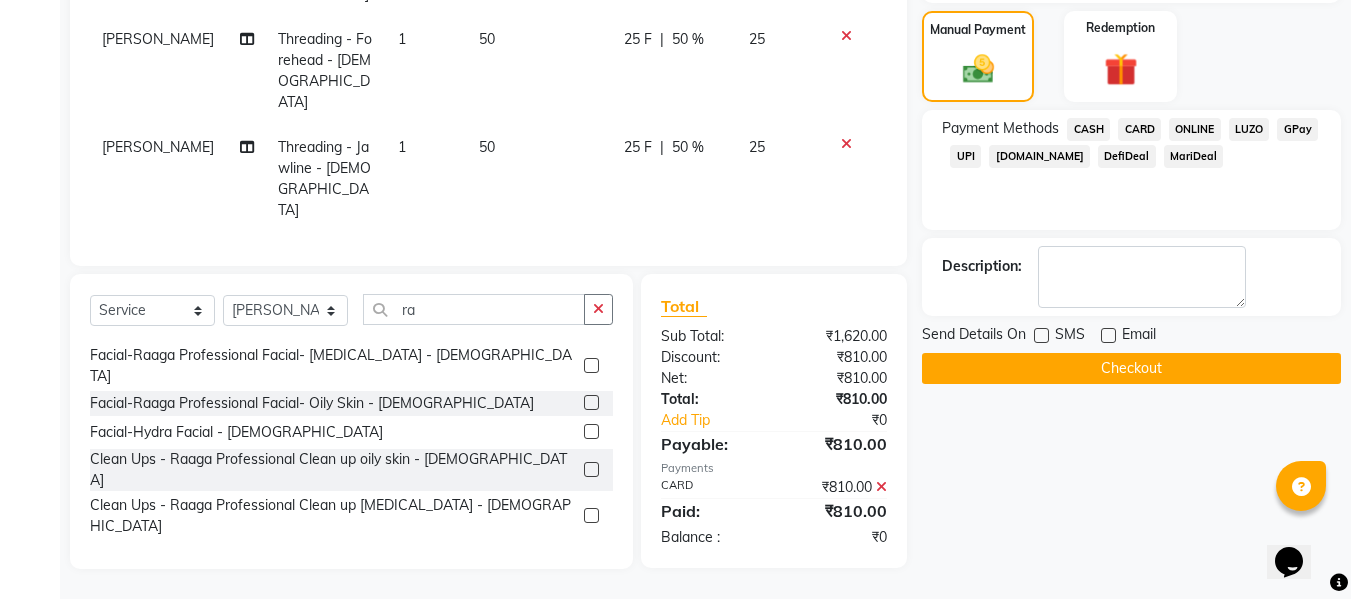 click on "Checkout" 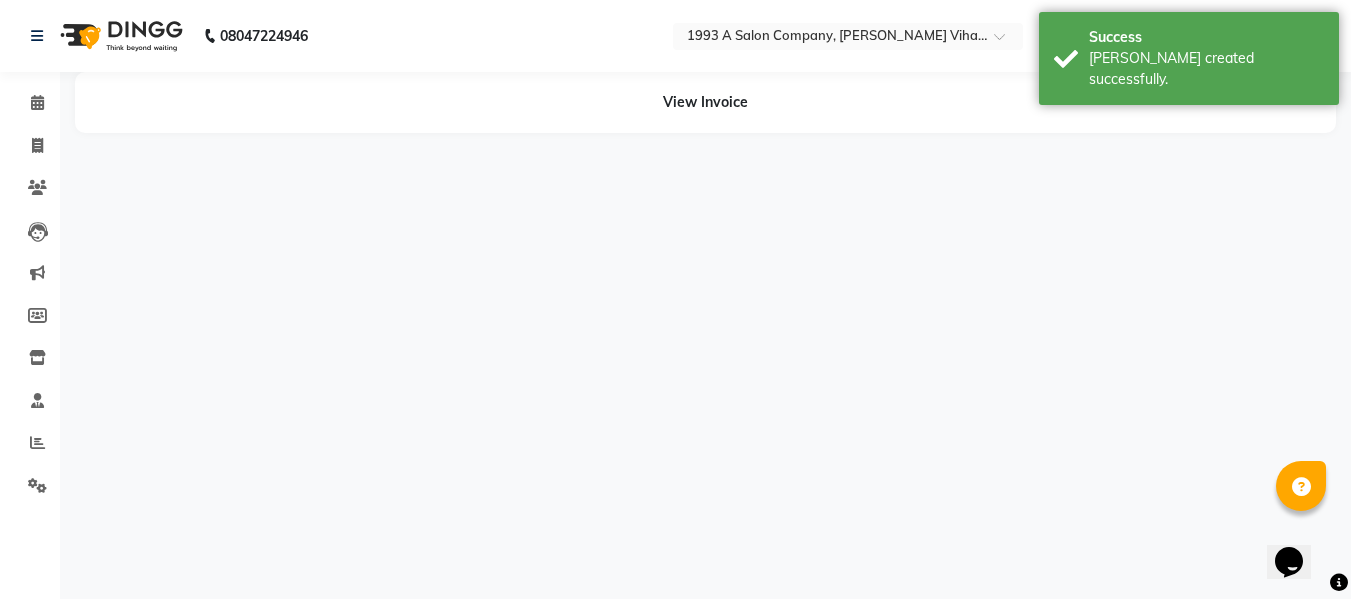 scroll, scrollTop: 0, scrollLeft: 0, axis: both 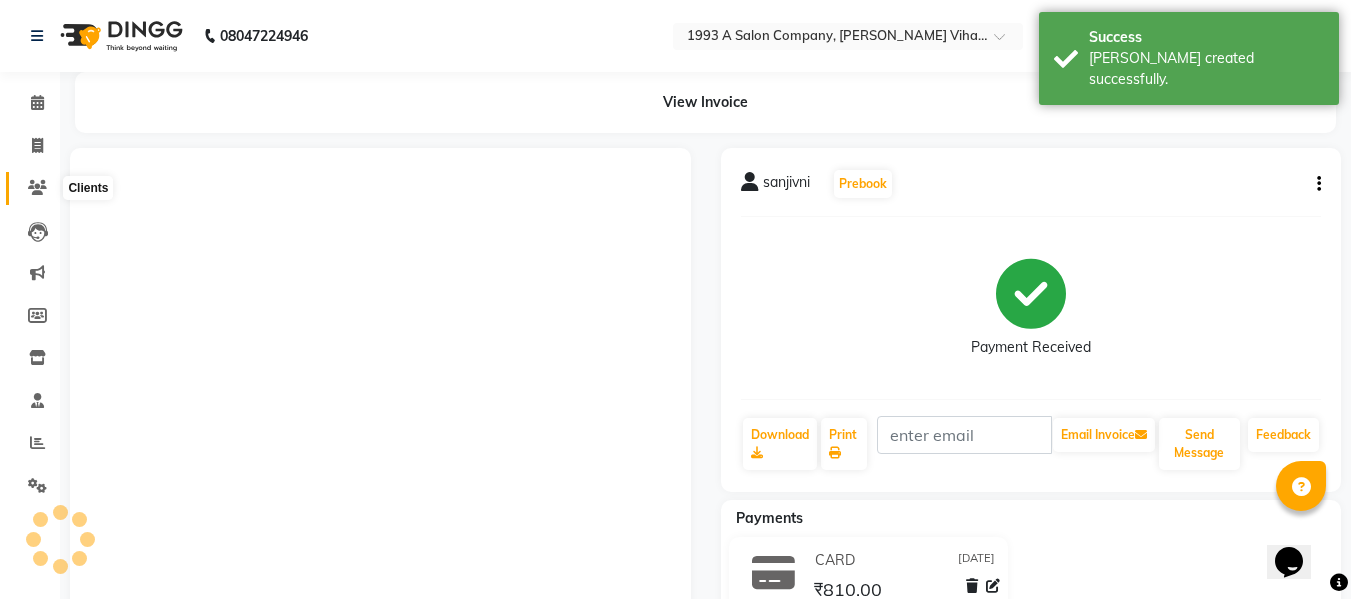 click 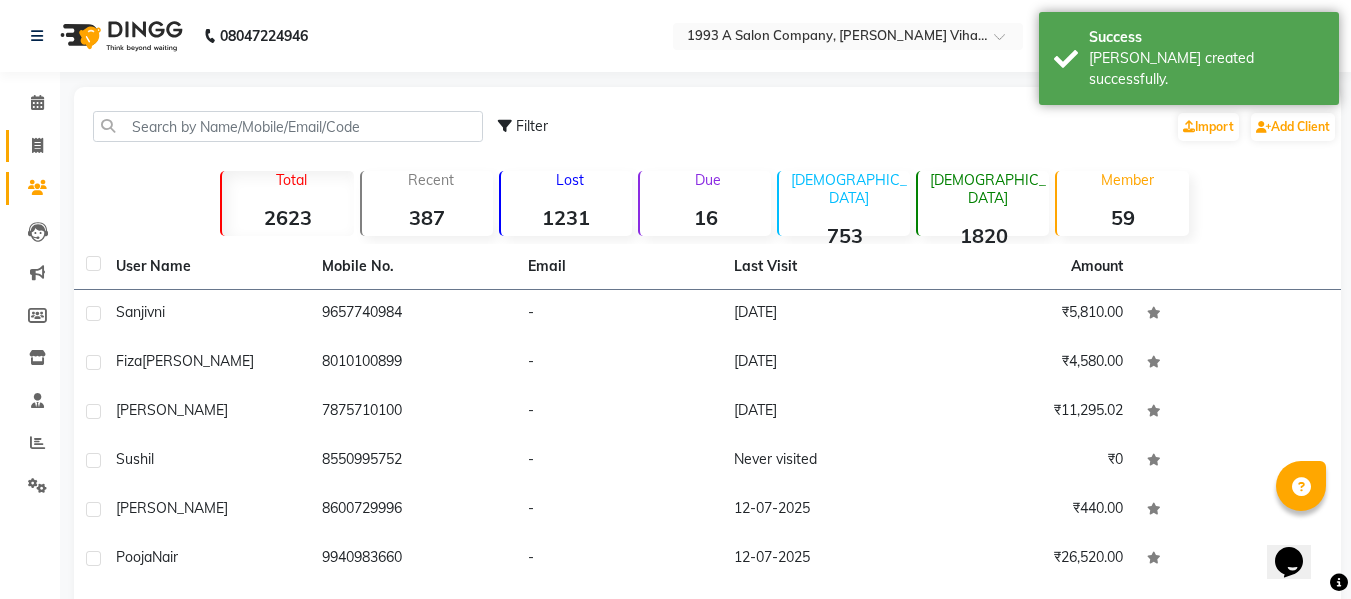 click on "Invoice" 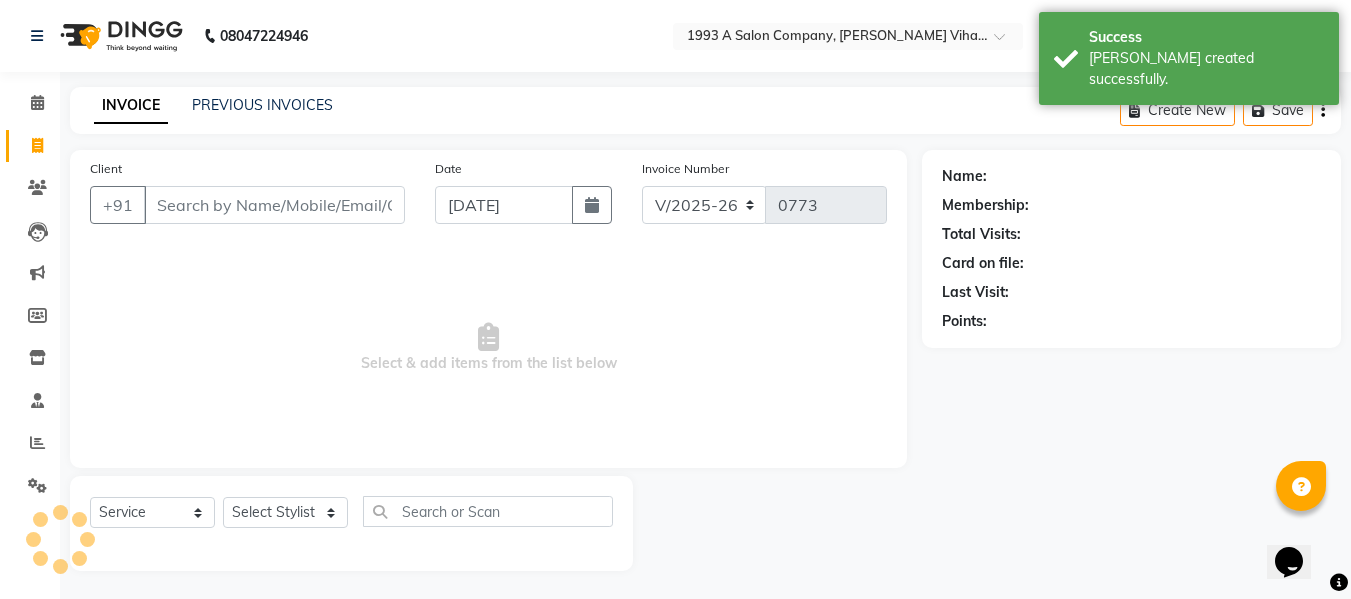 scroll, scrollTop: 2, scrollLeft: 0, axis: vertical 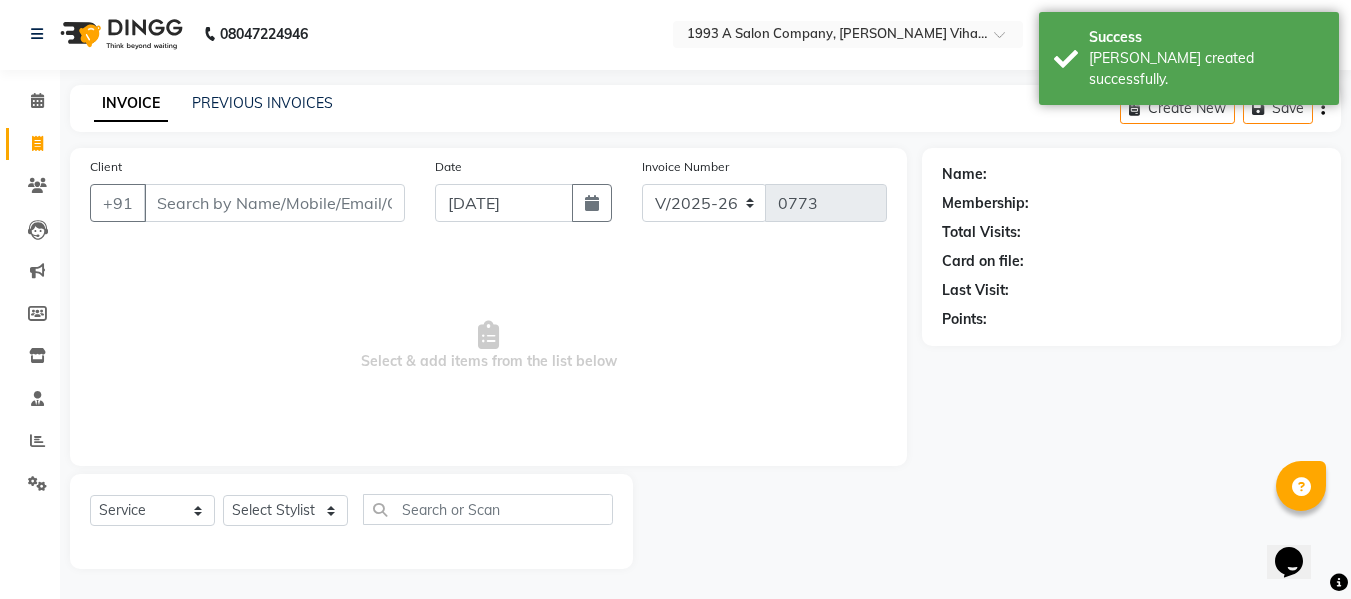 click on "Client +91" 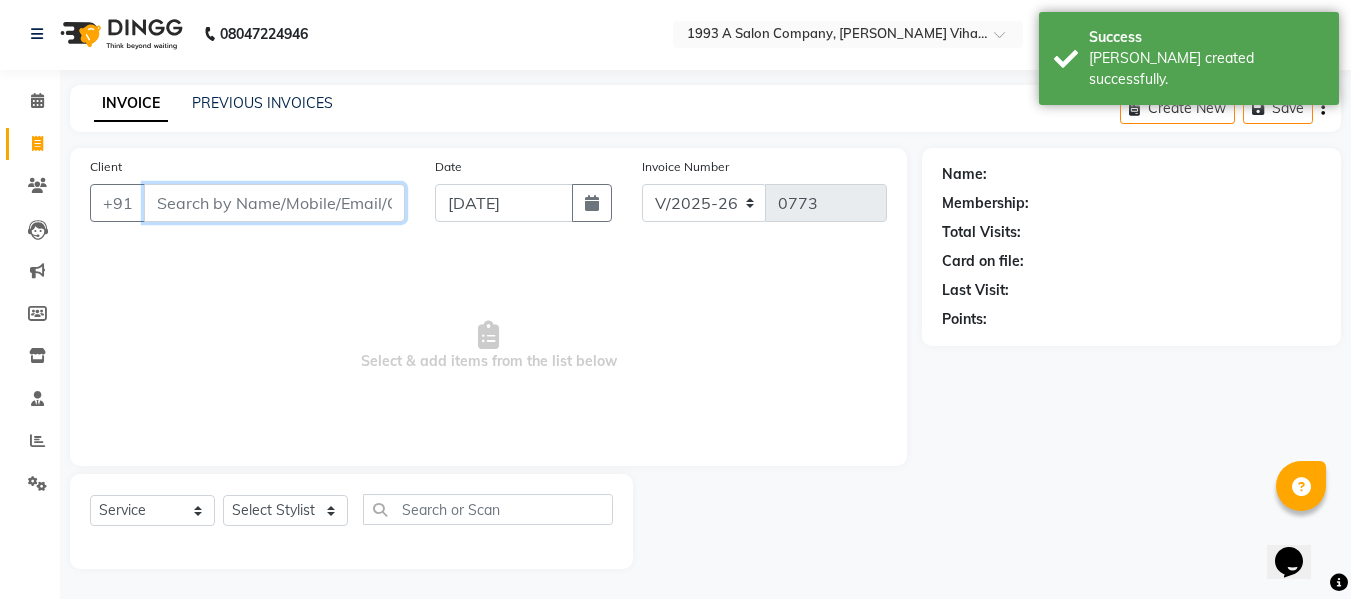 click on "Client" at bounding box center [274, 203] 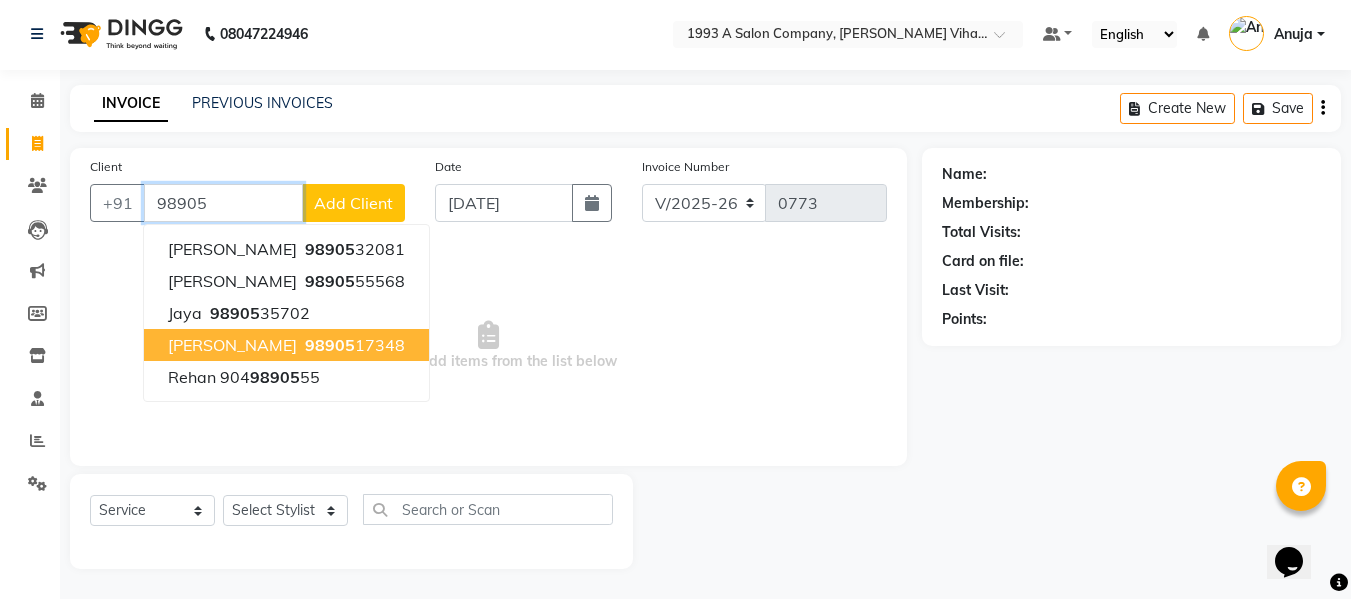 click on "[PERSON_NAME]" at bounding box center (232, 345) 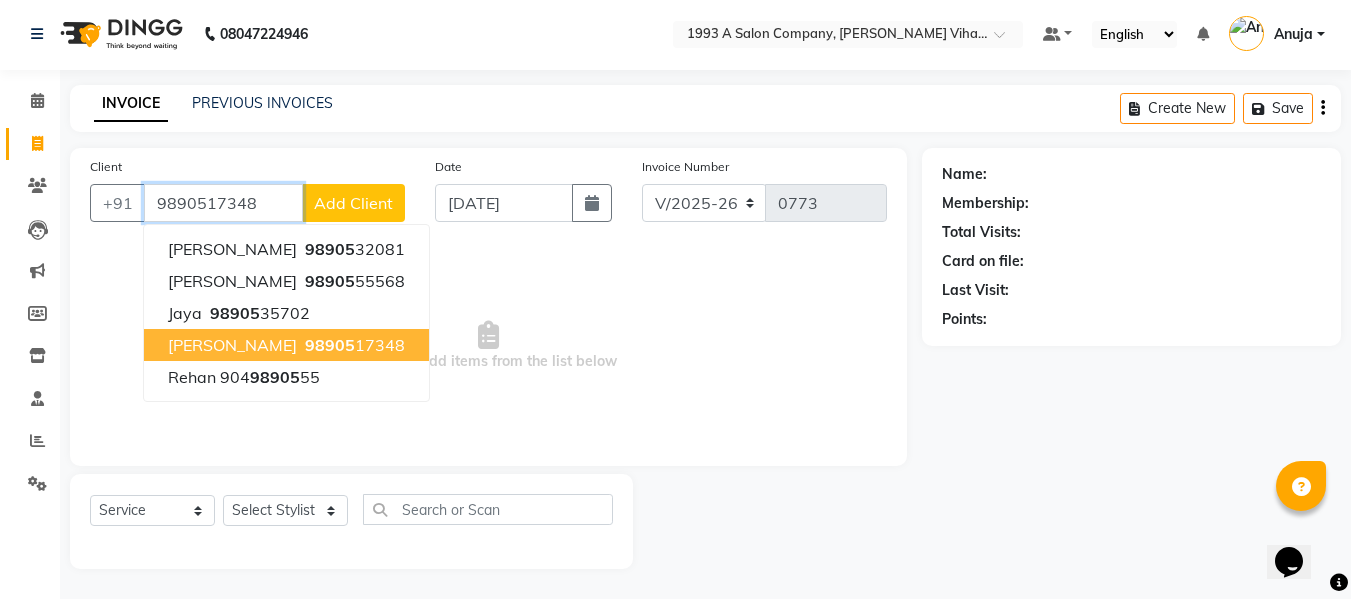 type on "9890517348" 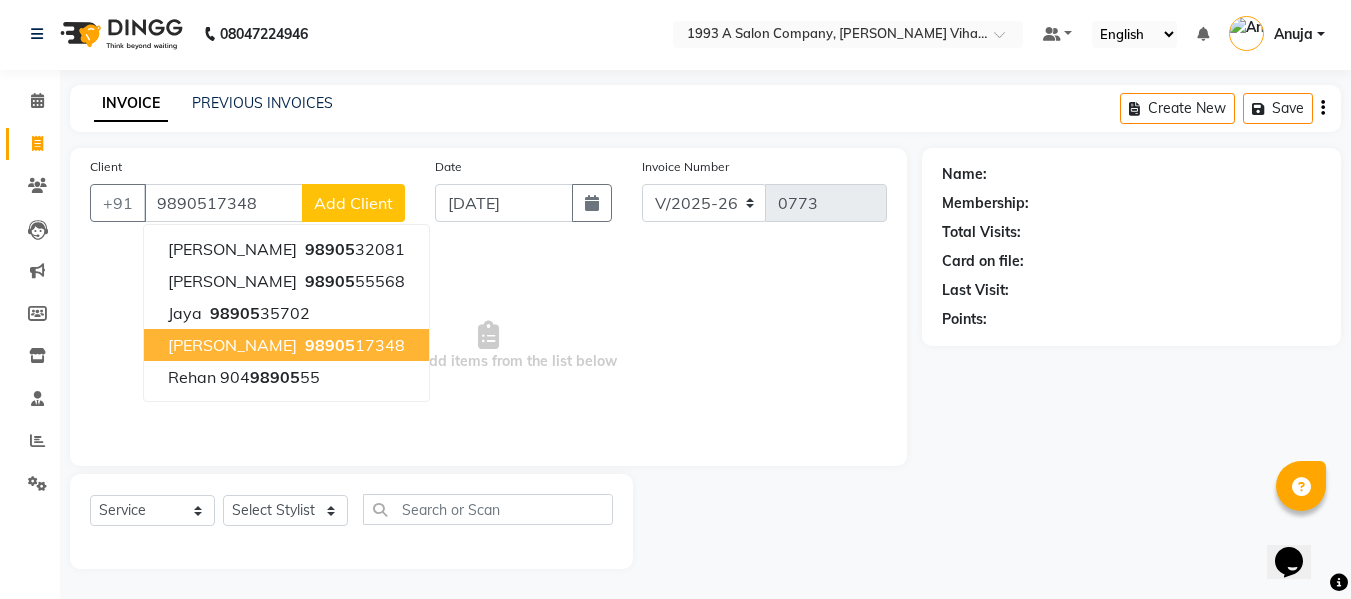 select on "1: Object" 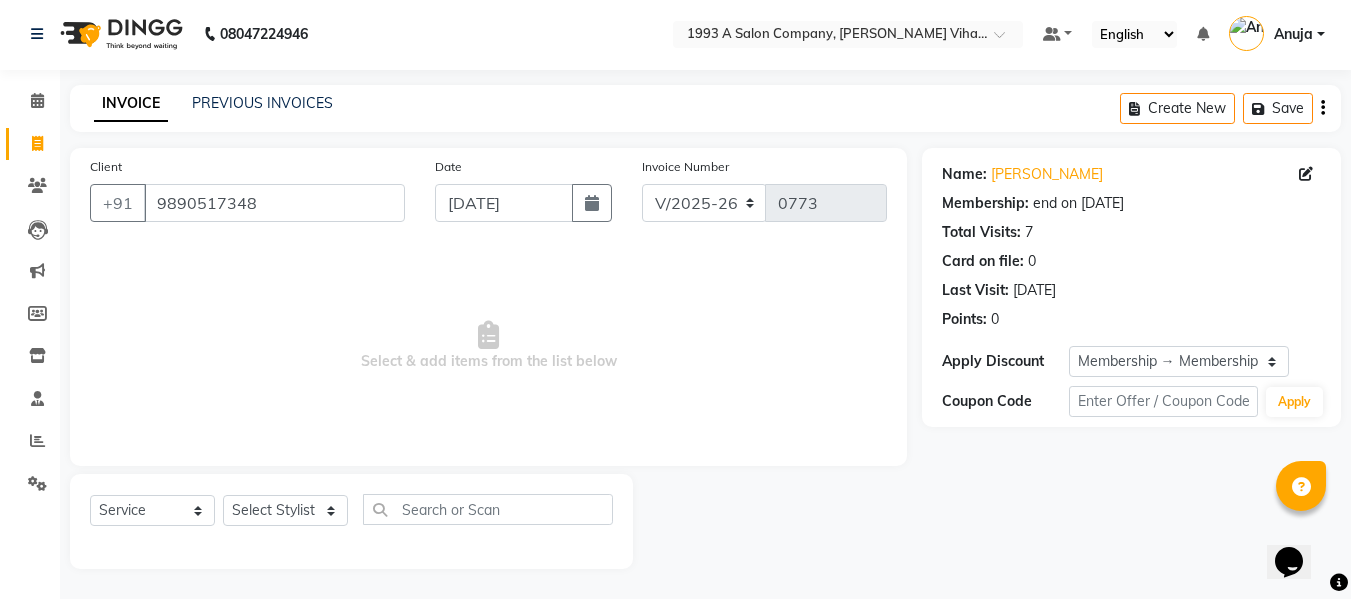 click on "Select  Service  Product  Membership  Package Voucher Prepaid Gift Card  Select Stylist [PERSON_NAME] [PERSON_NAME] [PERSON_NAME]  [PERSON_NAME] Rakhi Mandal  Shanti Palkonda Training Department" 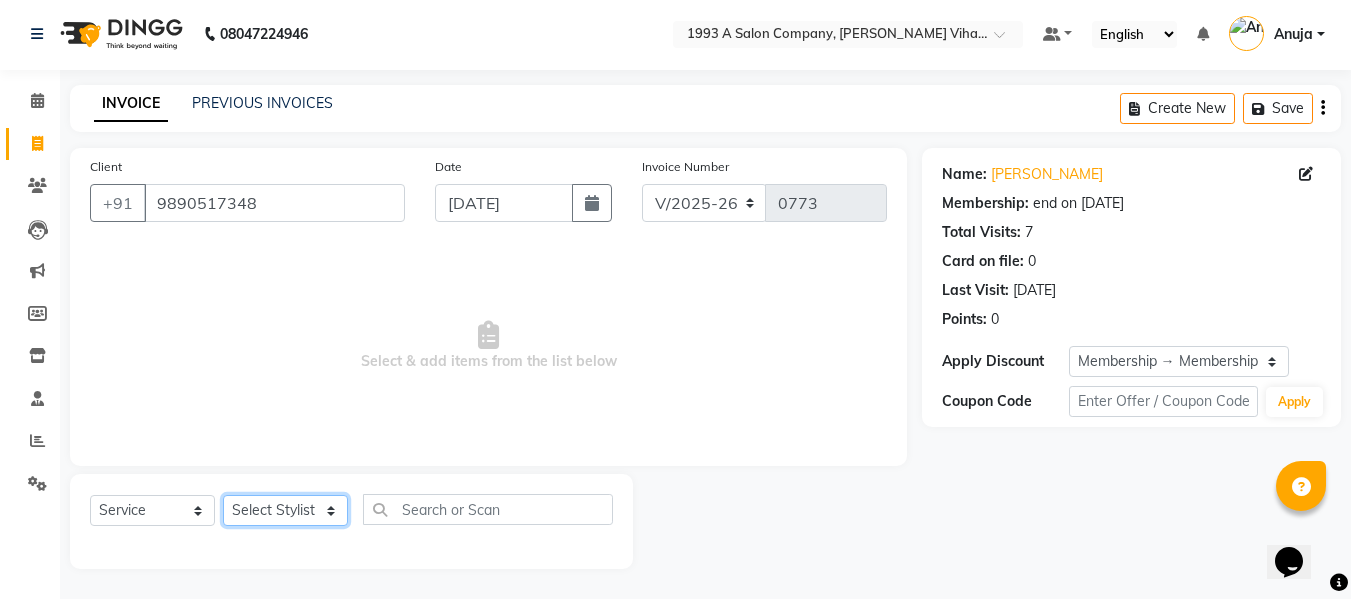 click on "Select Stylist [PERSON_NAME] [PERSON_NAME] [PERSON_NAME]  [PERSON_NAME] Rakhi Mandal  Shanti Palkonda Training Department" 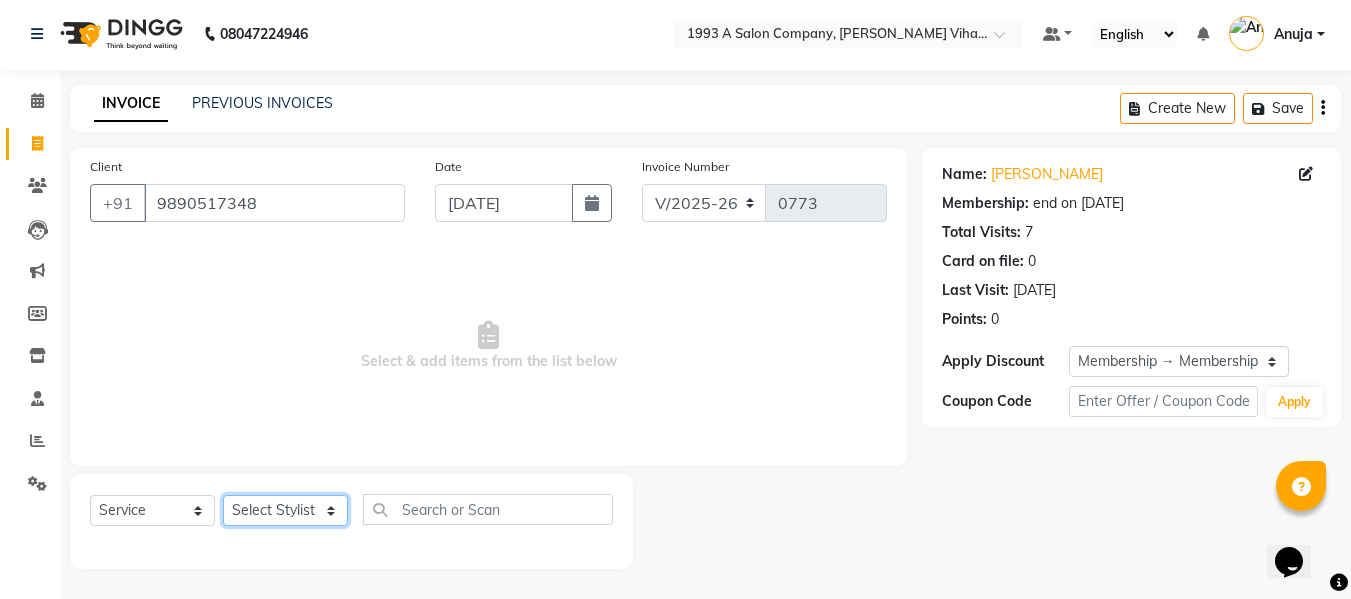 select on "84511" 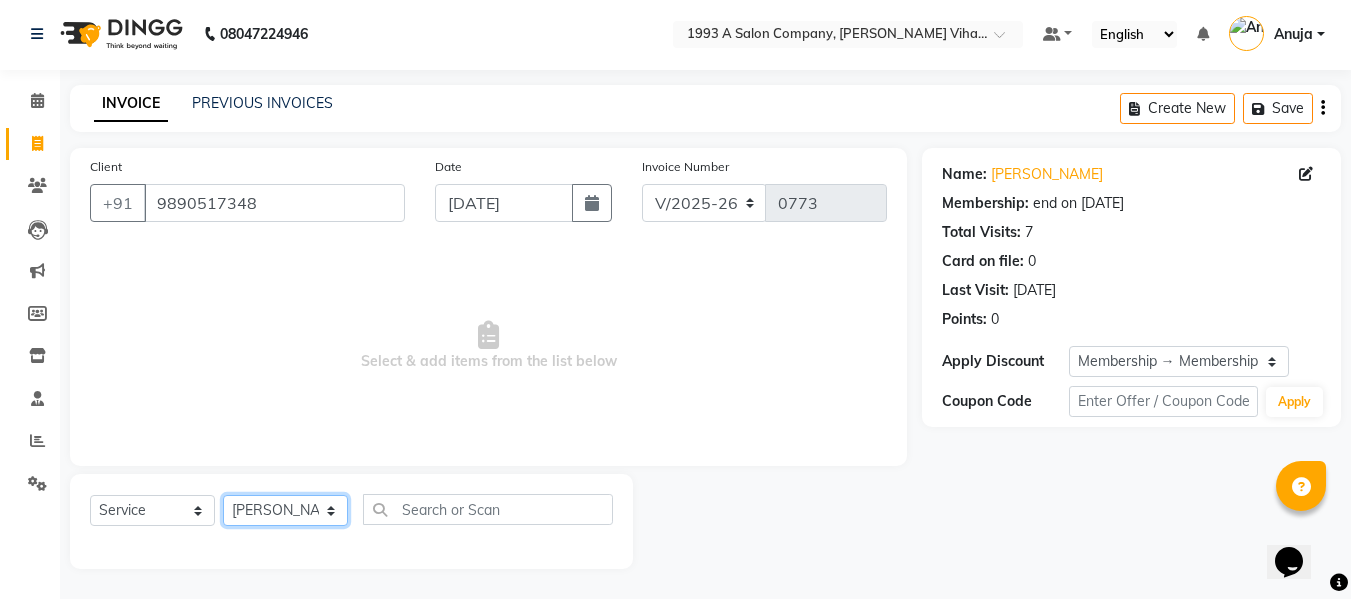 click on "Select Stylist [PERSON_NAME] [PERSON_NAME] [PERSON_NAME]  [PERSON_NAME] Rakhi Mandal  Shanti Palkonda Training Department" 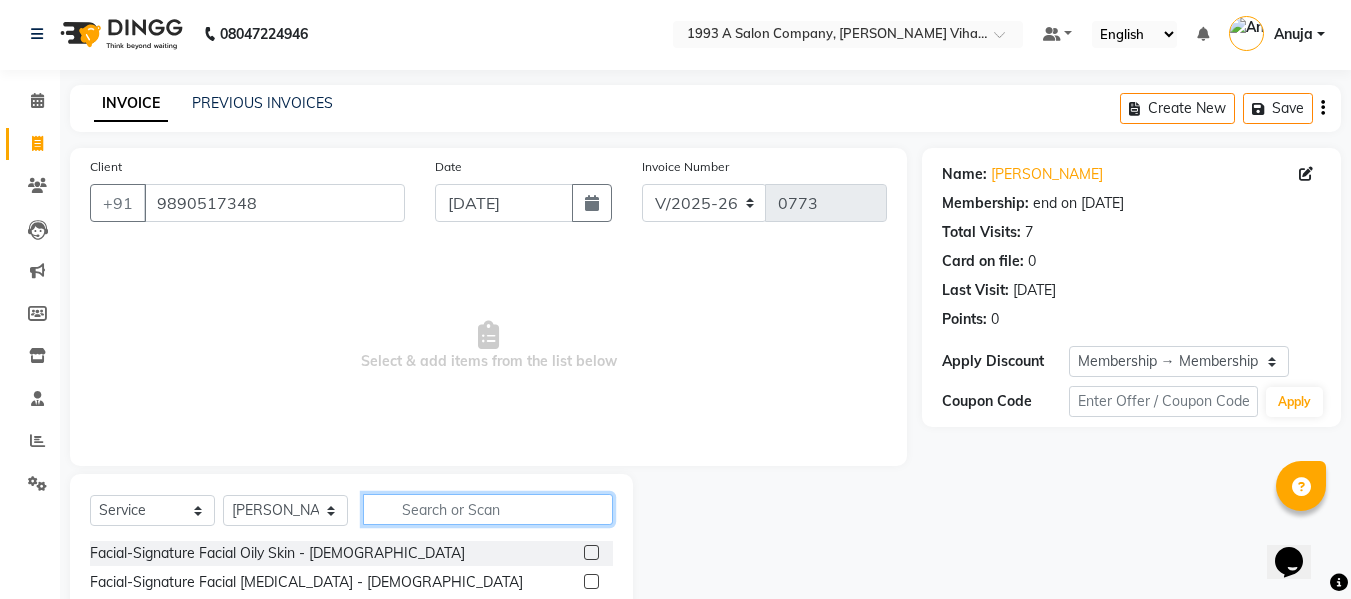 click 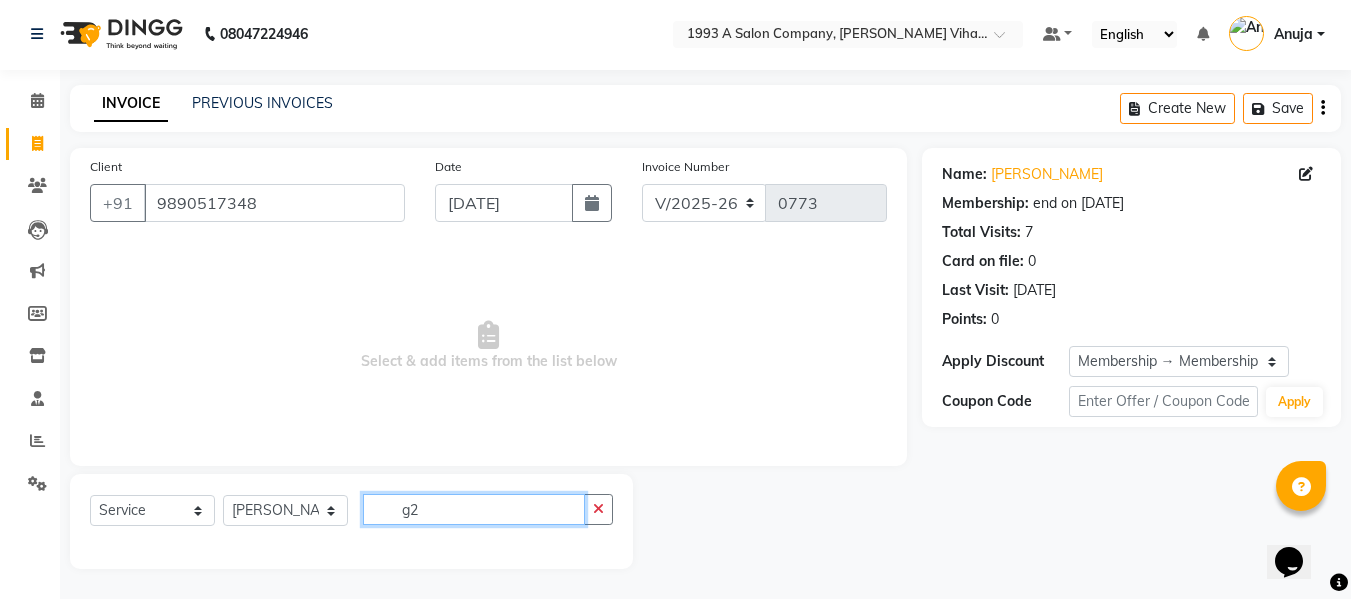 type on "g" 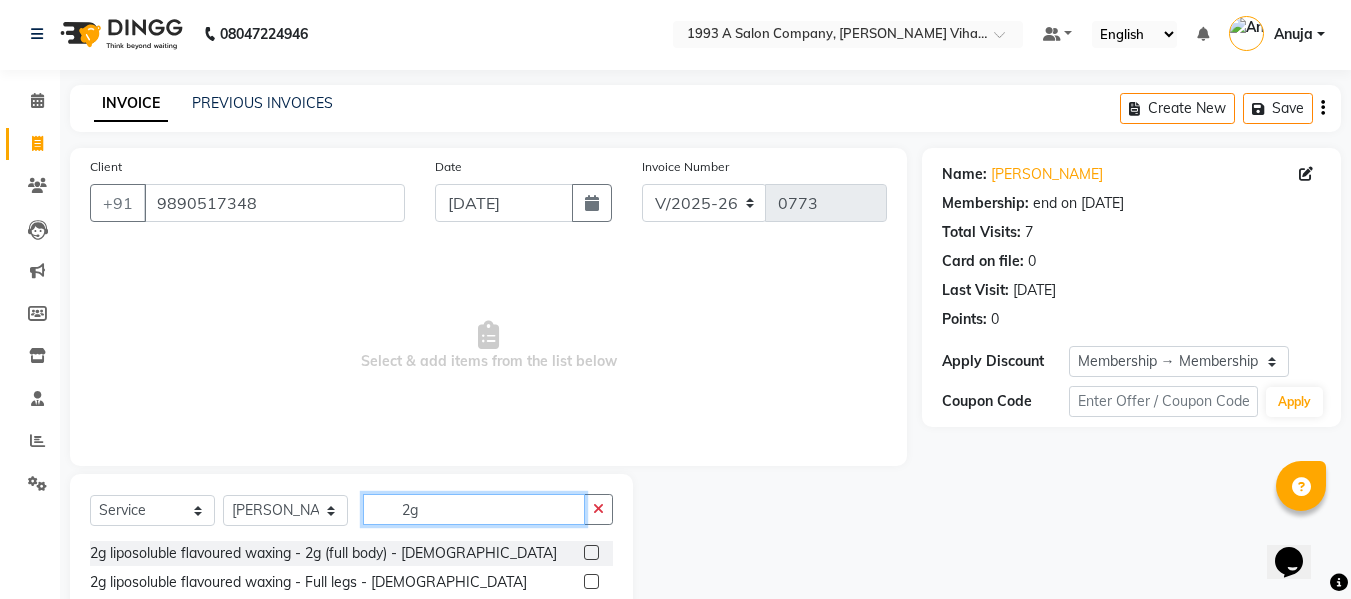 scroll, scrollTop: 202, scrollLeft: 0, axis: vertical 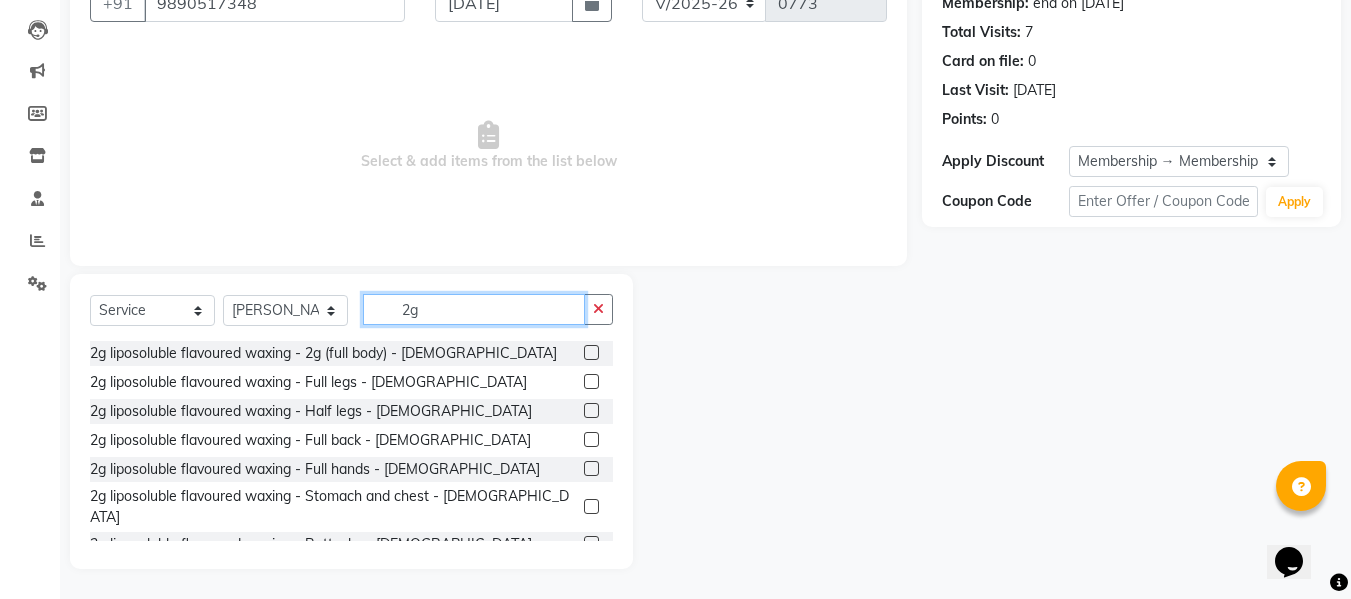 type on "2g" 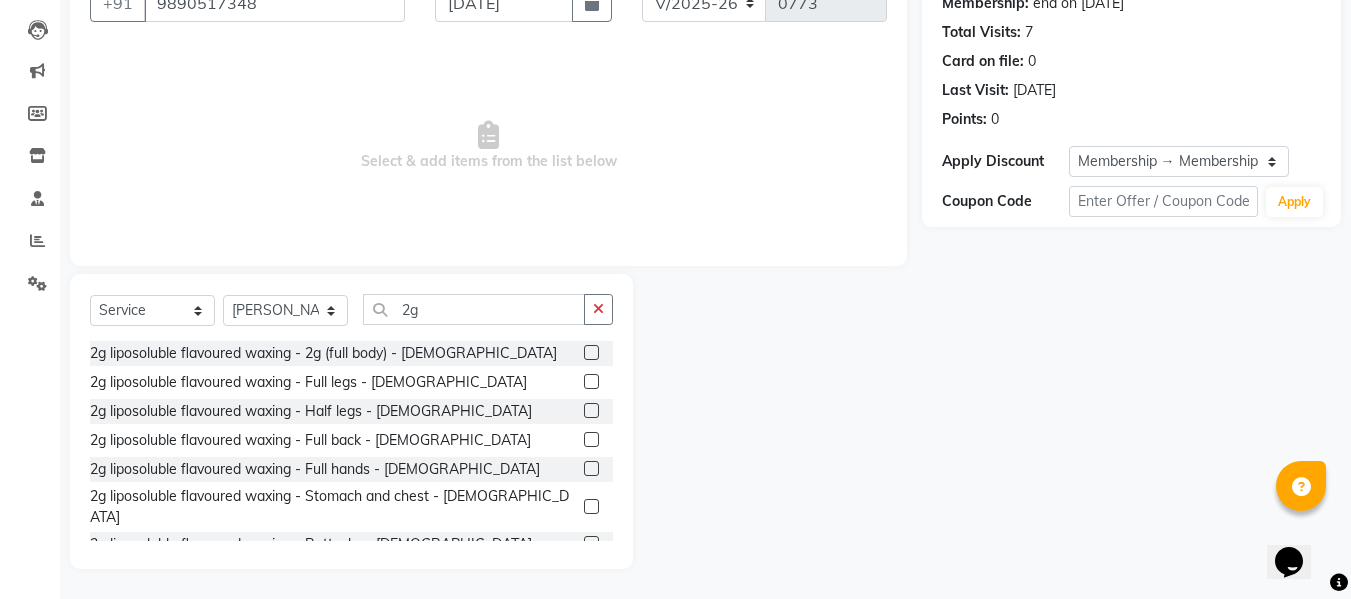 click on "2g liposoluble flavoured waxing - Full hands - [DEMOGRAPHIC_DATA]" 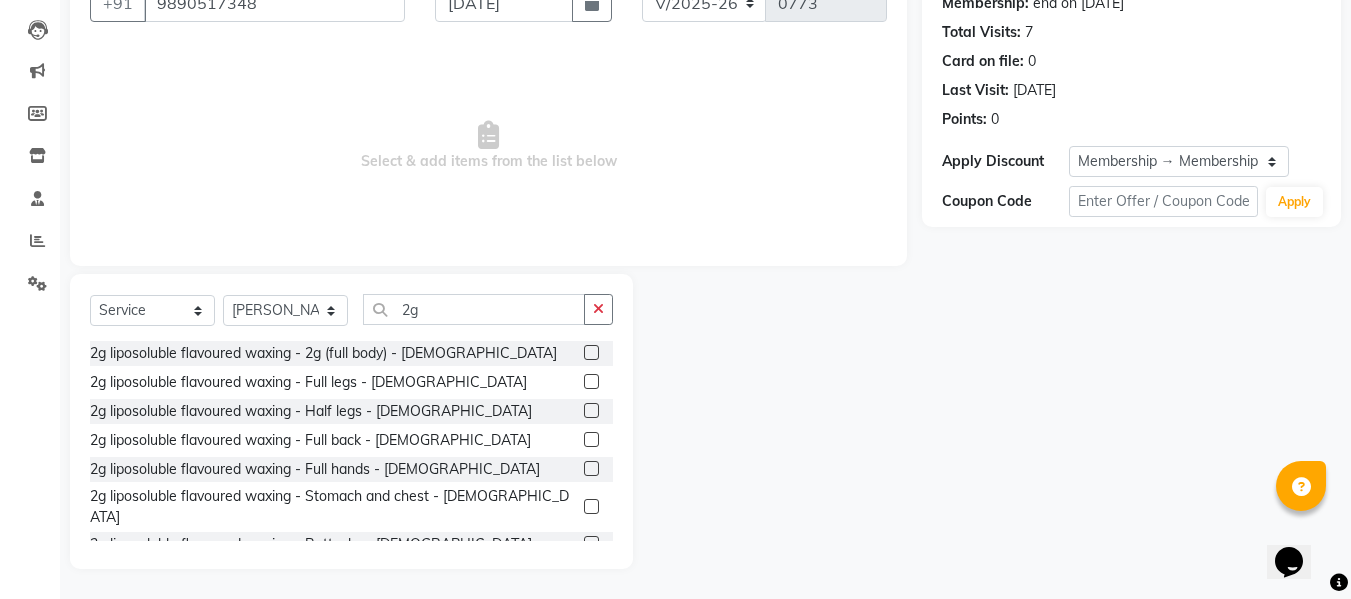 click 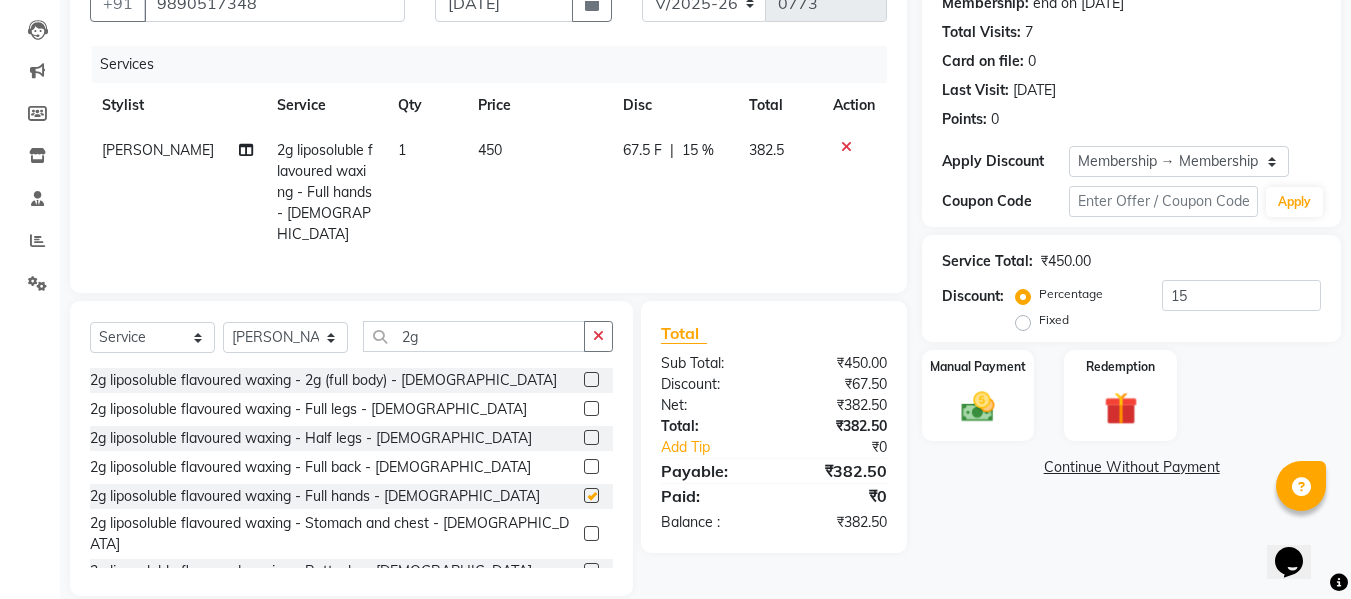 checkbox on "false" 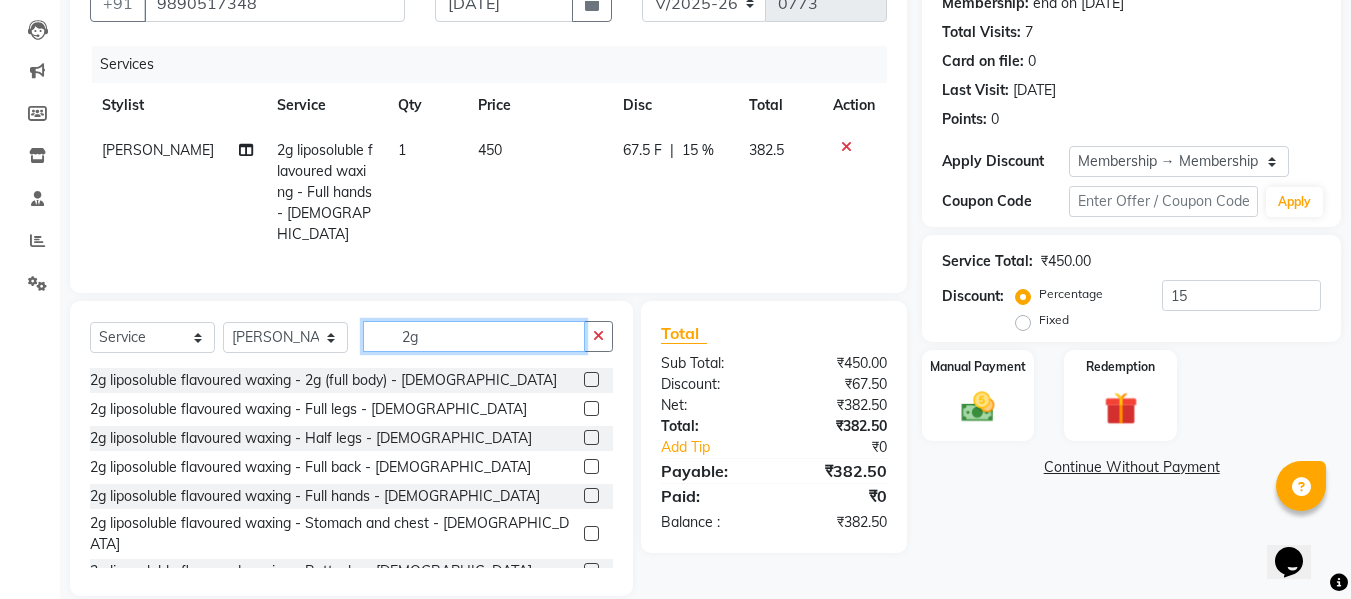 click on "2g" 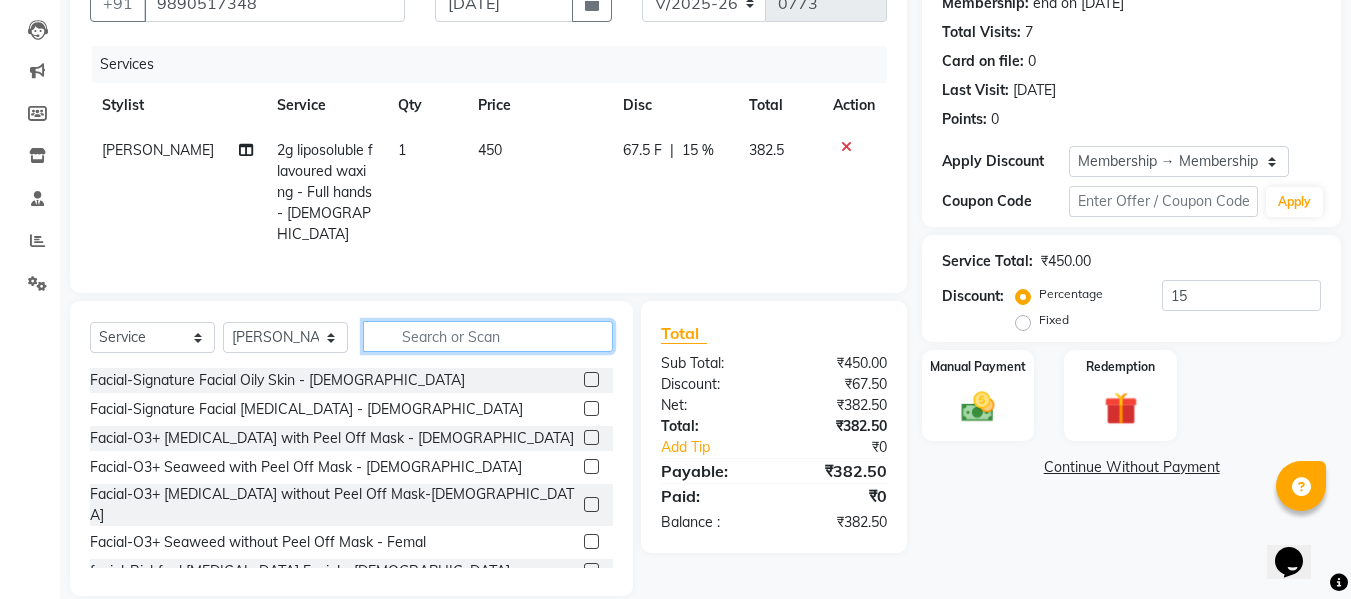 click 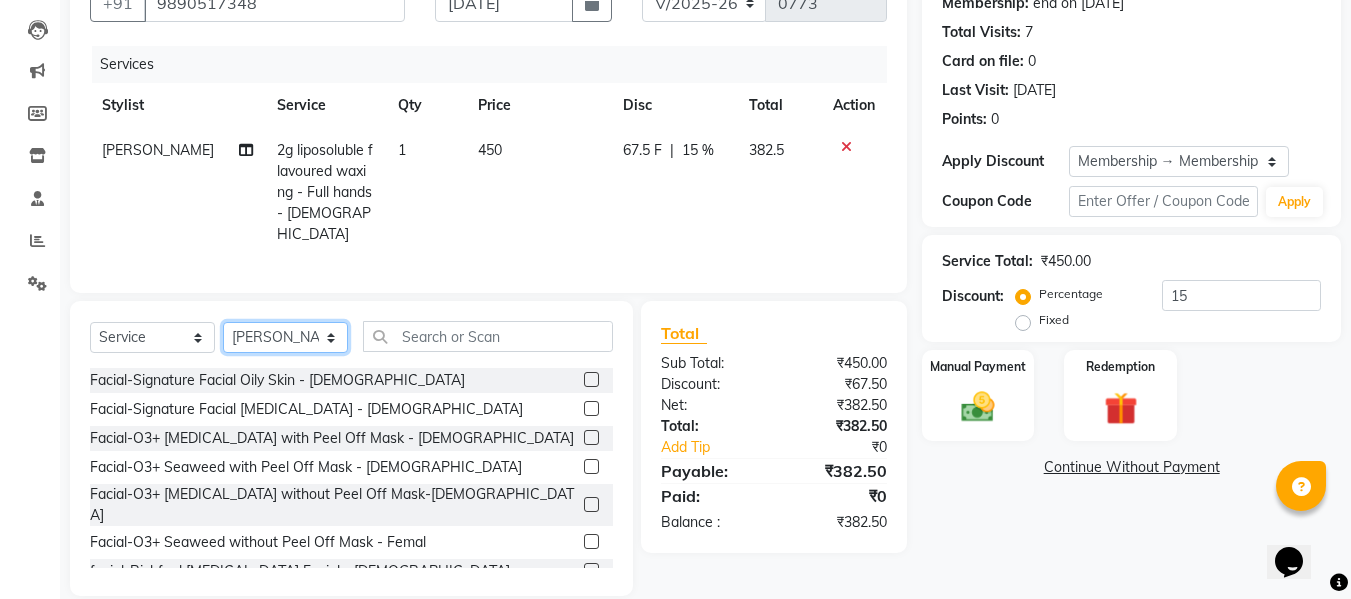 click on "Select Stylist [PERSON_NAME] [PERSON_NAME] [PERSON_NAME]  [PERSON_NAME] Rakhi Mandal  Shanti Palkonda Training Department" 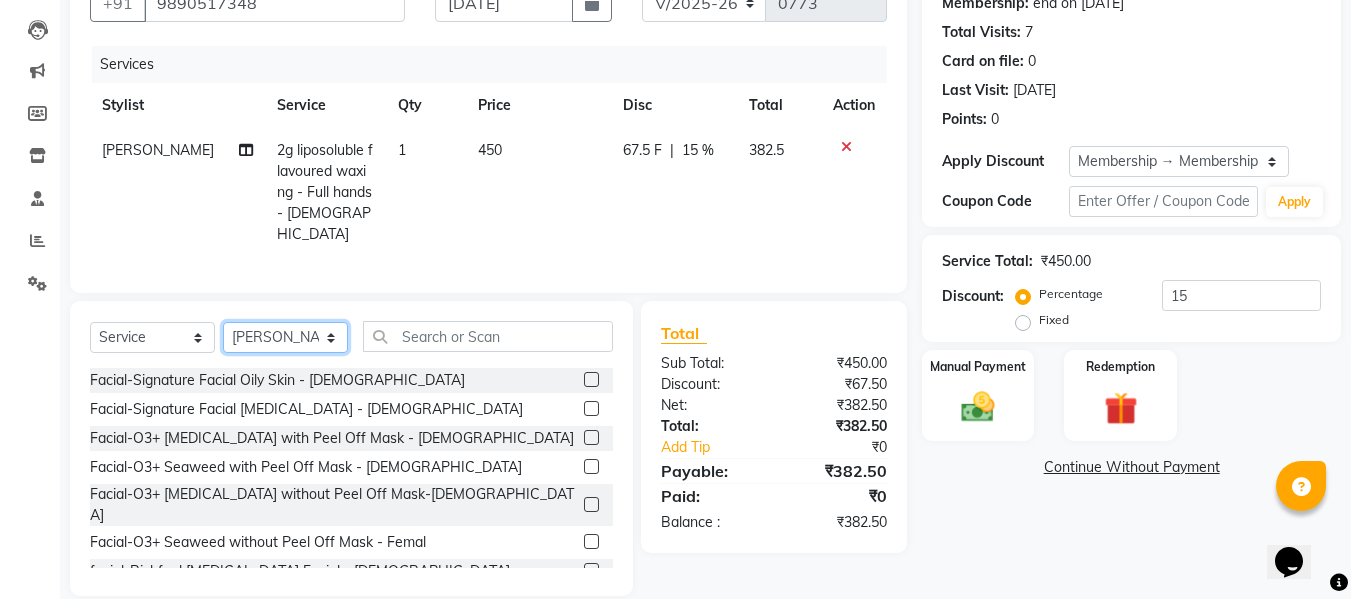 select on "59137" 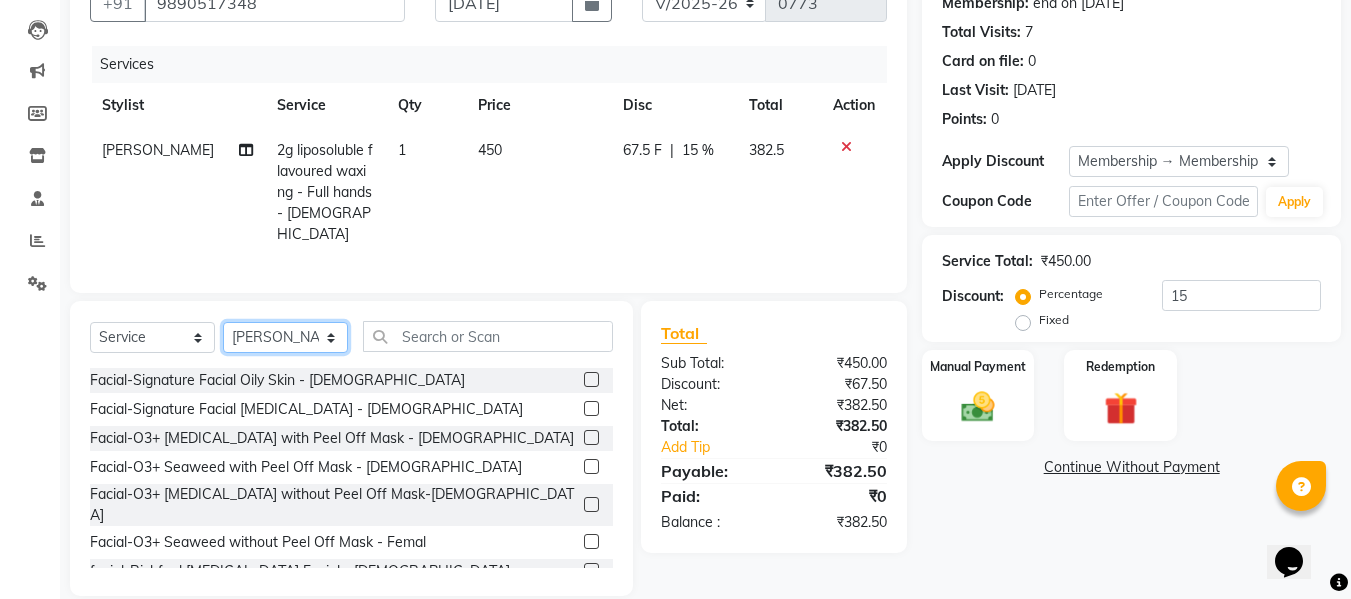click on "Select Stylist [PERSON_NAME] [PERSON_NAME] [PERSON_NAME]  [PERSON_NAME] Rakhi Mandal  Shanti Palkonda Training Department" 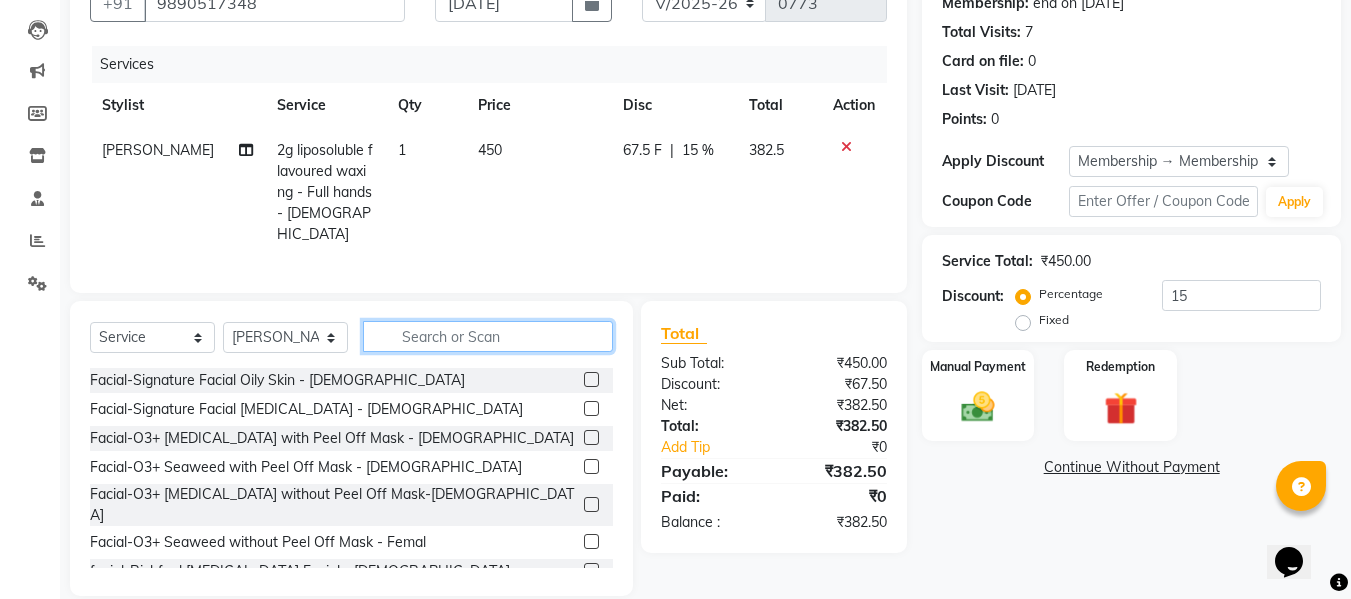 click 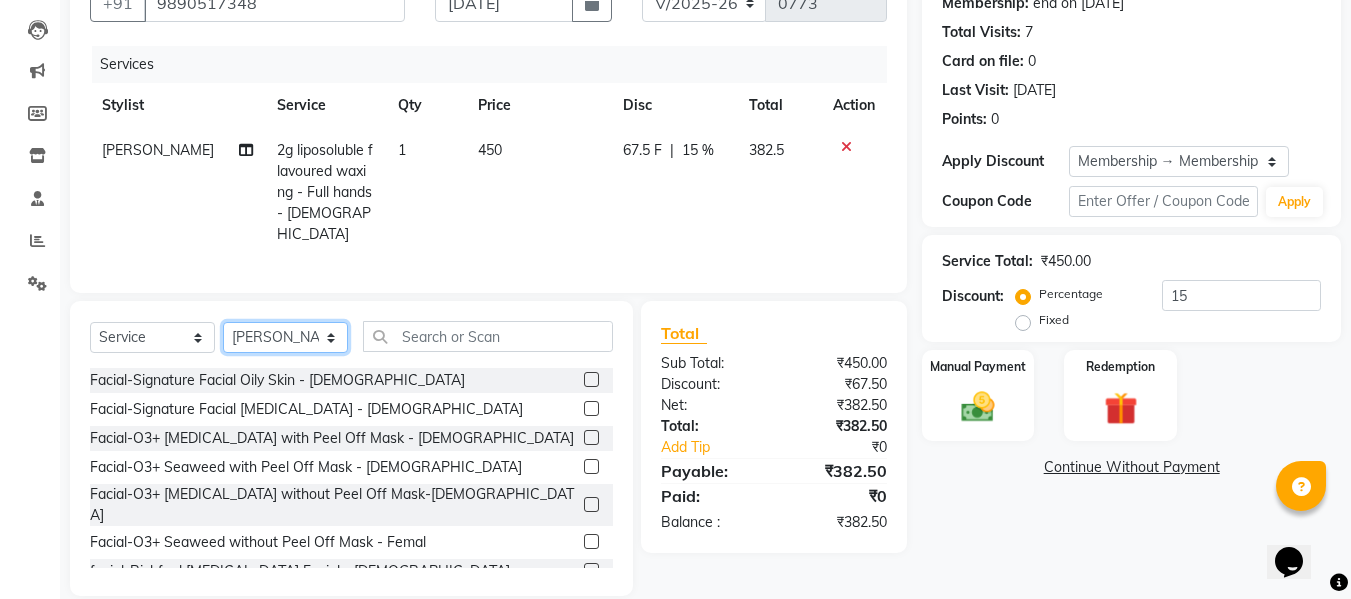 click on "Select Stylist [PERSON_NAME] [PERSON_NAME] [PERSON_NAME]  [PERSON_NAME] Rakhi Mandal  Shanti Palkonda Training Department" 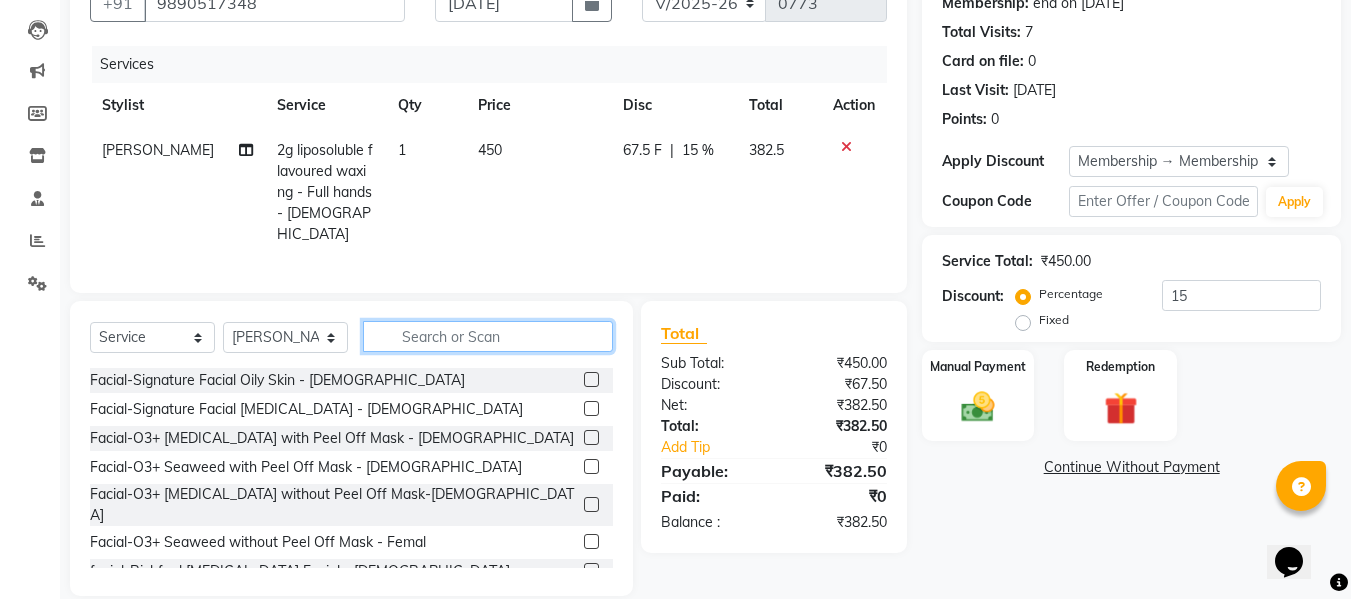 click 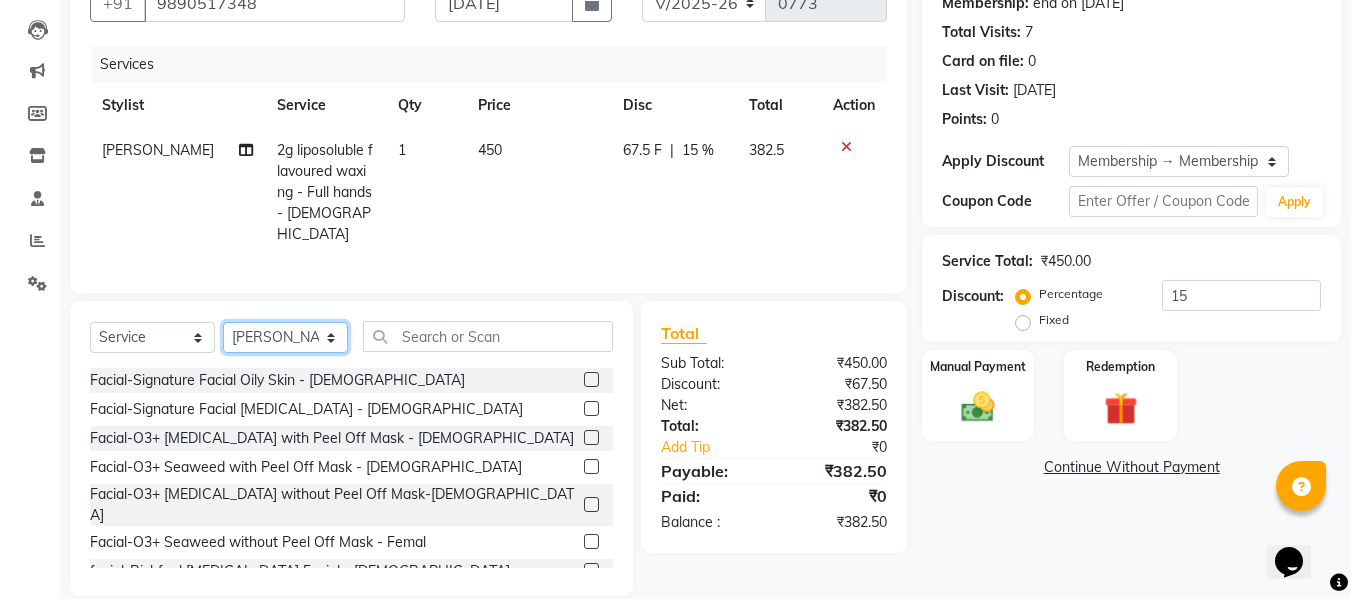 click on "Select Stylist [PERSON_NAME] [PERSON_NAME] [PERSON_NAME]  [PERSON_NAME] Rakhi Mandal  Shanti Palkonda Training Department" 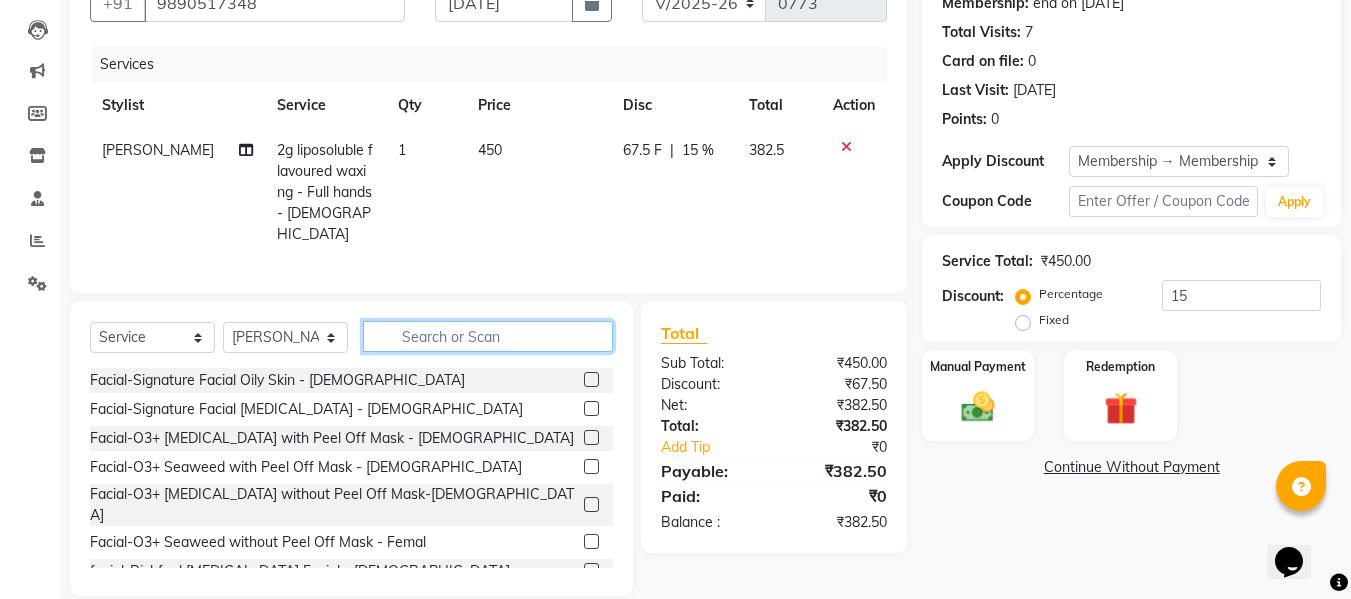 click 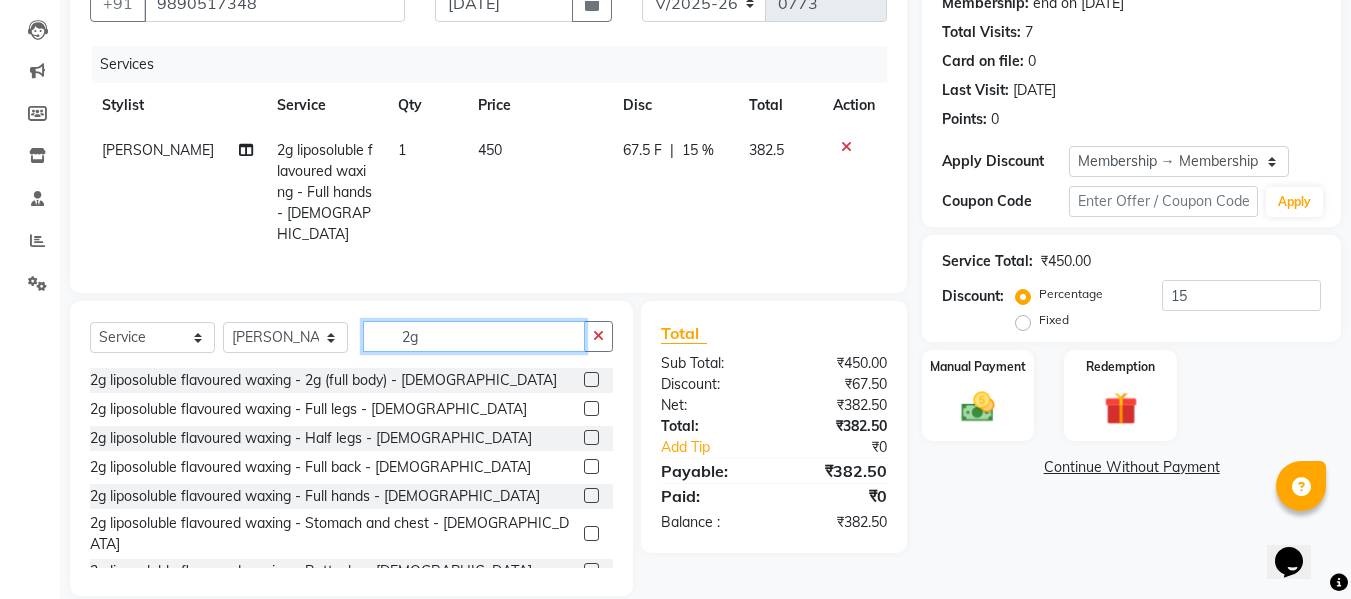 type on "2g" 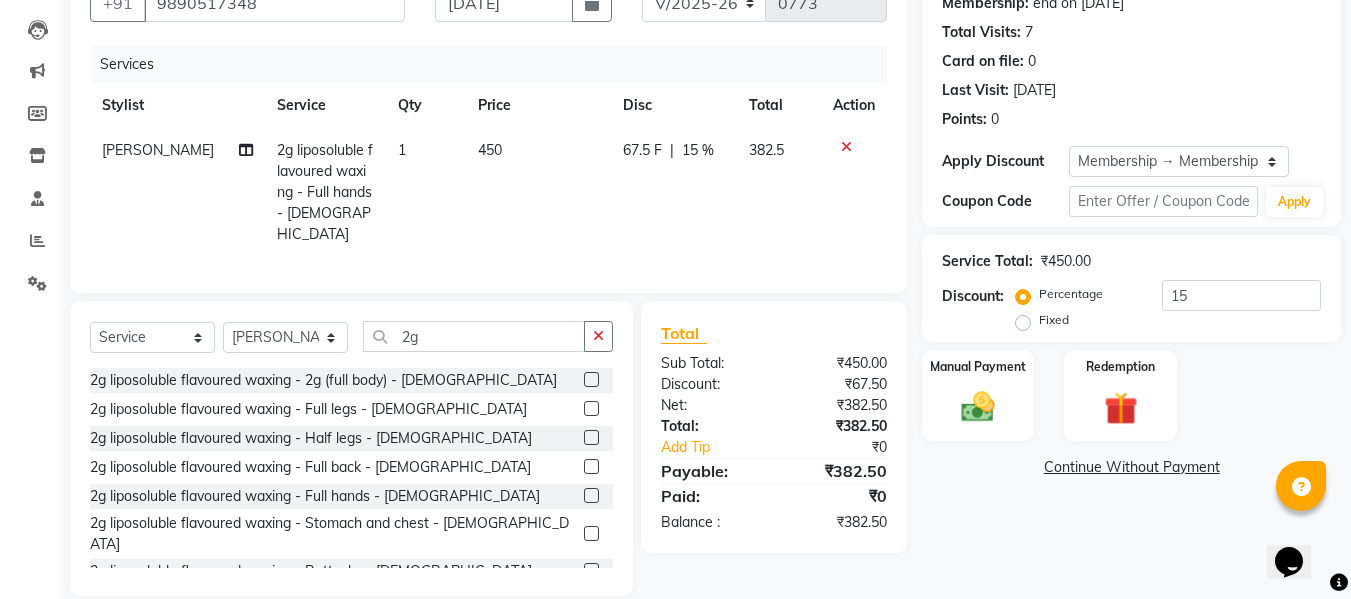click 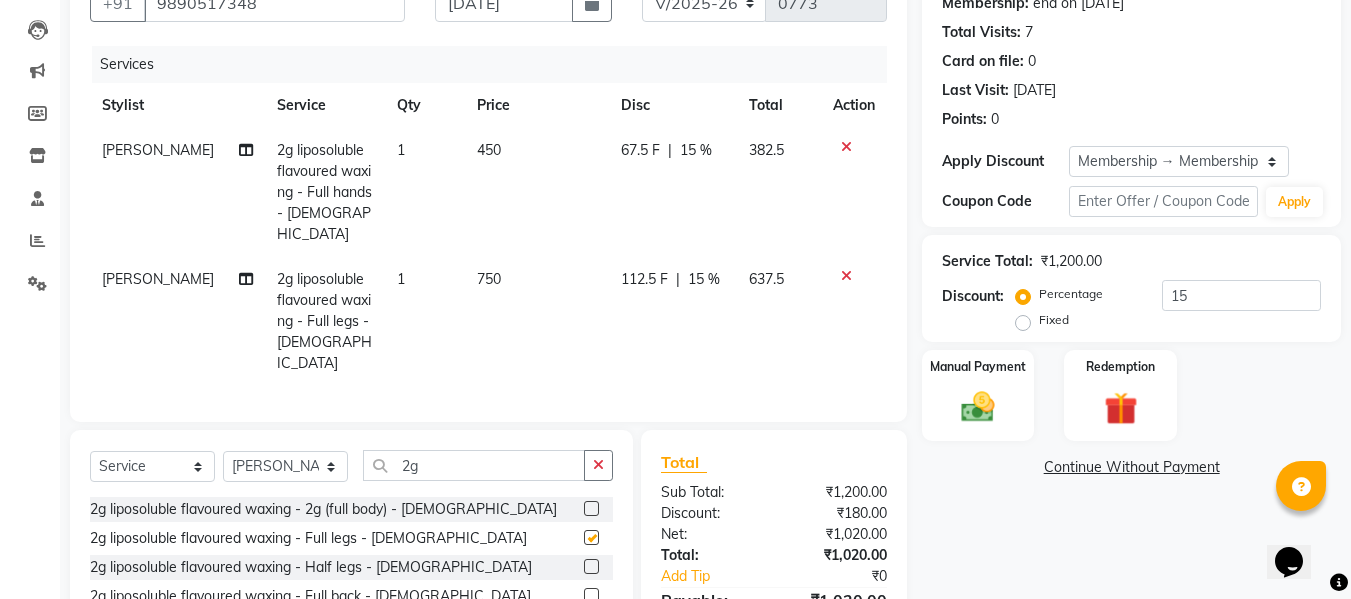 checkbox on "false" 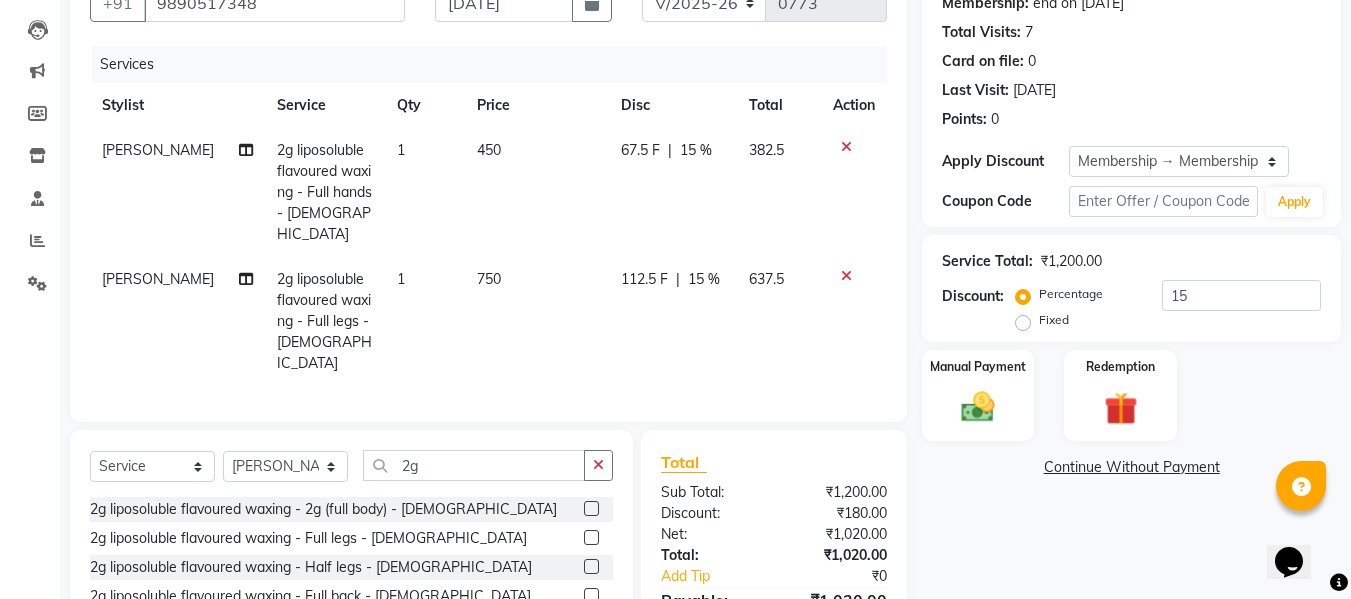 scroll, scrollTop: 331, scrollLeft: 0, axis: vertical 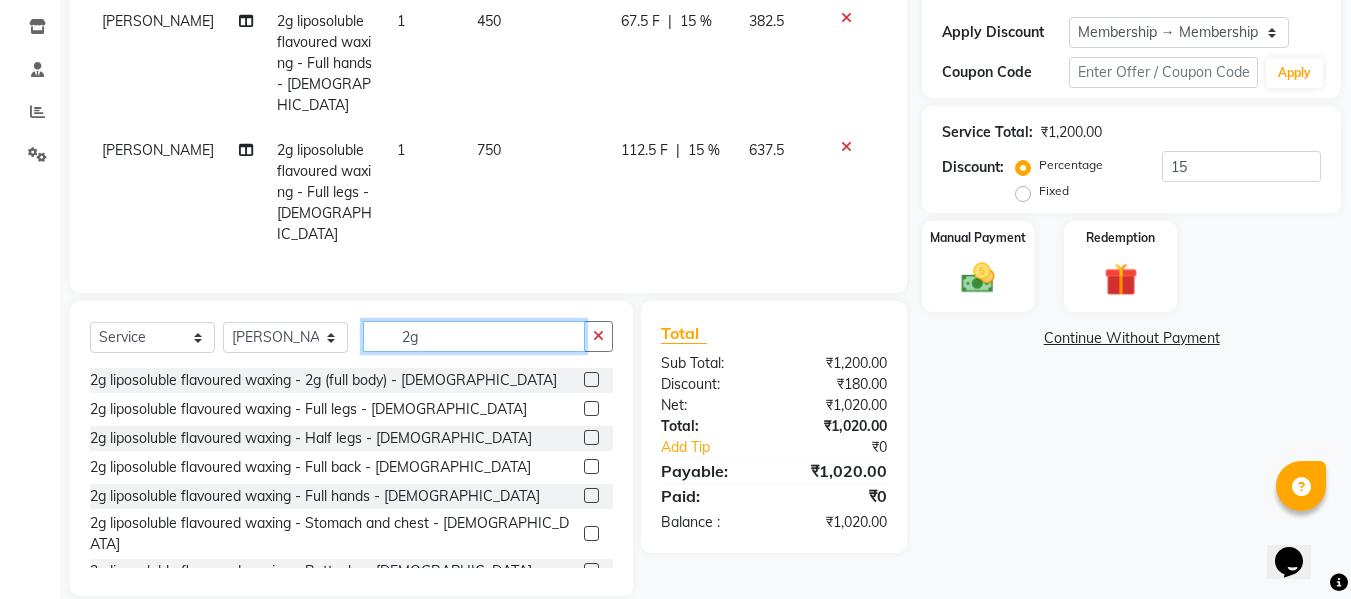 click on "2g" 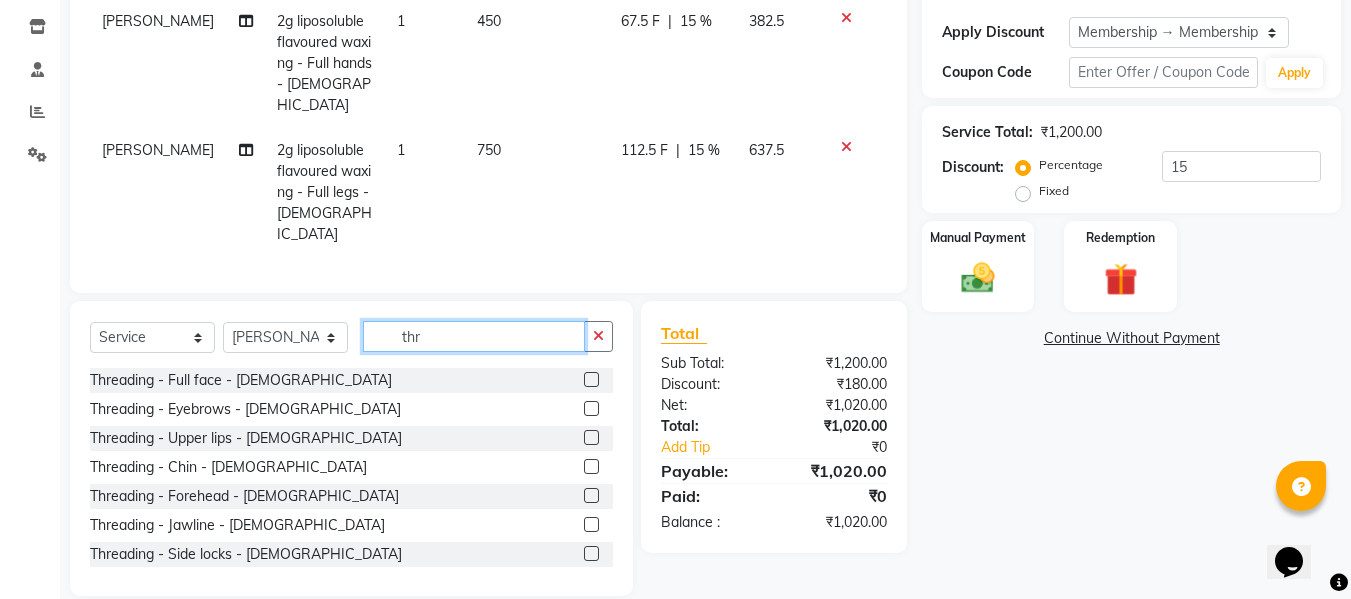 type on "thr" 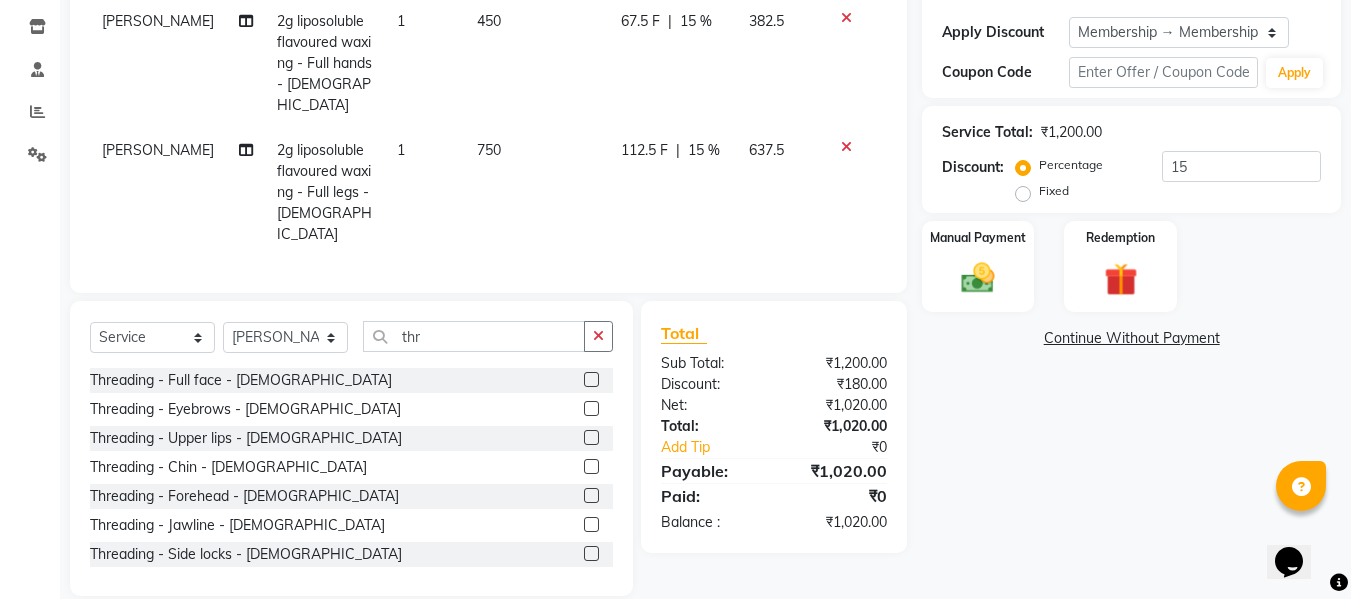 click 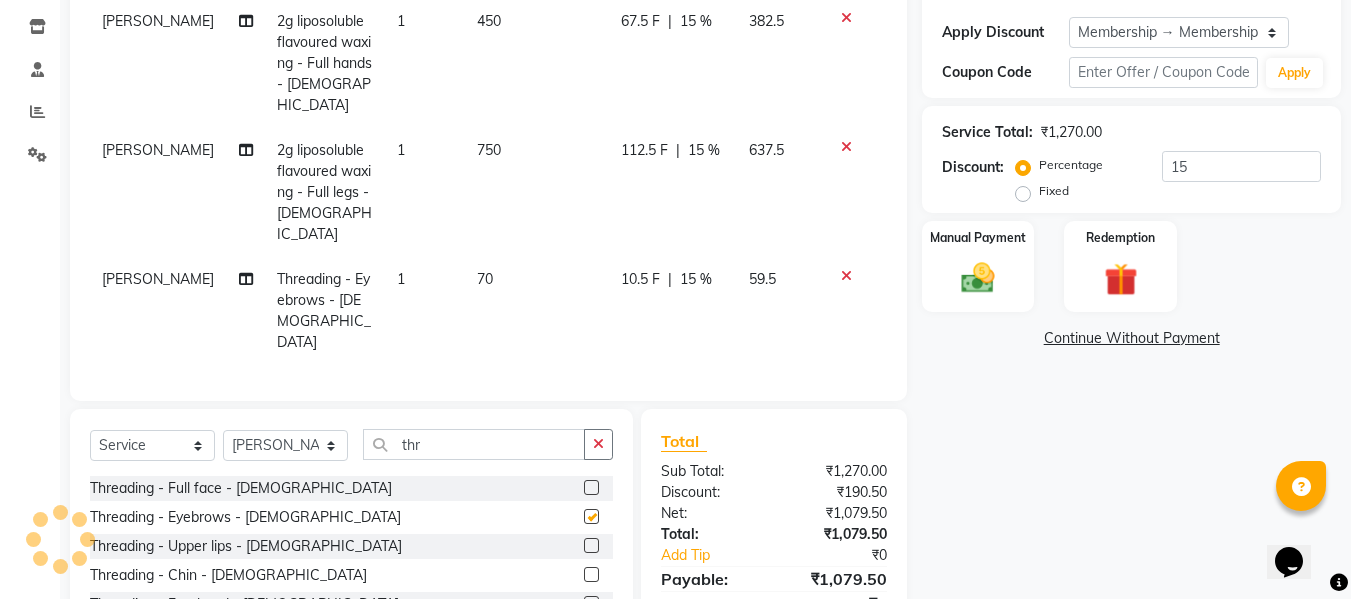 checkbox on "false" 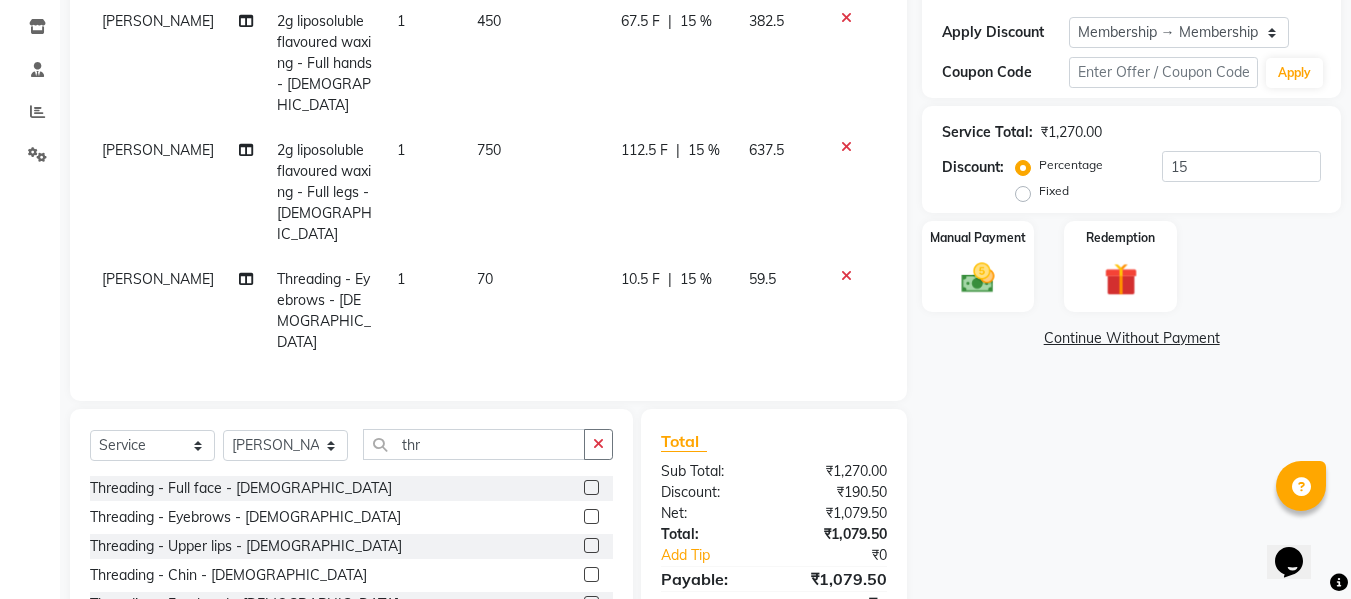 scroll, scrollTop: 418, scrollLeft: 0, axis: vertical 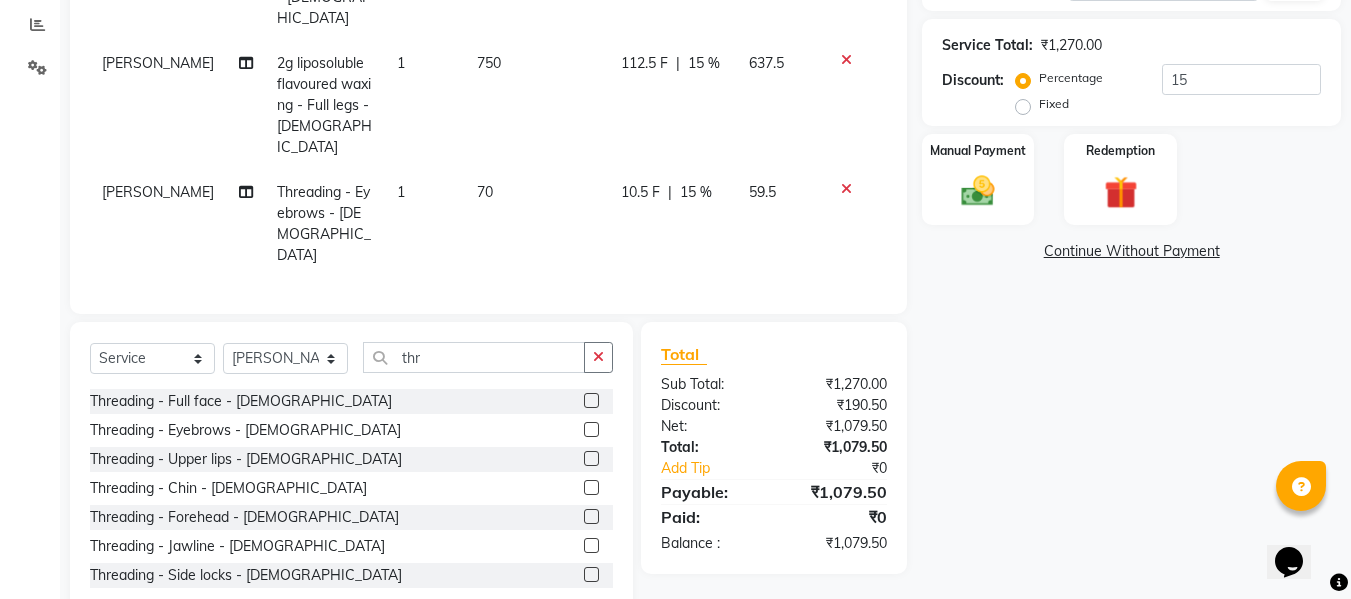 click 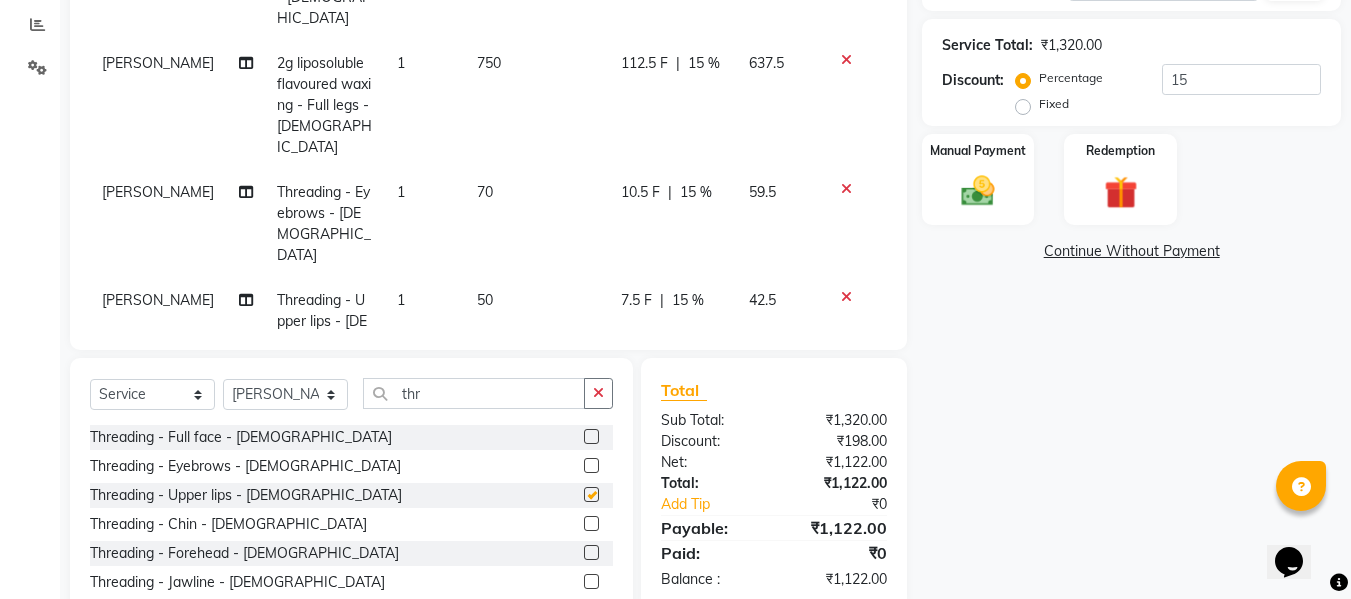 checkbox on "false" 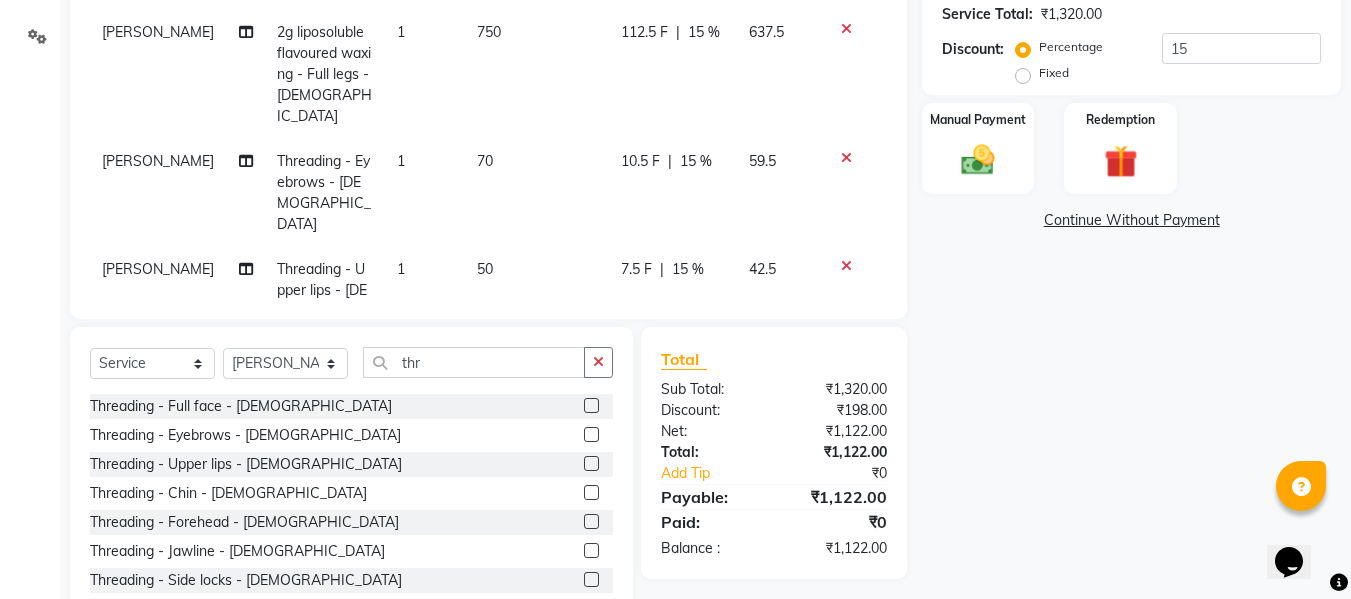 scroll, scrollTop: 502, scrollLeft: 0, axis: vertical 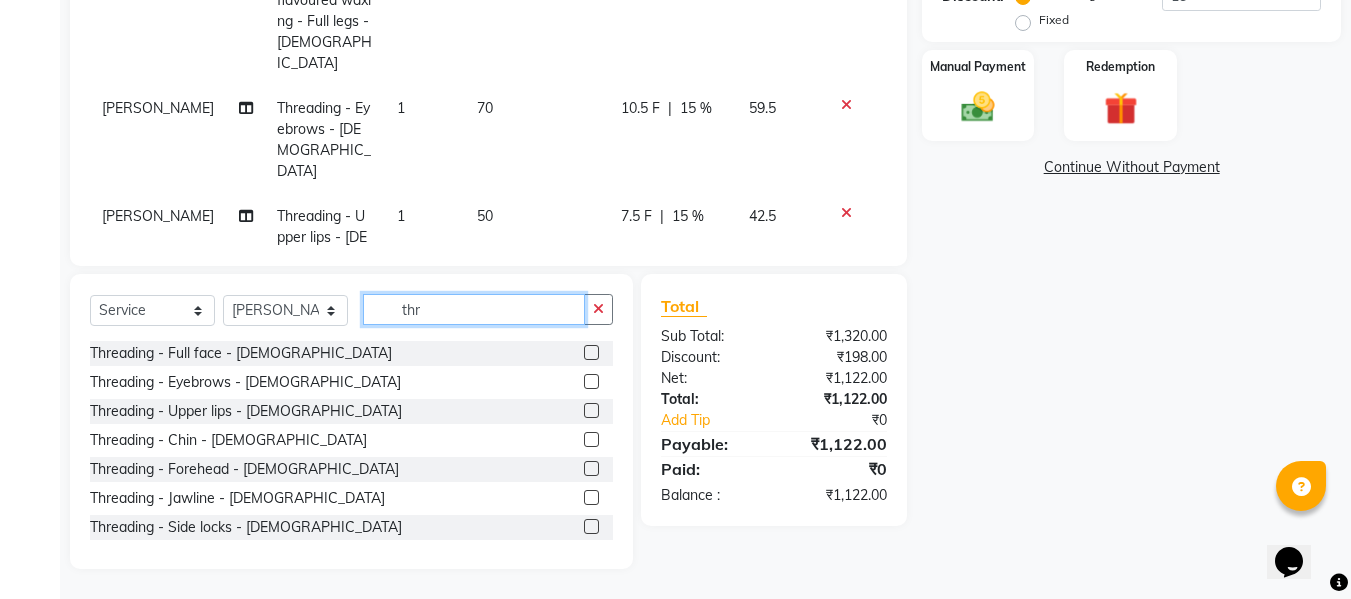 click on "thr" 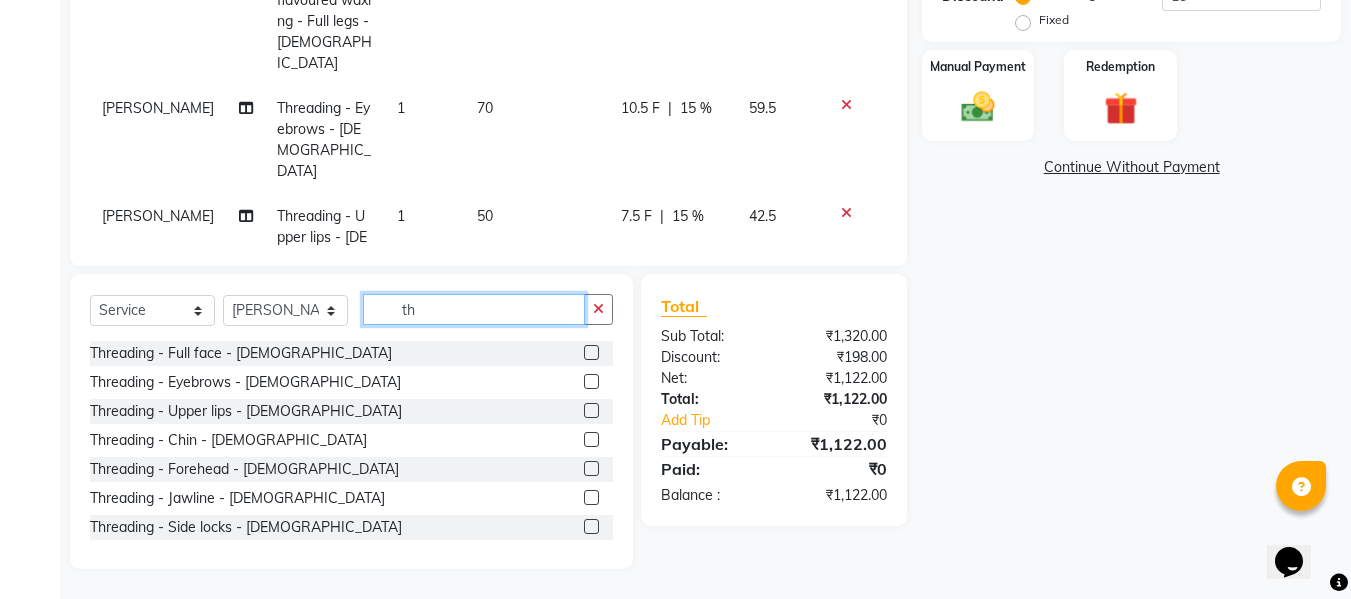 type on "t" 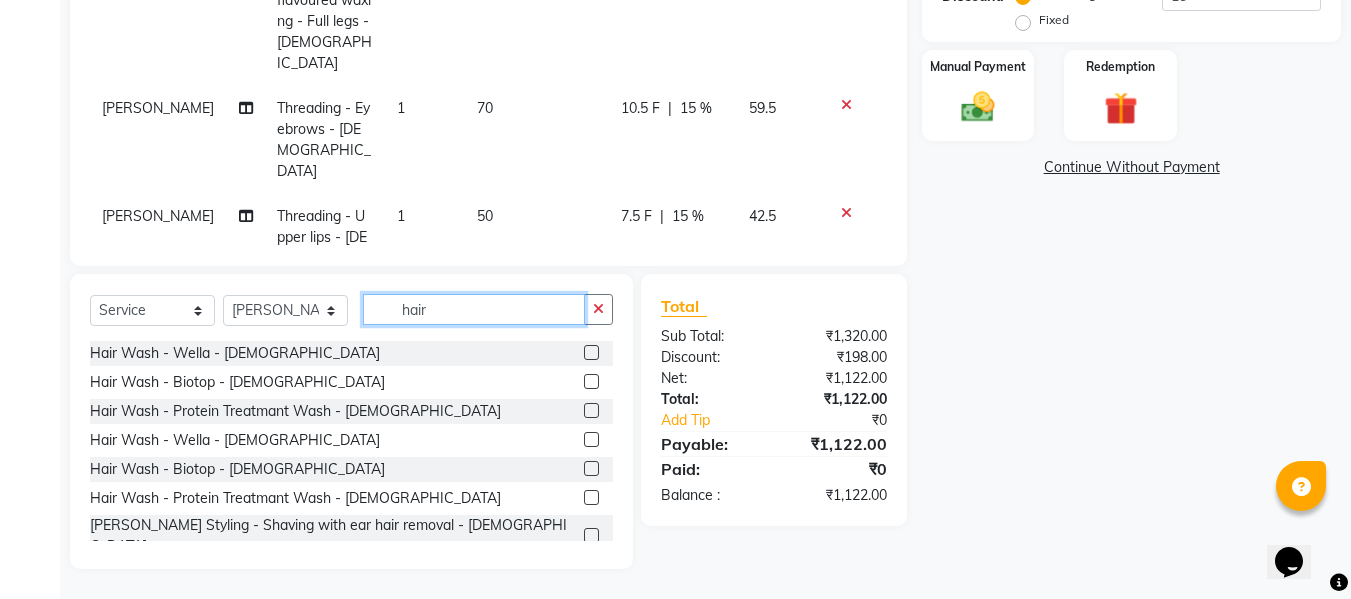 type on "hair" 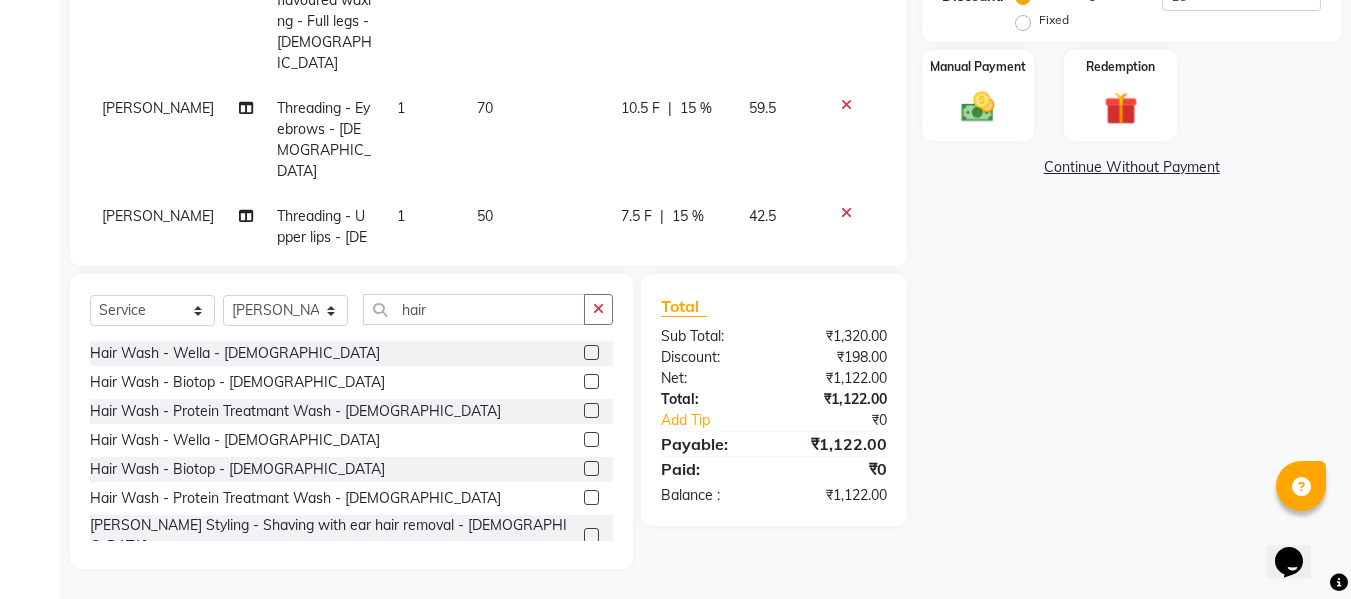 click 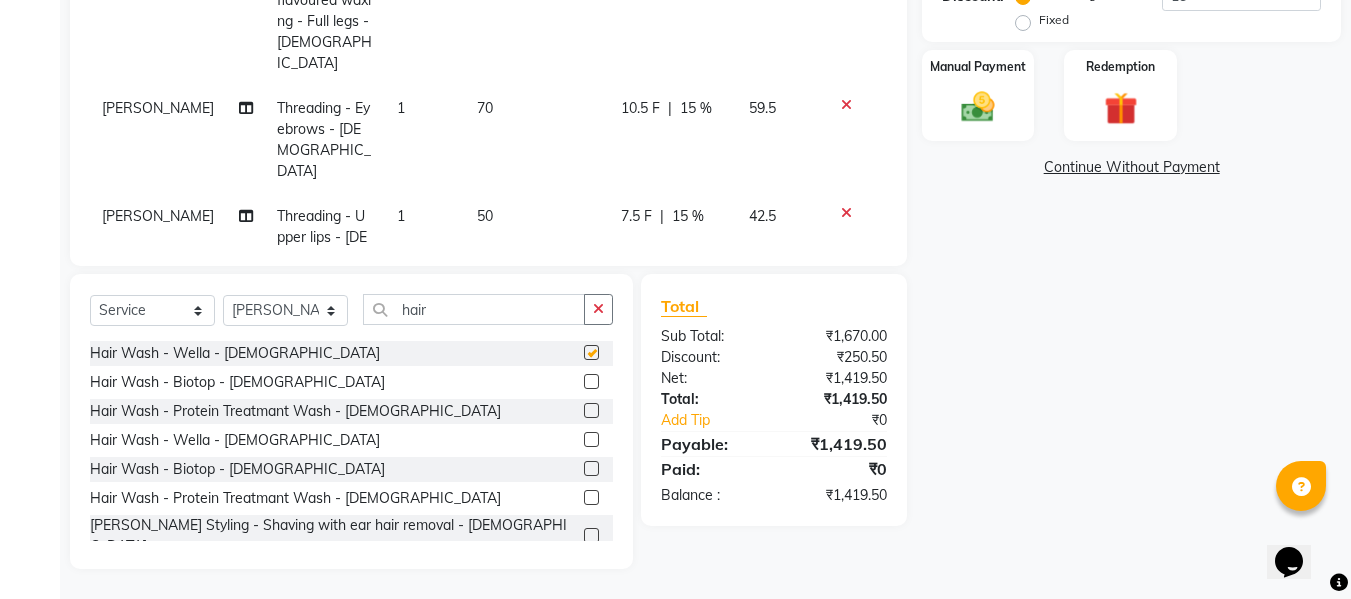 checkbox on "false" 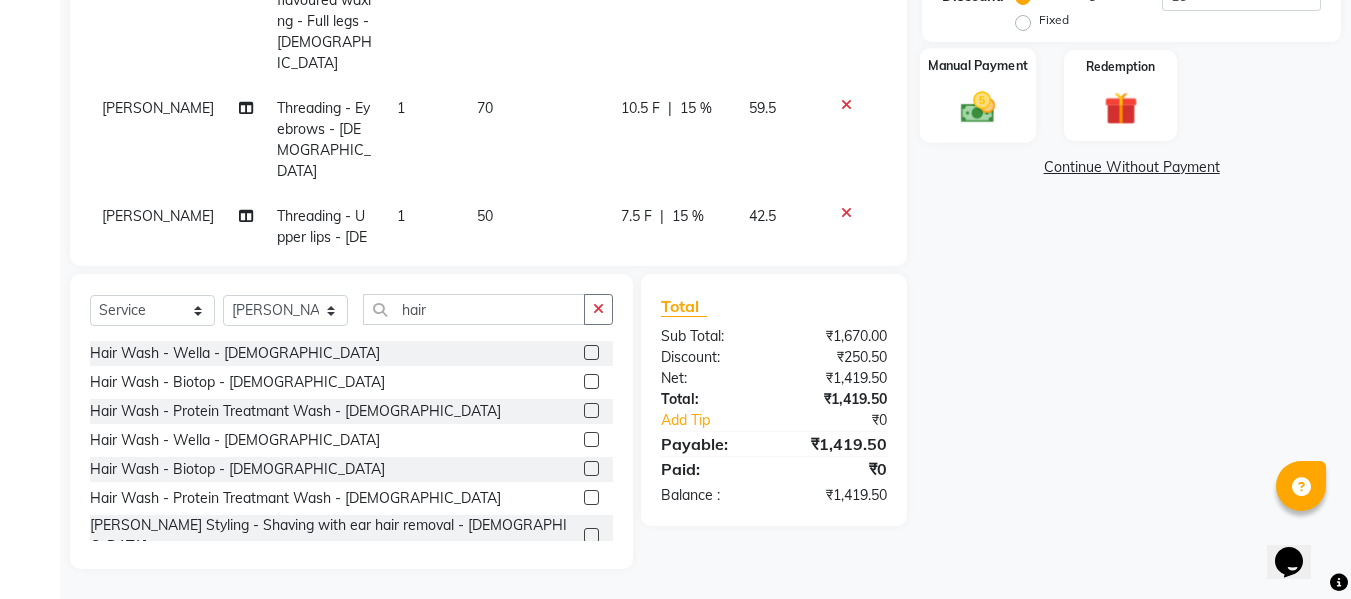click 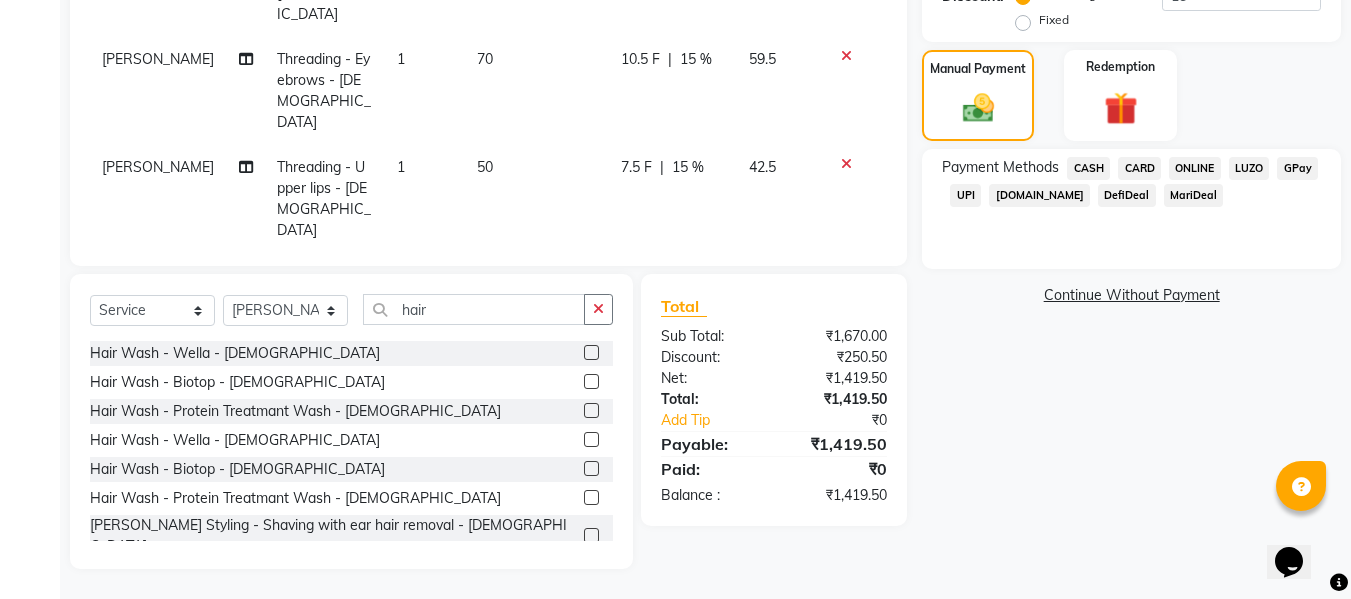 scroll, scrollTop: 90, scrollLeft: 0, axis: vertical 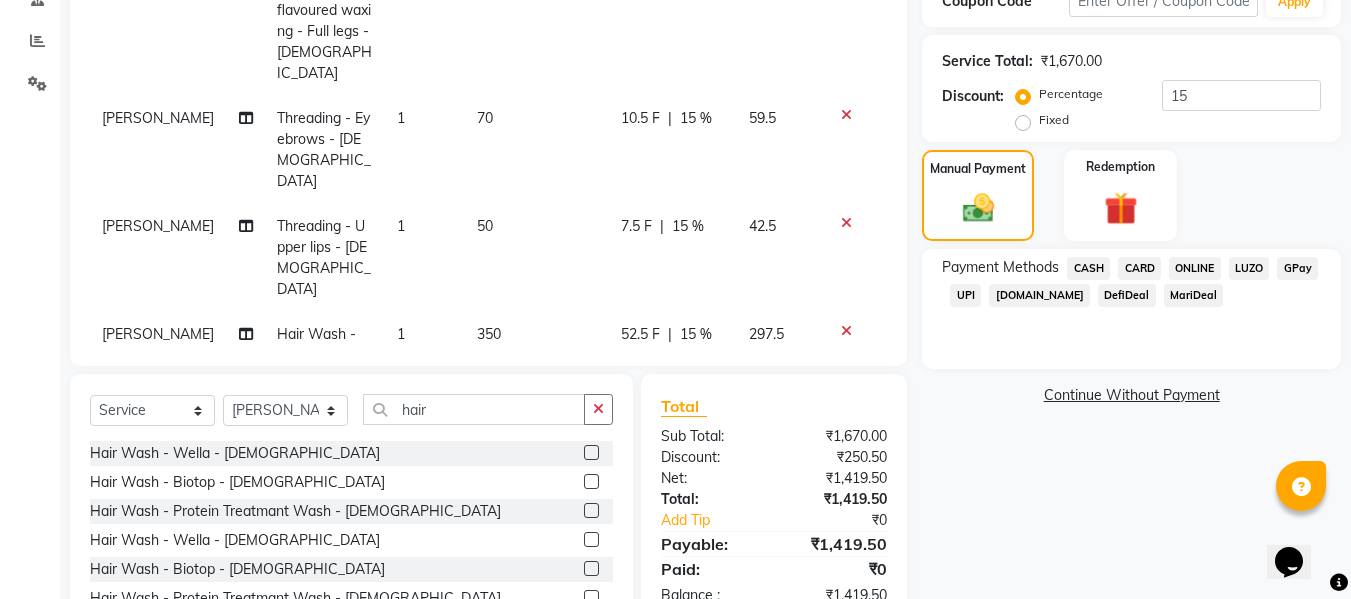 click on "CASH" 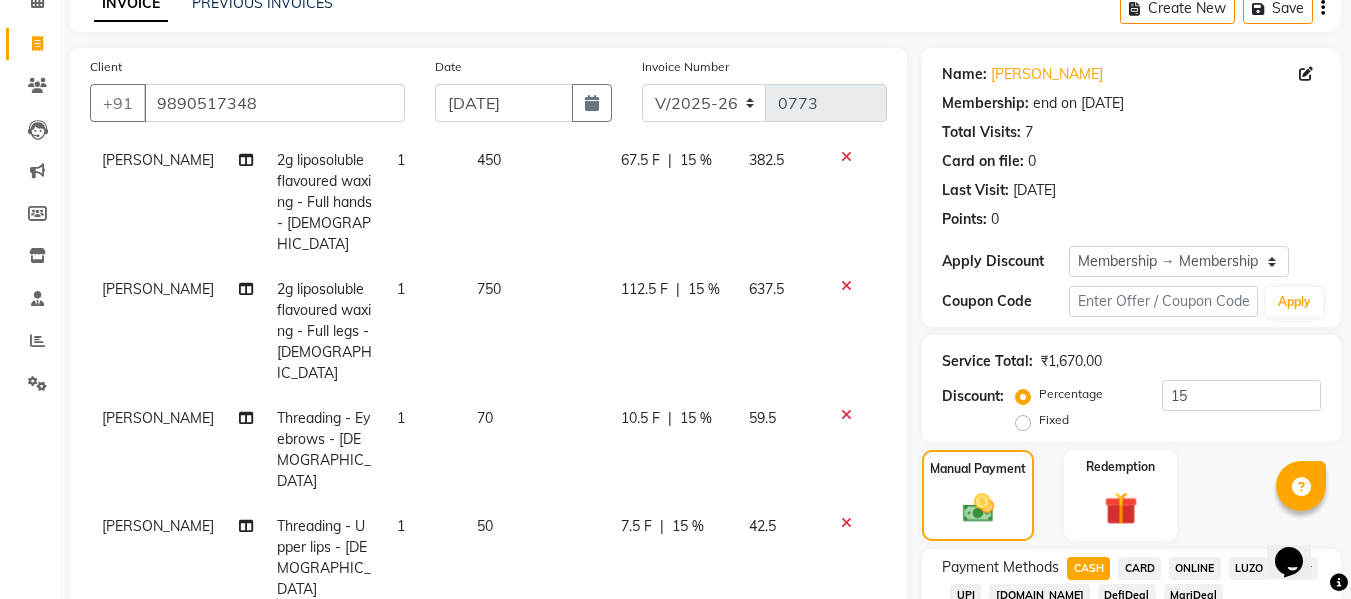 scroll, scrollTop: 402, scrollLeft: 0, axis: vertical 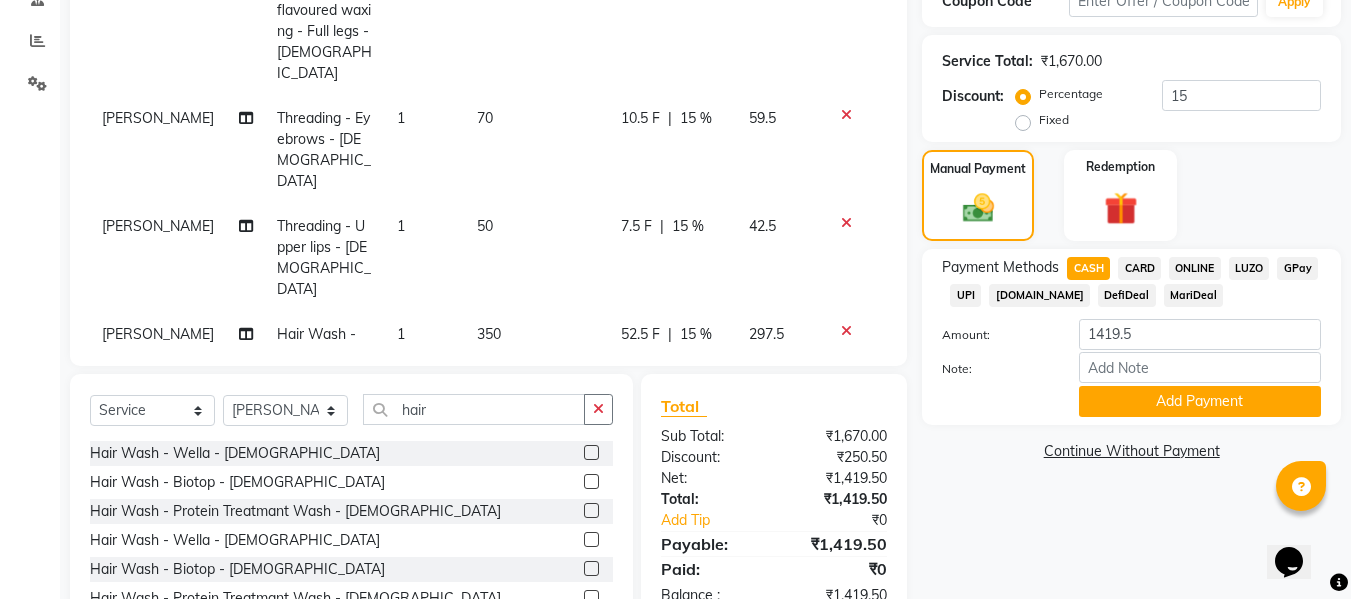 click on "Add Payment" 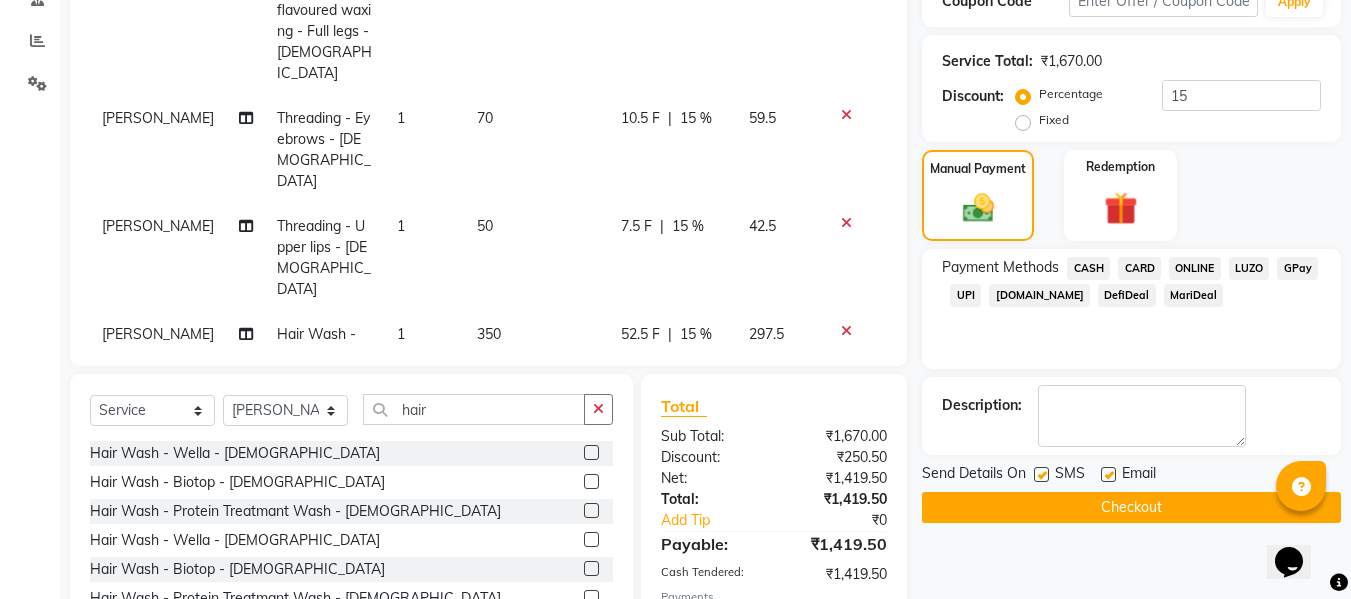 click on "SMS" 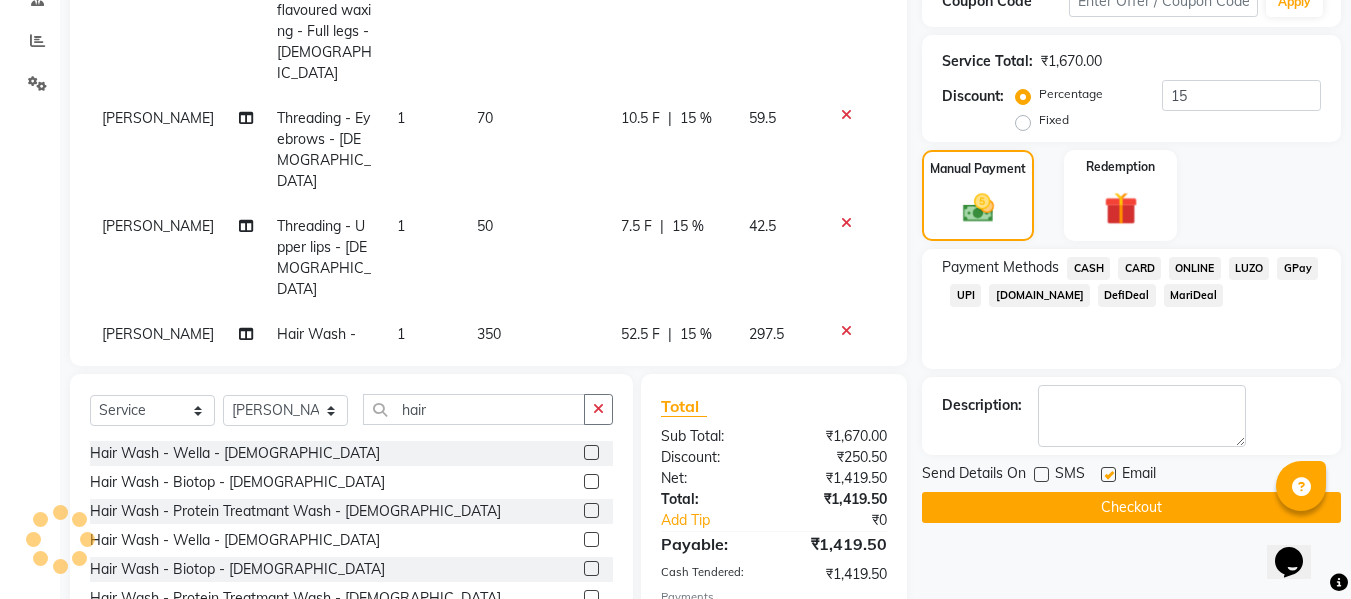 click 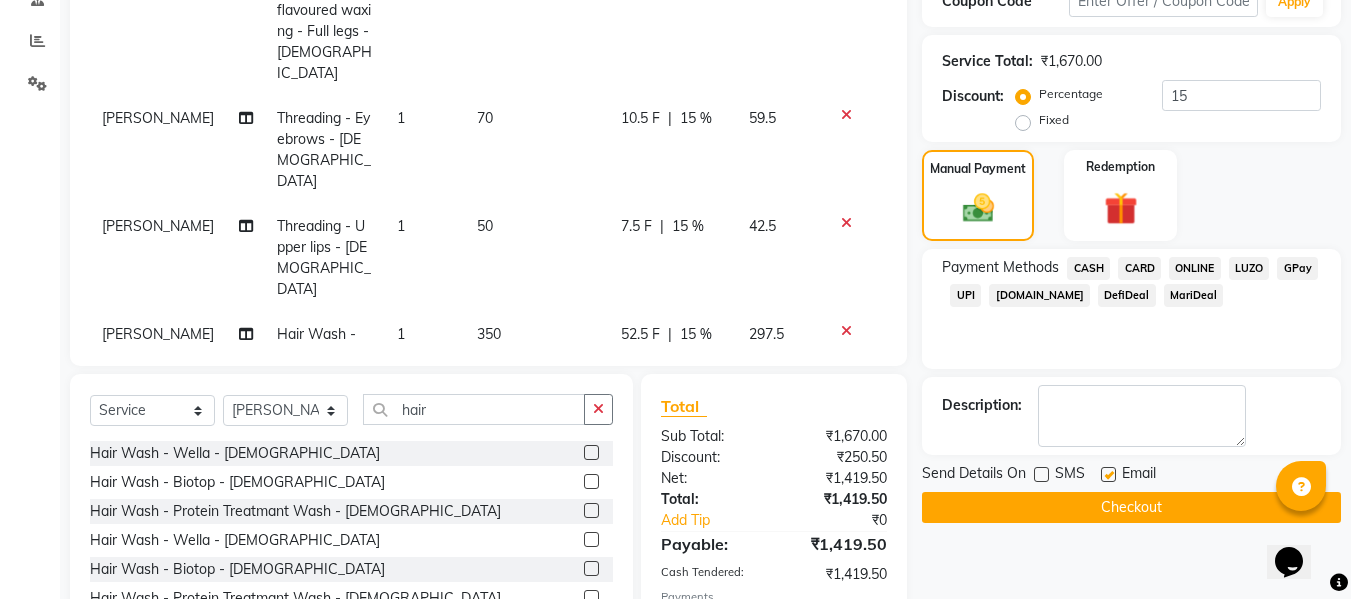 click 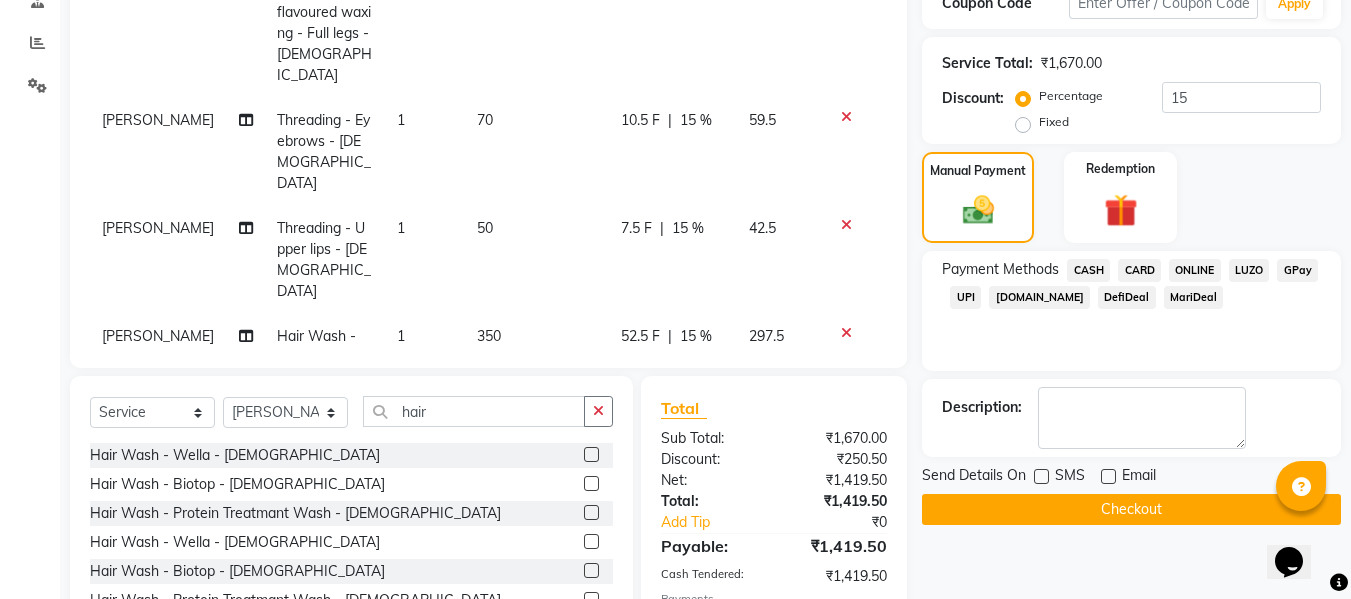 scroll, scrollTop: 650, scrollLeft: 0, axis: vertical 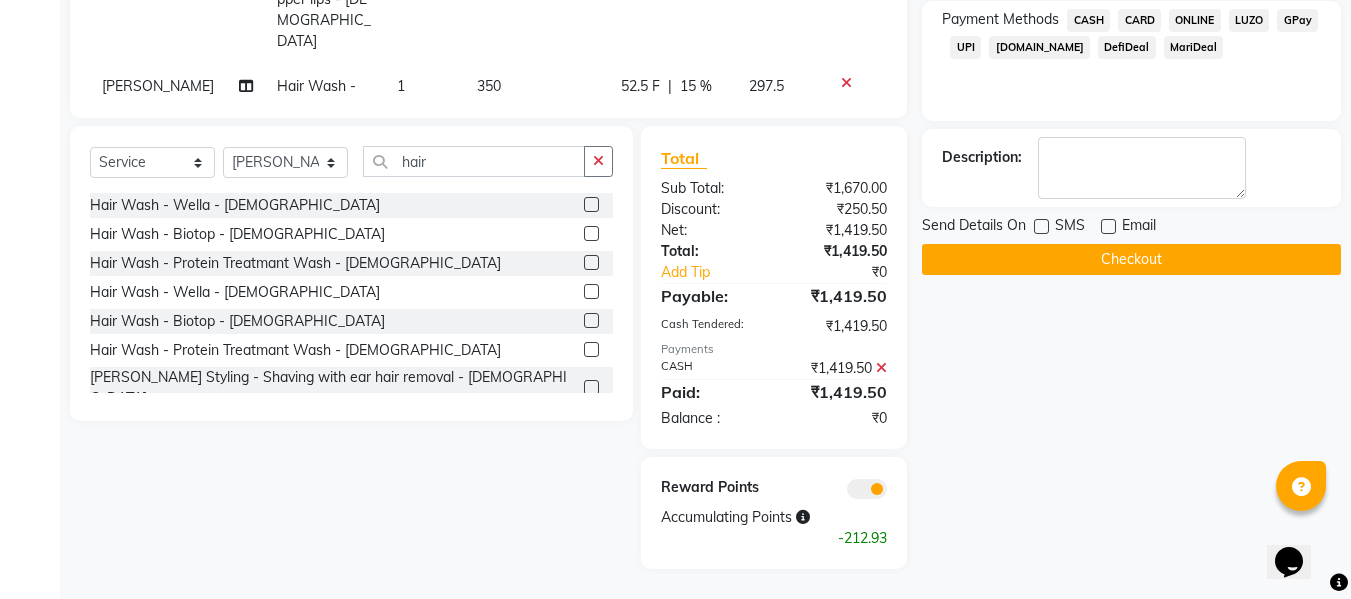 click on "Checkout" 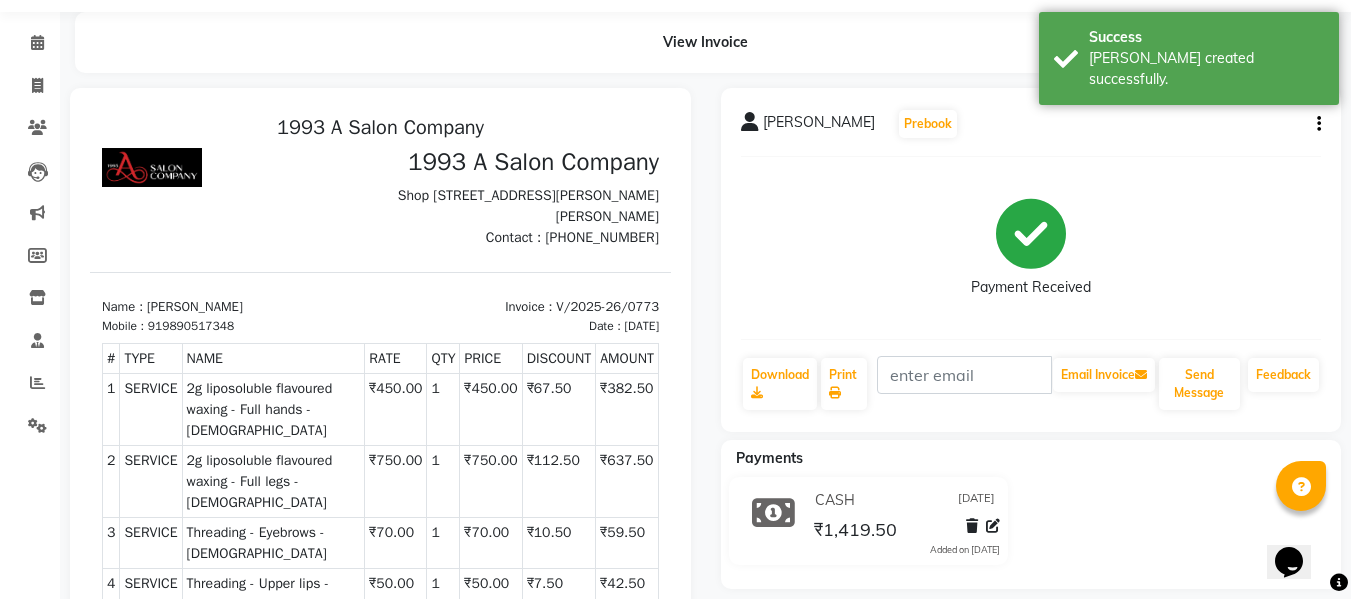 scroll, scrollTop: 0, scrollLeft: 0, axis: both 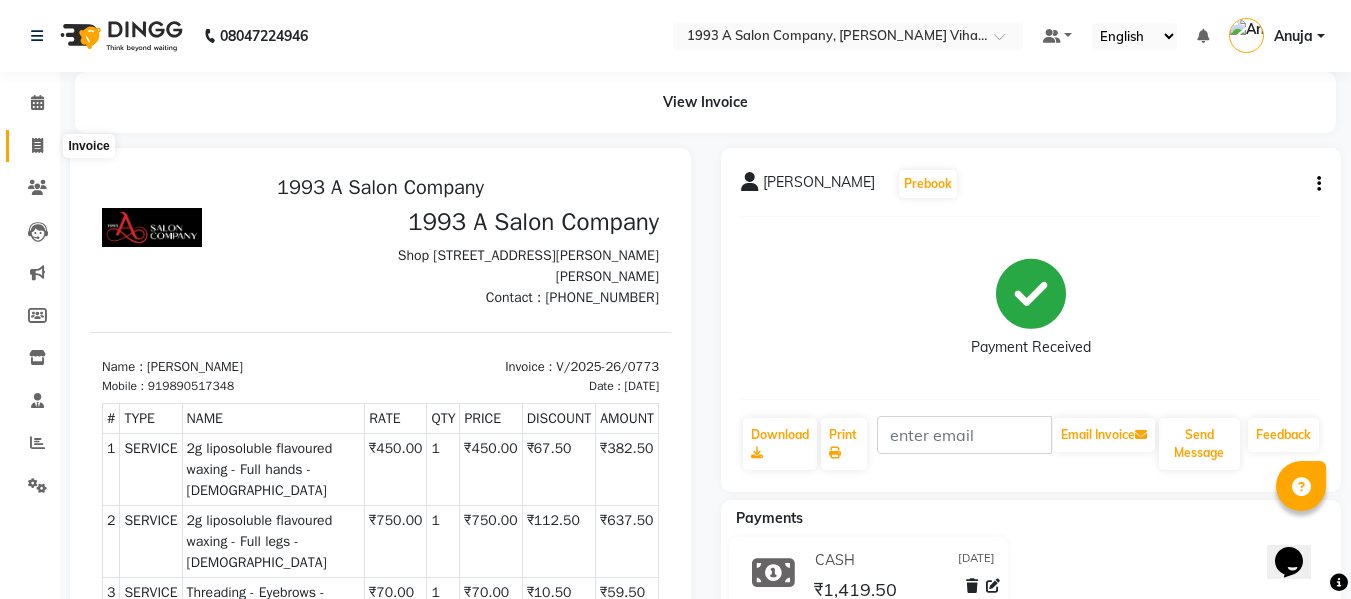 click 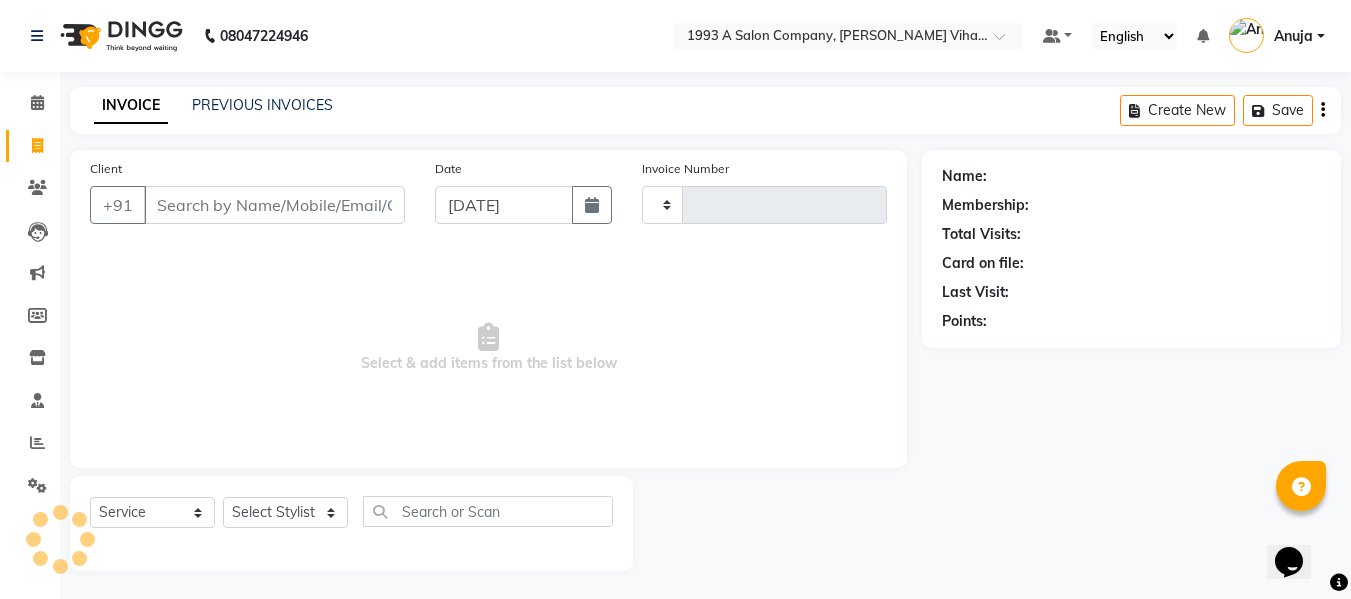 scroll, scrollTop: 2, scrollLeft: 0, axis: vertical 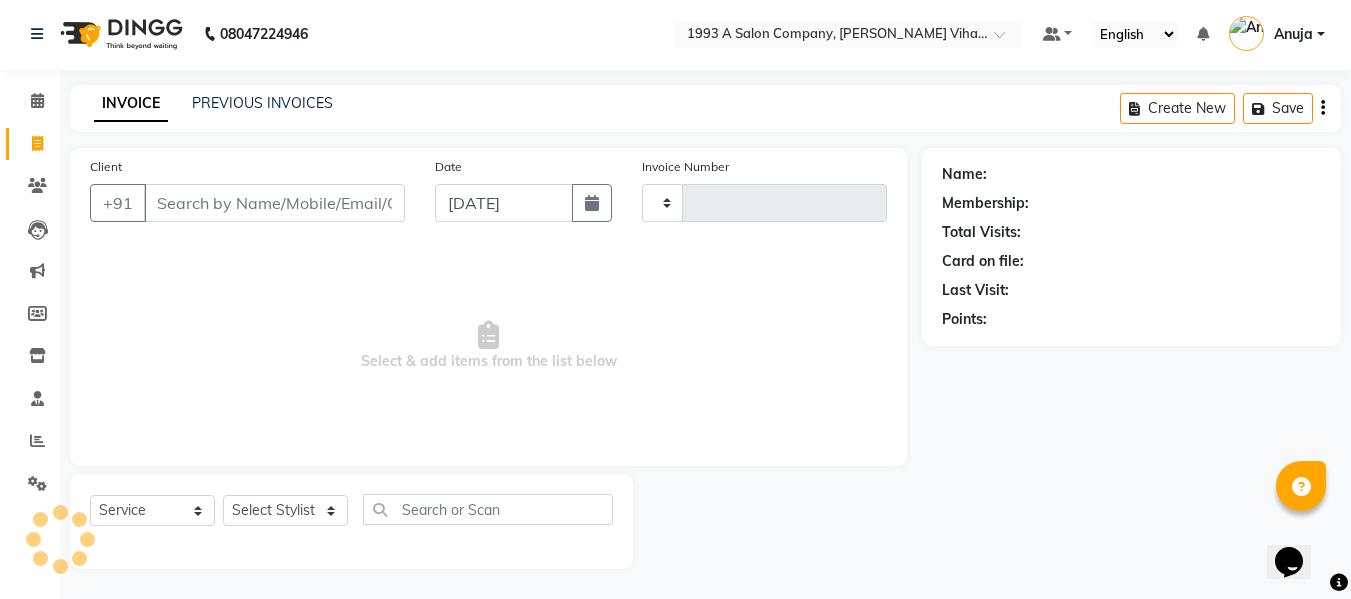type on "0774" 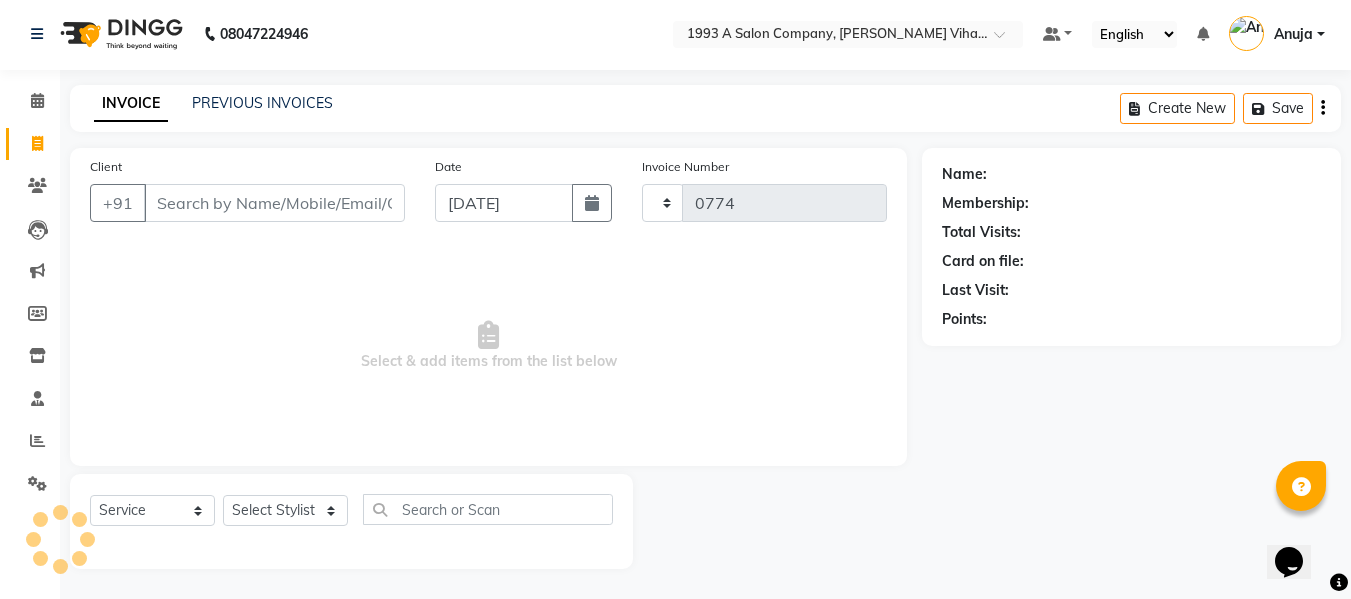 select on "4955" 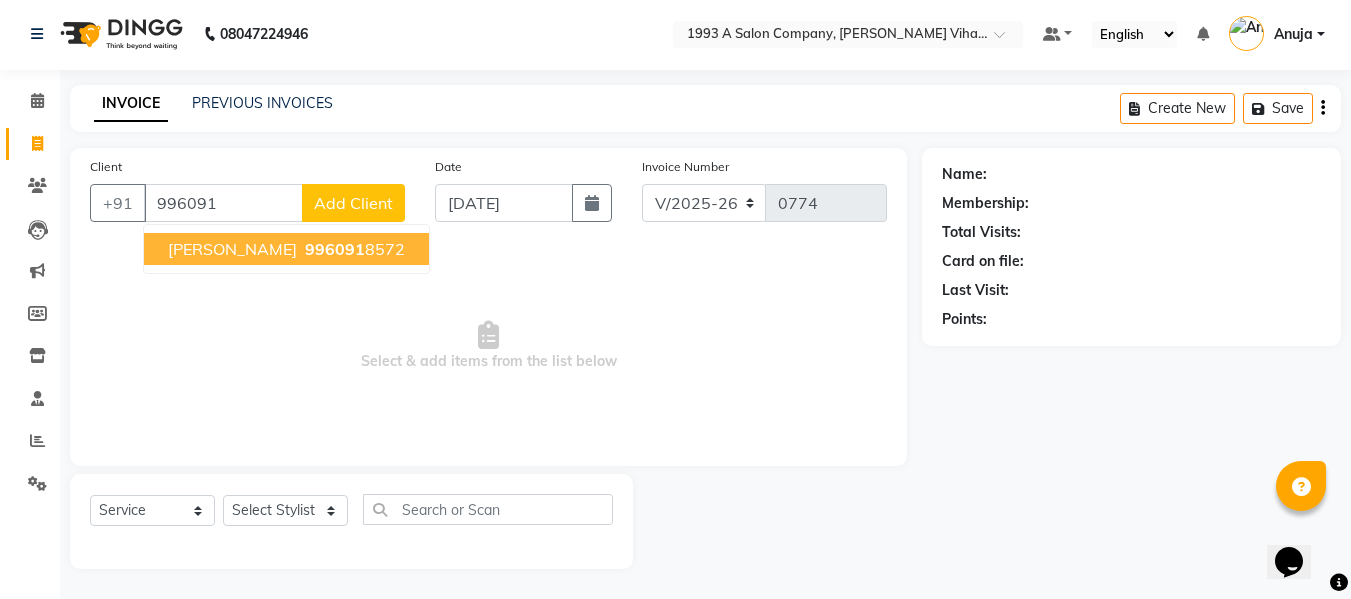 click on "[PERSON_NAME]" at bounding box center (232, 249) 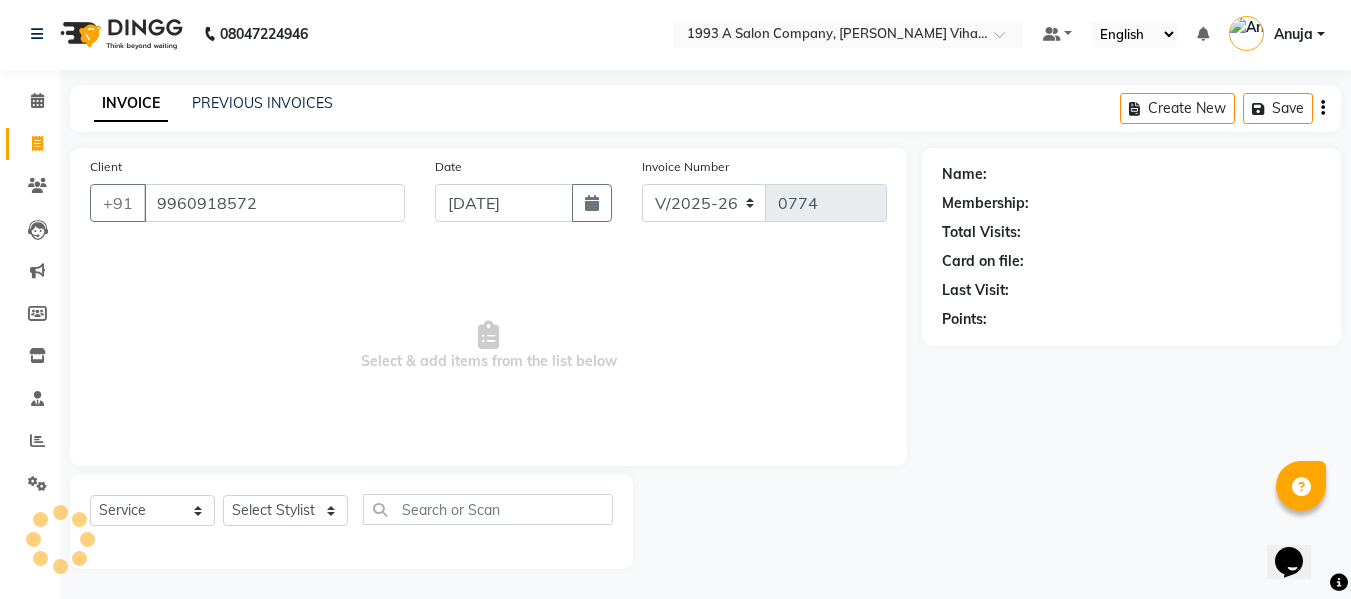 type on "9960918572" 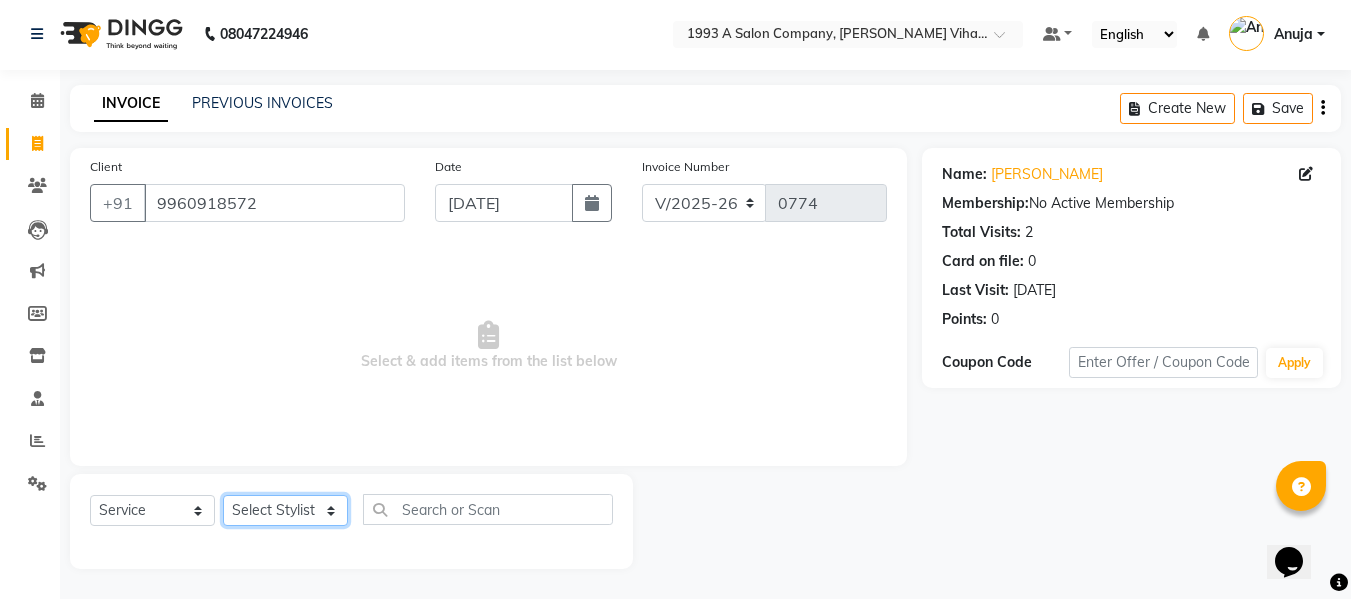 click on "Select Stylist [PERSON_NAME] [PERSON_NAME] [PERSON_NAME]  [PERSON_NAME] Rakhi Mandal  Shanti Palkonda Training Department" 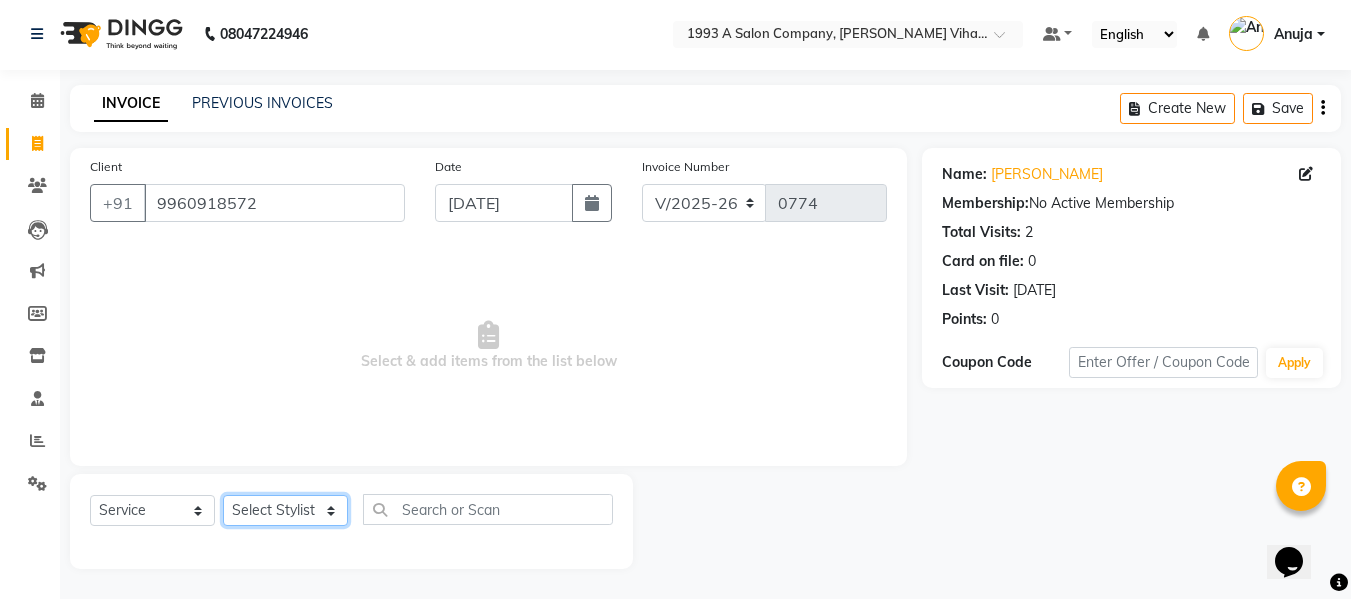 select on "59137" 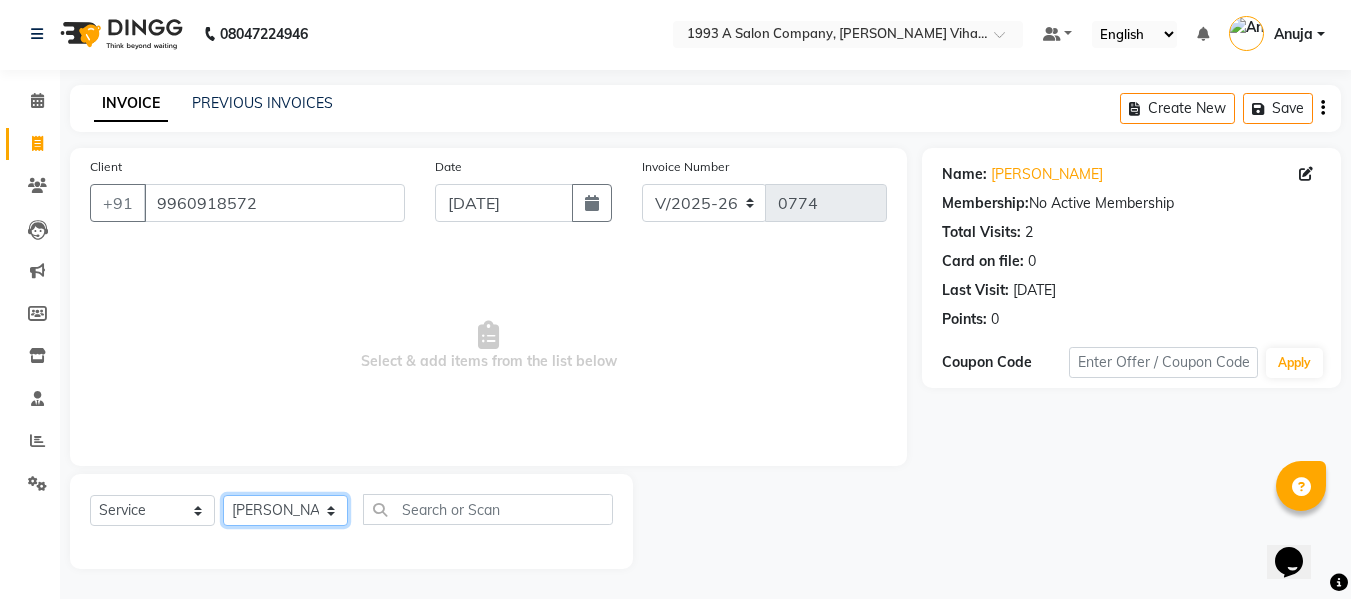 click on "Select Stylist [PERSON_NAME] [PERSON_NAME] [PERSON_NAME]  [PERSON_NAME] Rakhi Mandal  Shanti Palkonda Training Department" 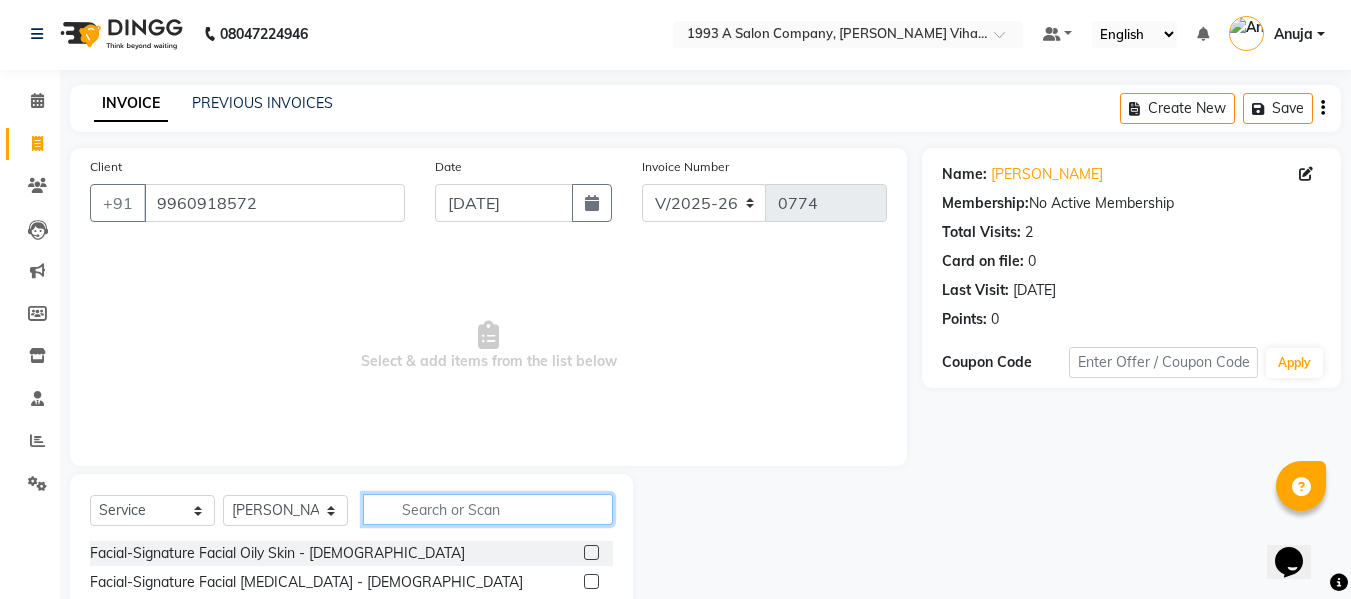 click 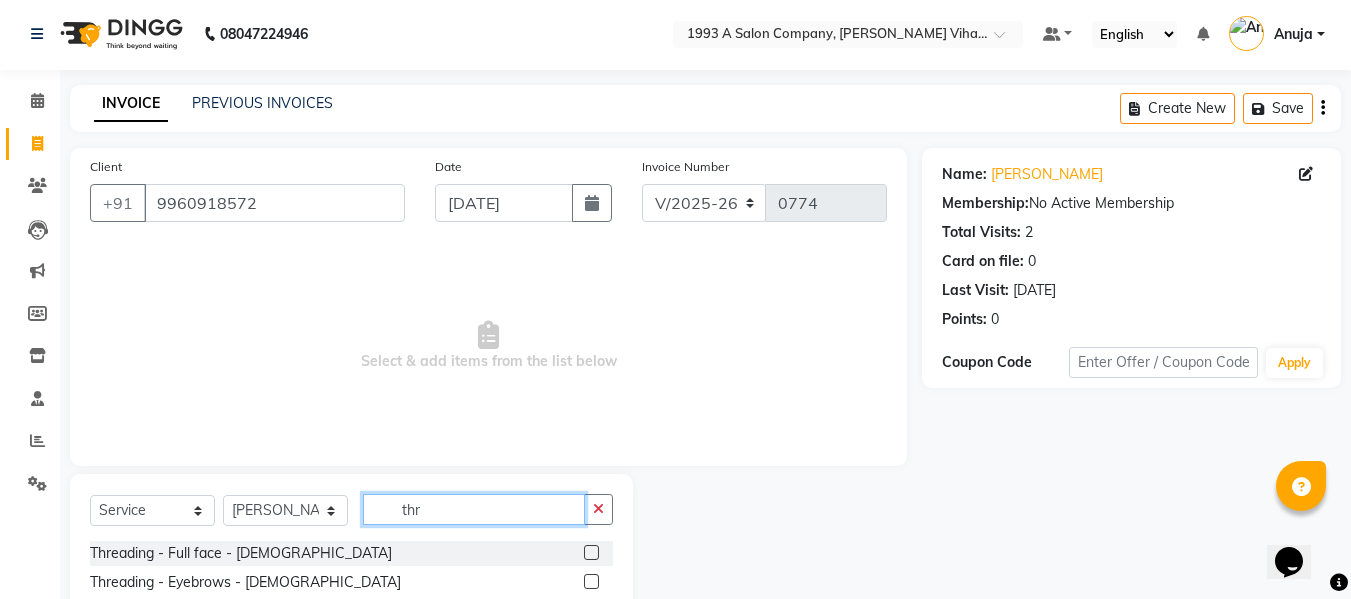 type on "thr" 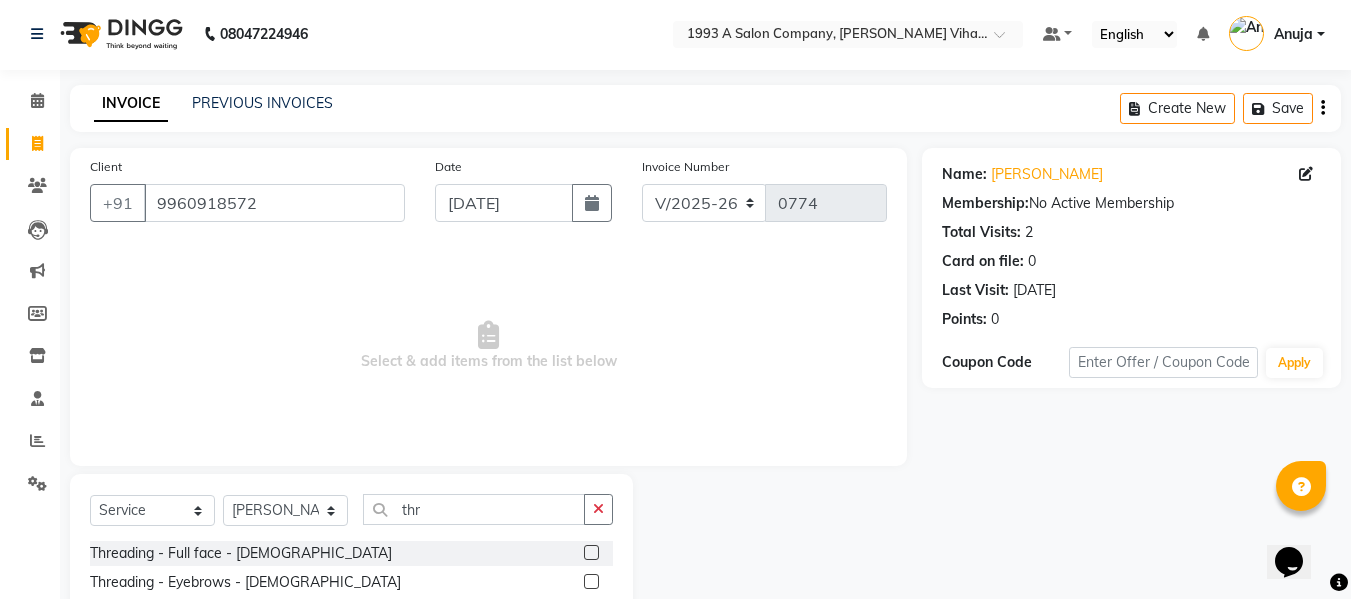 click 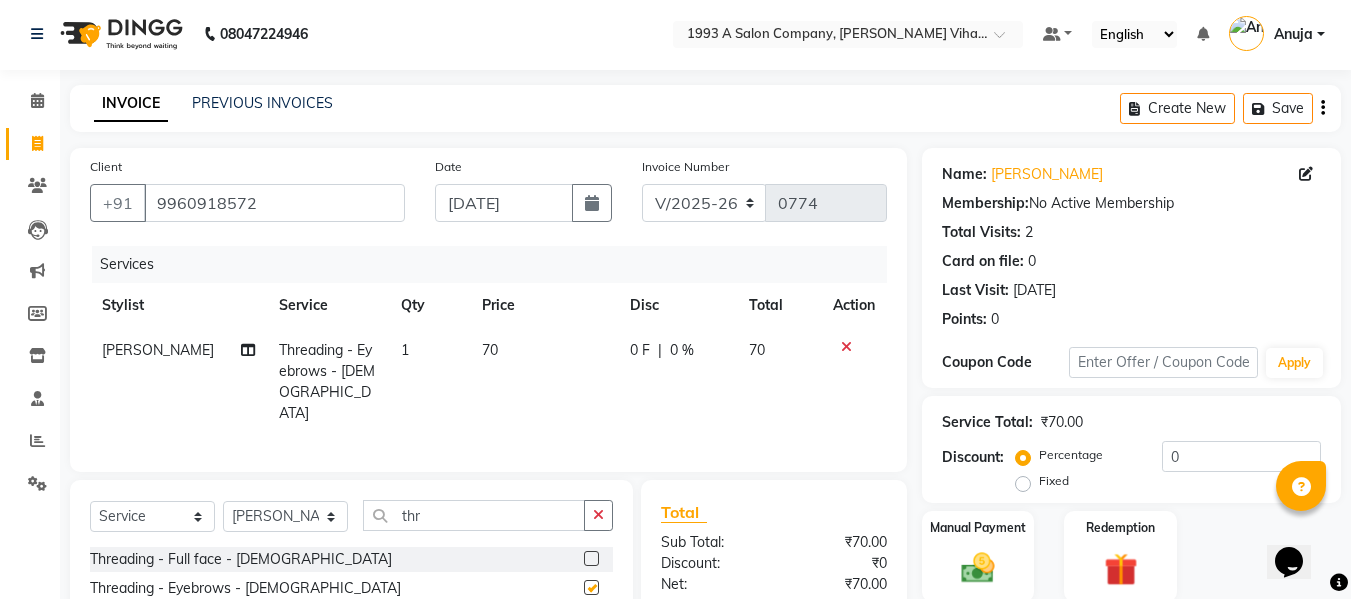 checkbox on "false" 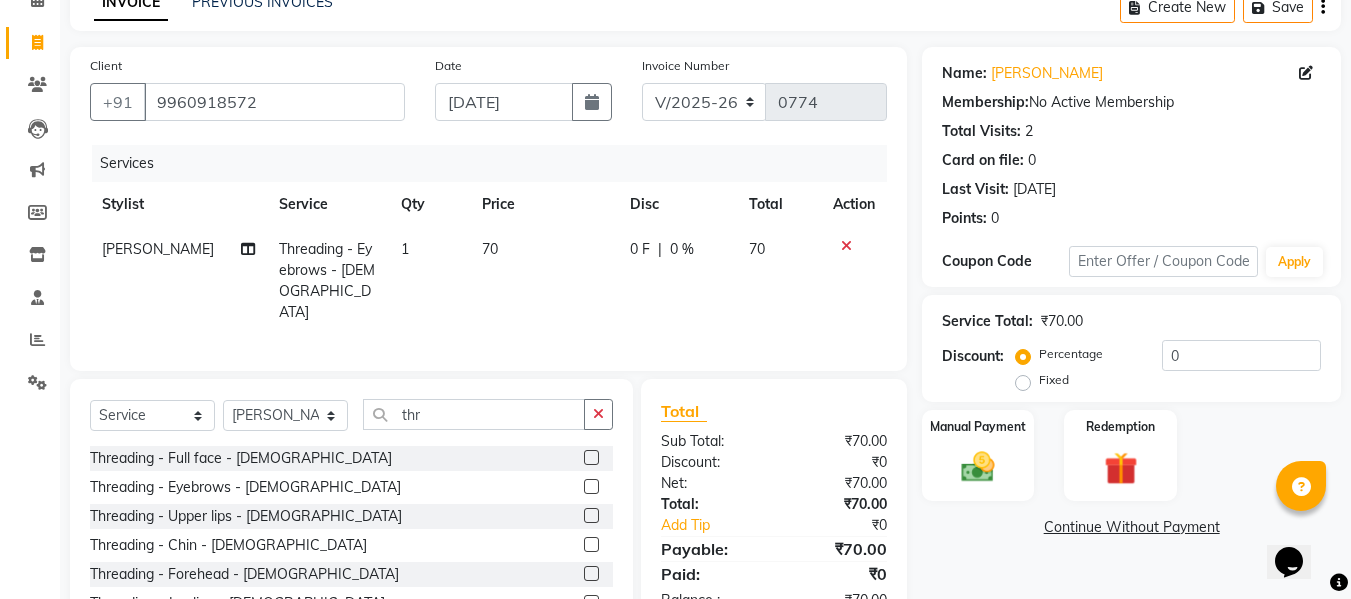 scroll, scrollTop: 202, scrollLeft: 0, axis: vertical 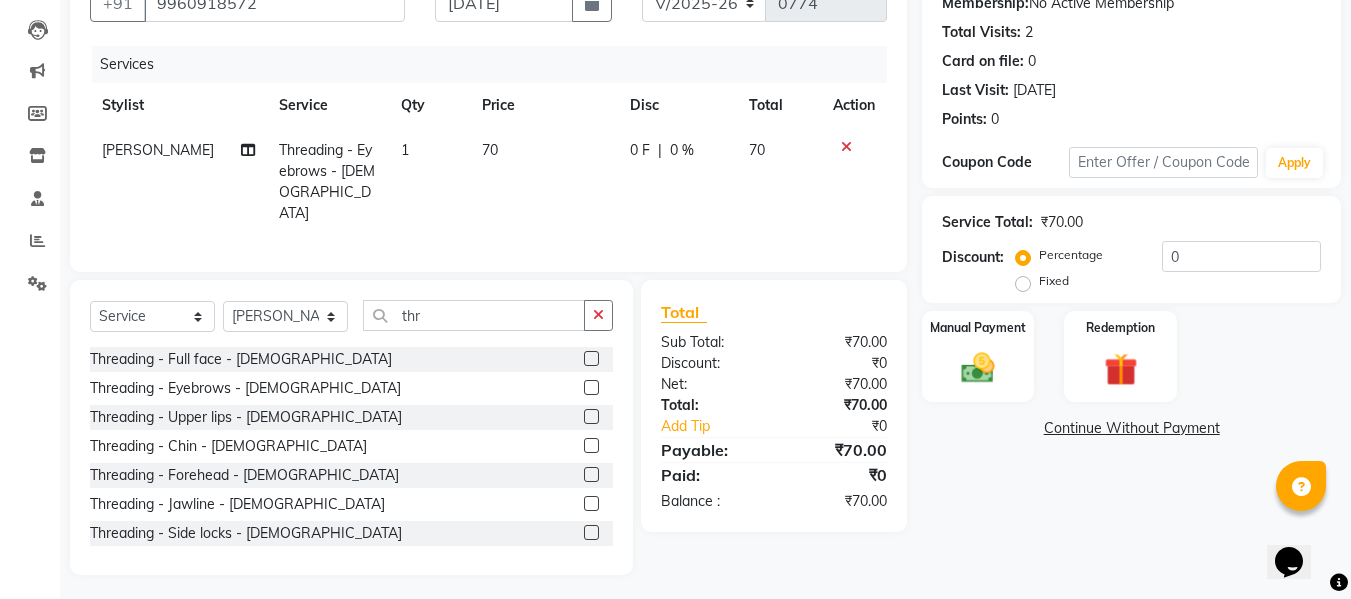 click 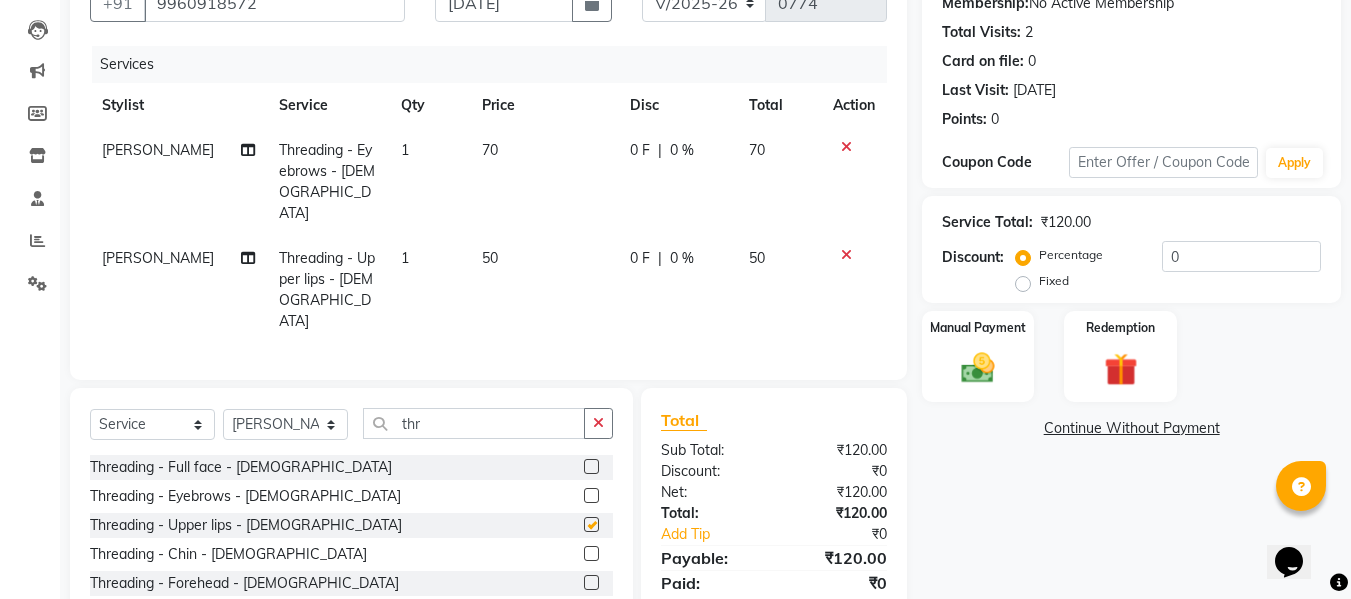 checkbox on "false" 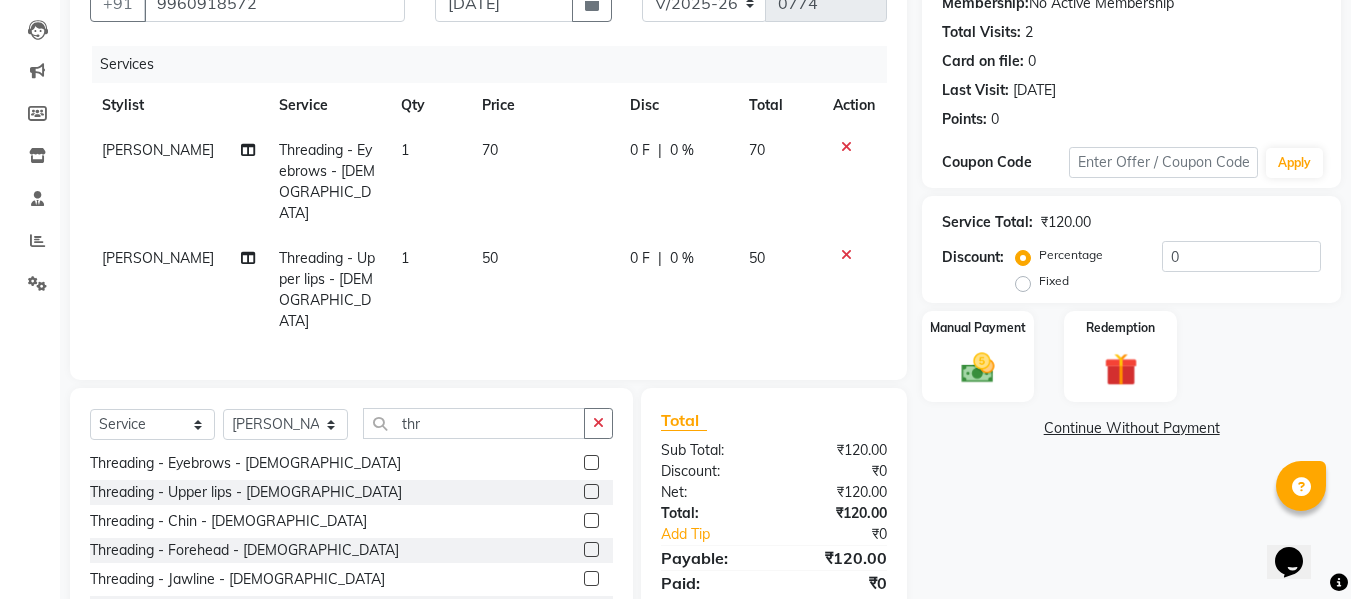 scroll, scrollTop: 61, scrollLeft: 0, axis: vertical 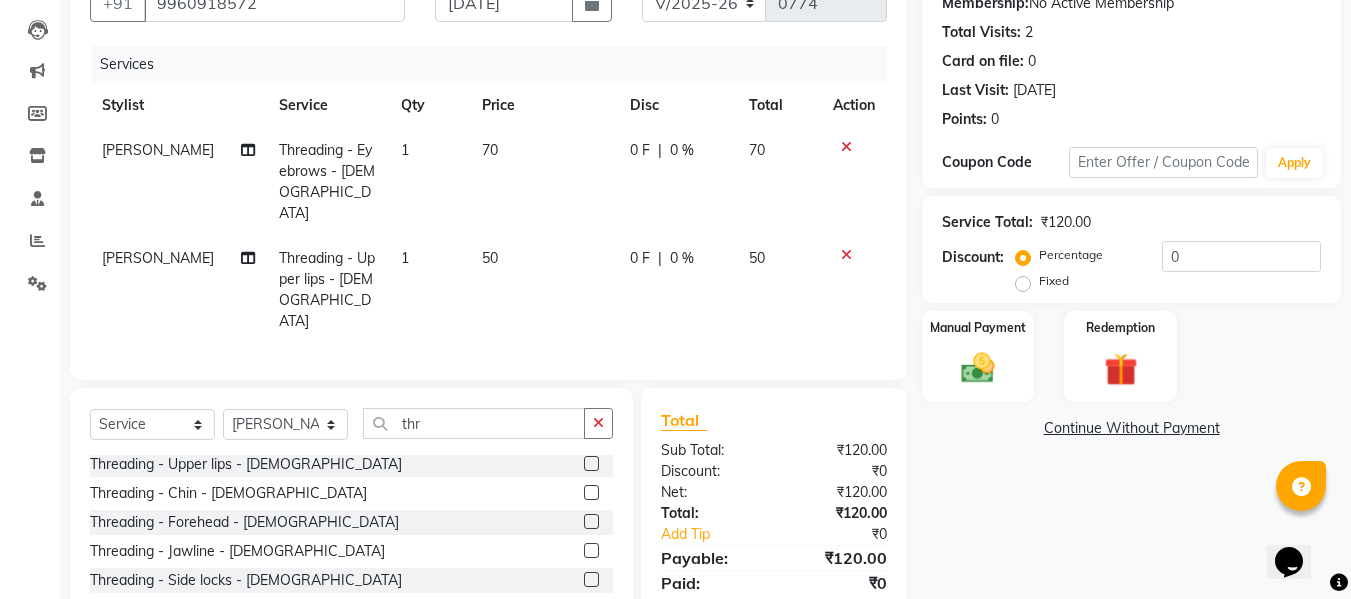 click 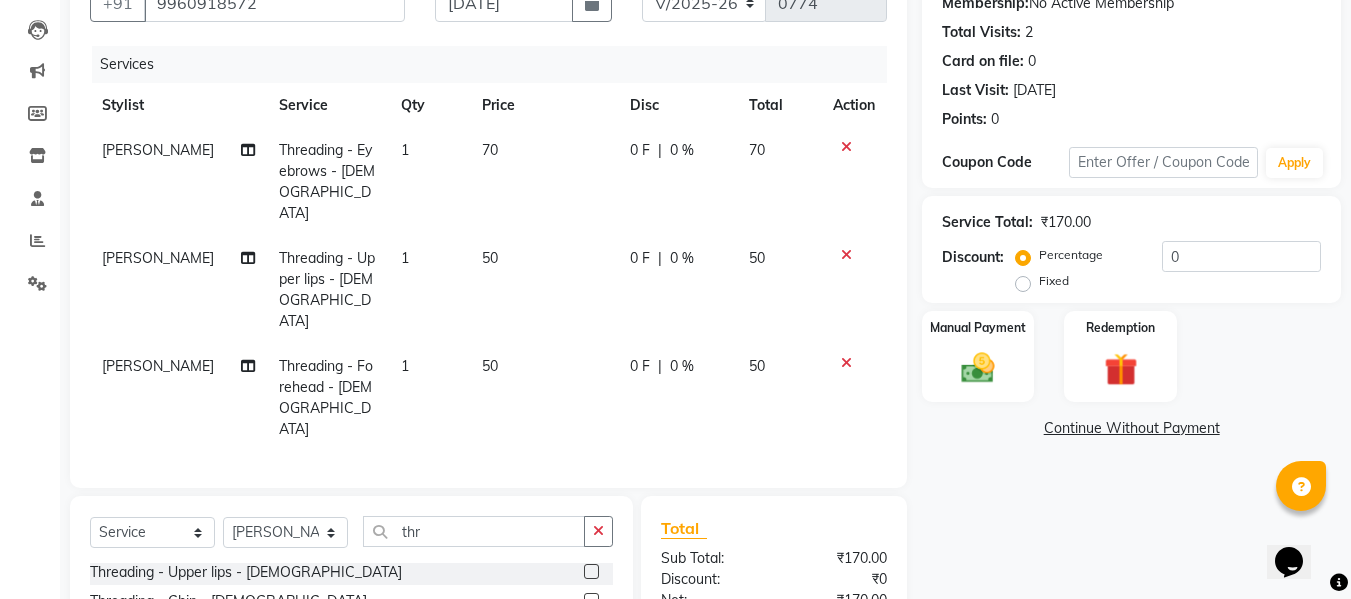 checkbox on "false" 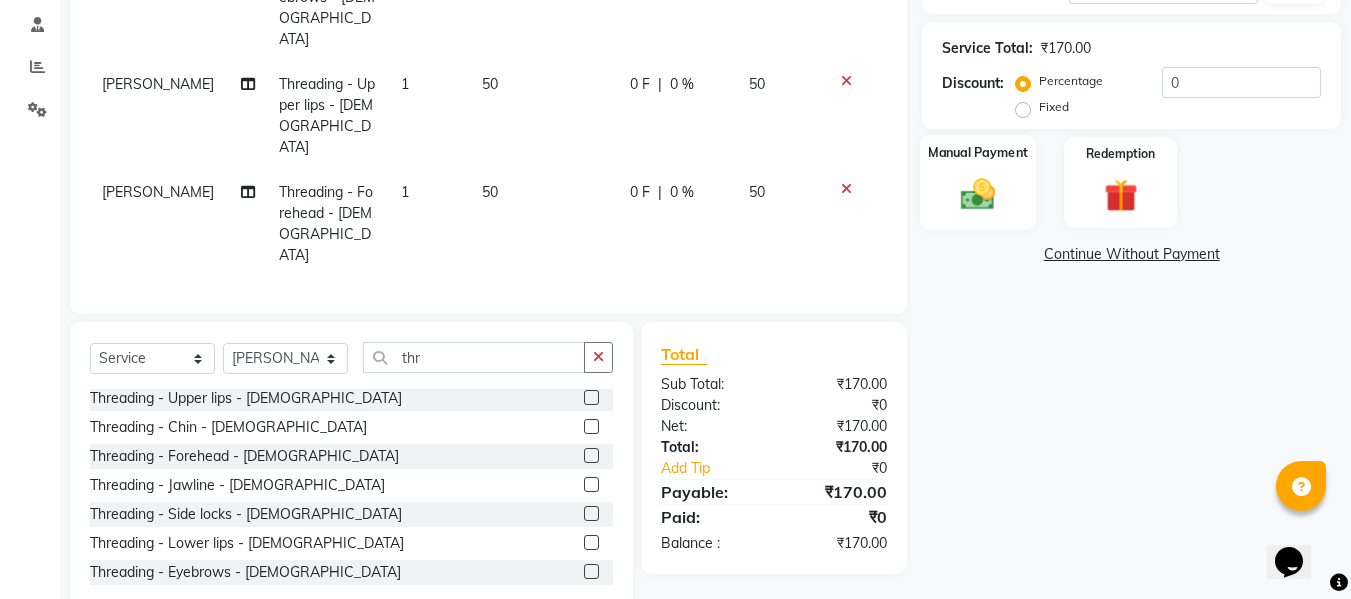 click 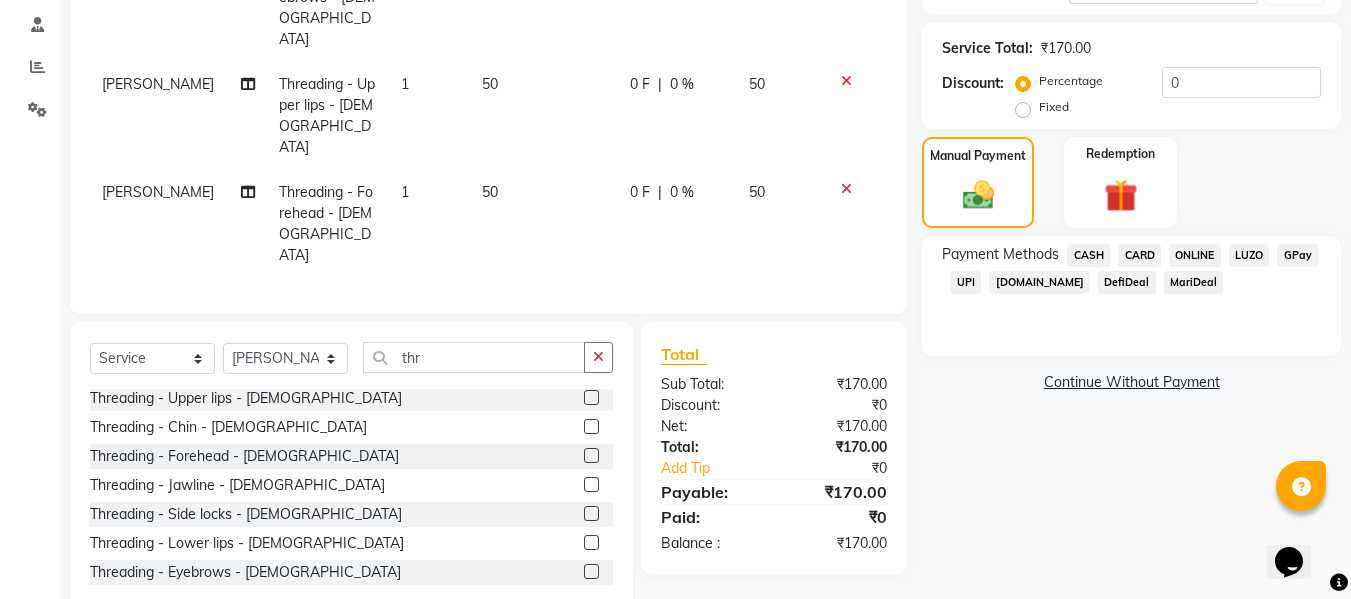 click on "ONLINE" 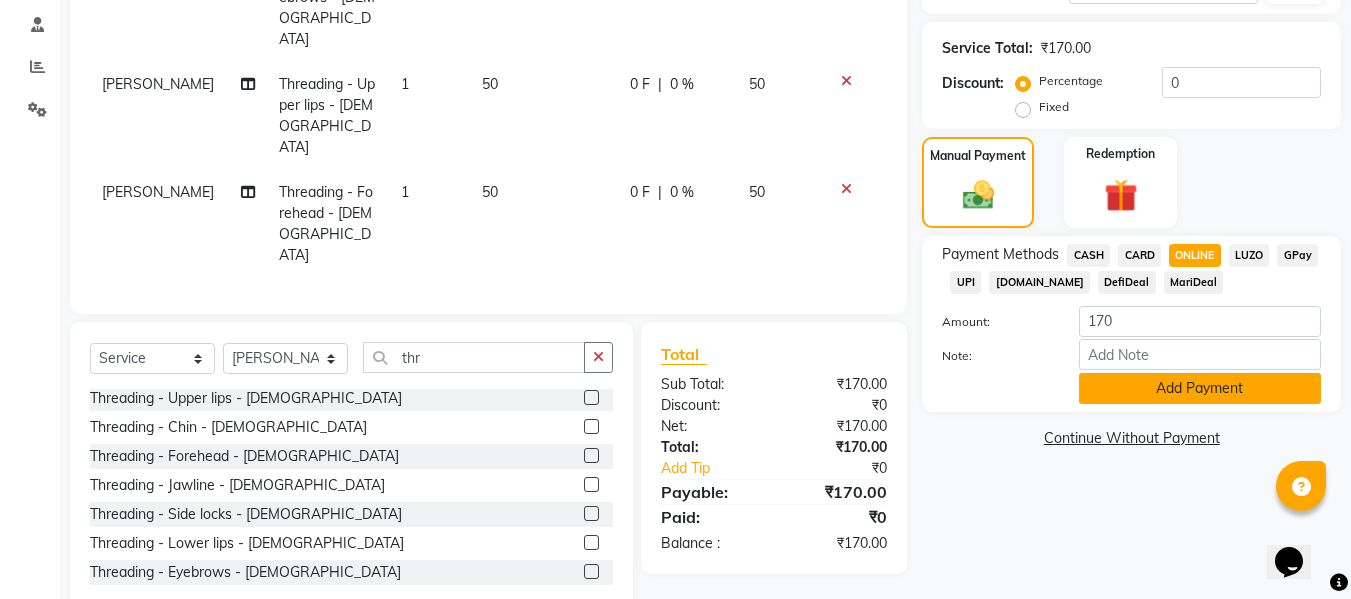 click on "Add Payment" 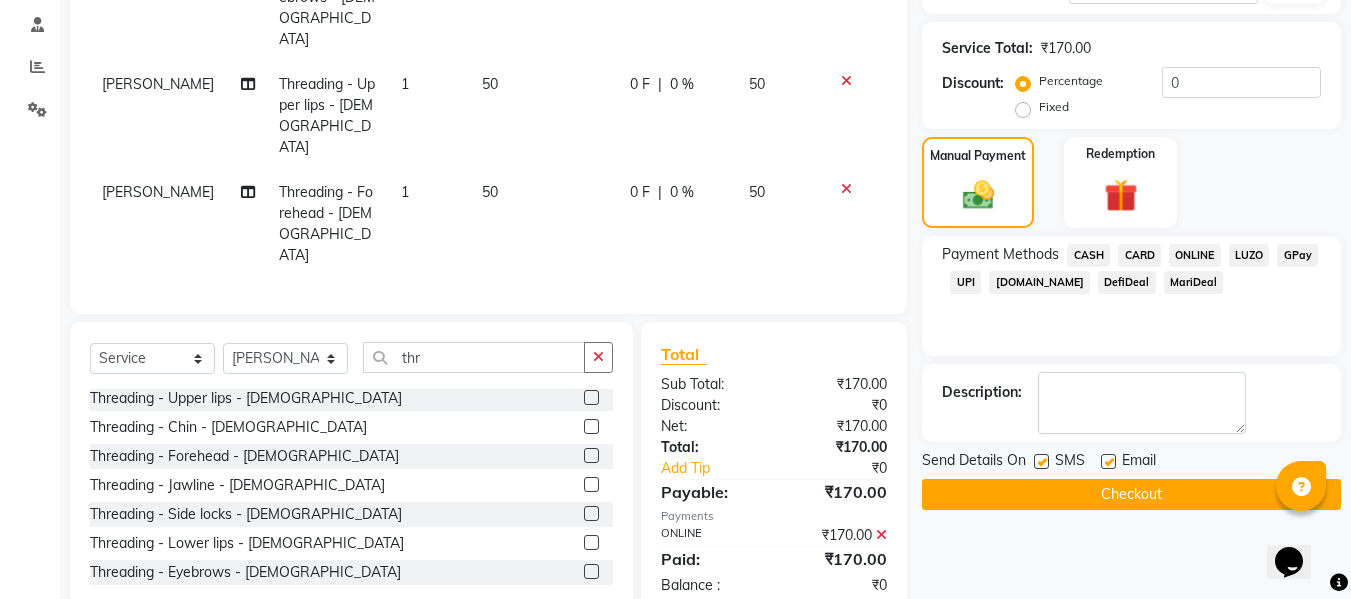 click 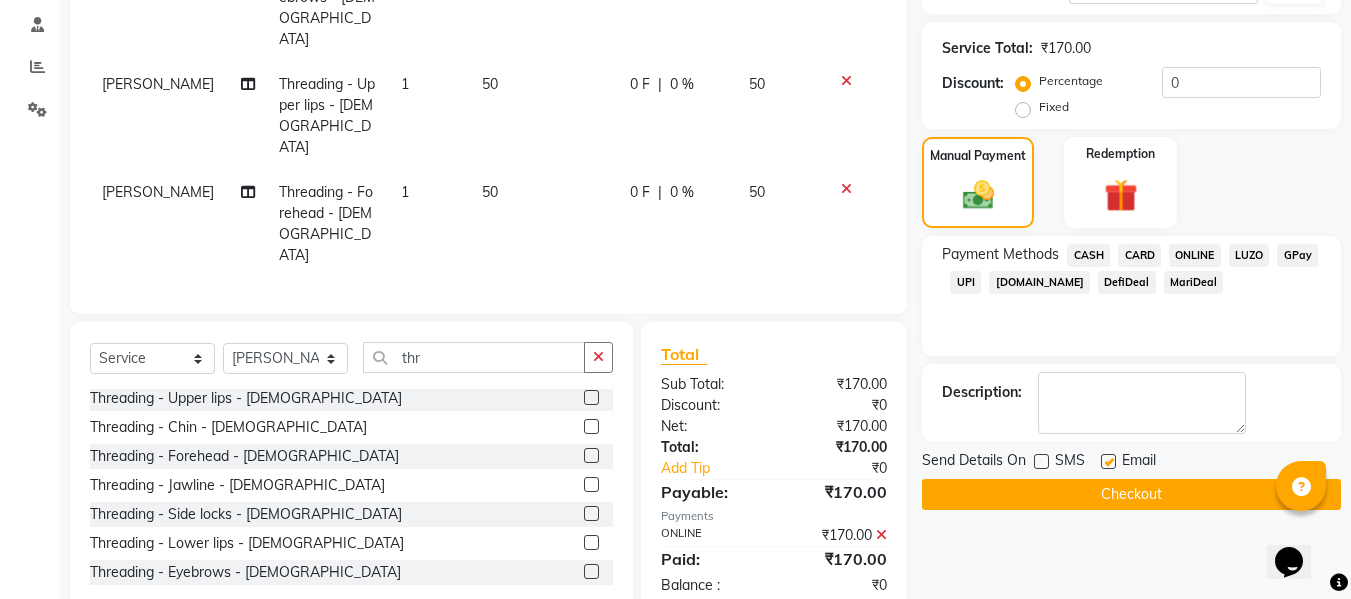 click 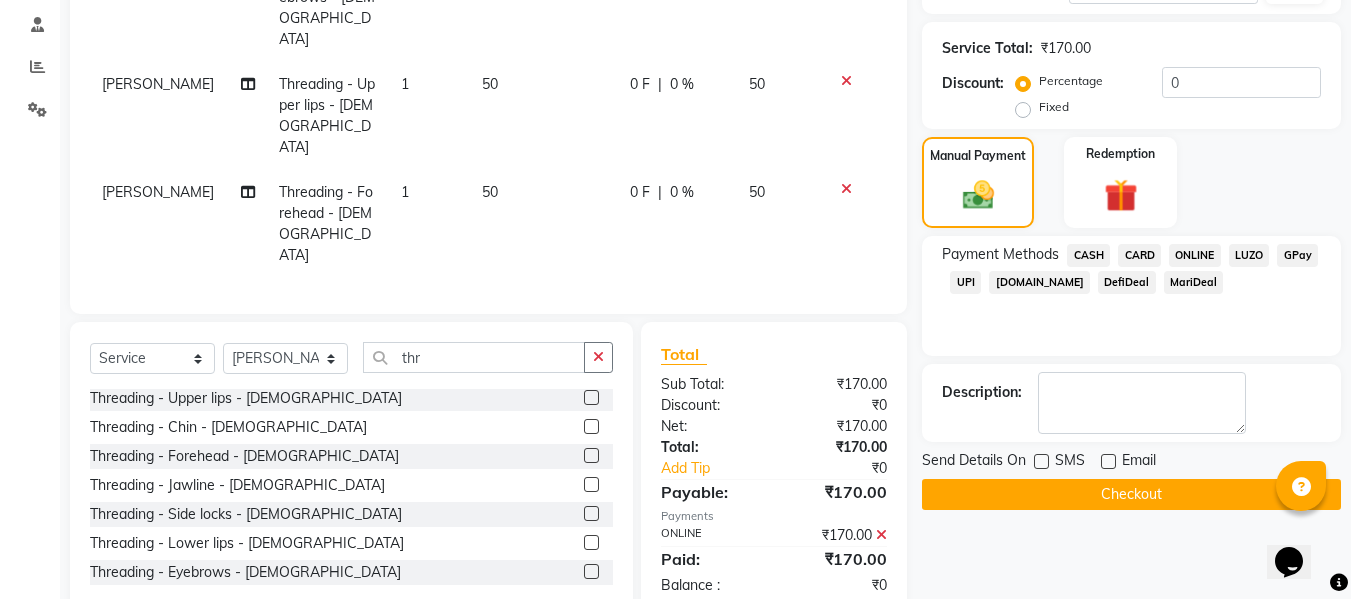 click on "Checkout" 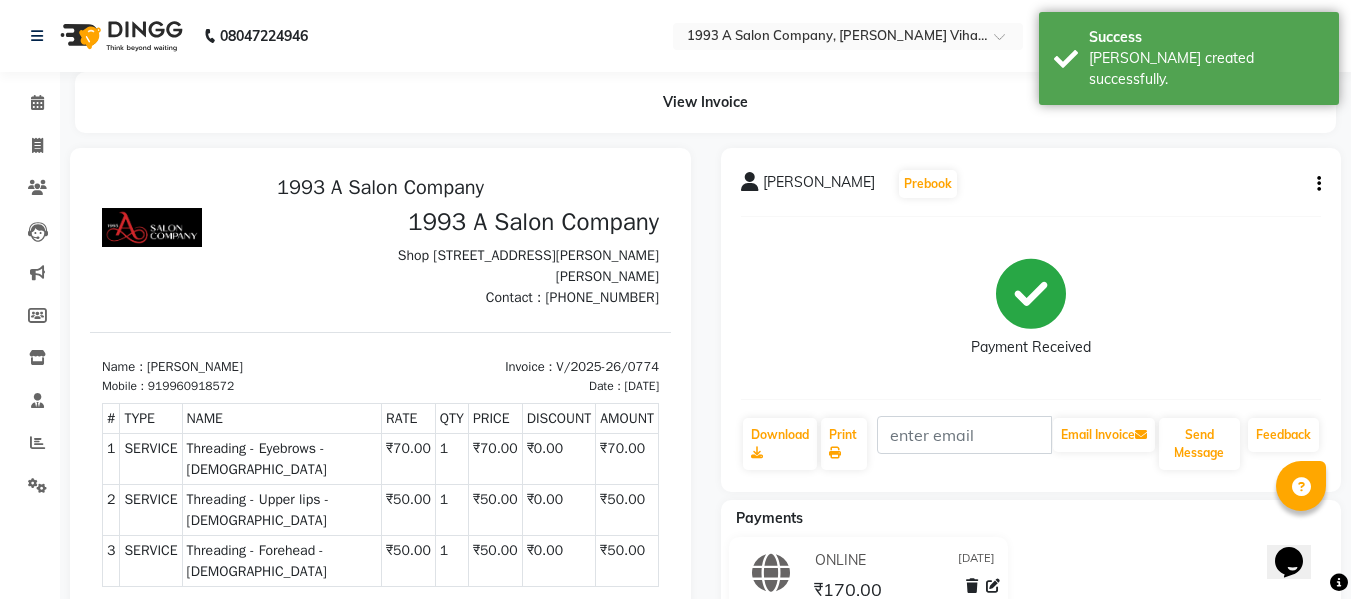 scroll, scrollTop: 0, scrollLeft: 0, axis: both 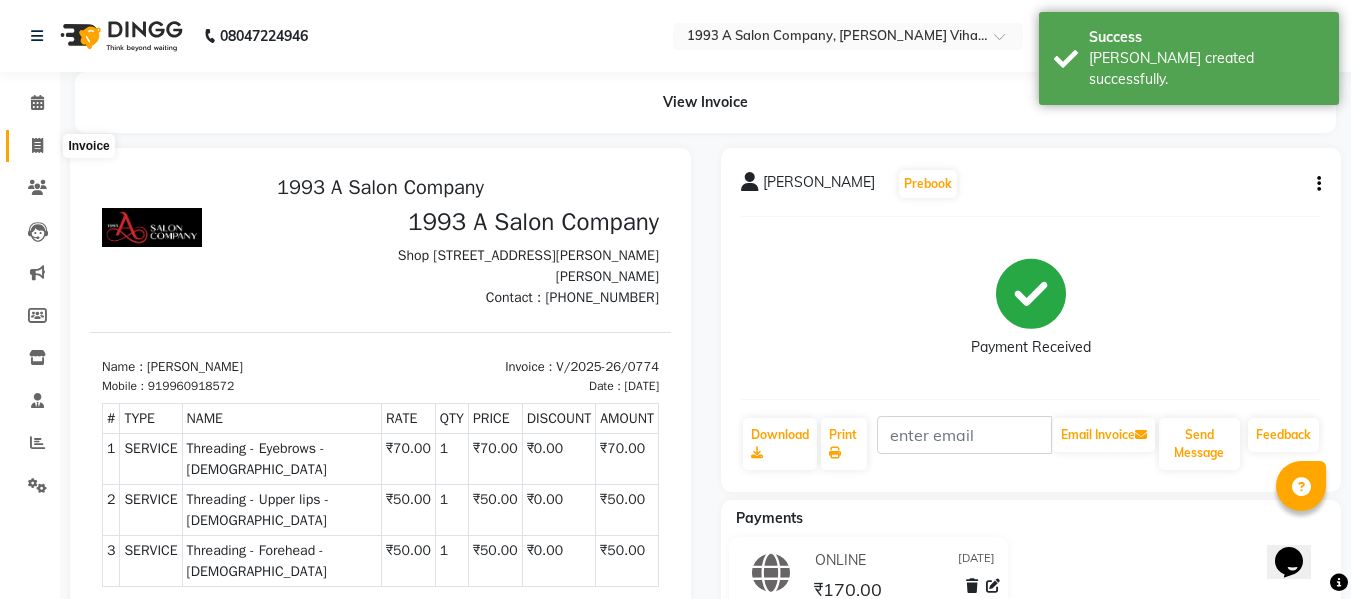 click 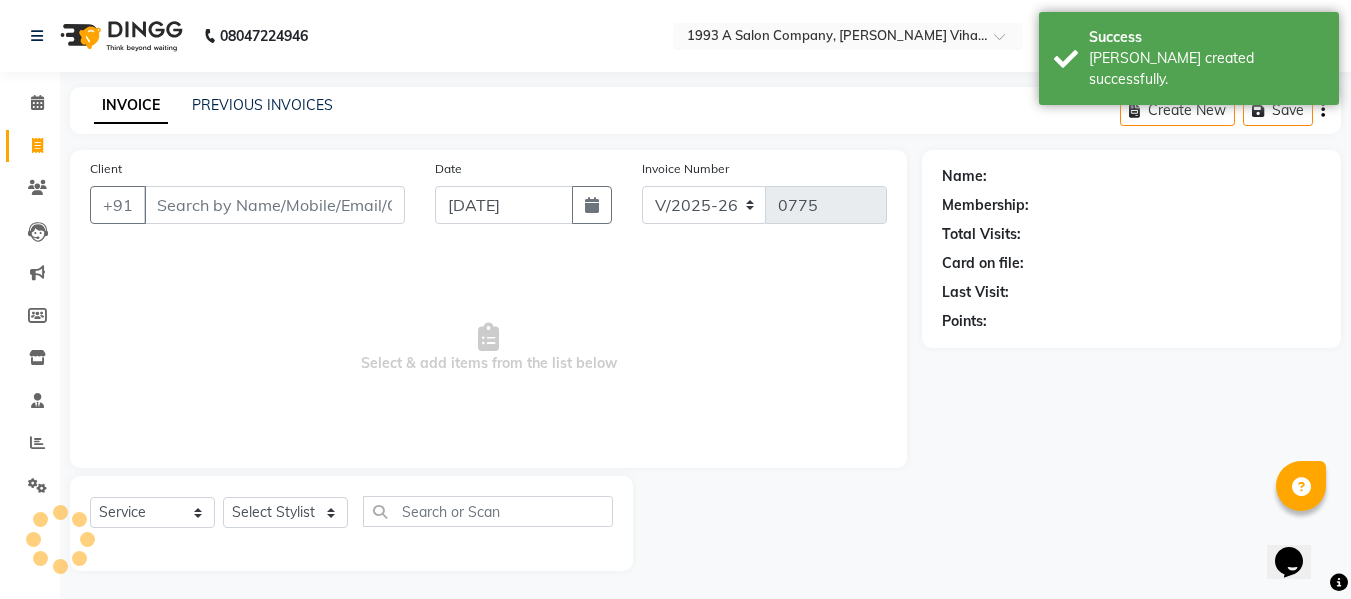 scroll, scrollTop: 2, scrollLeft: 0, axis: vertical 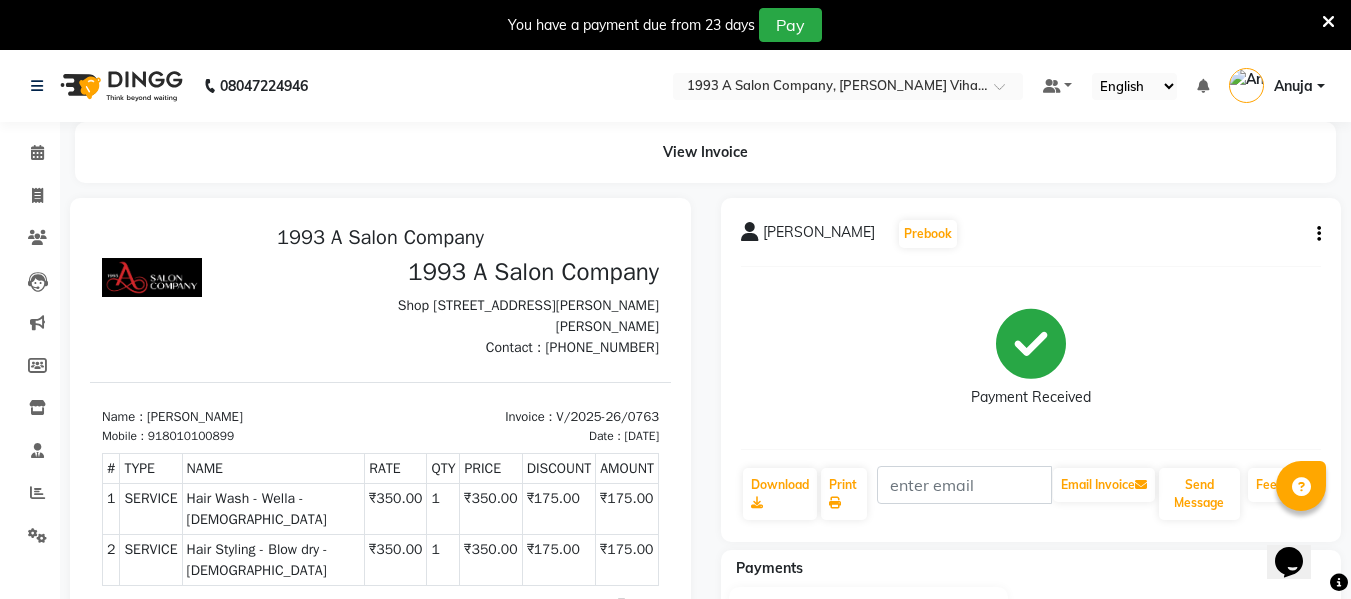 click 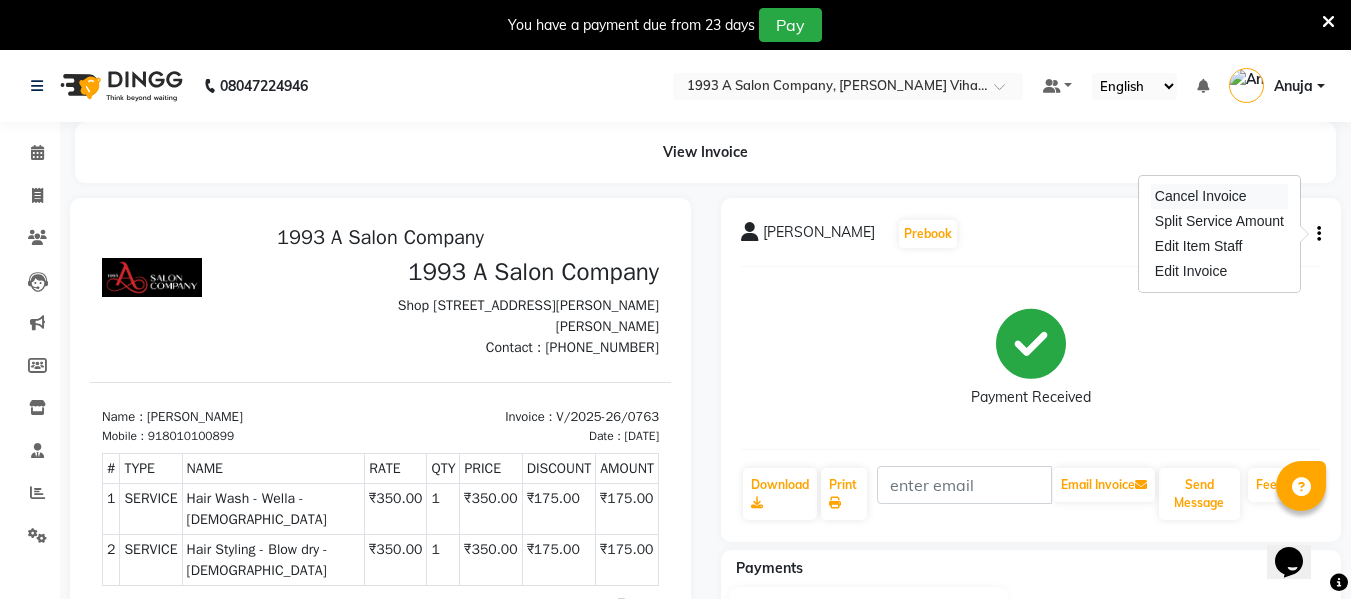 click on "Cancel Invoice" at bounding box center (1219, 196) 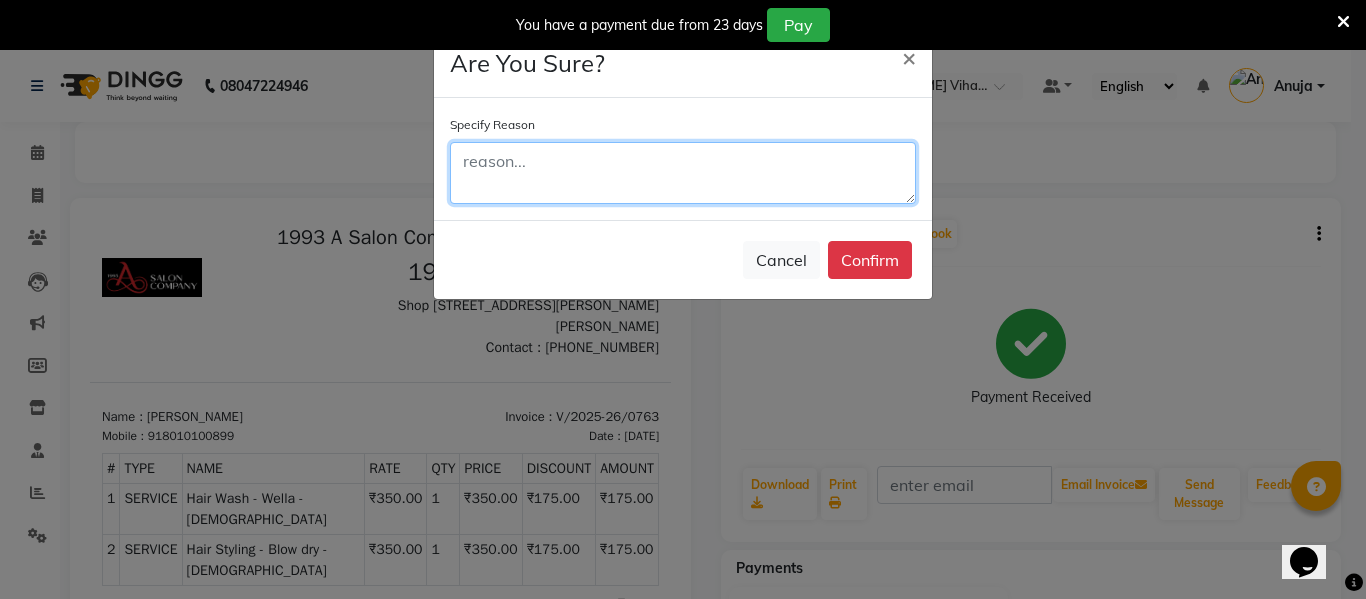 drag, startPoint x: 801, startPoint y: 194, endPoint x: 805, endPoint y: 170, distance: 24.33105 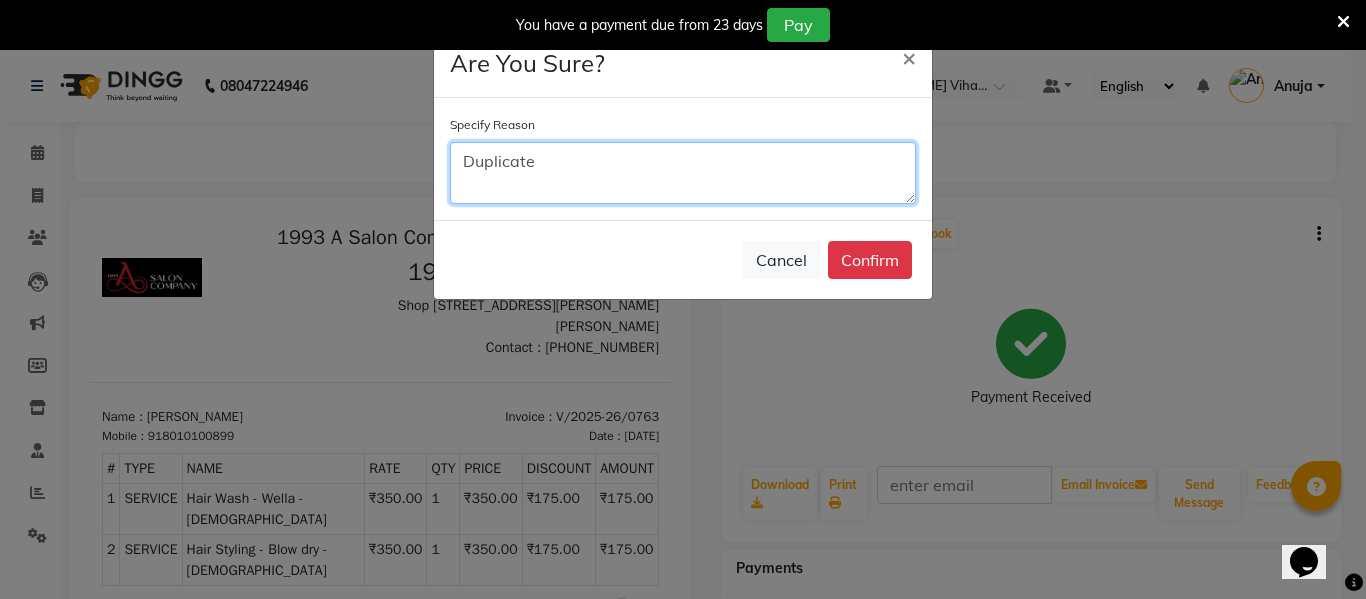 type on "Duplicate" 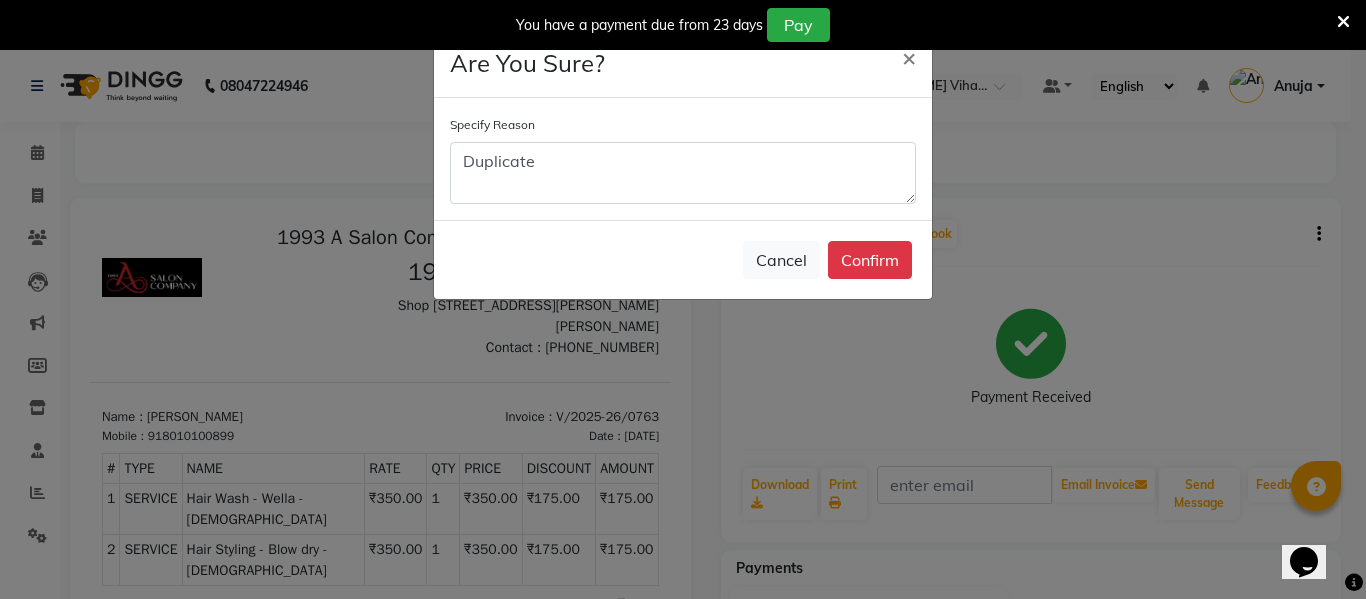 click on "Cancel   Confirm" 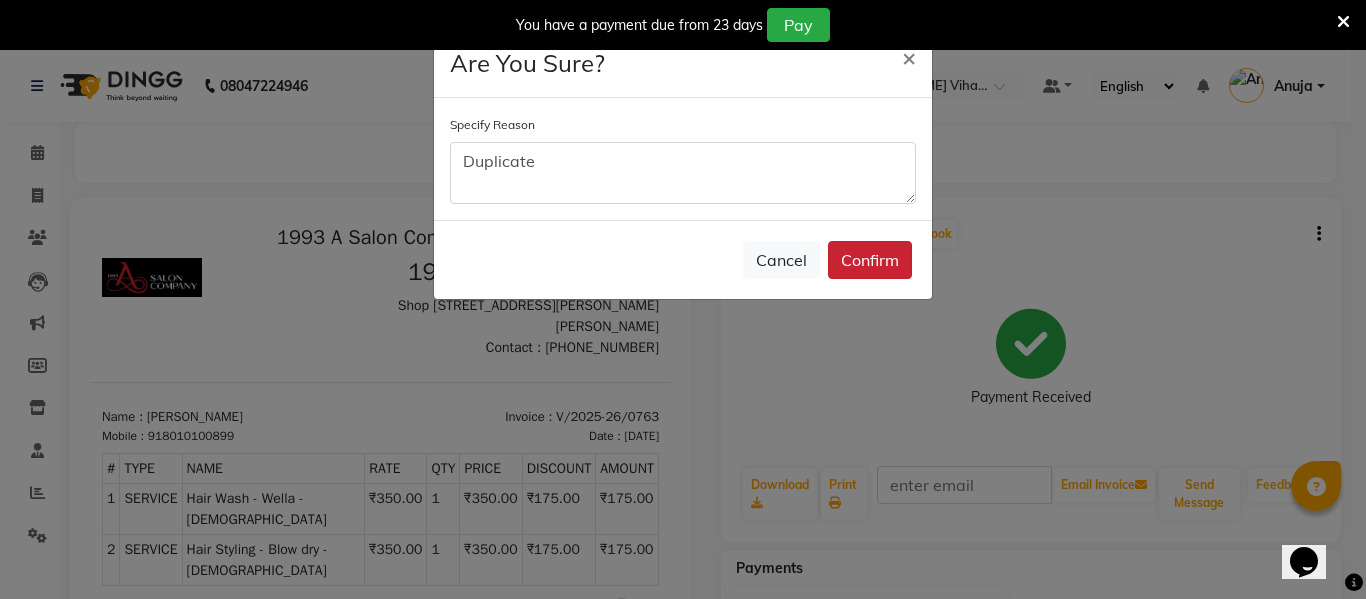 click on "Confirm" 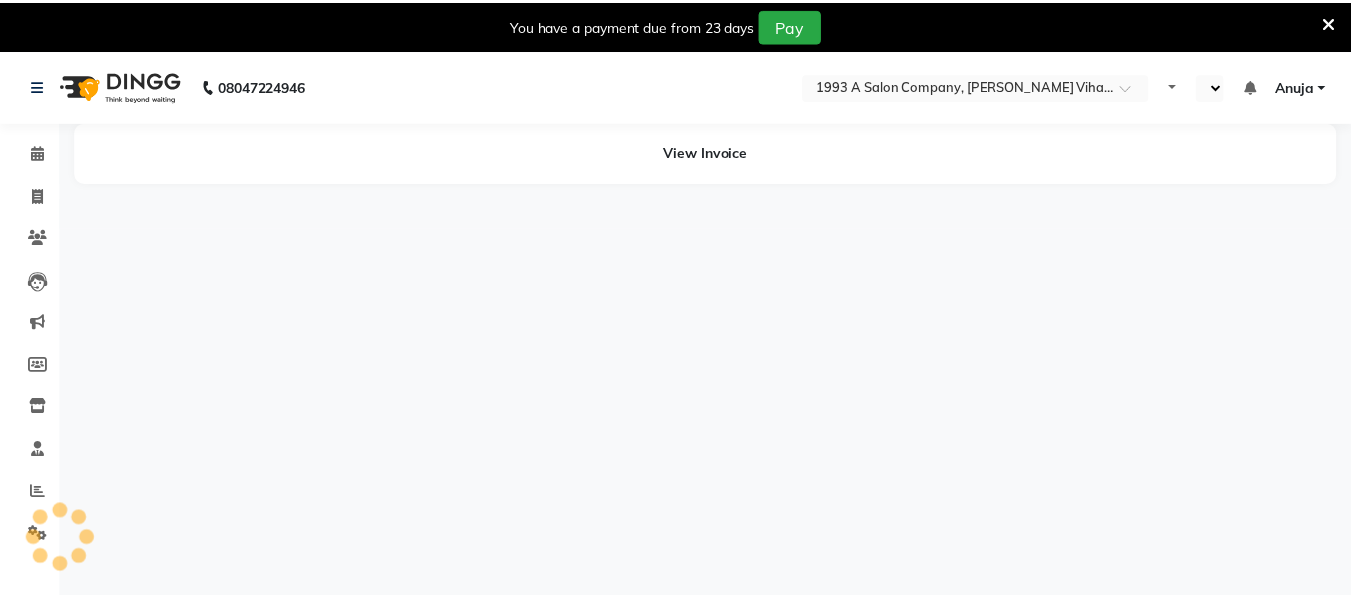 scroll, scrollTop: 0, scrollLeft: 0, axis: both 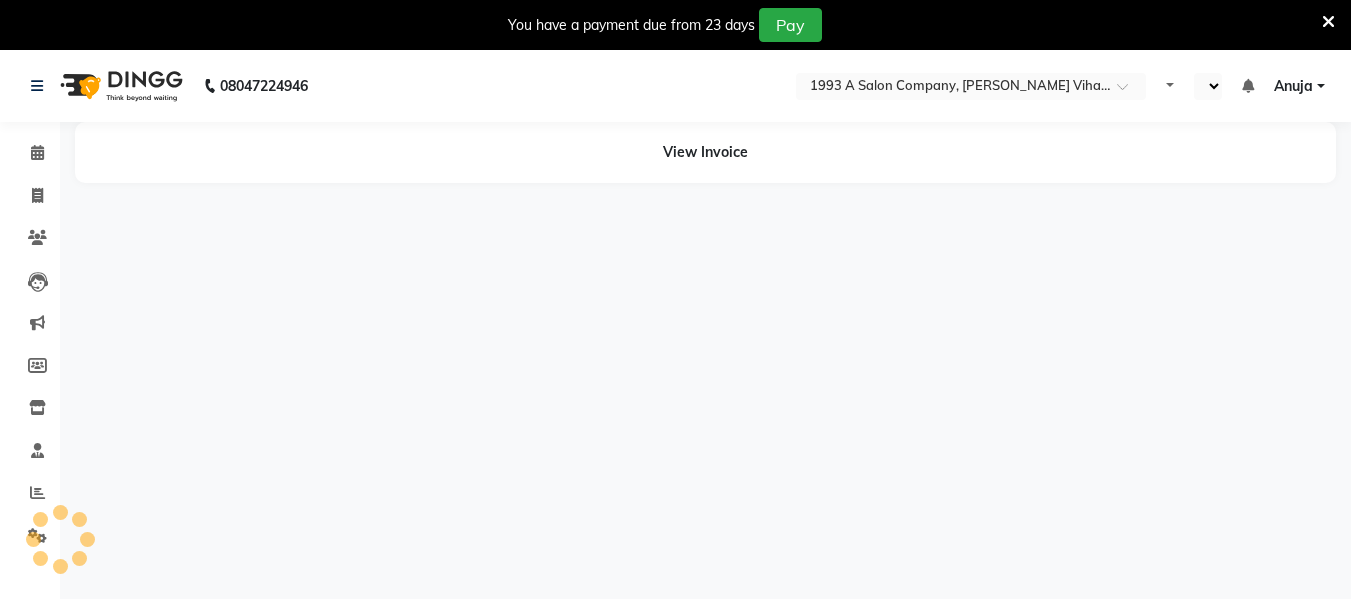 select on "en" 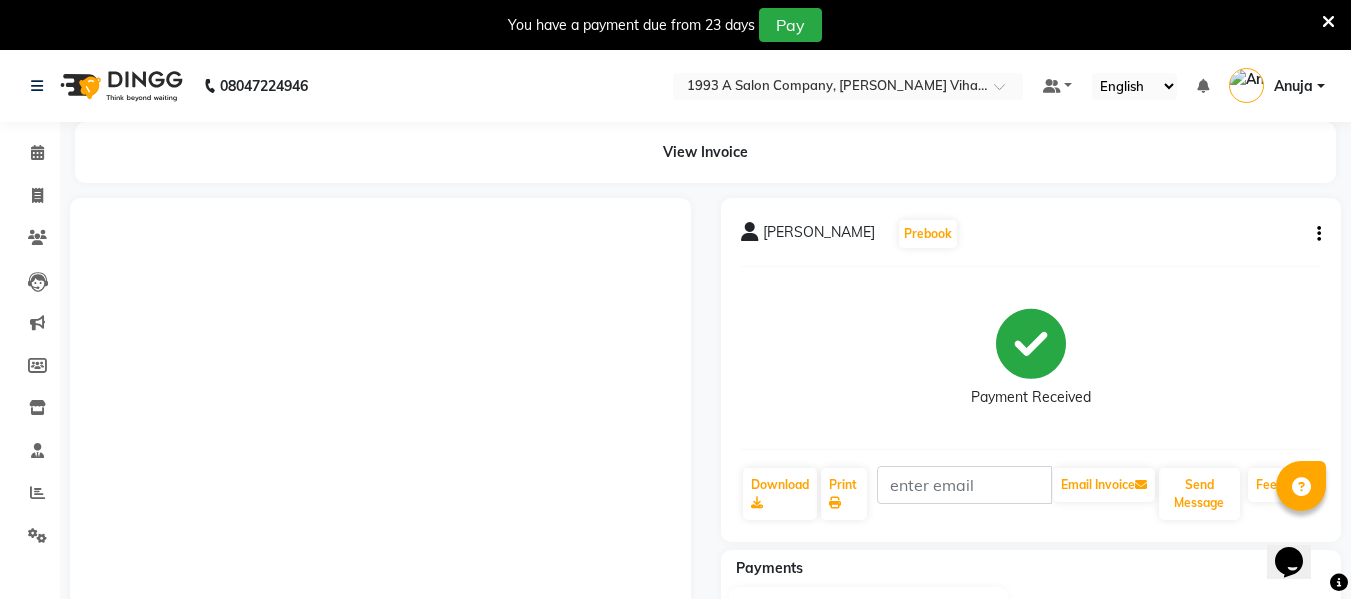 scroll, scrollTop: 0, scrollLeft: 0, axis: both 